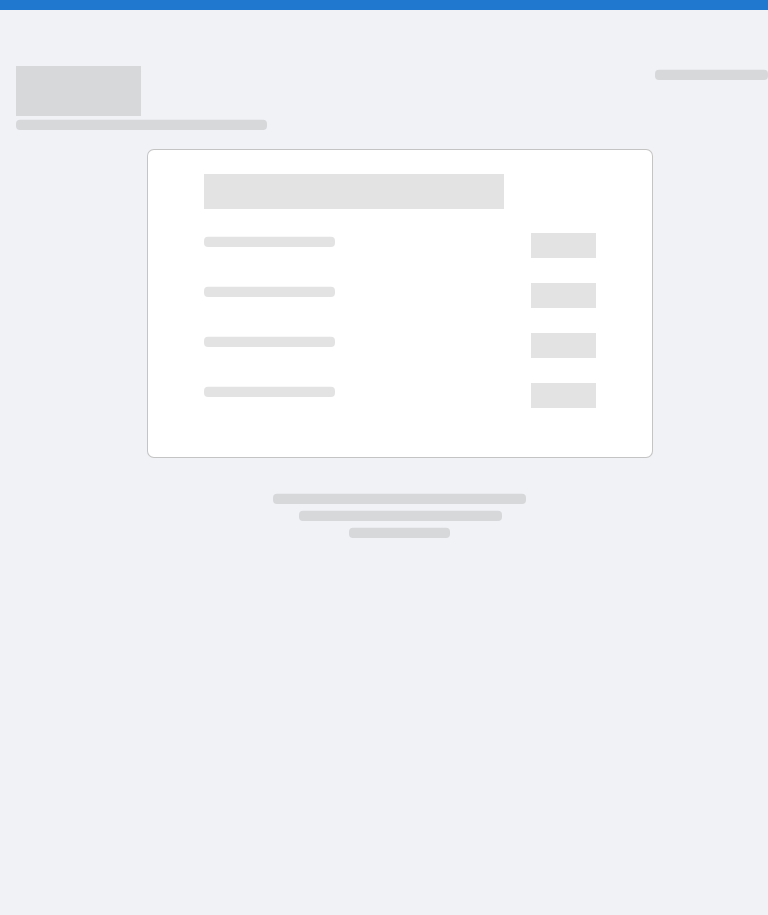 scroll, scrollTop: 0, scrollLeft: 0, axis: both 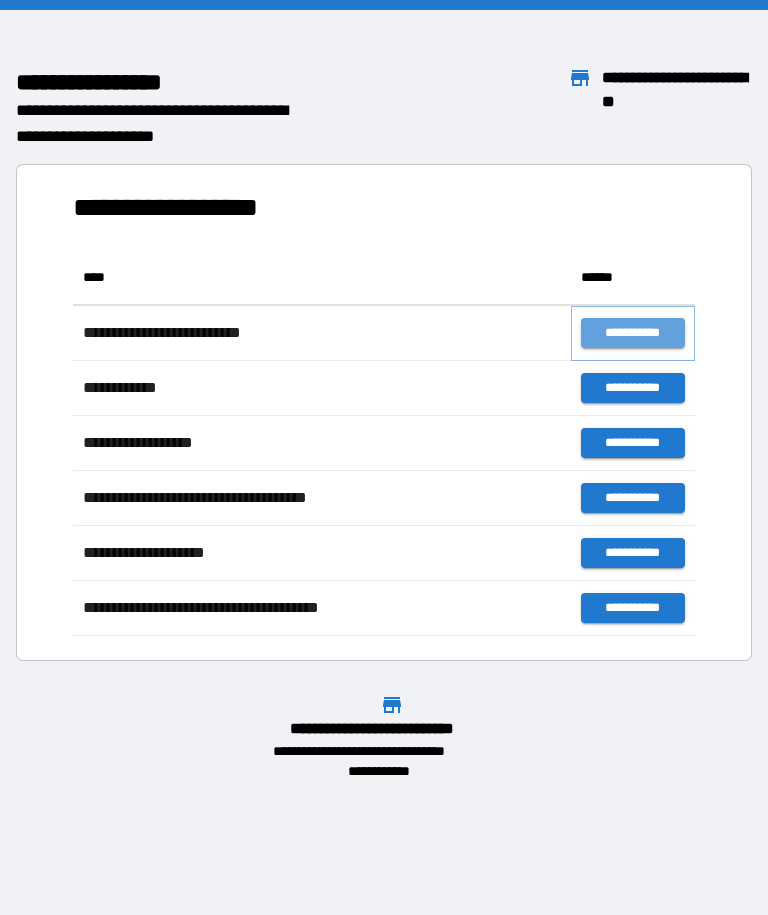click on "**********" at bounding box center (633, 333) 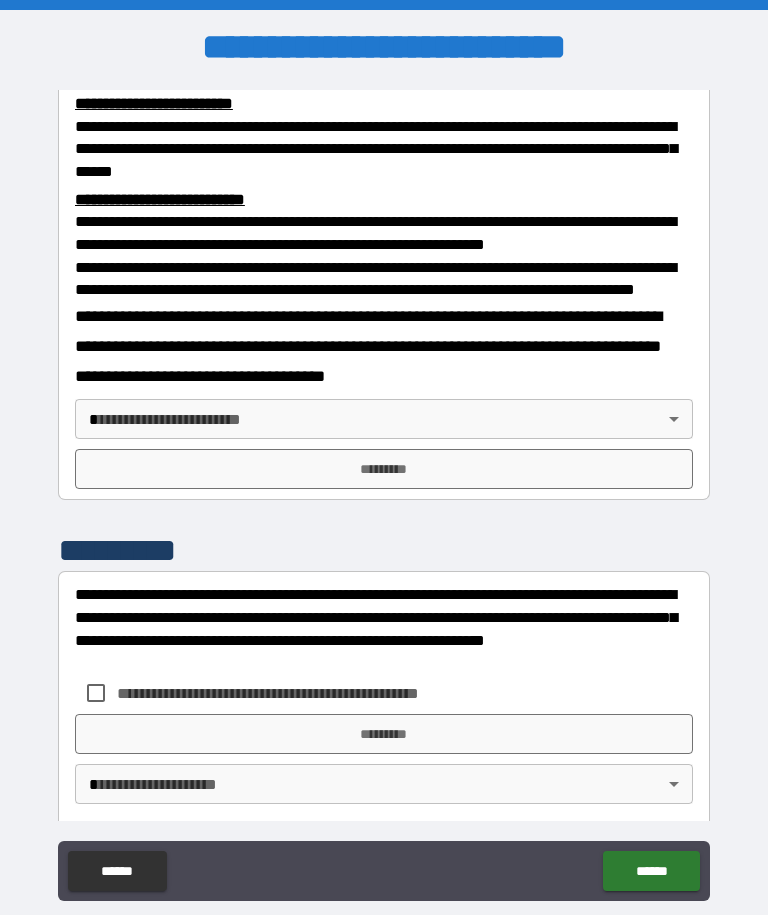 scroll, scrollTop: 674, scrollLeft: 0, axis: vertical 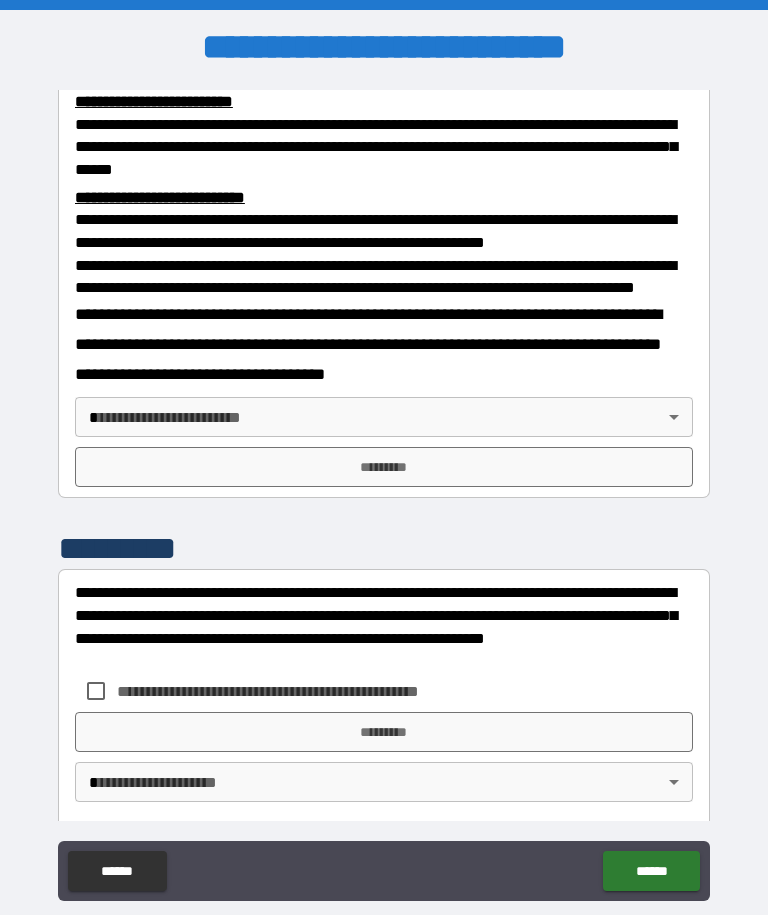 click on "**********" at bounding box center [384, 490] 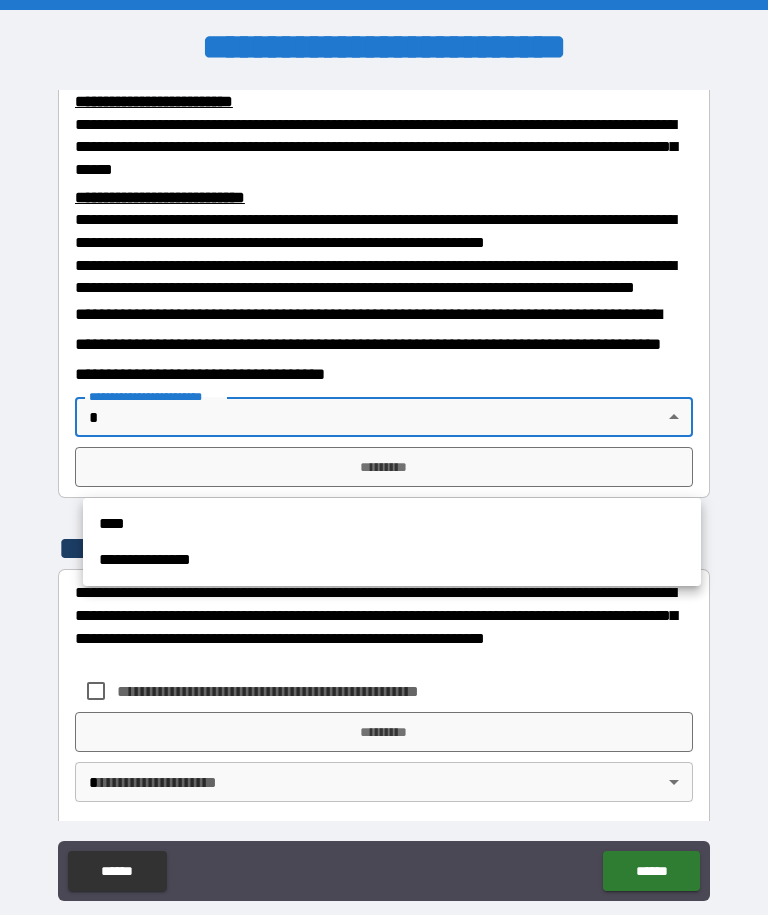 click on "**********" at bounding box center [392, 560] 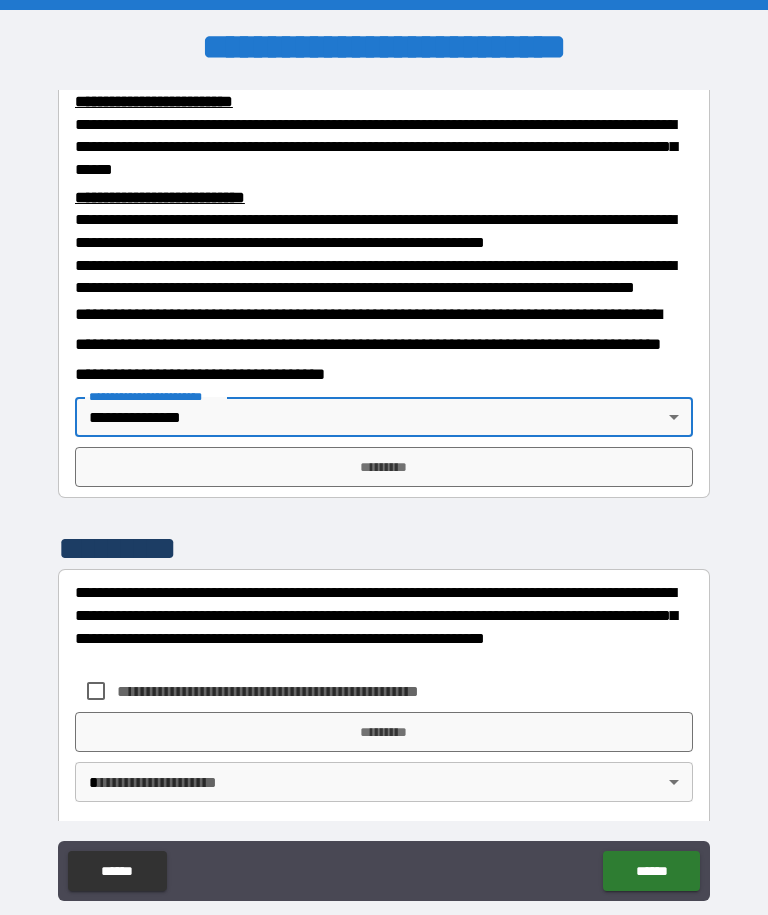 click on "**********" at bounding box center [384, 490] 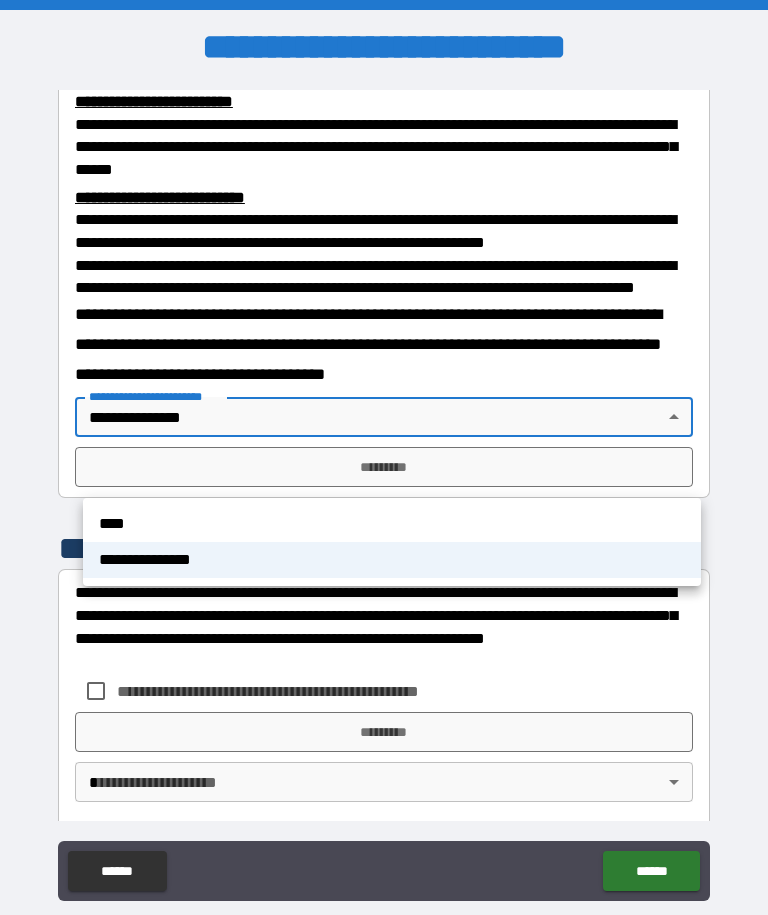 click on "****" at bounding box center (392, 524) 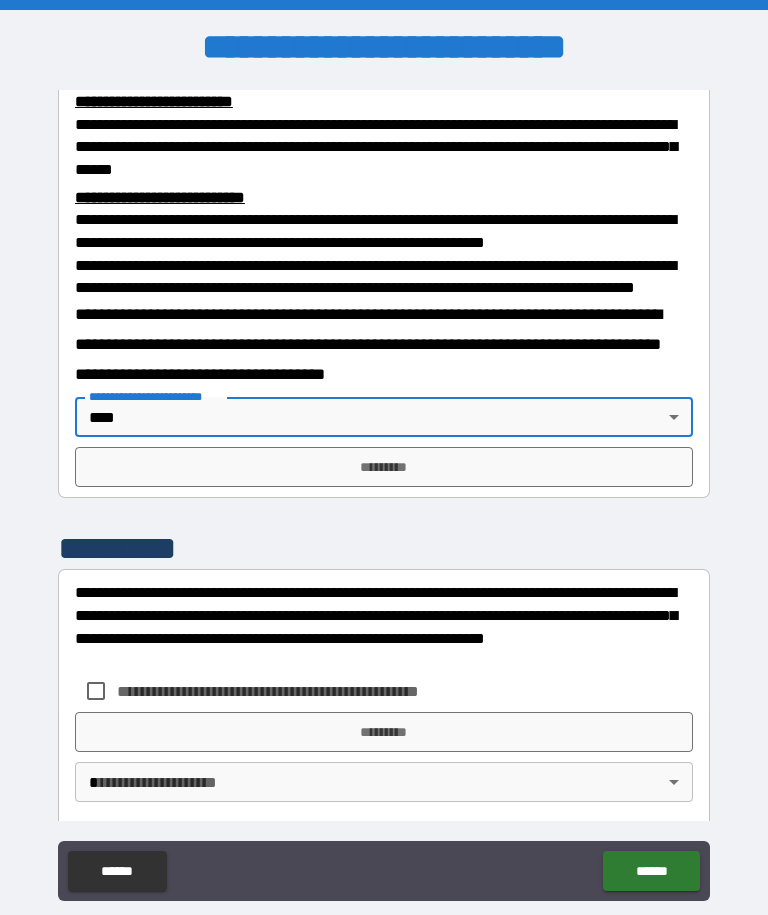 click on "*********" at bounding box center [384, 467] 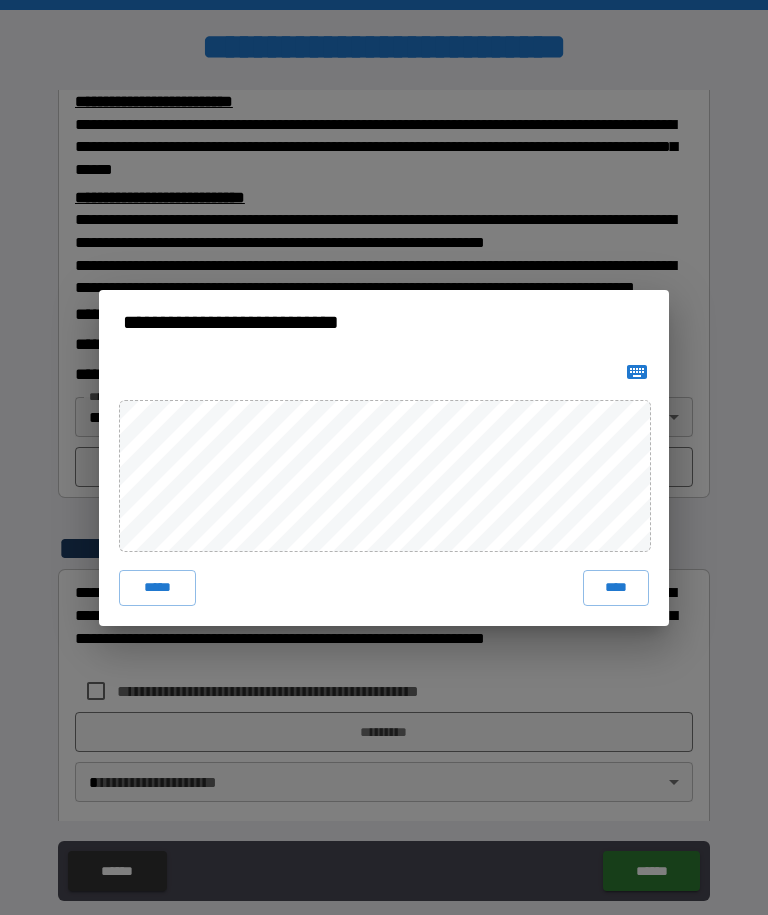 click on "*****" at bounding box center [157, 588] 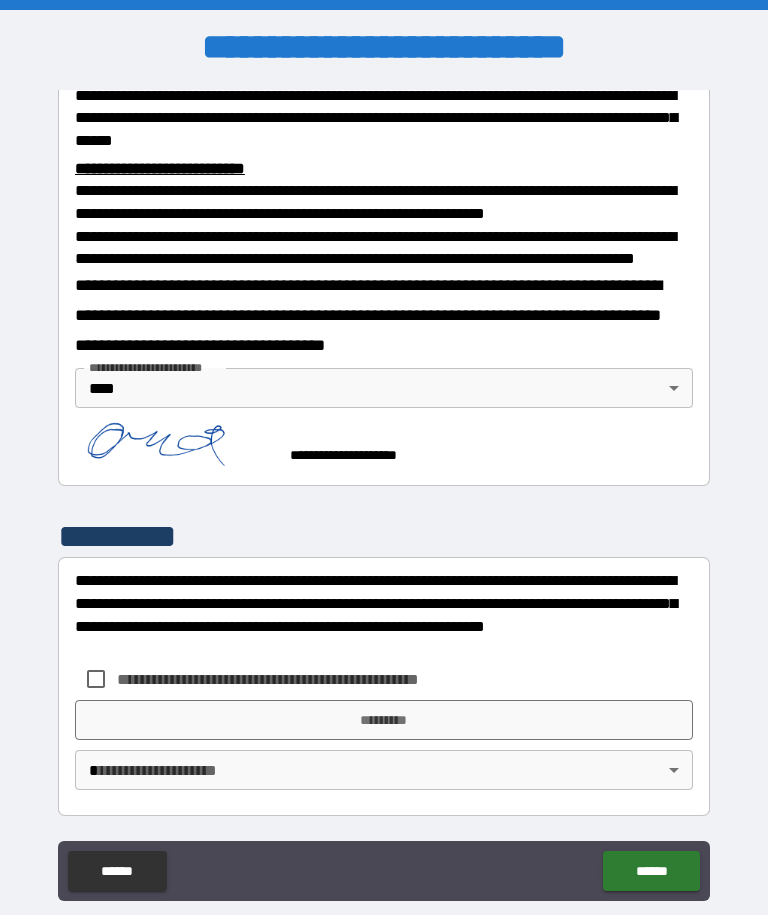 scroll, scrollTop: 754, scrollLeft: 0, axis: vertical 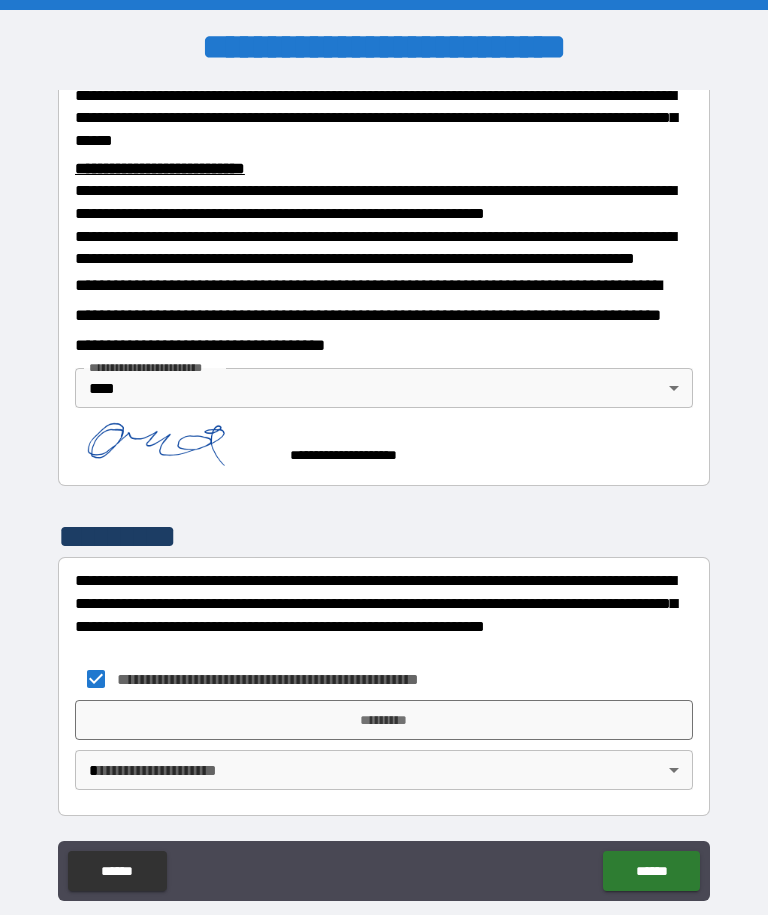 click on "*********" at bounding box center [384, 720] 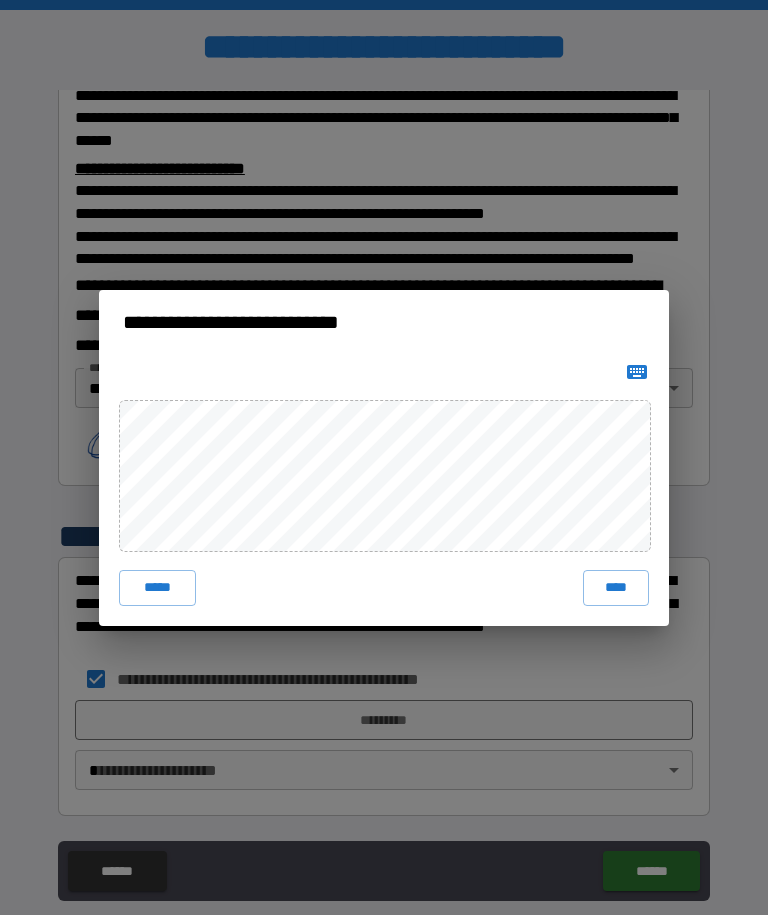 click on "****" at bounding box center [616, 588] 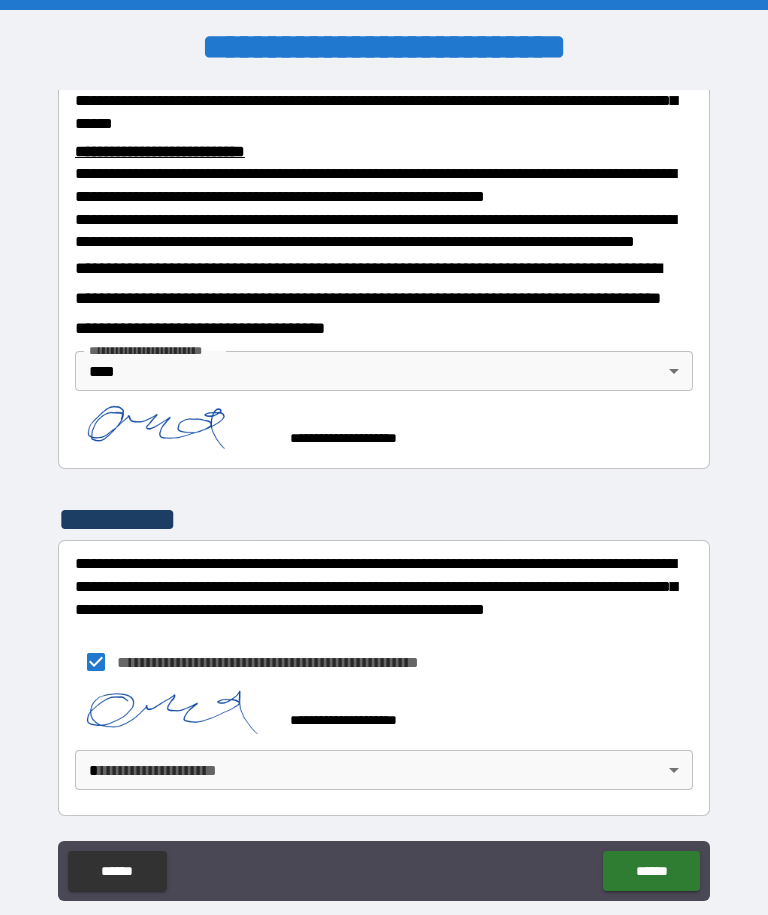 scroll, scrollTop: 771, scrollLeft: 0, axis: vertical 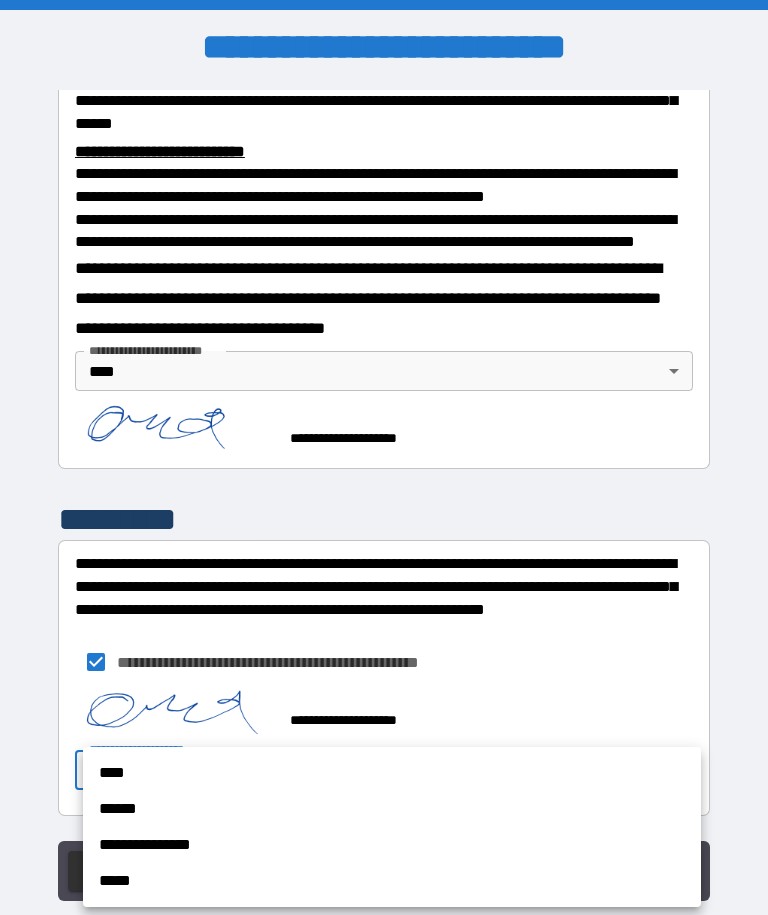 click on "****" at bounding box center (392, 773) 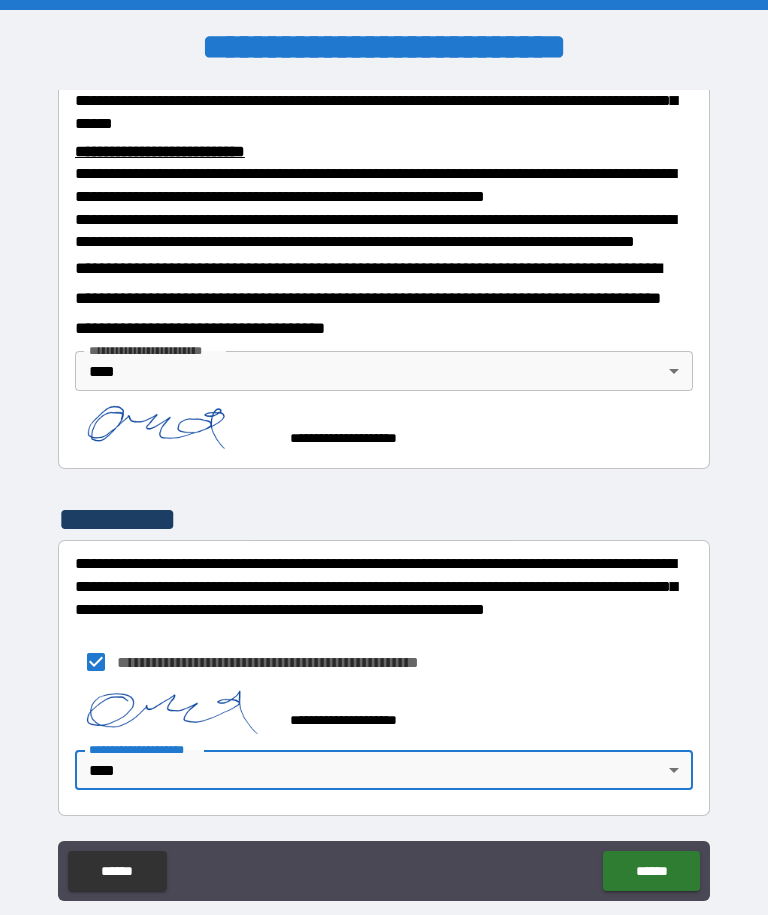 click on "******" at bounding box center [651, 871] 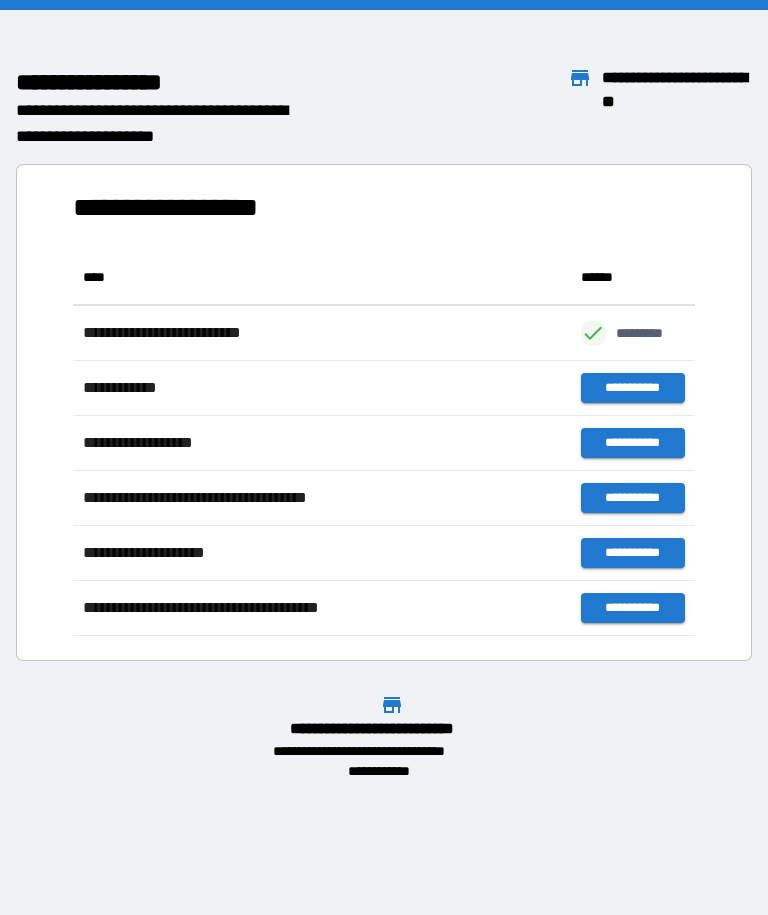 scroll, scrollTop: 1, scrollLeft: 1, axis: both 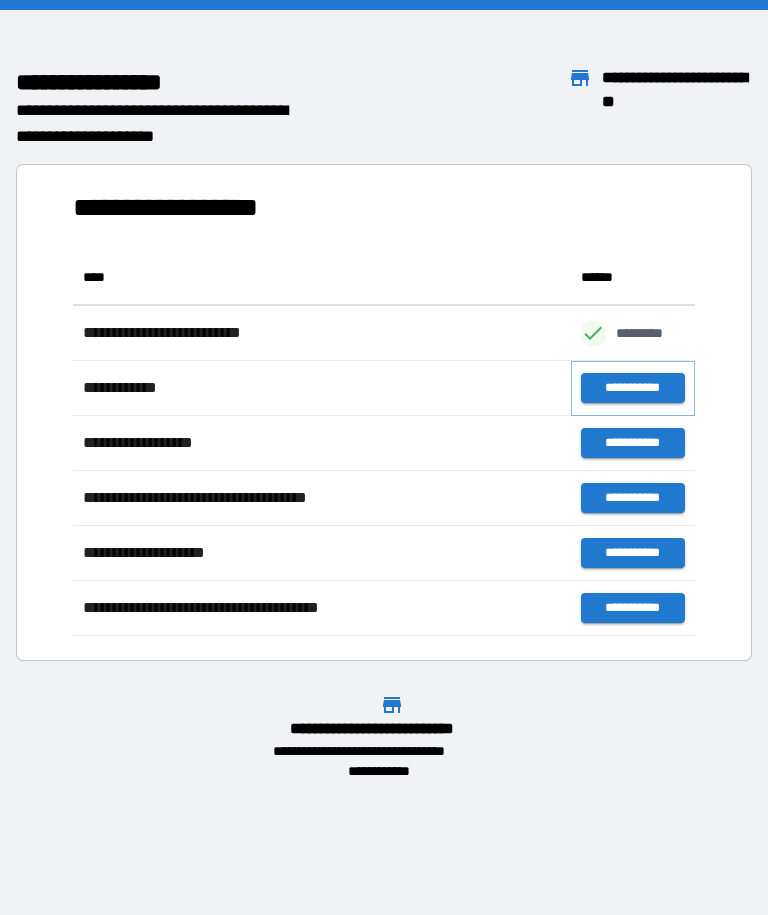 click on "**********" at bounding box center [633, 388] 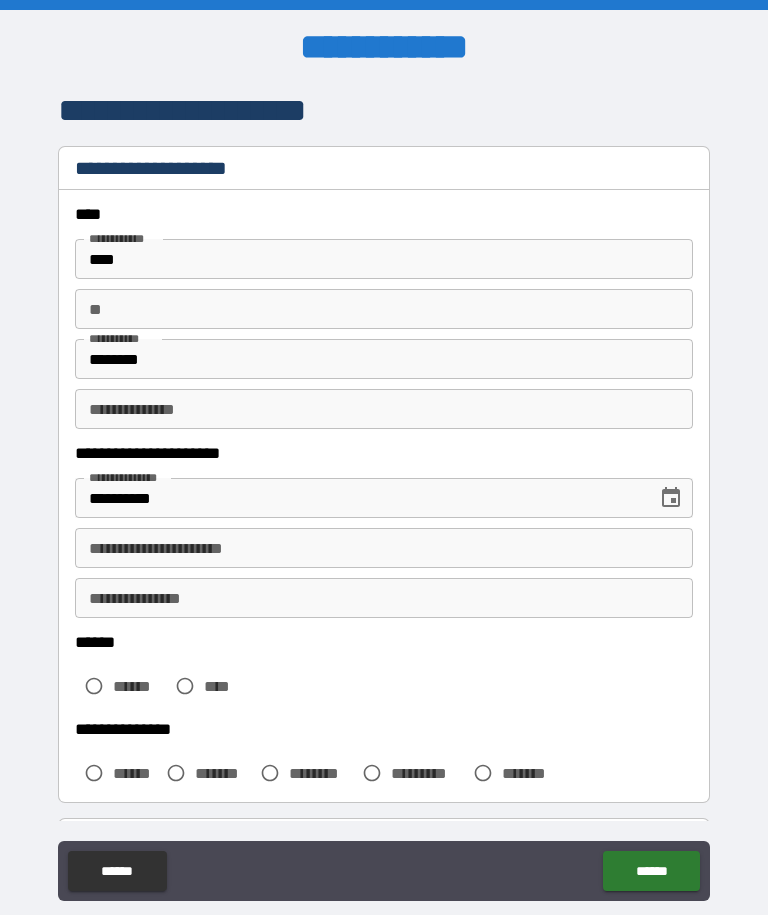 click on "**********" at bounding box center (384, 409) 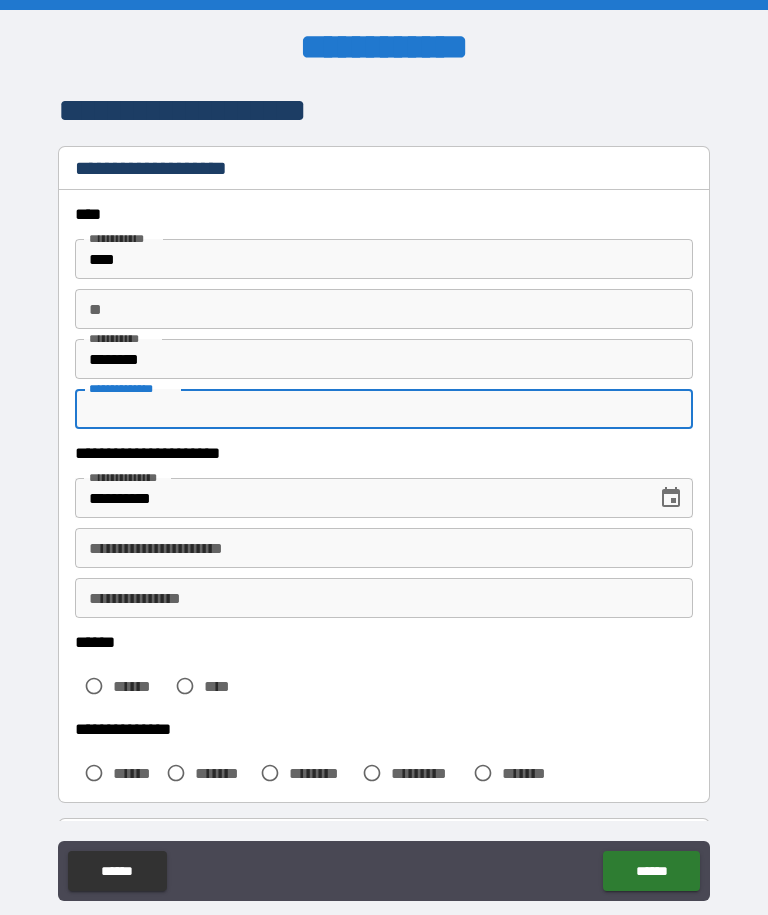 click on "**********" at bounding box center (384, 493) 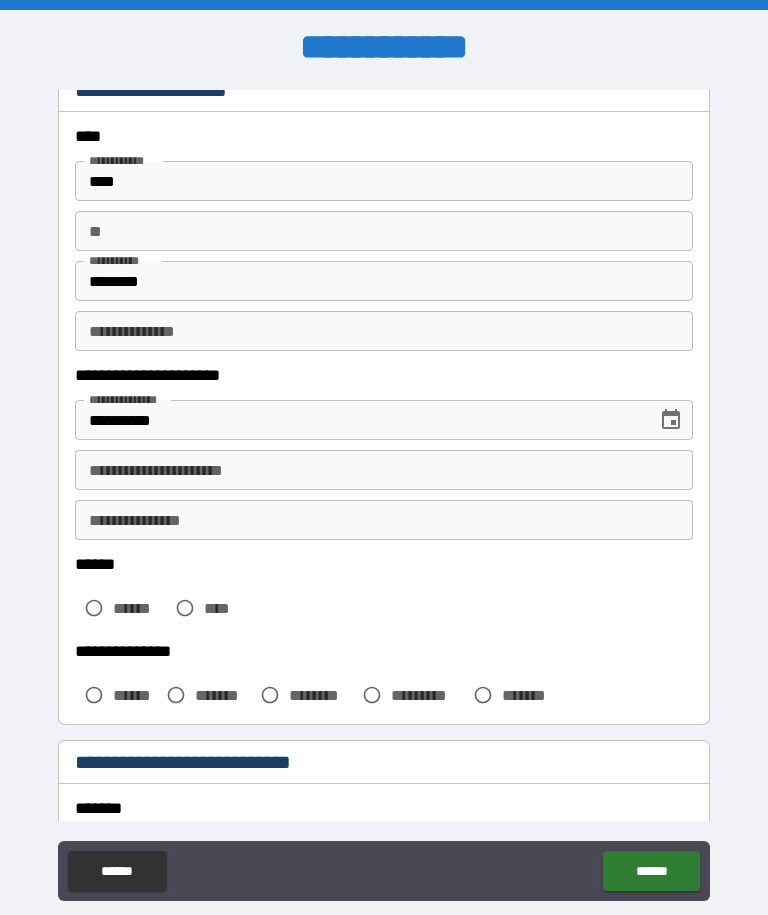 scroll, scrollTop: 78, scrollLeft: 0, axis: vertical 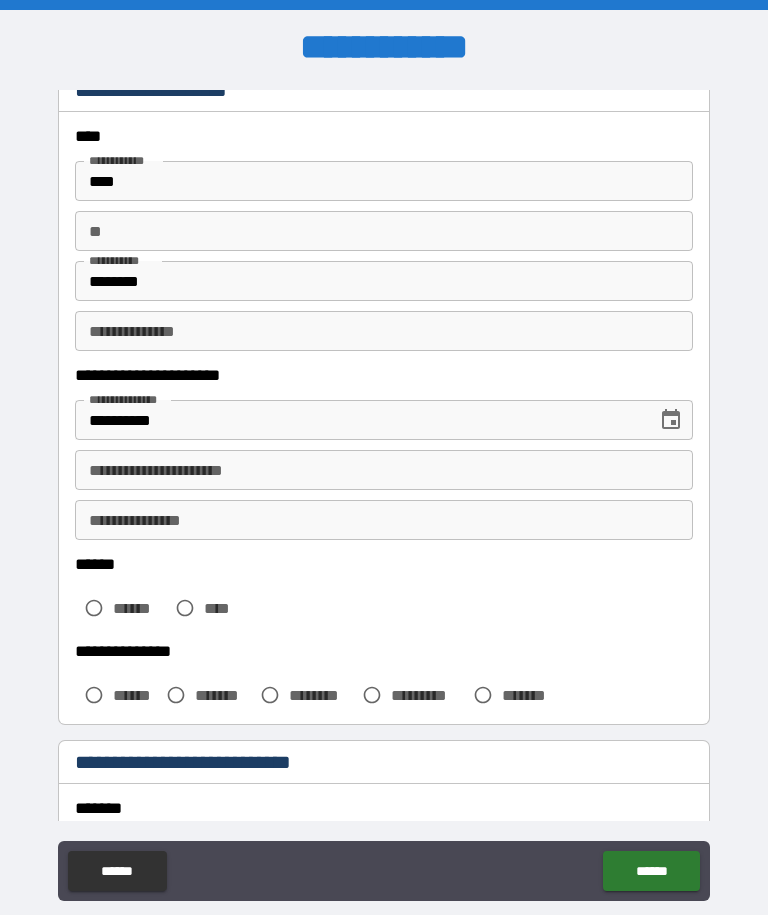 click on "**********" at bounding box center [384, 520] 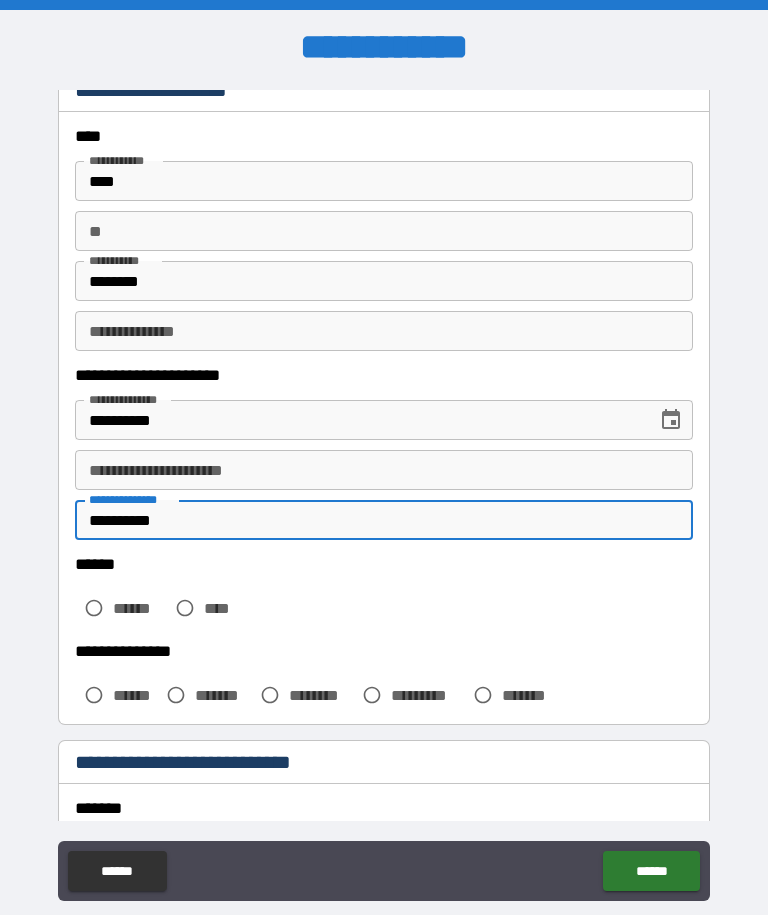 type on "**********" 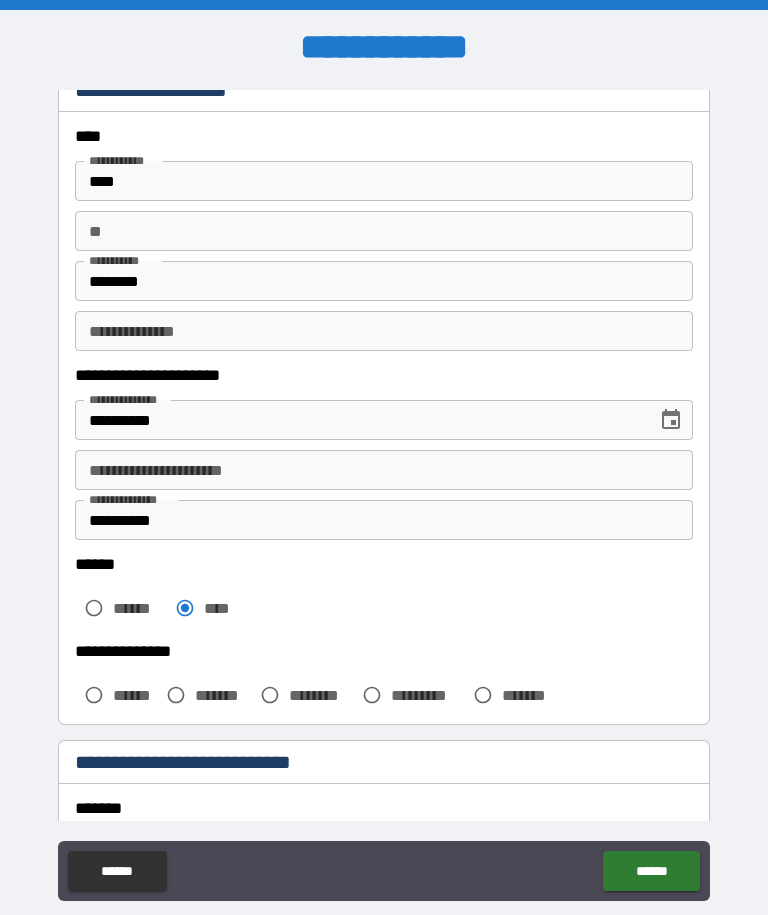 click on "******" at bounding box center (135, 695) 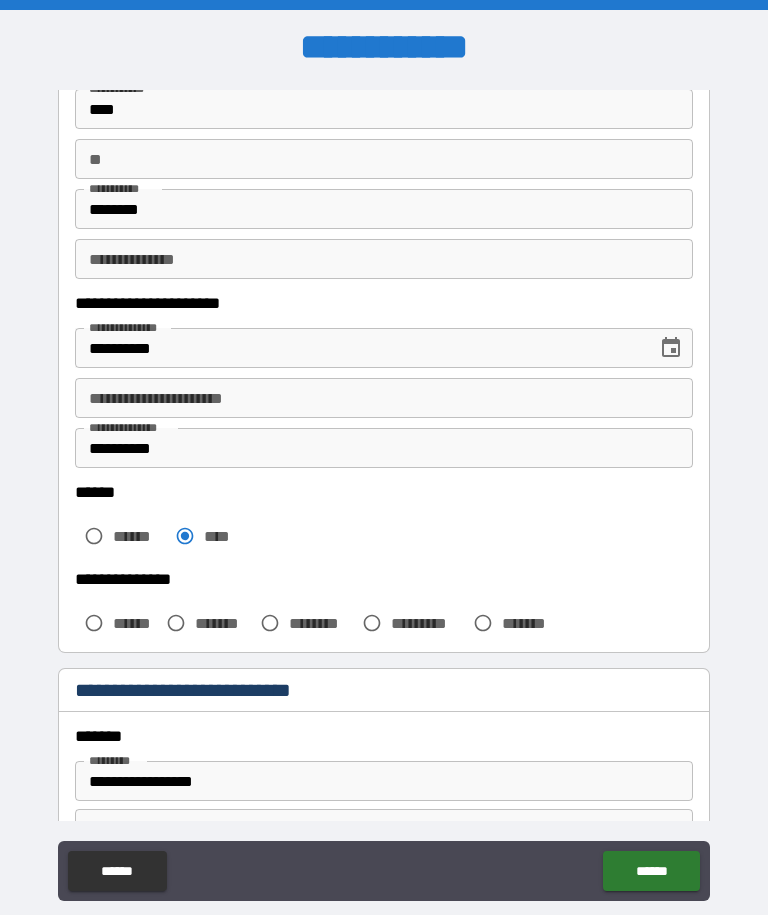 scroll, scrollTop: 152, scrollLeft: 0, axis: vertical 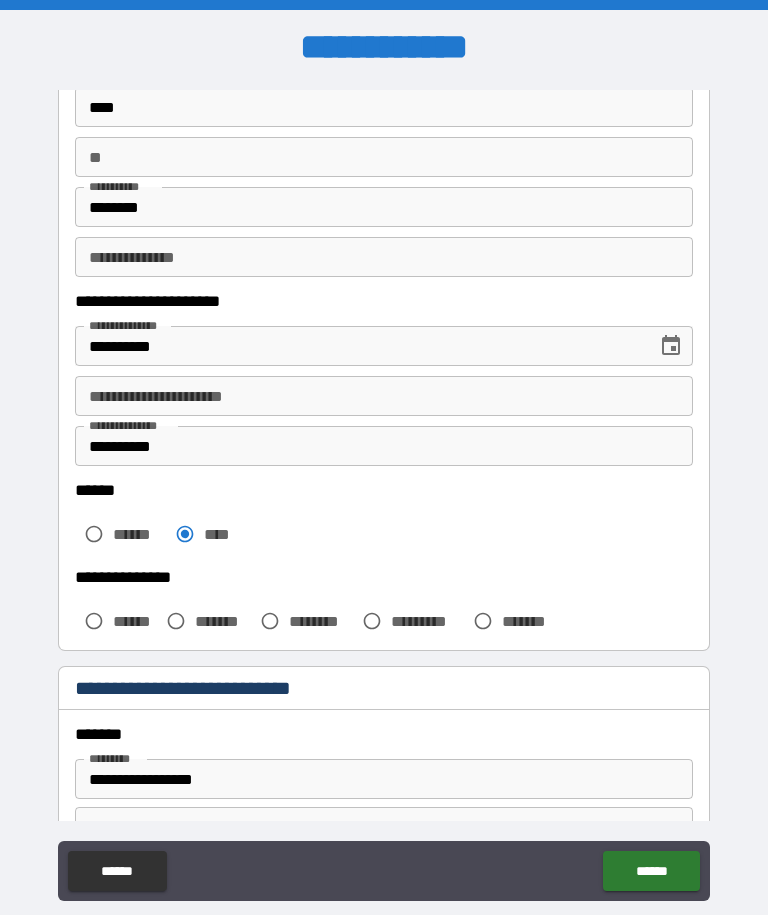 click on "******" at bounding box center (135, 621) 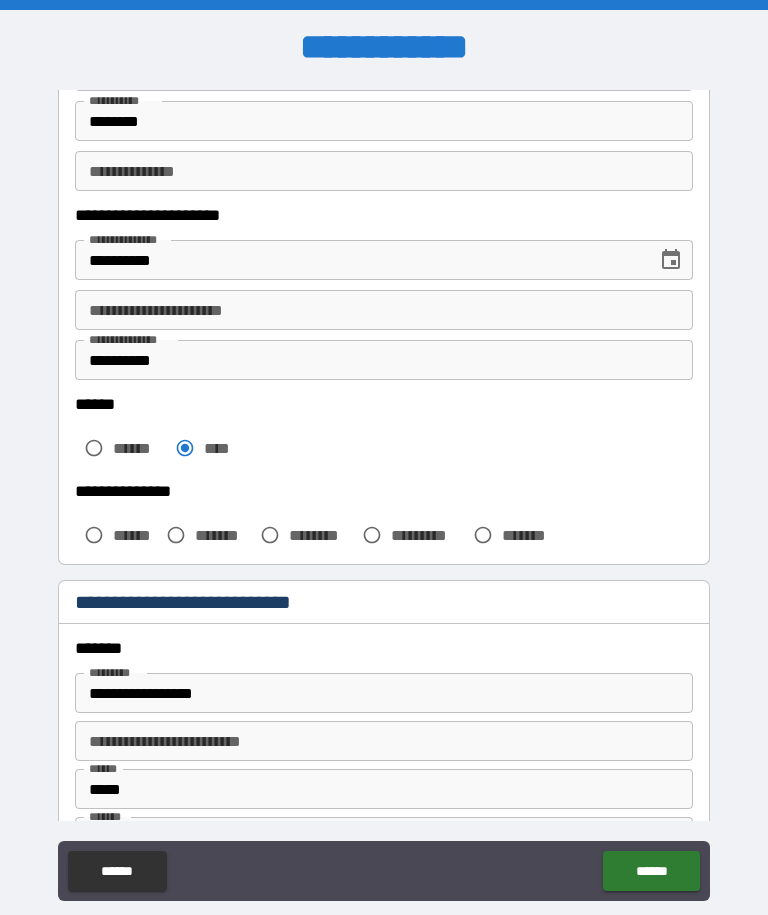 scroll, scrollTop: 245, scrollLeft: 0, axis: vertical 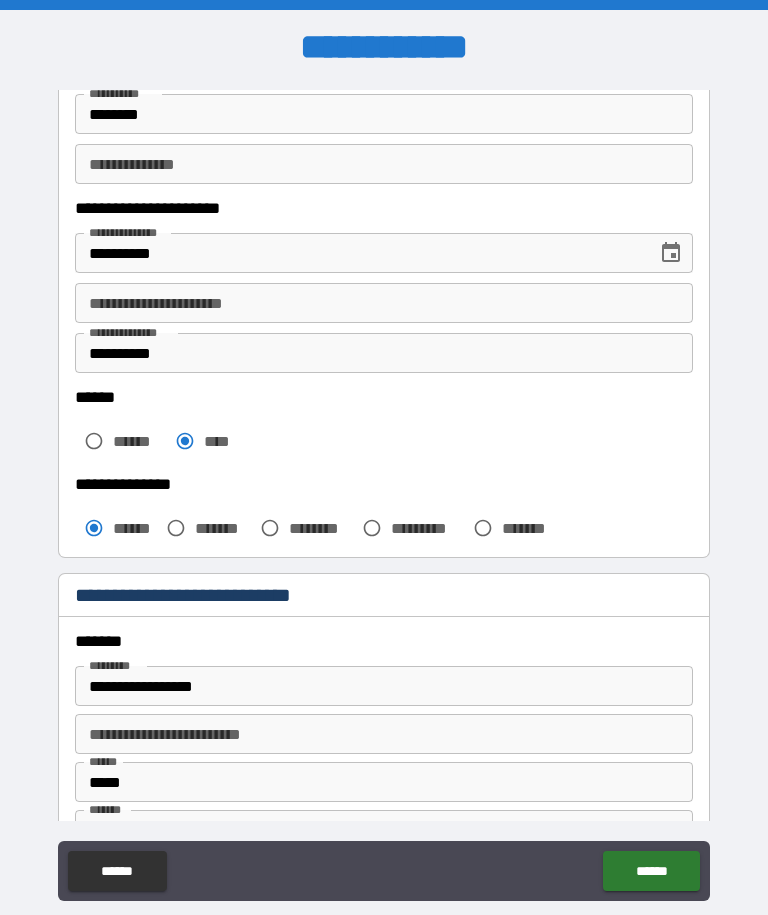 click on "**********" at bounding box center [384, 686] 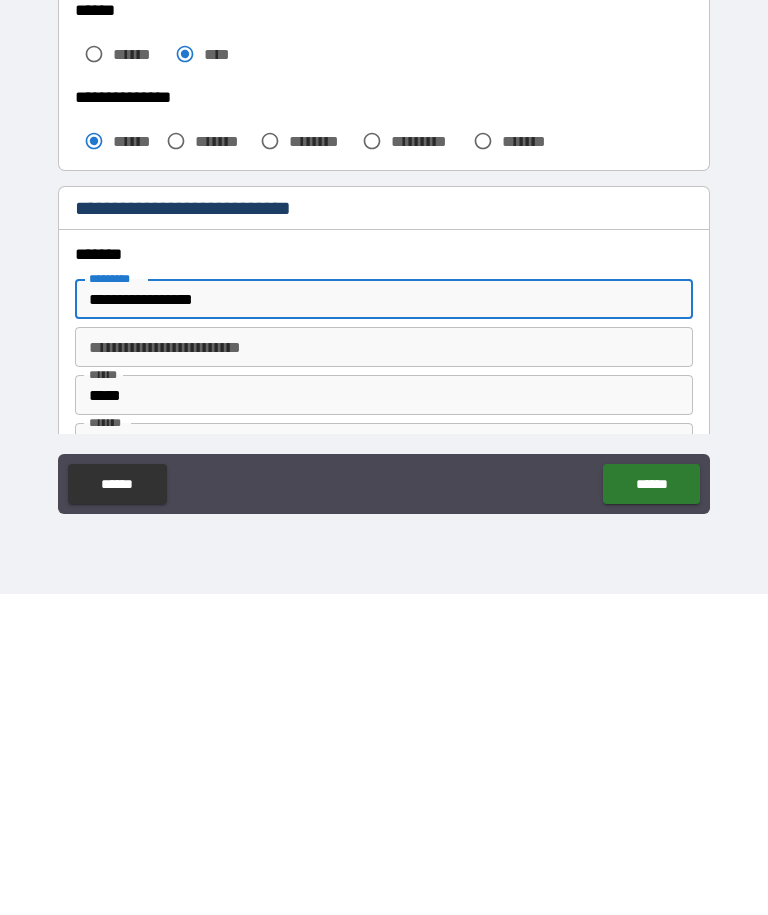 scroll, scrollTop: 67, scrollLeft: 0, axis: vertical 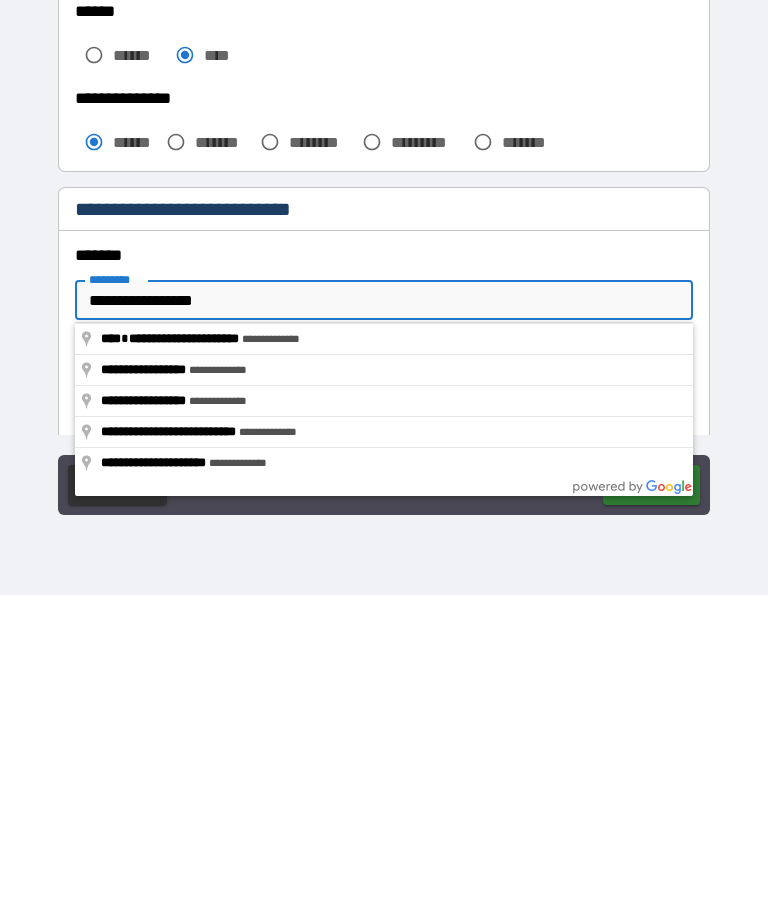 click on "**********" at bounding box center (384, 620) 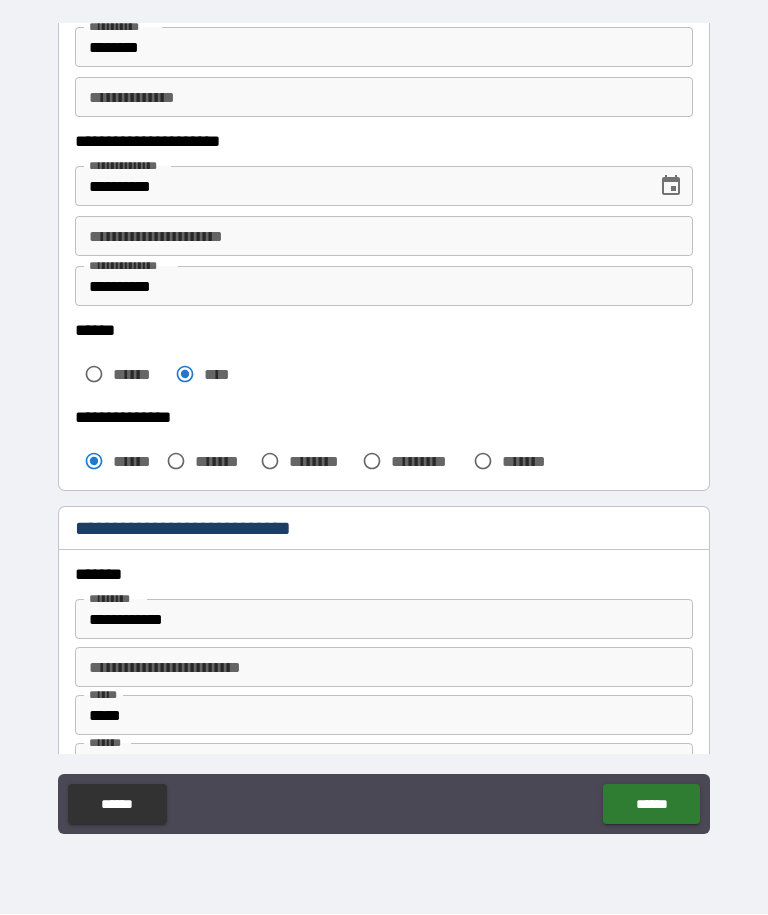 type on "**********" 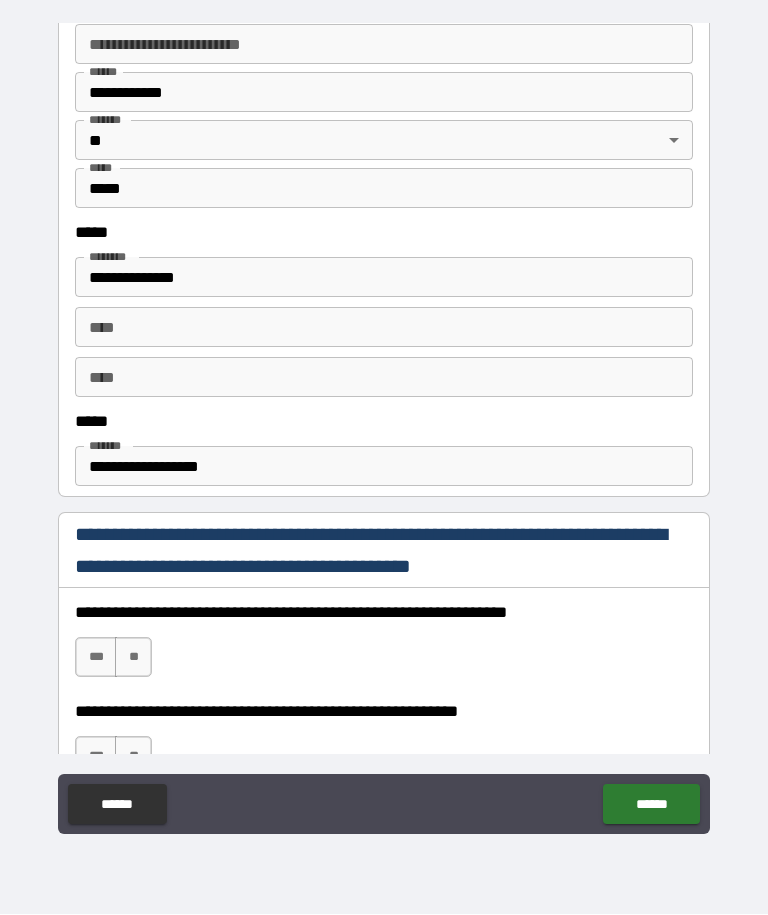 scroll, scrollTop: 875, scrollLeft: 0, axis: vertical 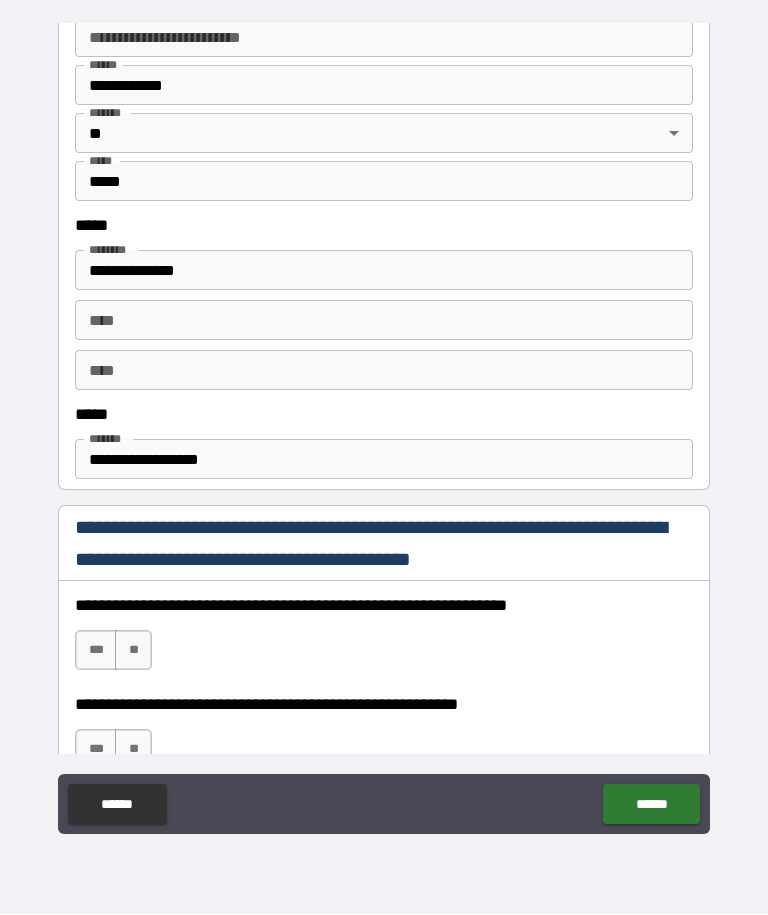 click on "**********" at bounding box center (384, 460) 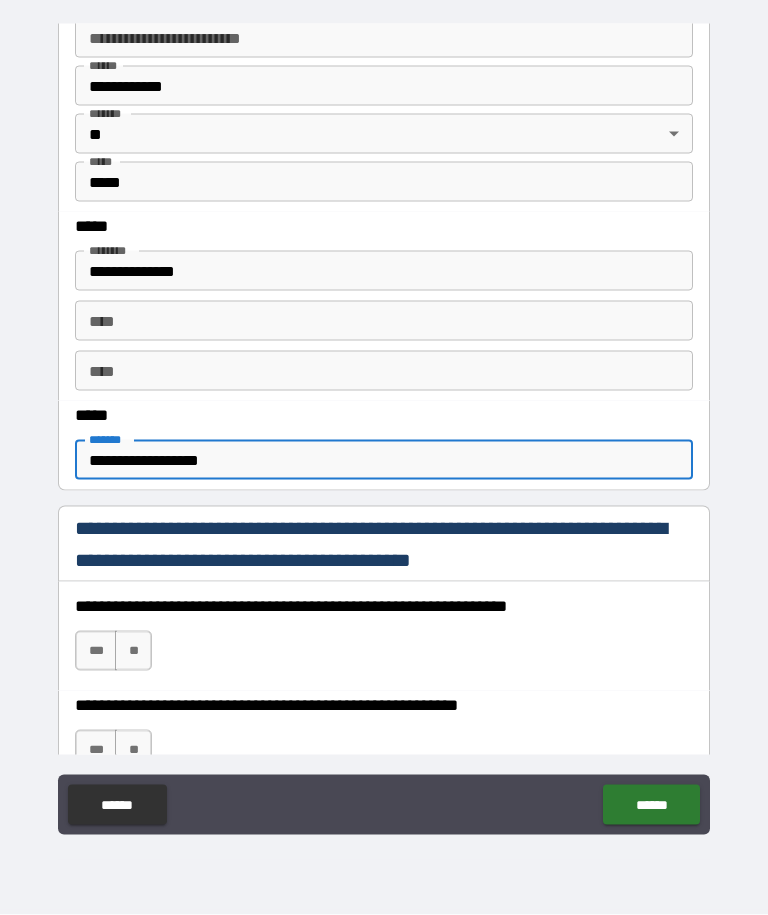 click on "**********" at bounding box center (384, 427) 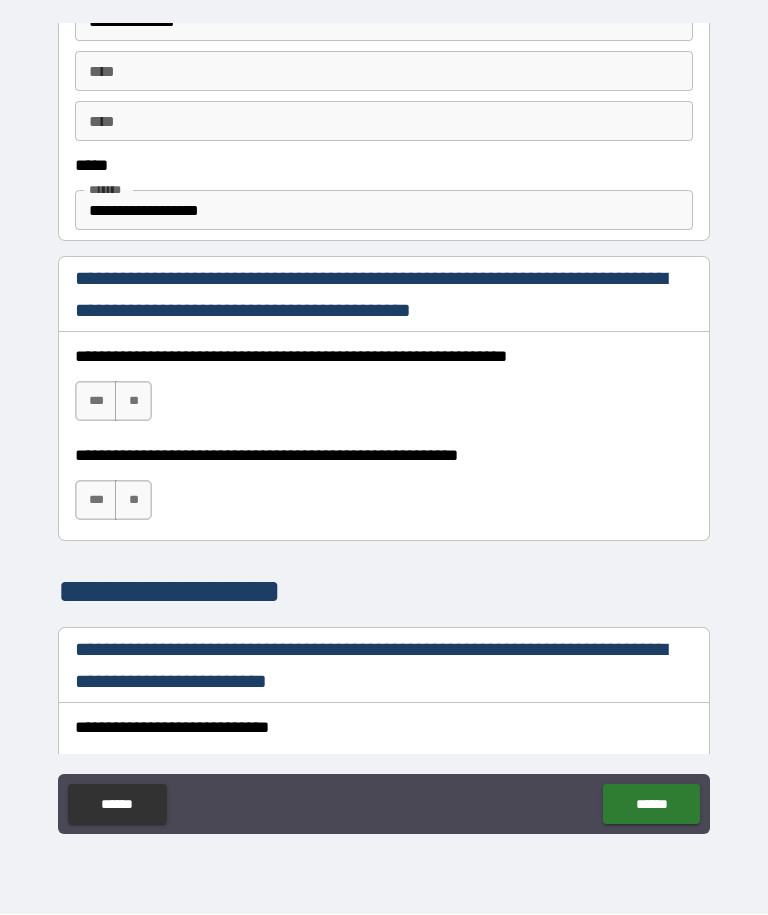 scroll, scrollTop: 1125, scrollLeft: 0, axis: vertical 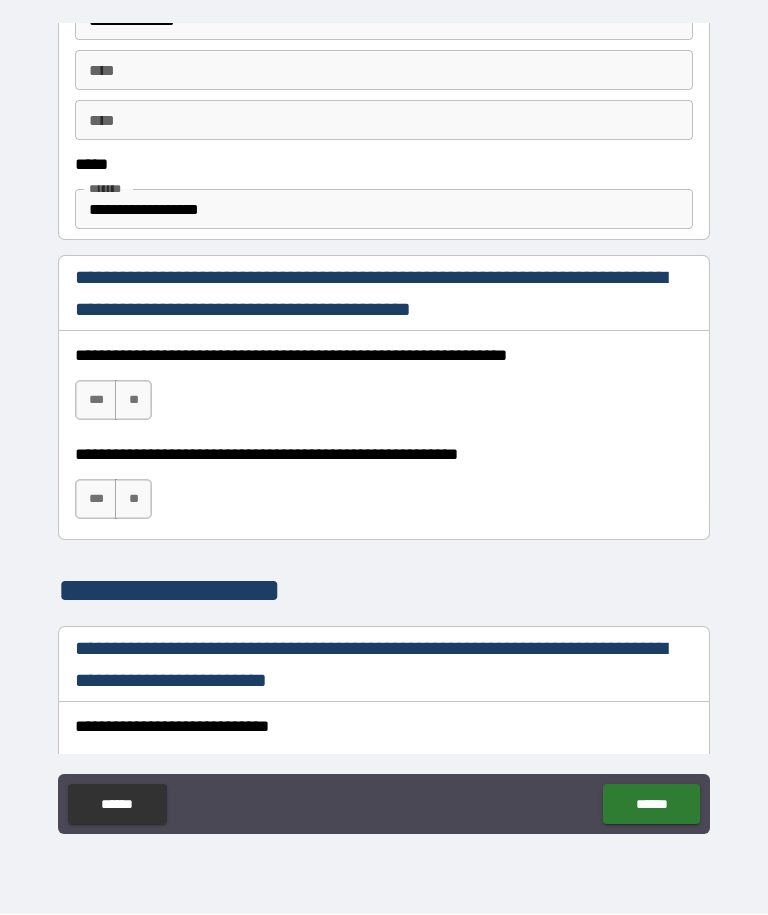 click on "***" at bounding box center (96, 401) 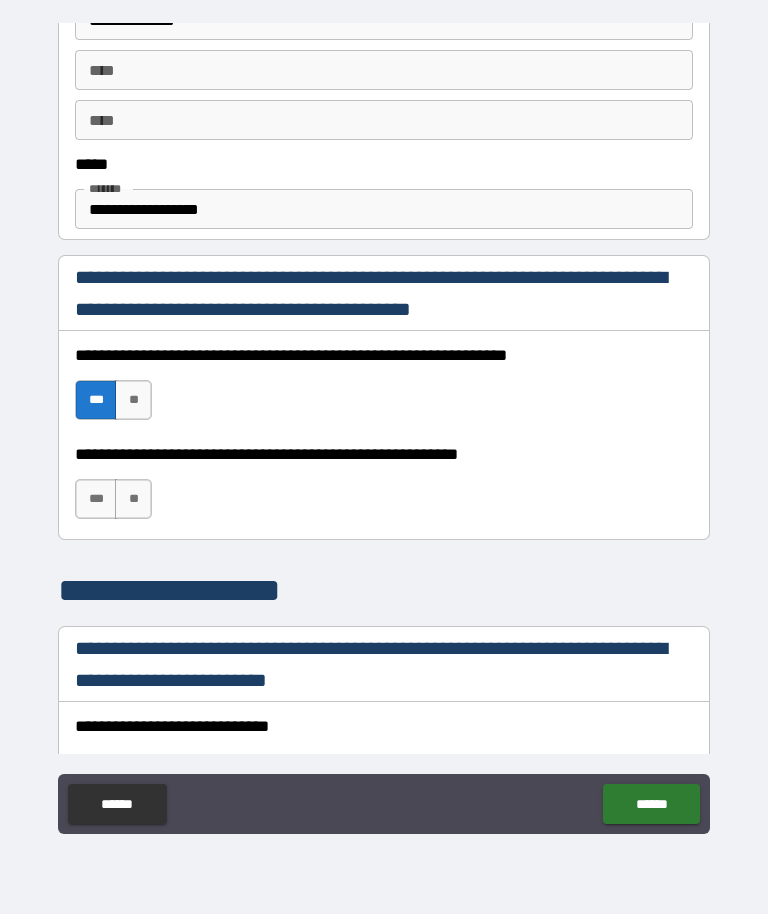 click on "***" at bounding box center [96, 500] 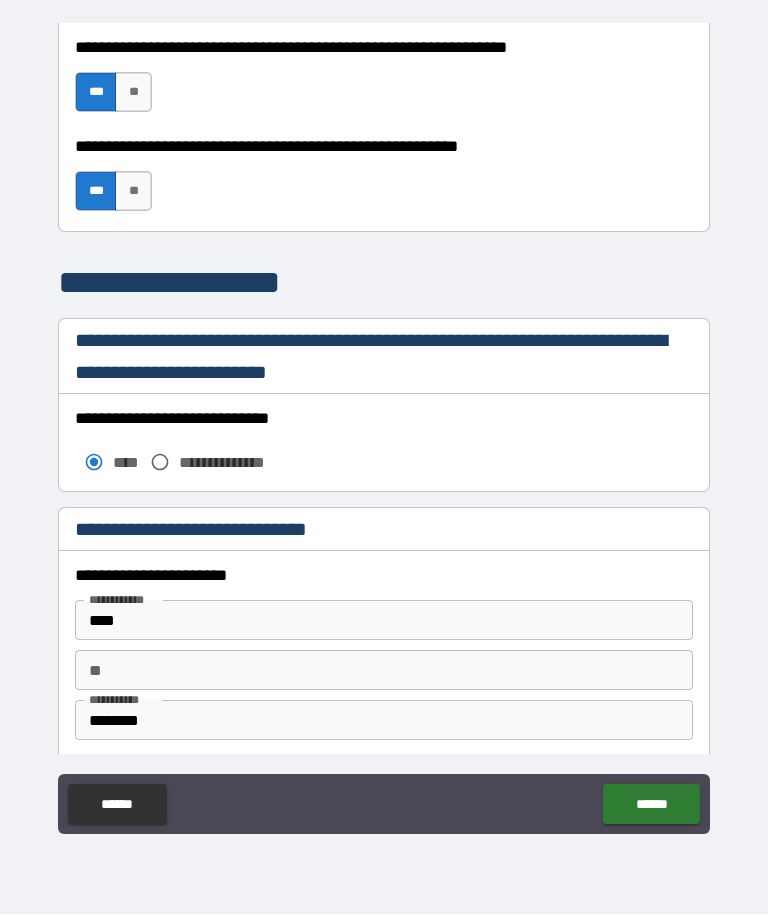 scroll, scrollTop: 1436, scrollLeft: 0, axis: vertical 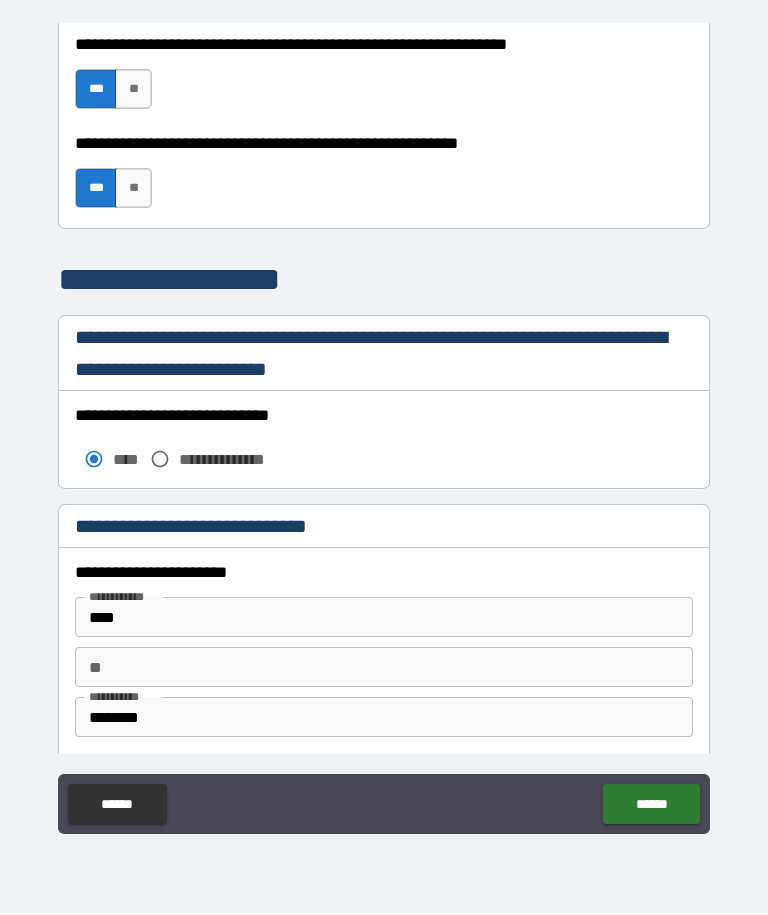 click on "**********" at bounding box center (235, 460) 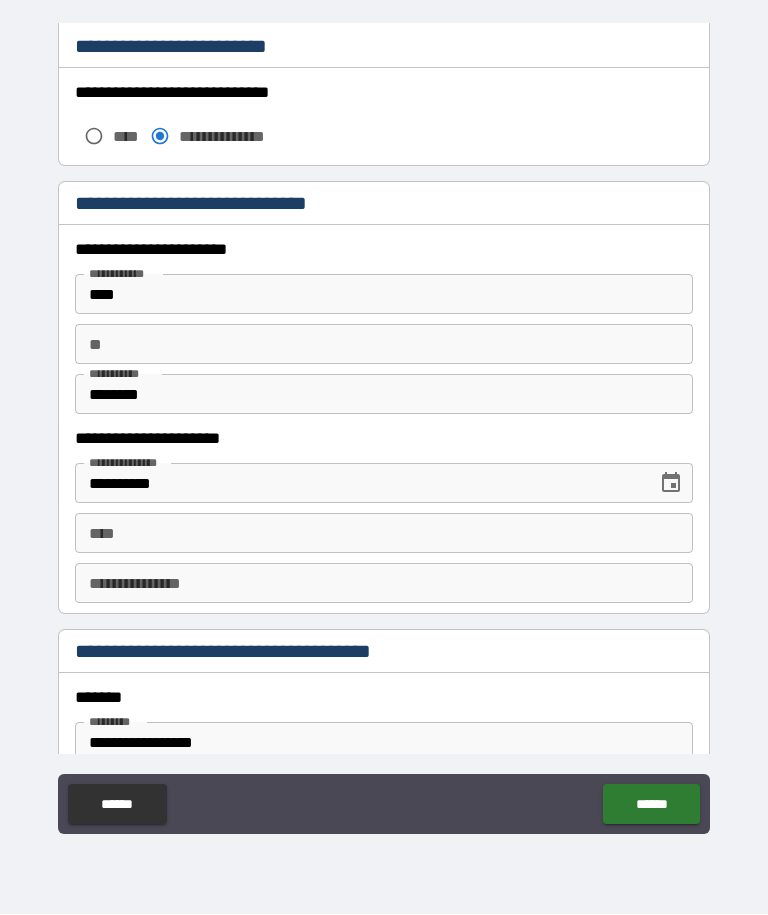 scroll, scrollTop: 1896, scrollLeft: 0, axis: vertical 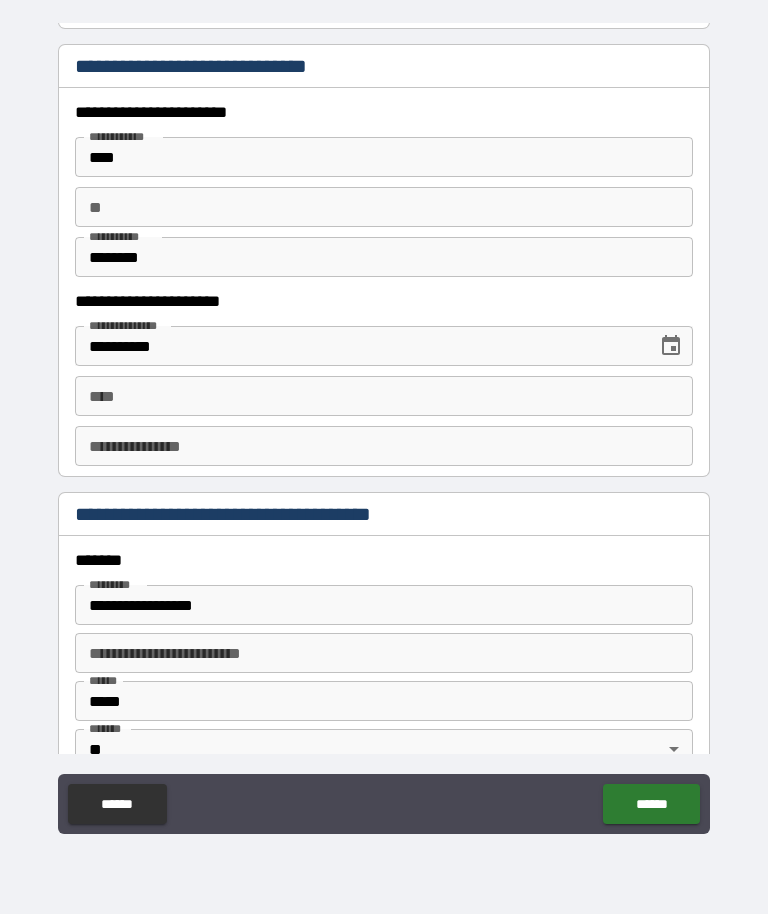 click on "**********" at bounding box center [384, 606] 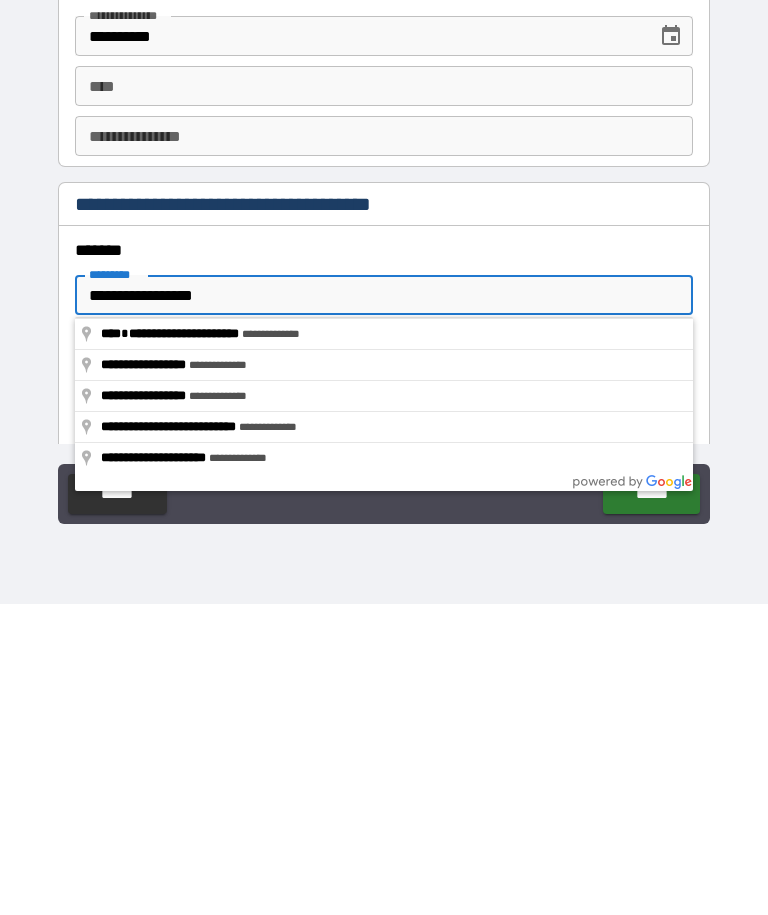 click on "**********" at bounding box center (384, 606) 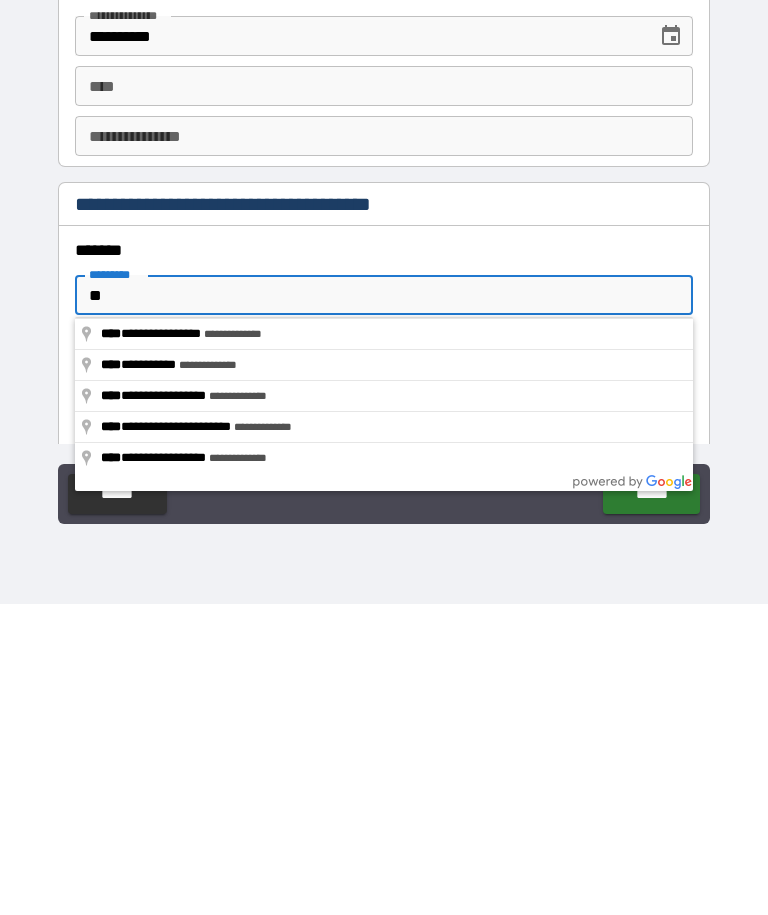 type on "*" 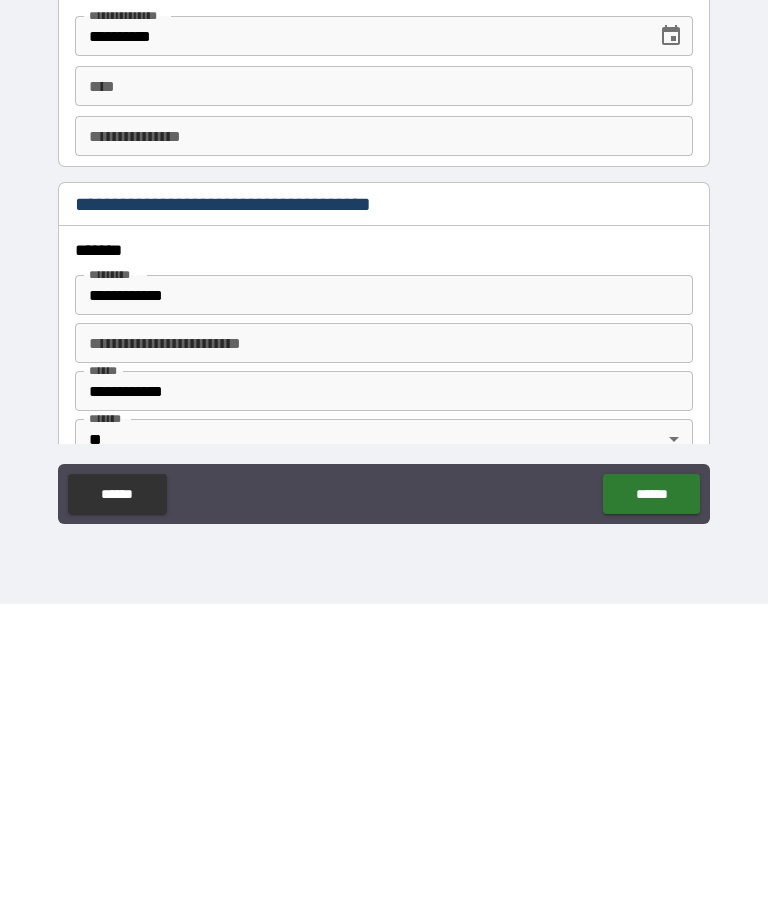 type on "**********" 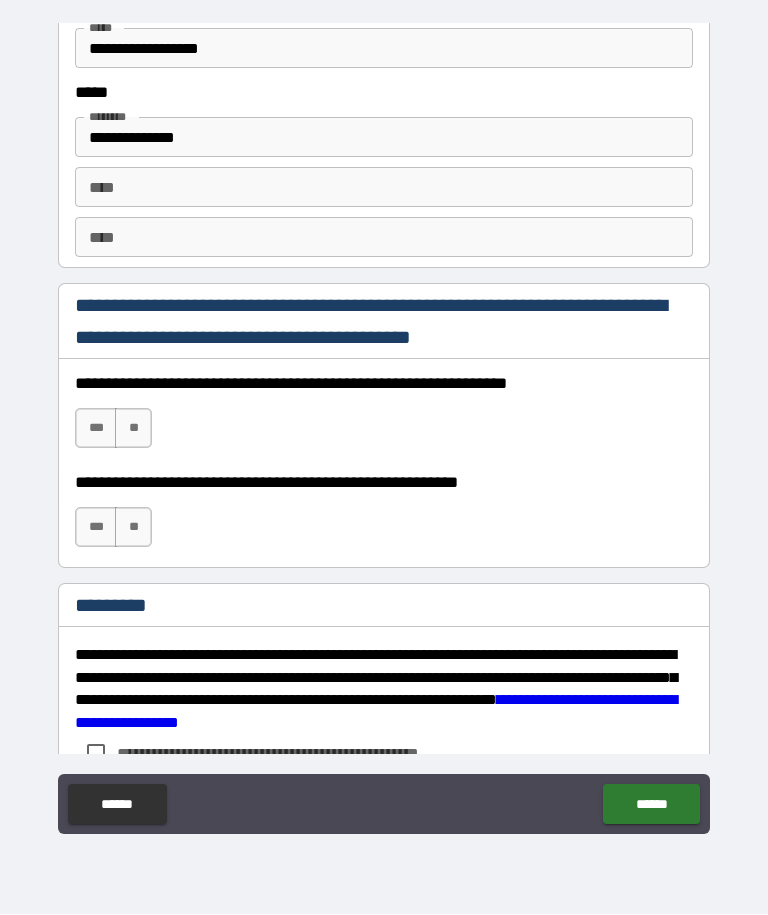 scroll, scrollTop: 2734, scrollLeft: 0, axis: vertical 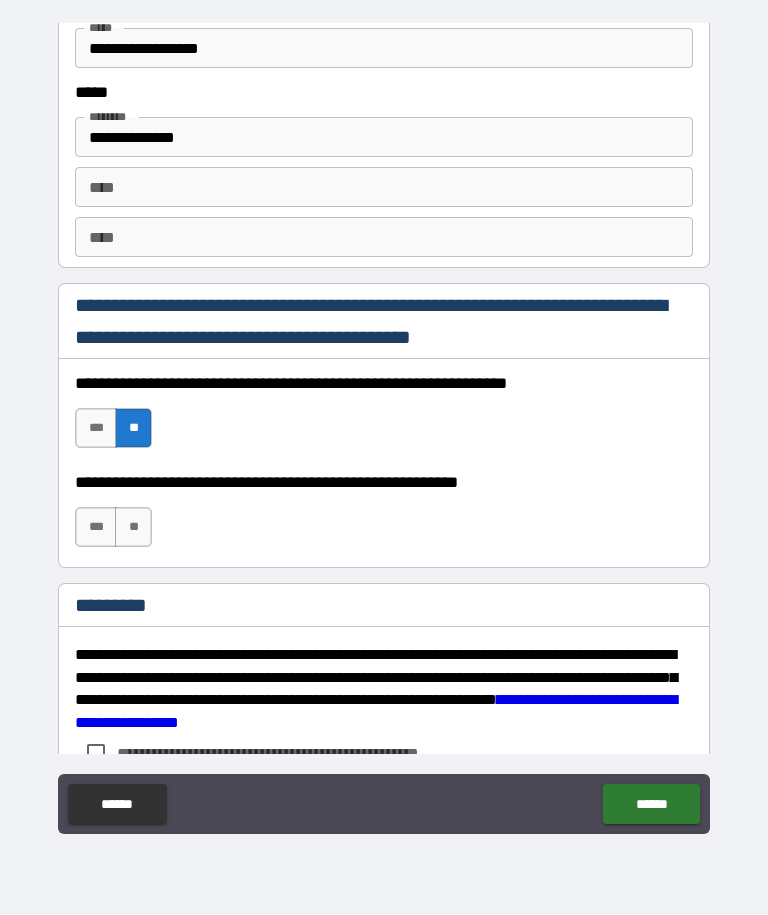 click on "***" at bounding box center (96, 429) 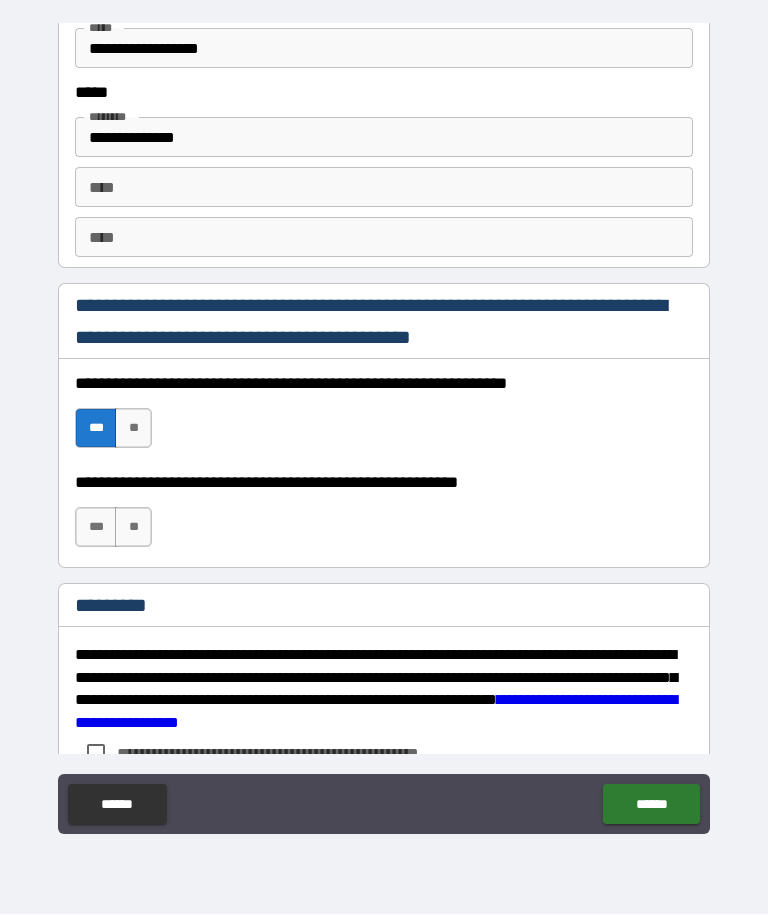 click on "***" at bounding box center [96, 528] 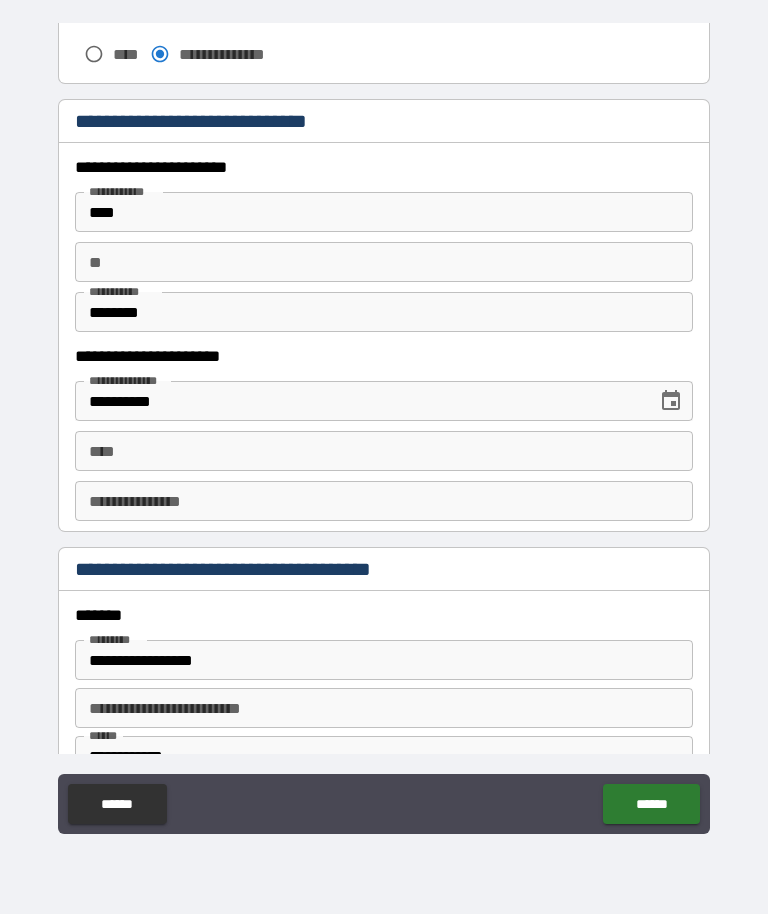 scroll, scrollTop: 1835, scrollLeft: 0, axis: vertical 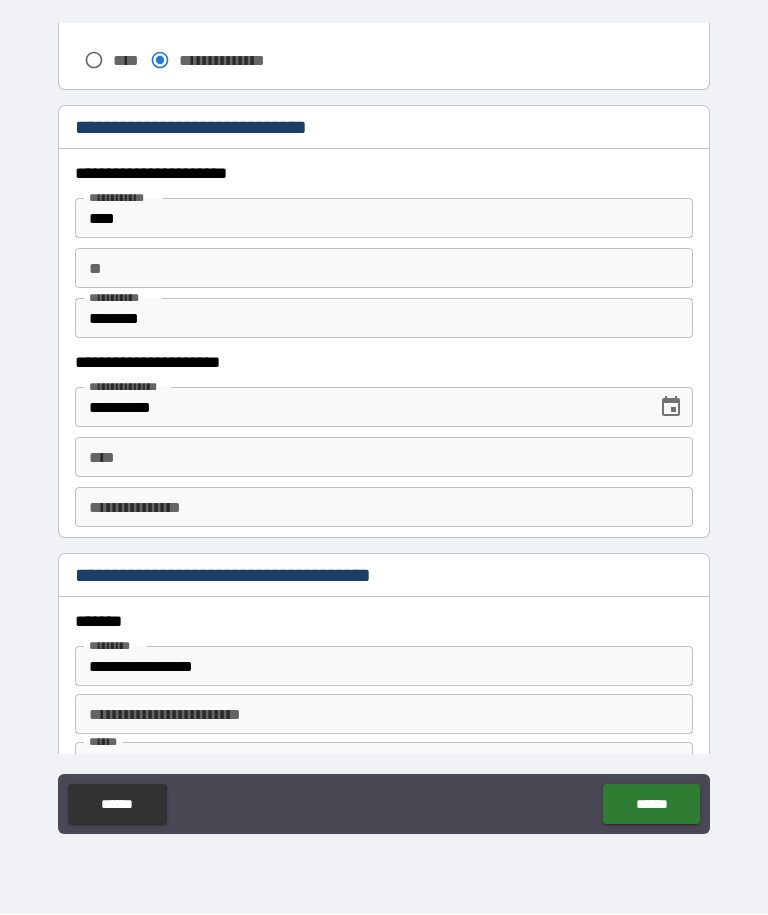 click on "****" at bounding box center (384, 458) 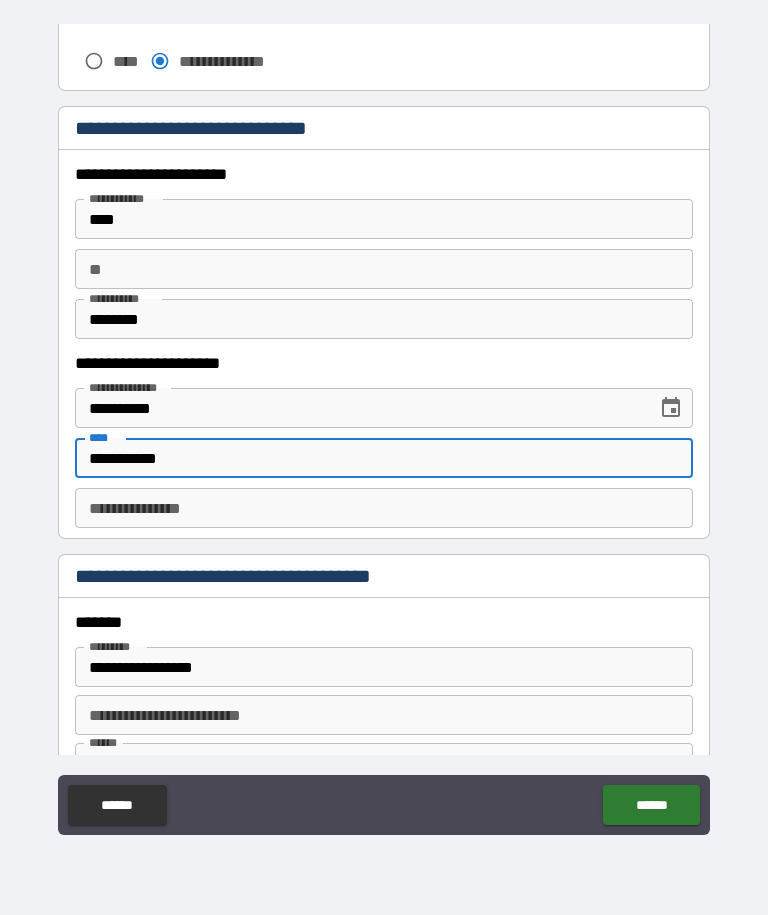 type on "**********" 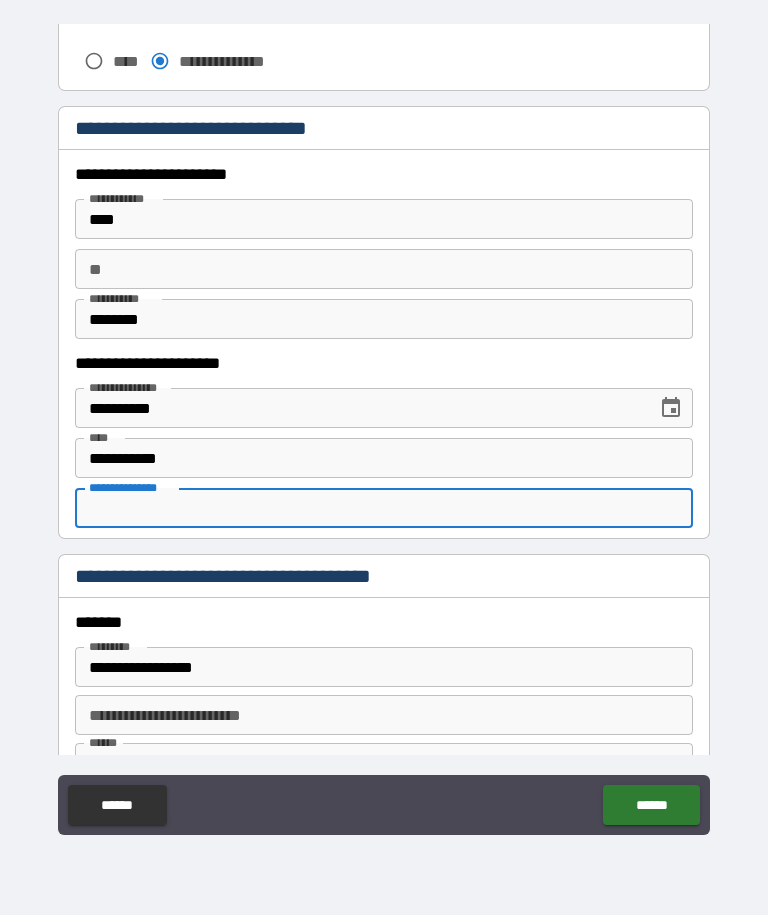 click on "**********" at bounding box center [384, 427] 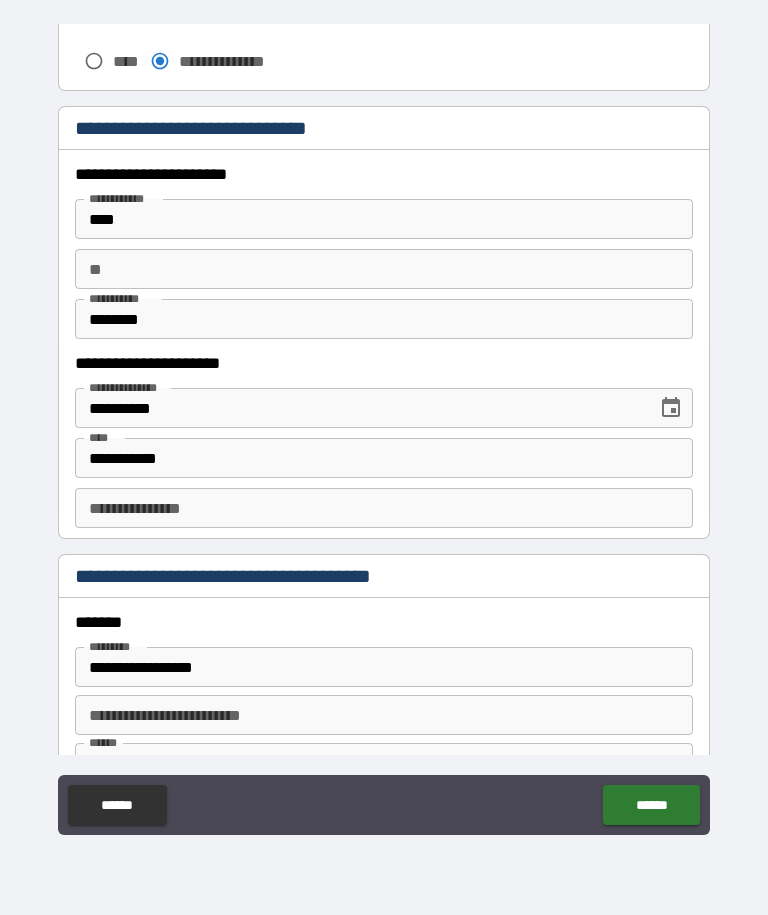 click on "**********" at bounding box center (384, 508) 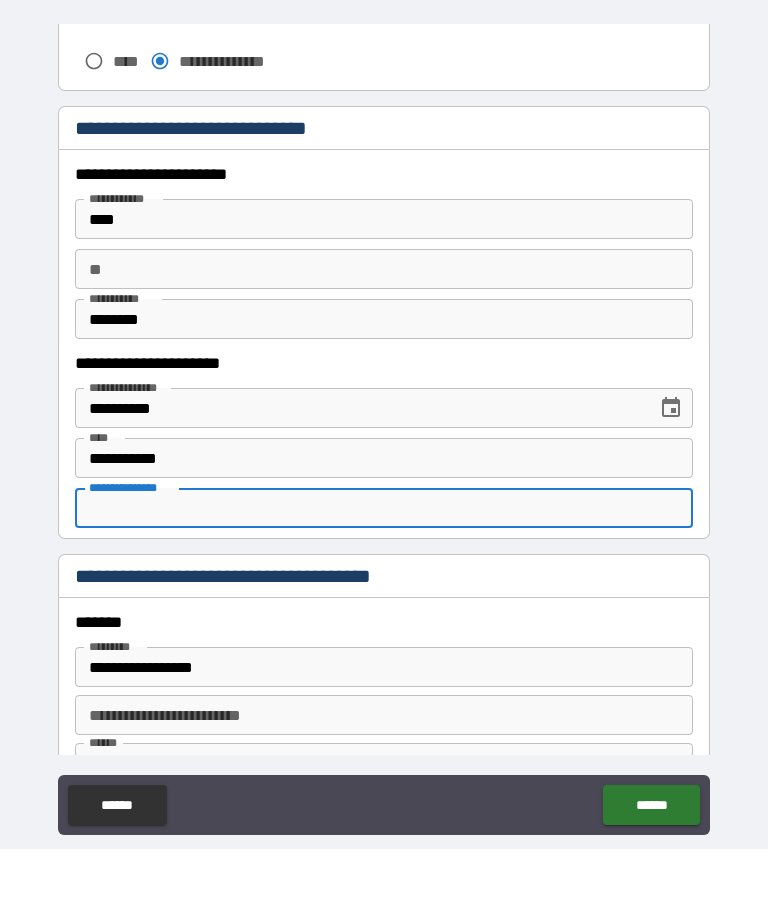 scroll, scrollTop: 66, scrollLeft: 0, axis: vertical 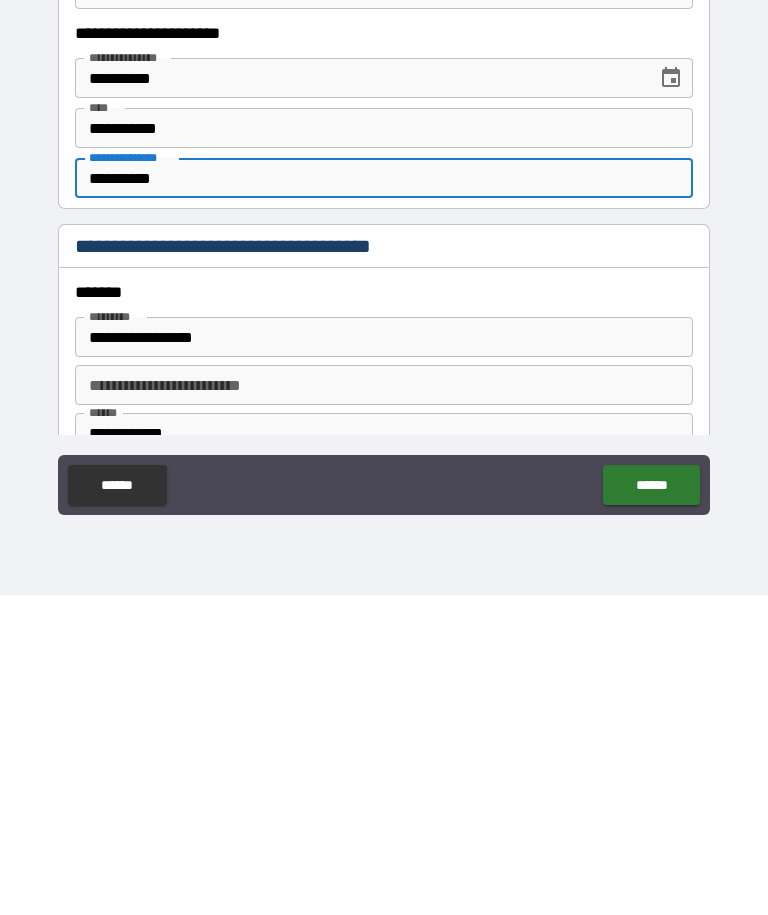 type on "**********" 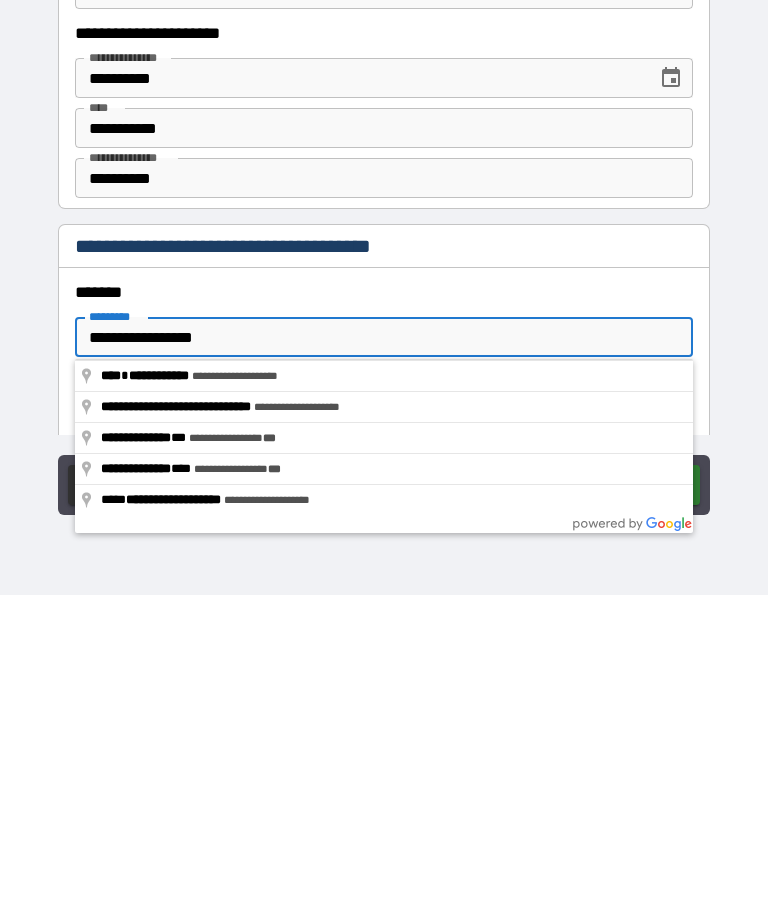 click on "**********" at bounding box center (384, 427) 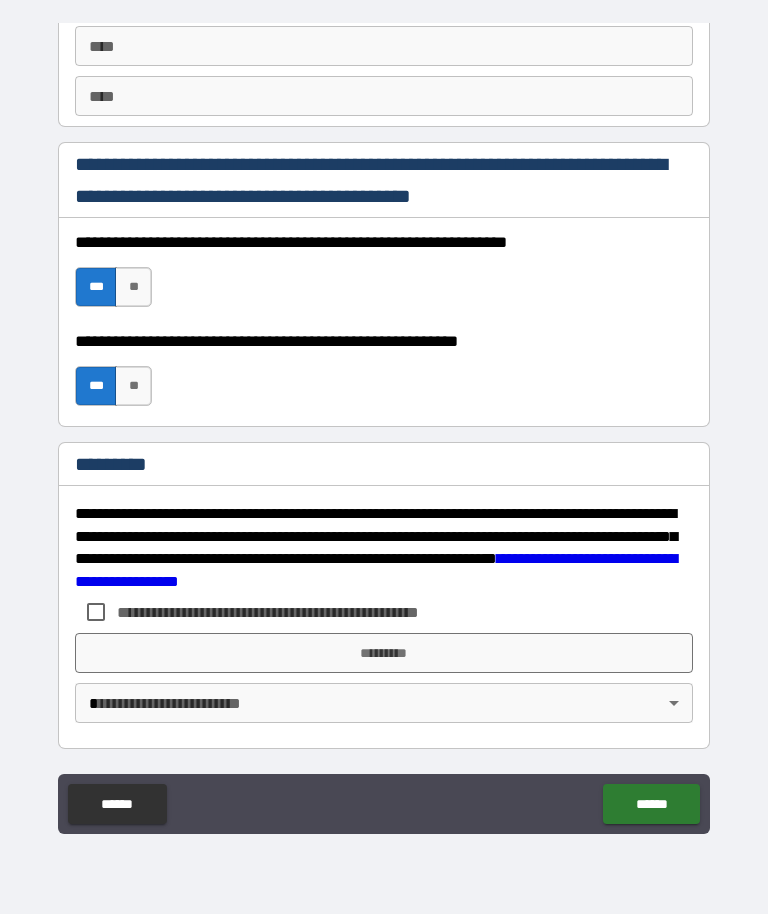 scroll, scrollTop: 2875, scrollLeft: 0, axis: vertical 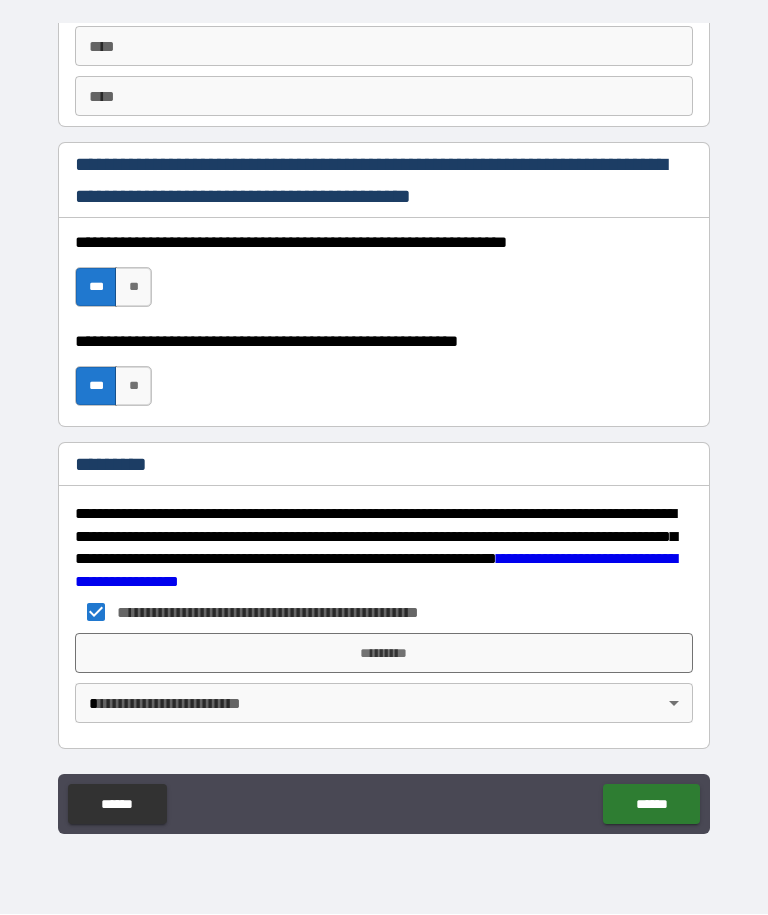 click on "**********" at bounding box center (384, 424) 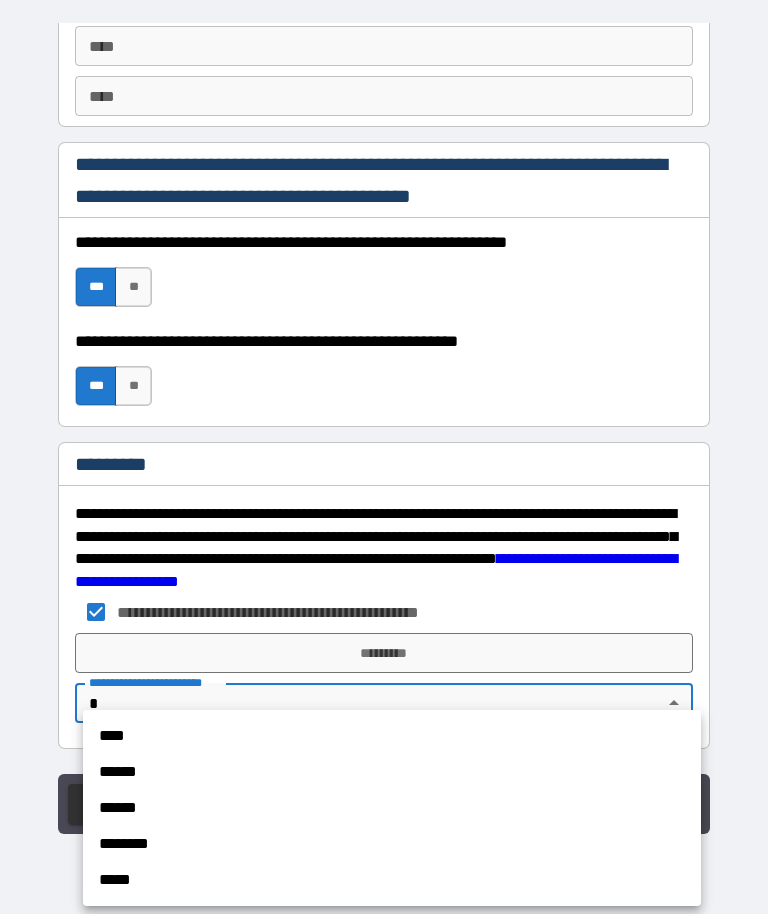 click on "****" at bounding box center (392, 737) 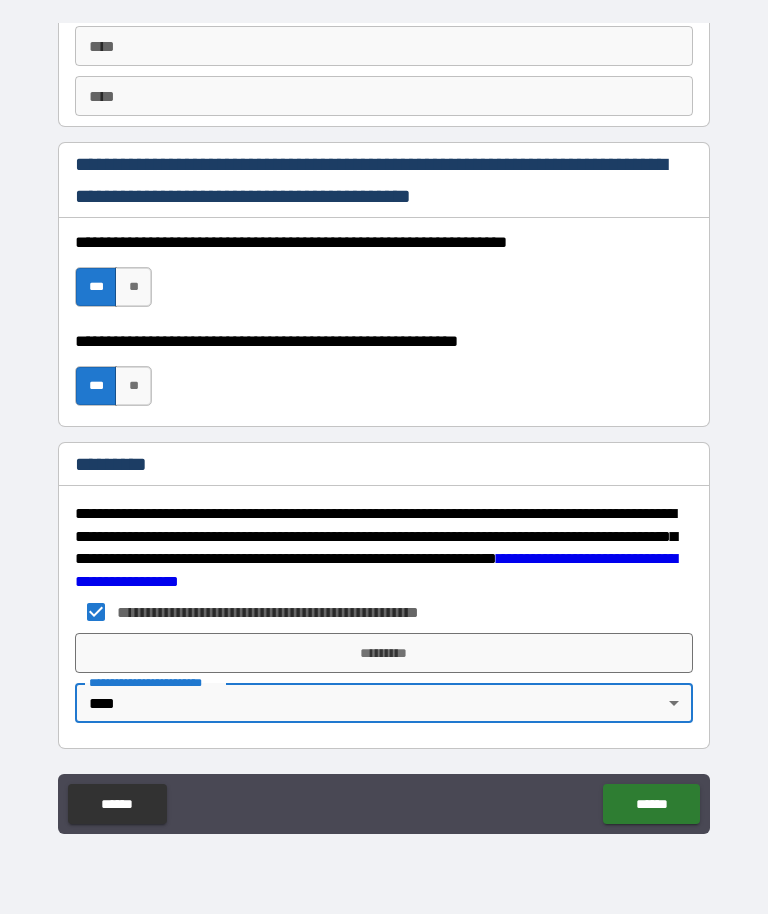 type on "*" 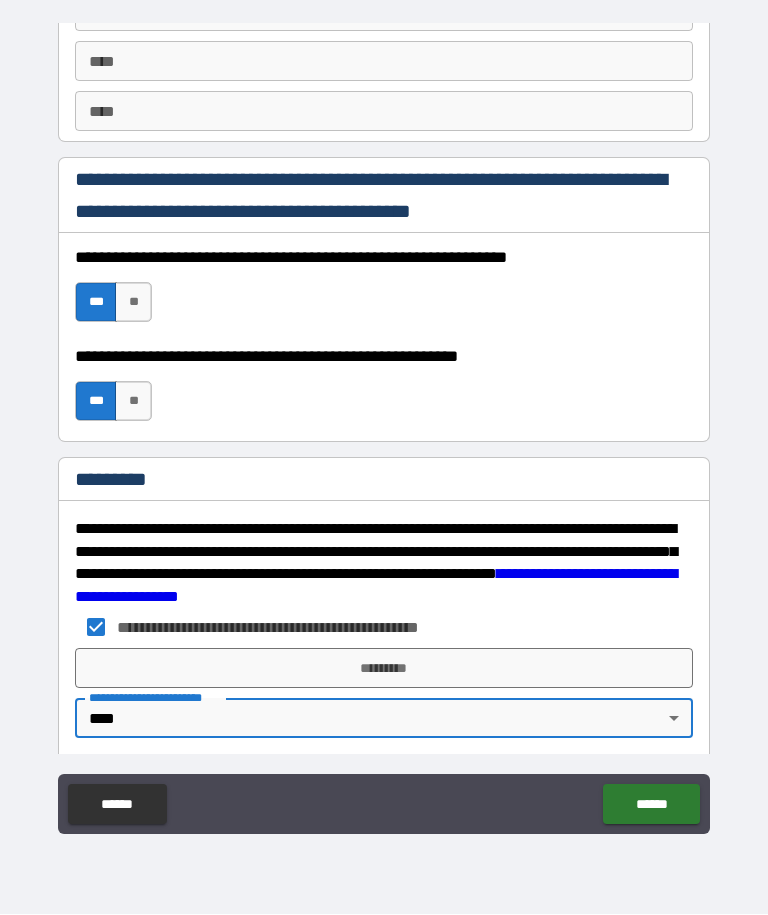 scroll, scrollTop: 2875, scrollLeft: 0, axis: vertical 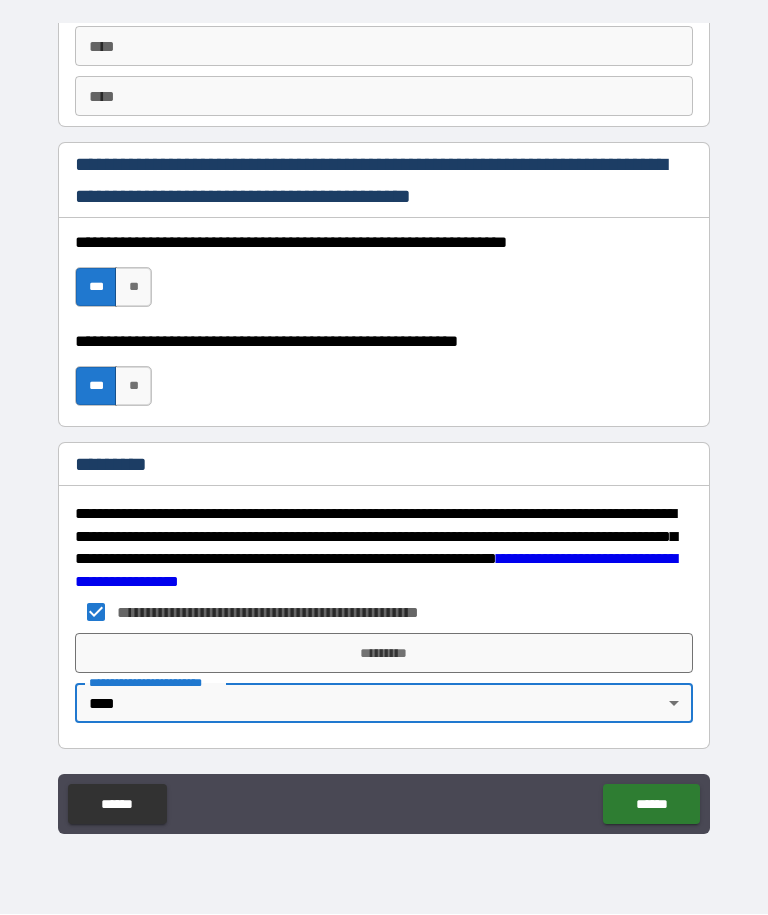 click on "*********" at bounding box center (384, 654) 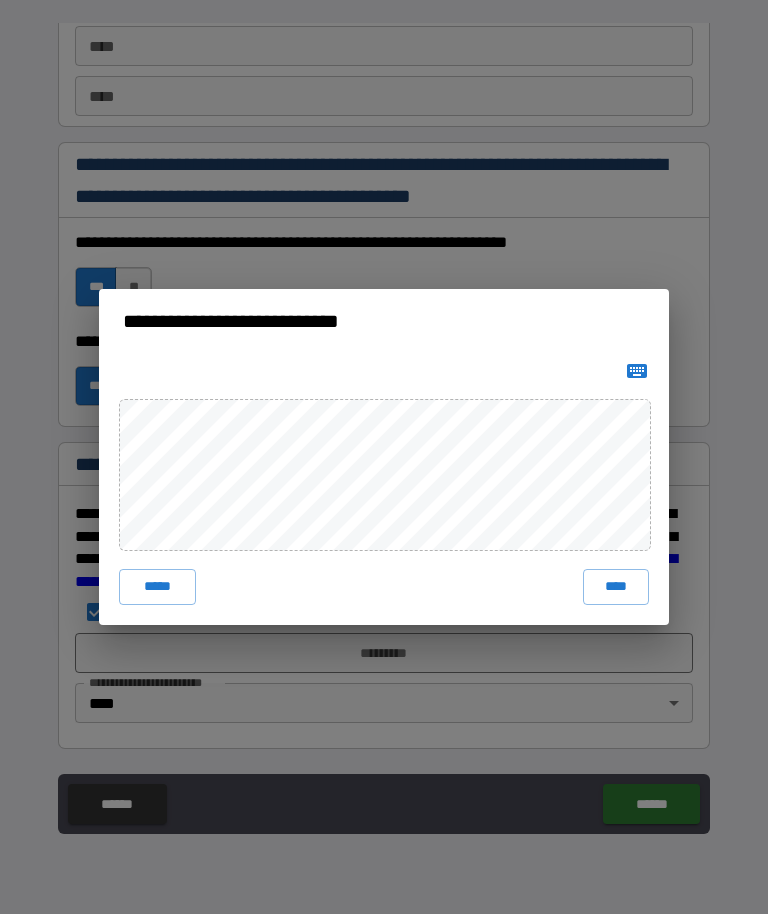 click on "****" at bounding box center (616, 588) 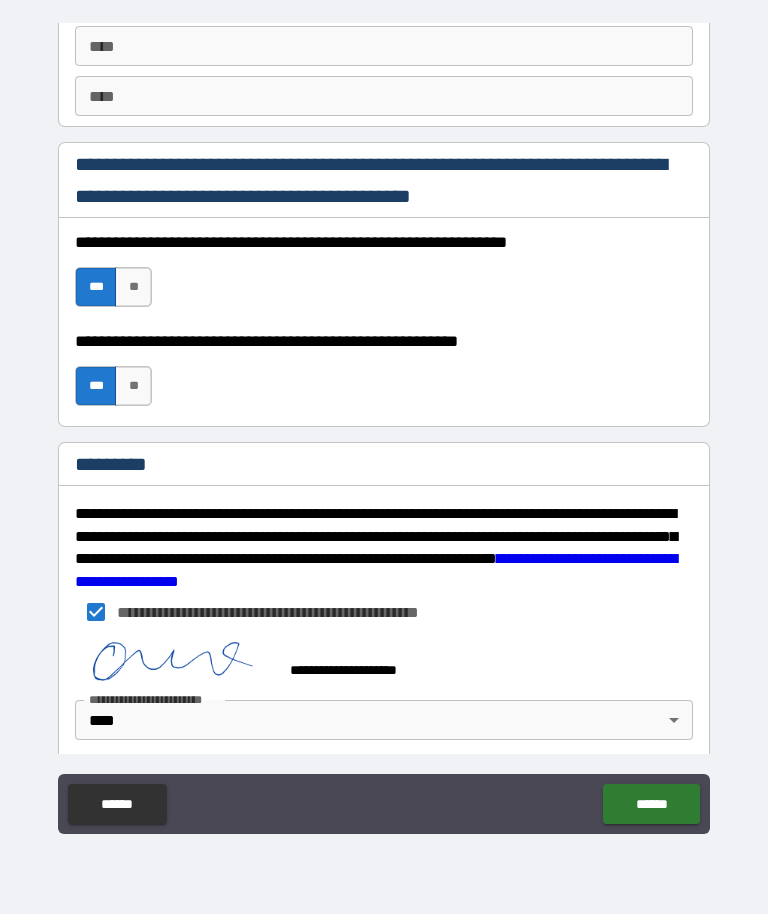 click on "******" at bounding box center [651, 805] 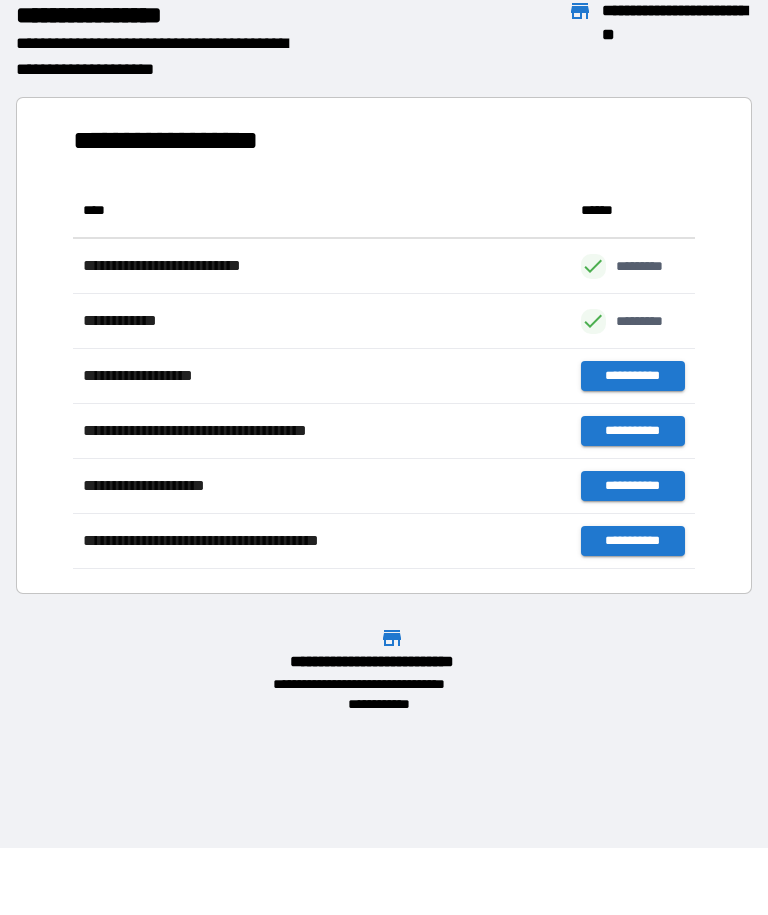 scroll, scrollTop: 386, scrollLeft: 622, axis: both 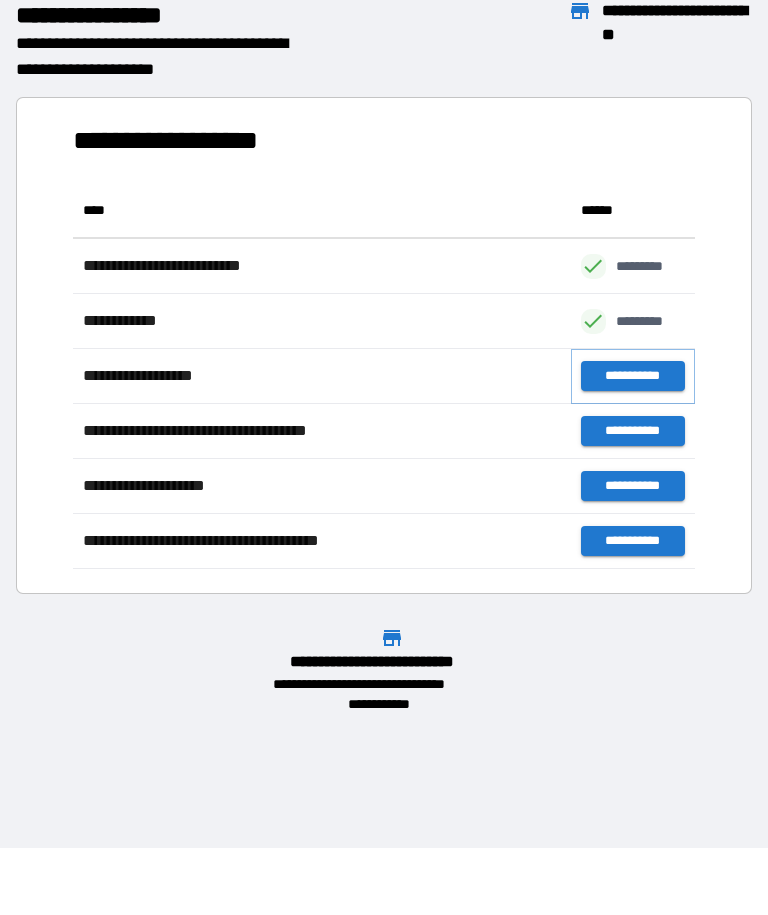click on "**********" at bounding box center [633, 377] 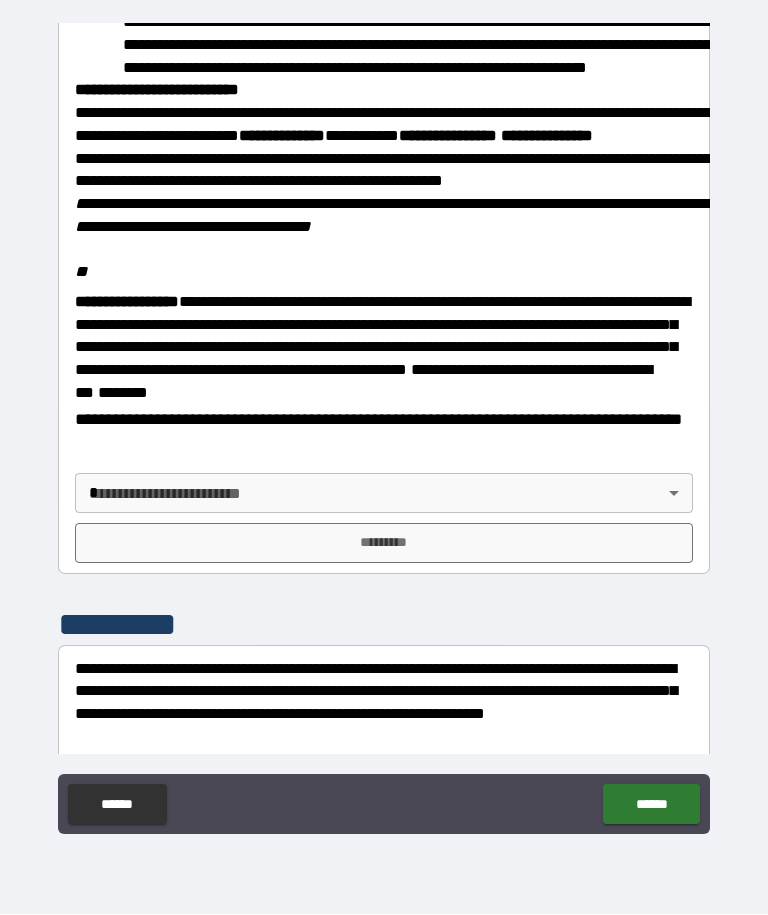 scroll, scrollTop: 2155, scrollLeft: 0, axis: vertical 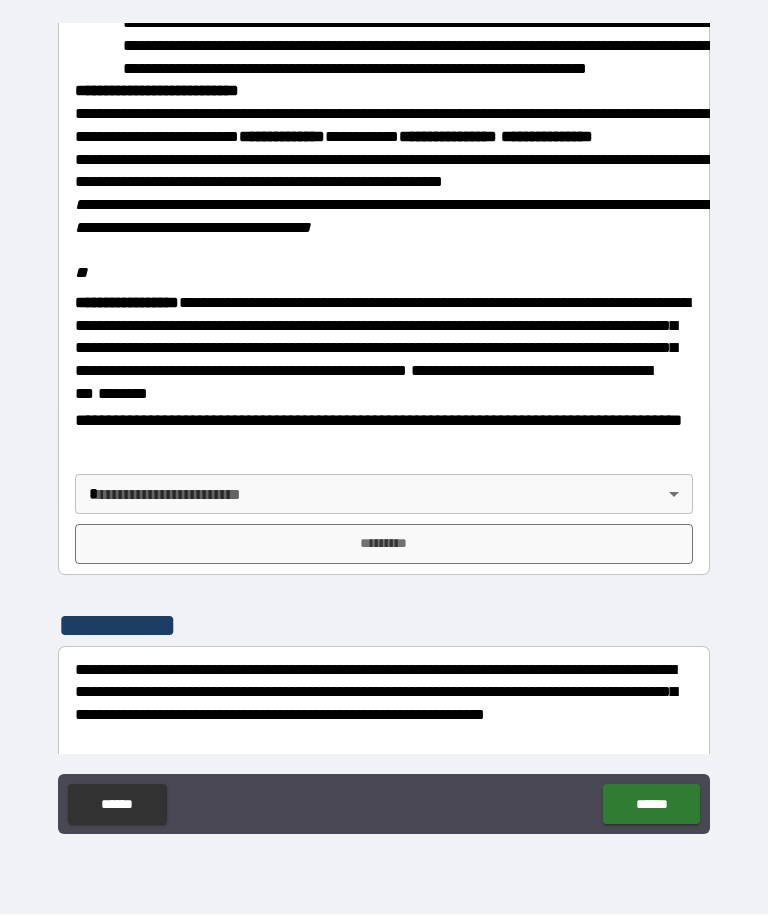 click on "**********" at bounding box center [384, 424] 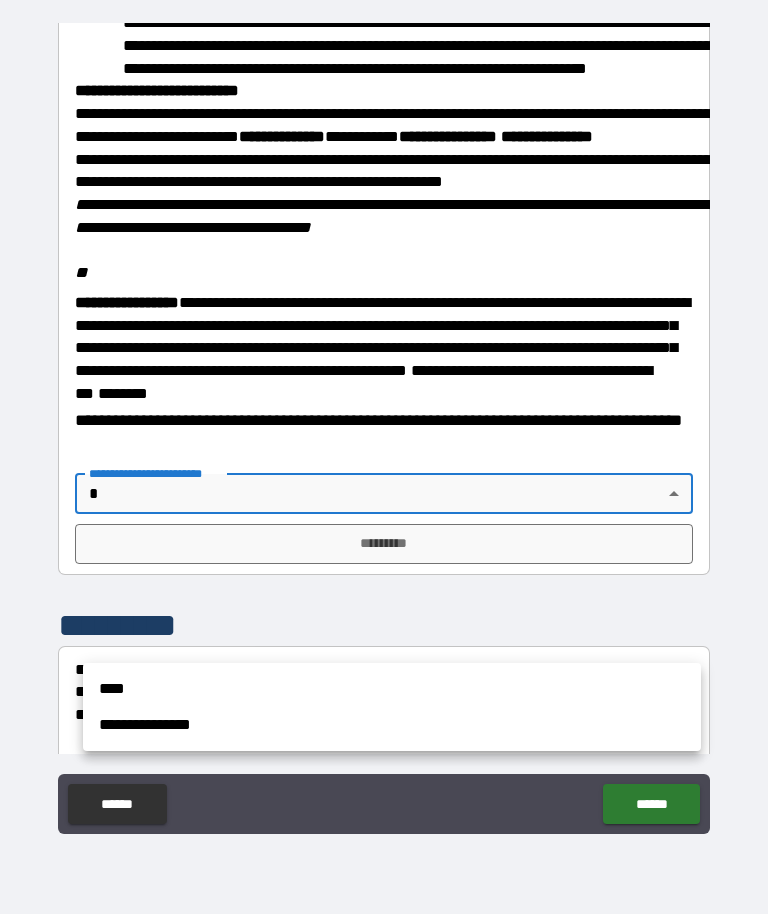 click on "****" at bounding box center [392, 690] 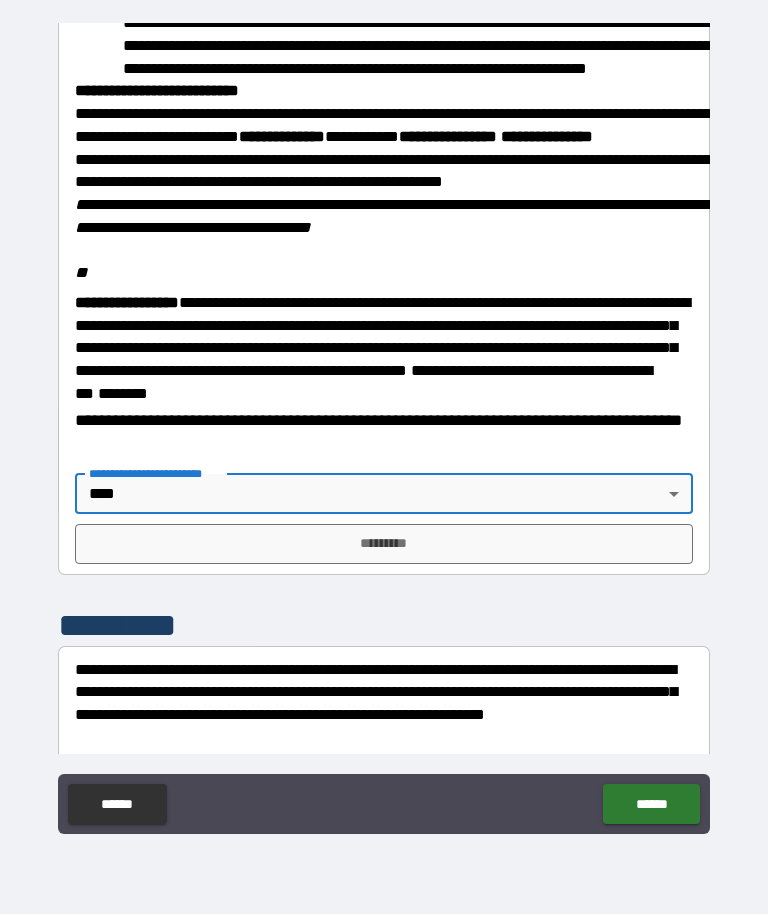 click on "*********" at bounding box center (384, 545) 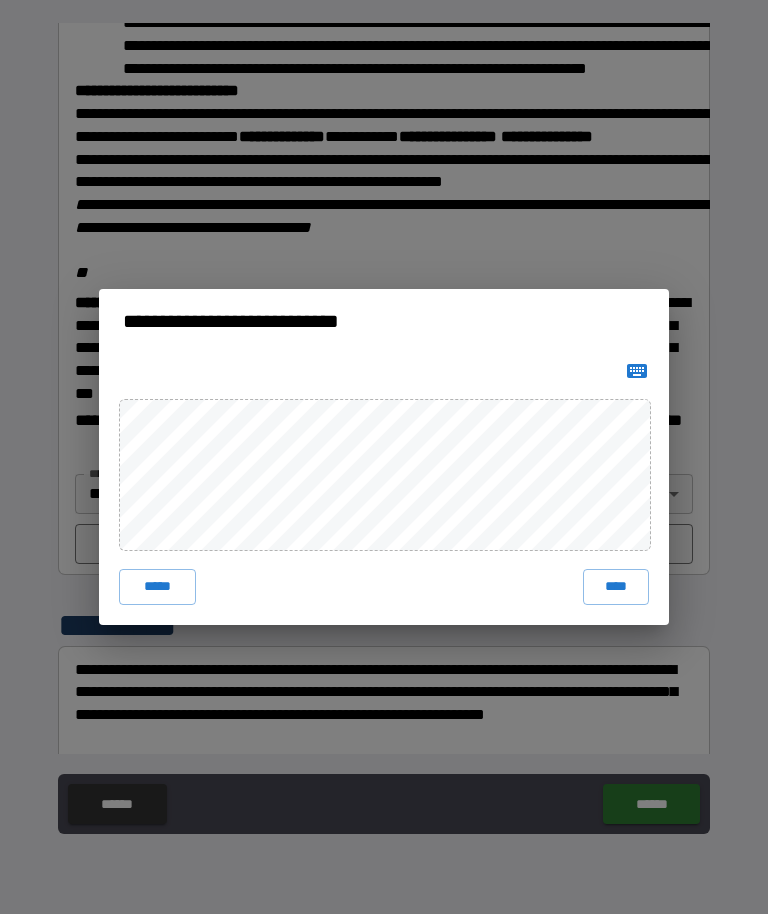 click on "*****" at bounding box center (157, 588) 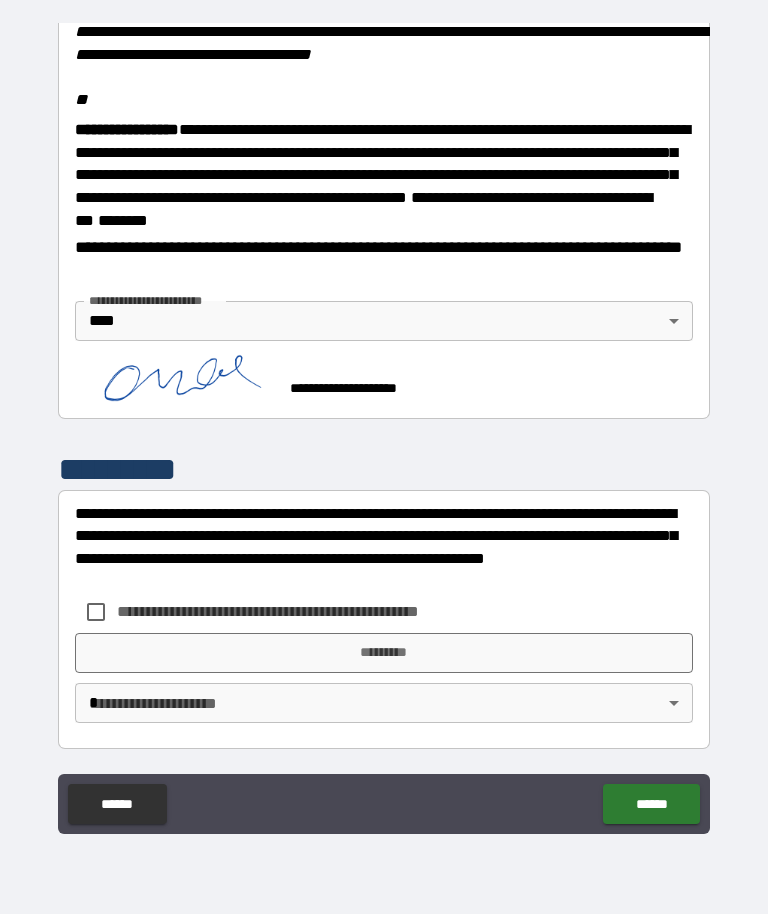 scroll, scrollTop: 2468, scrollLeft: 0, axis: vertical 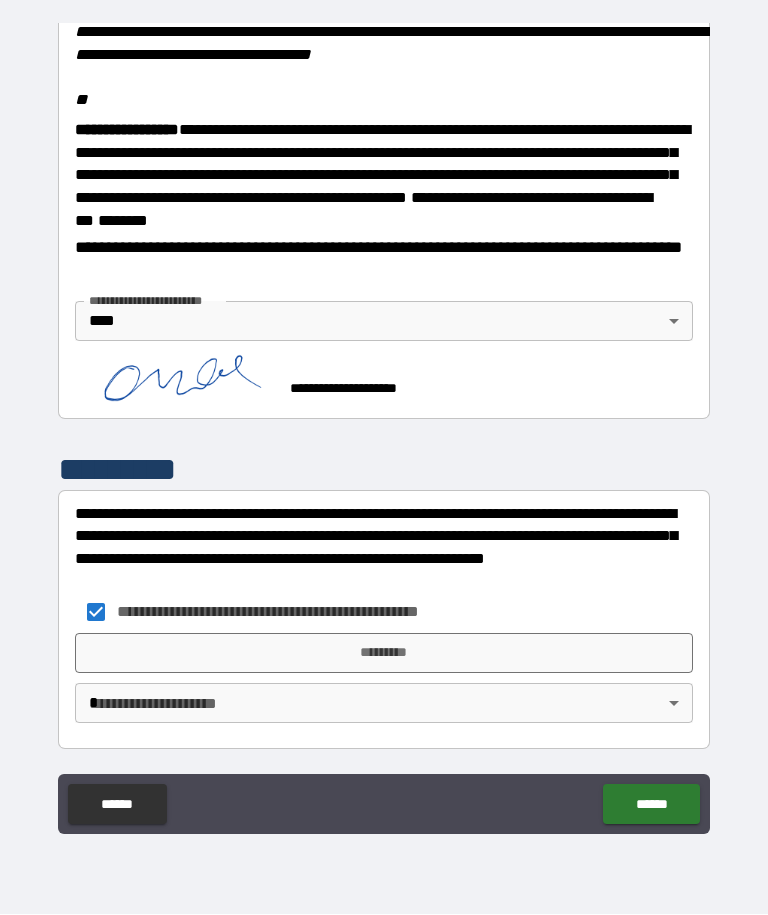 click on "**********" at bounding box center (384, 424) 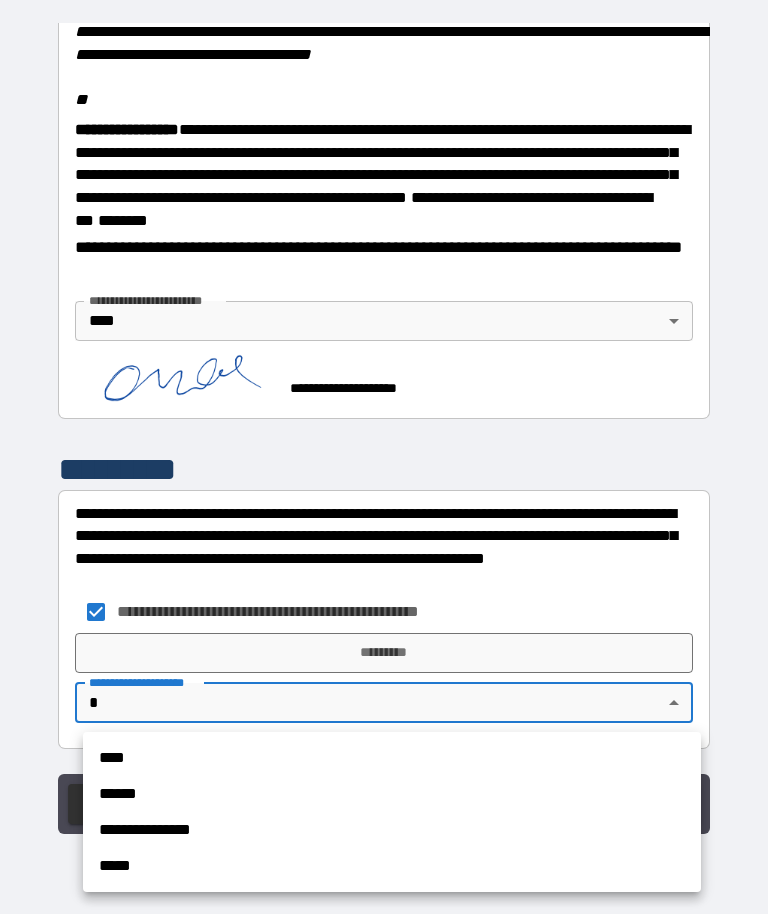 click on "****" at bounding box center [392, 759] 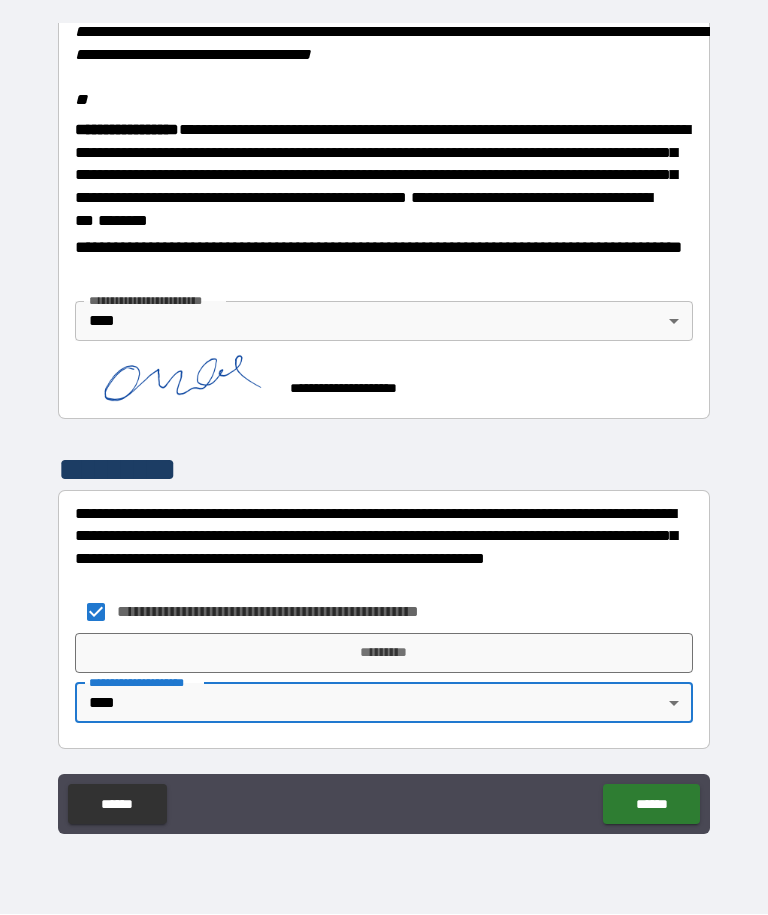 type on "****" 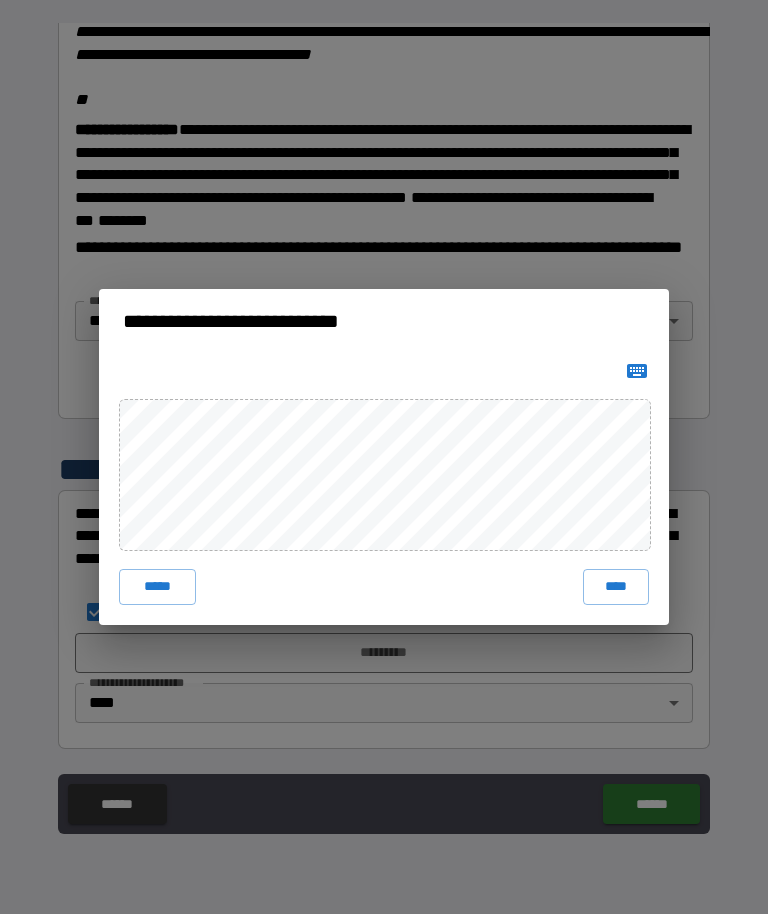 click on "****" at bounding box center (616, 588) 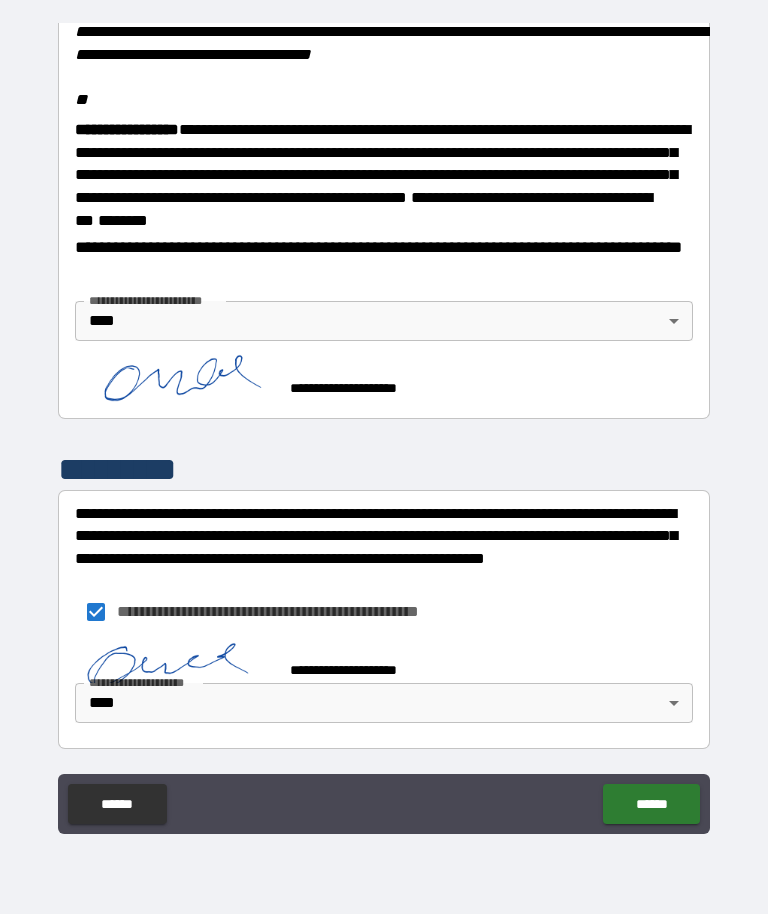 scroll, scrollTop: 2458, scrollLeft: 0, axis: vertical 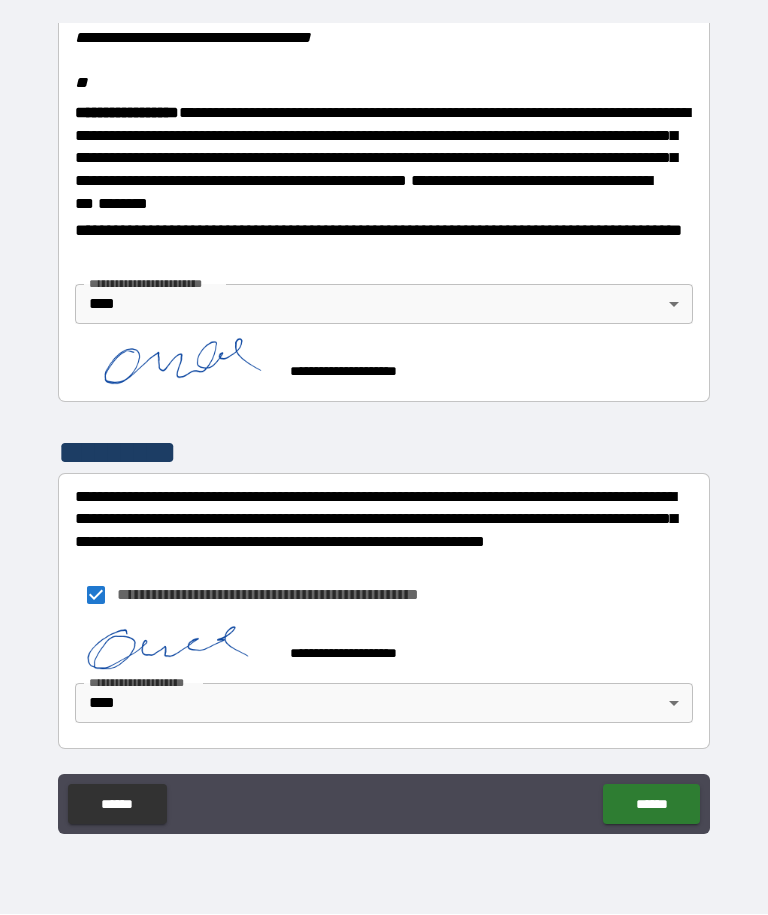 click on "******" at bounding box center (651, 805) 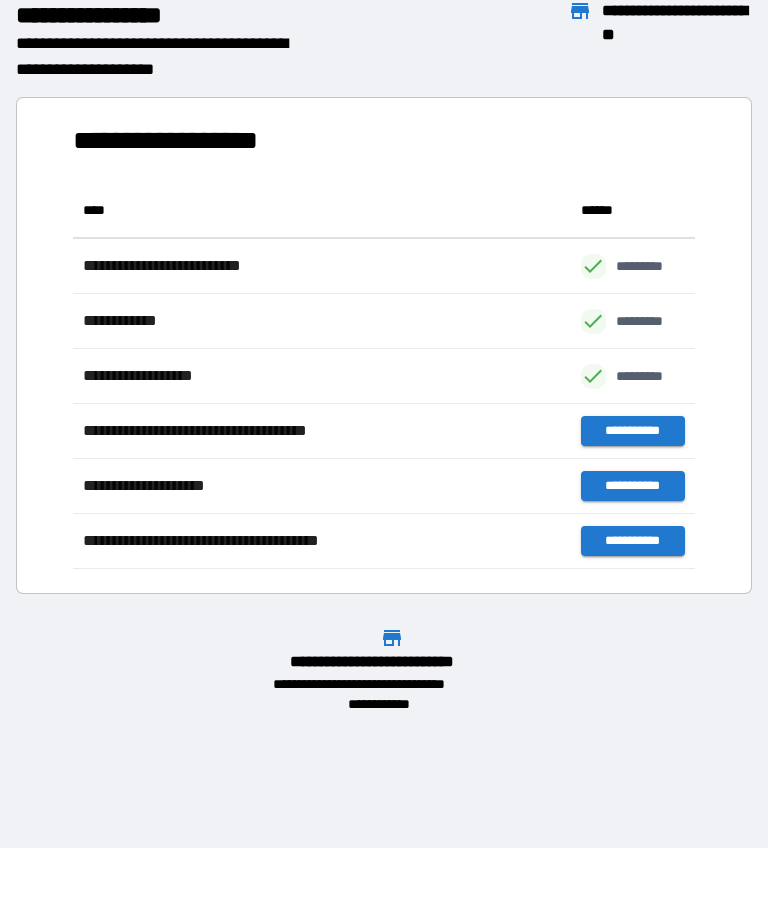 scroll, scrollTop: 386, scrollLeft: 622, axis: both 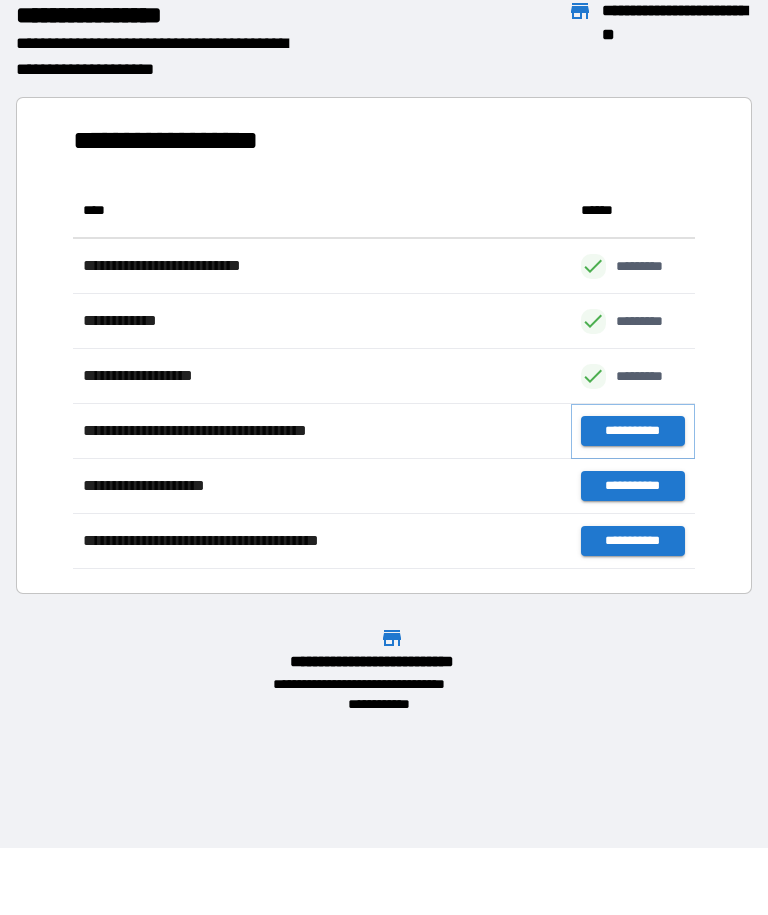 click on "**********" at bounding box center (633, 432) 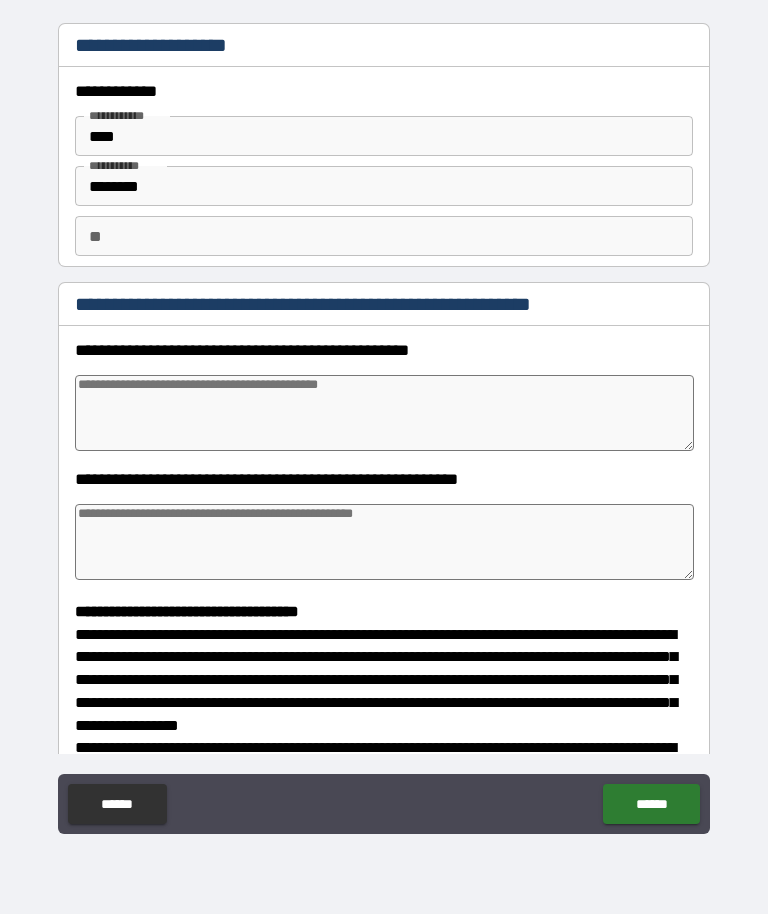 type on "*" 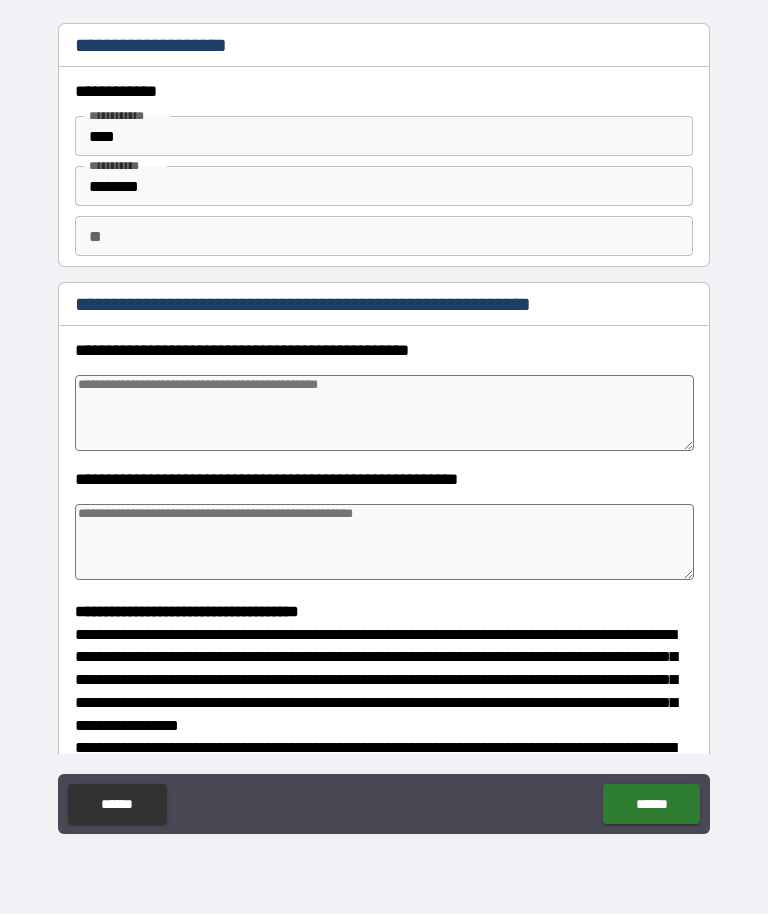 type on "*" 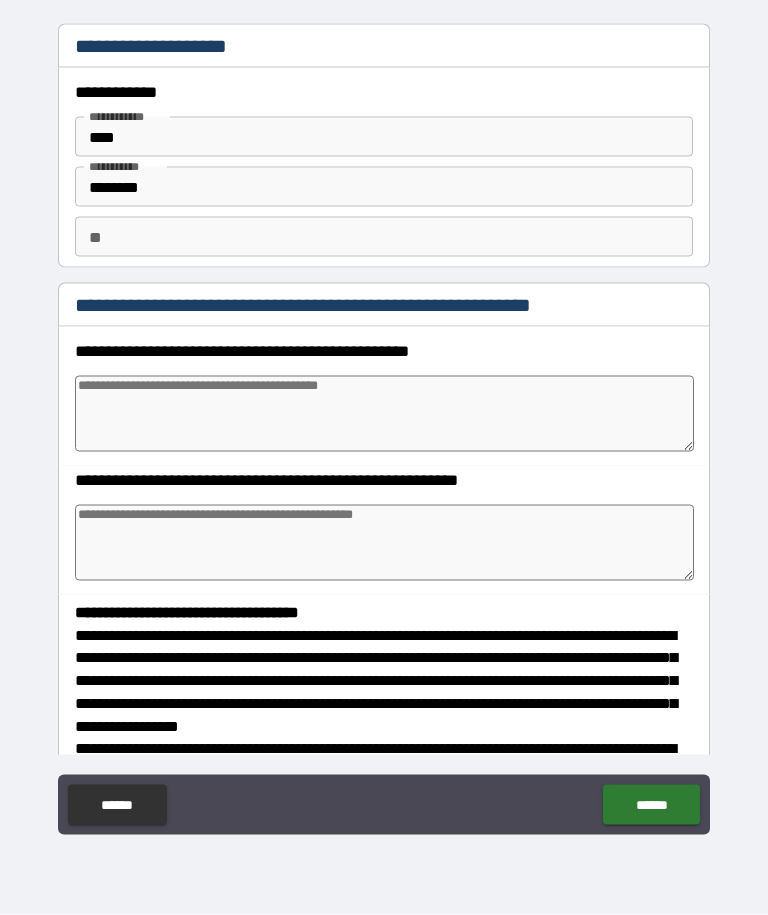 type on "*" 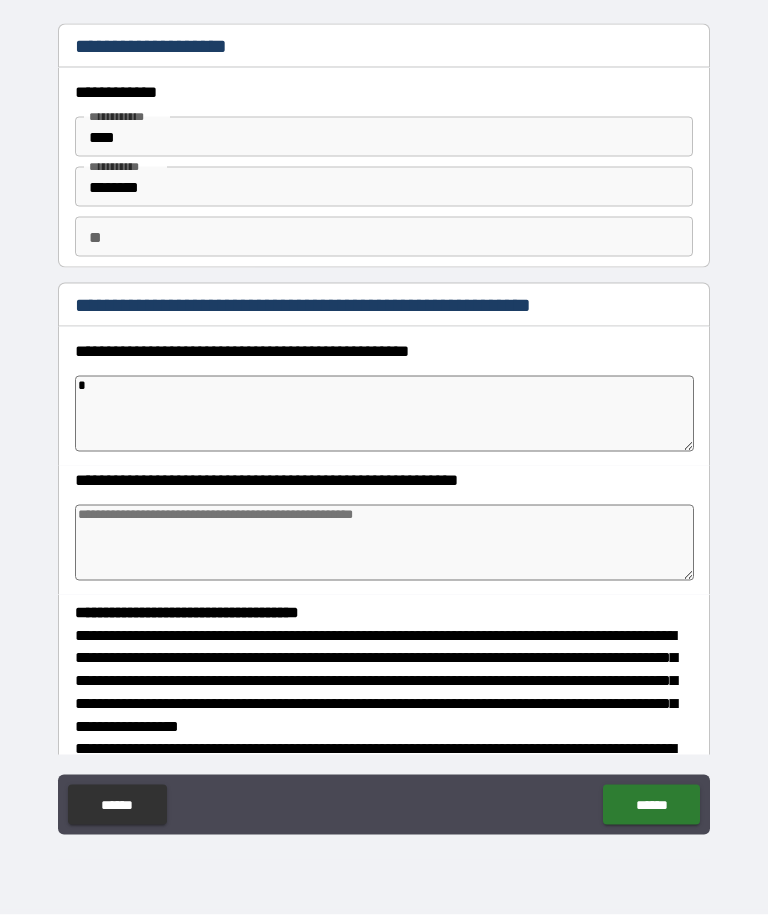 type on "*" 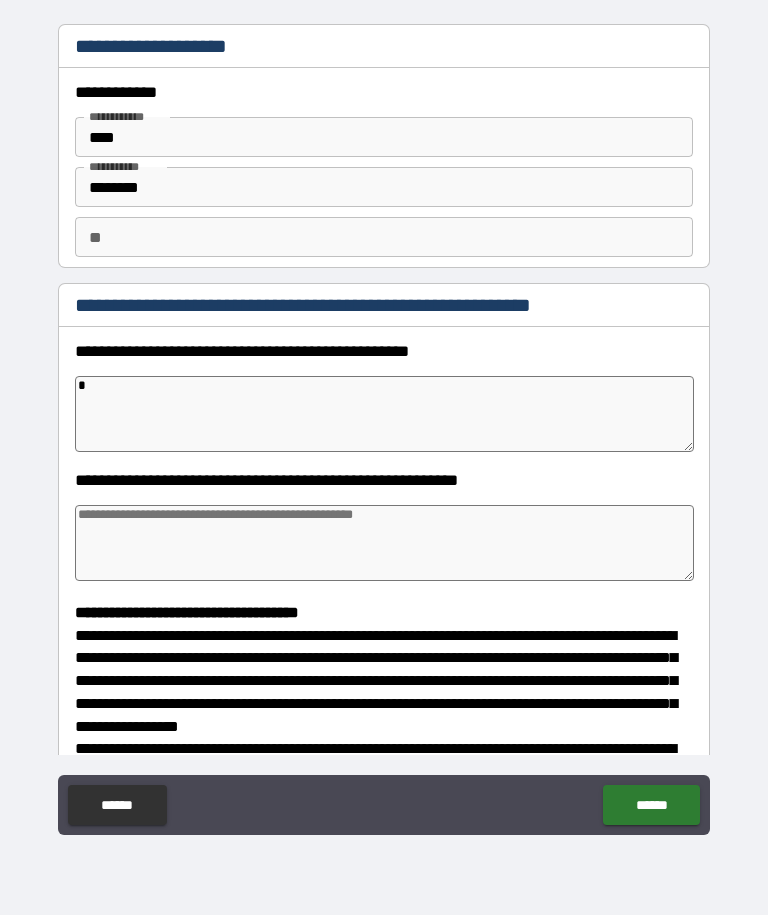 type on "**" 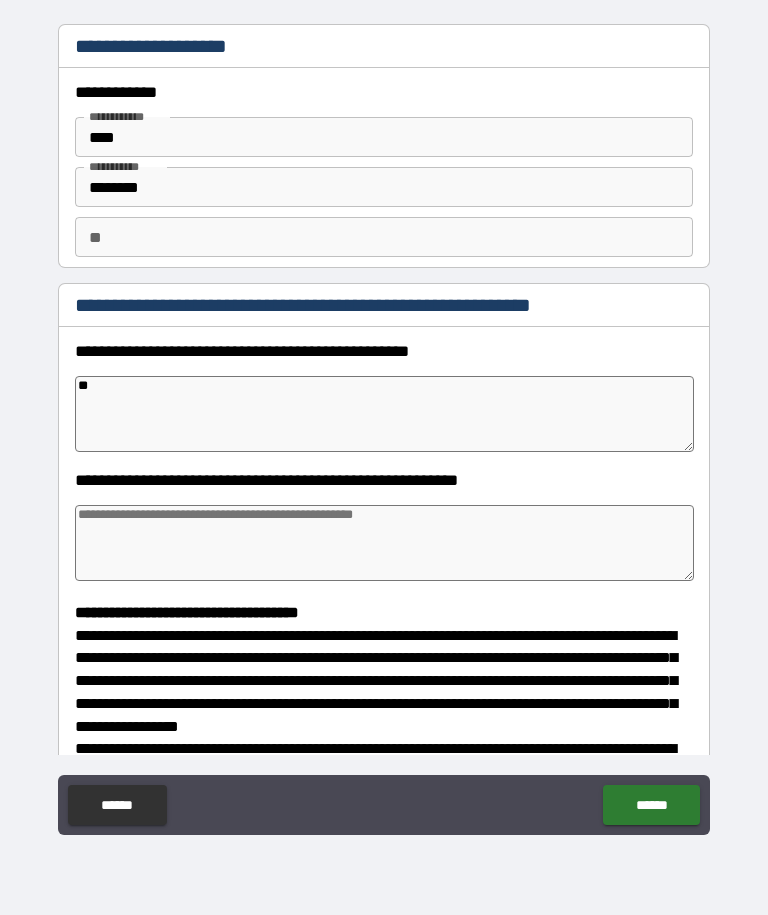 type on "*" 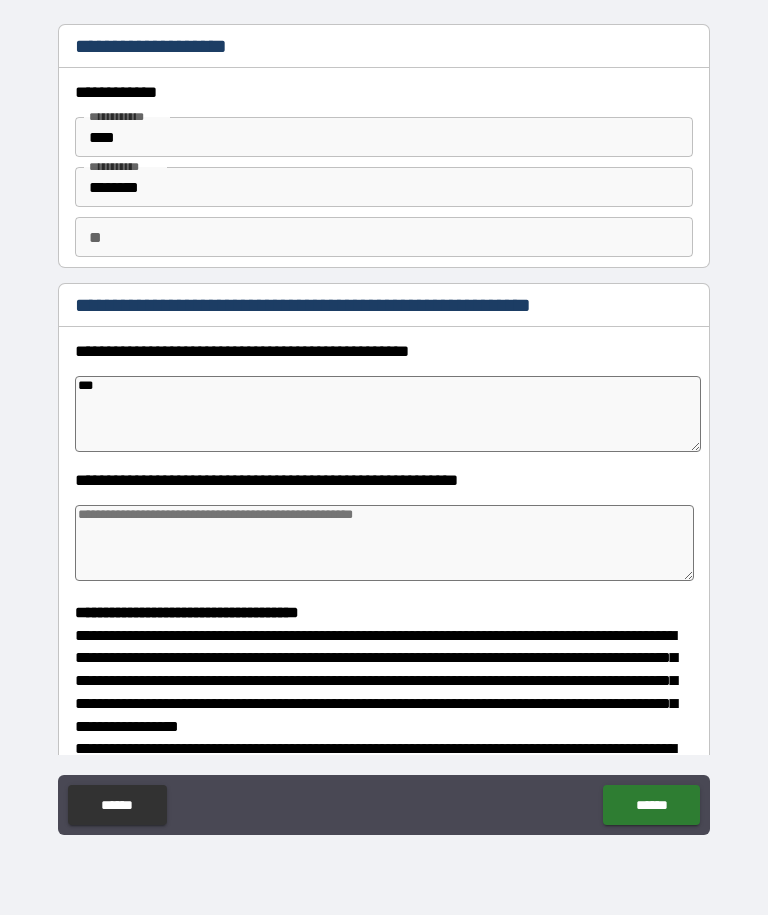 type on "*" 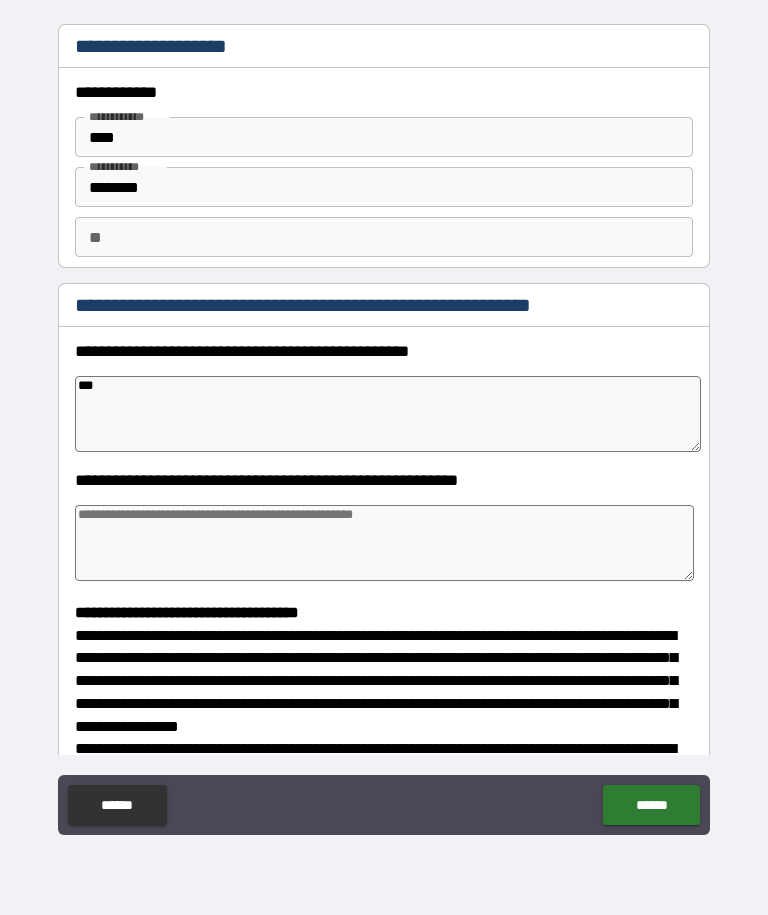 type on "*" 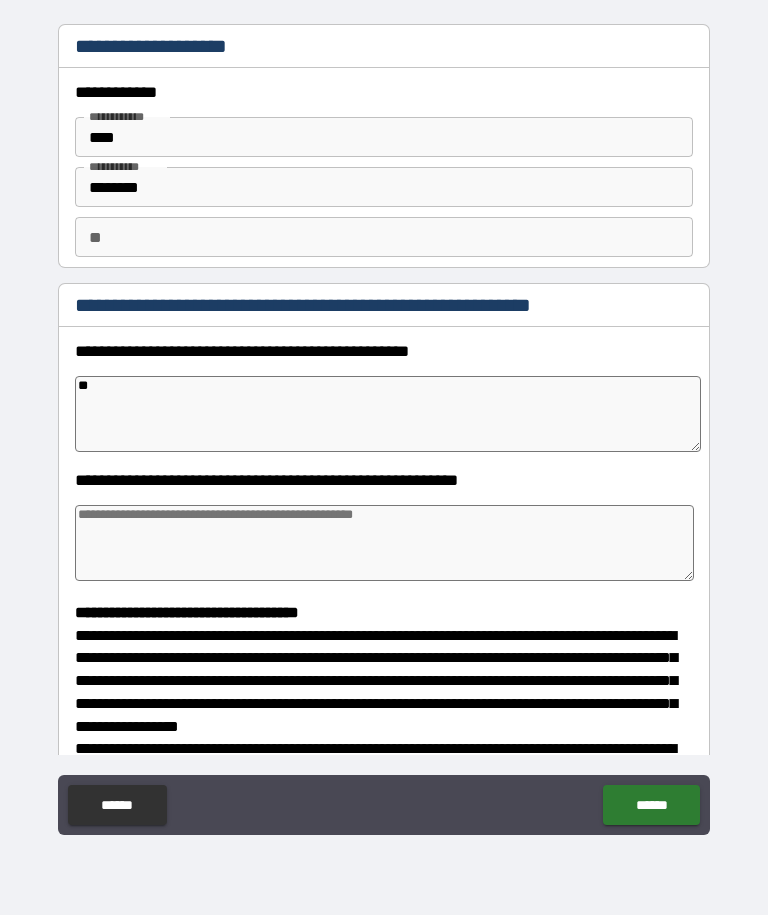 type on "*" 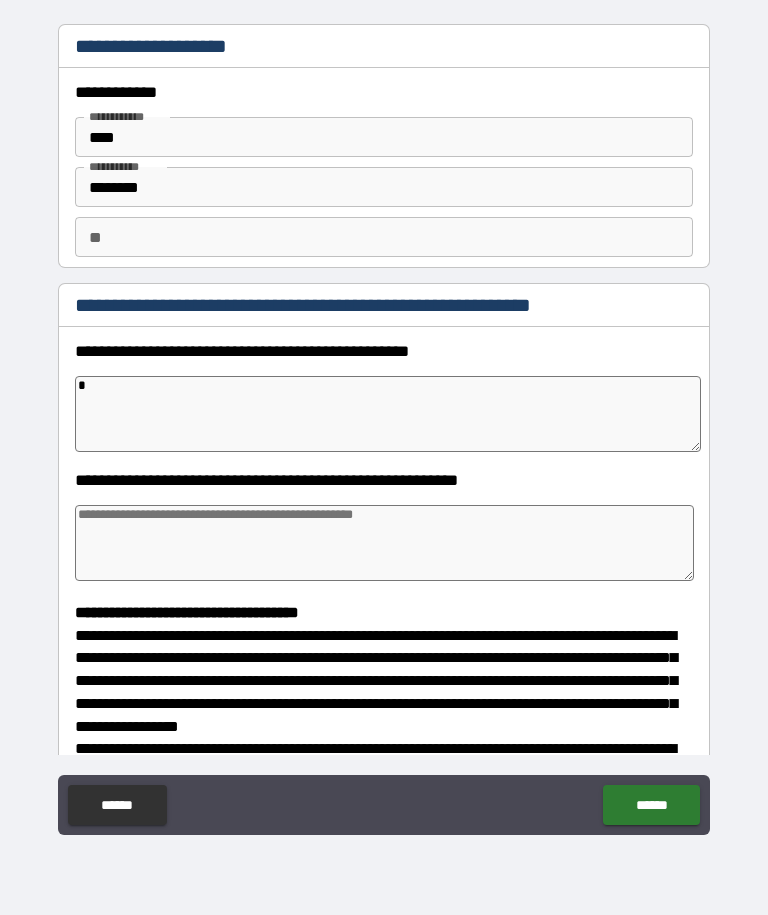 type on "*" 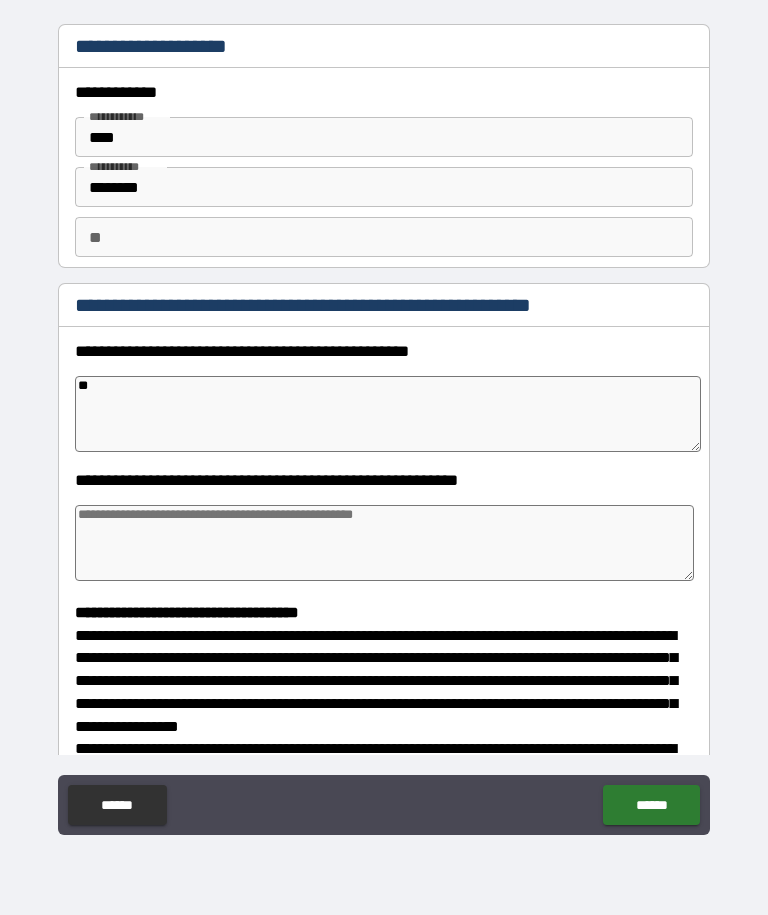 type on "*" 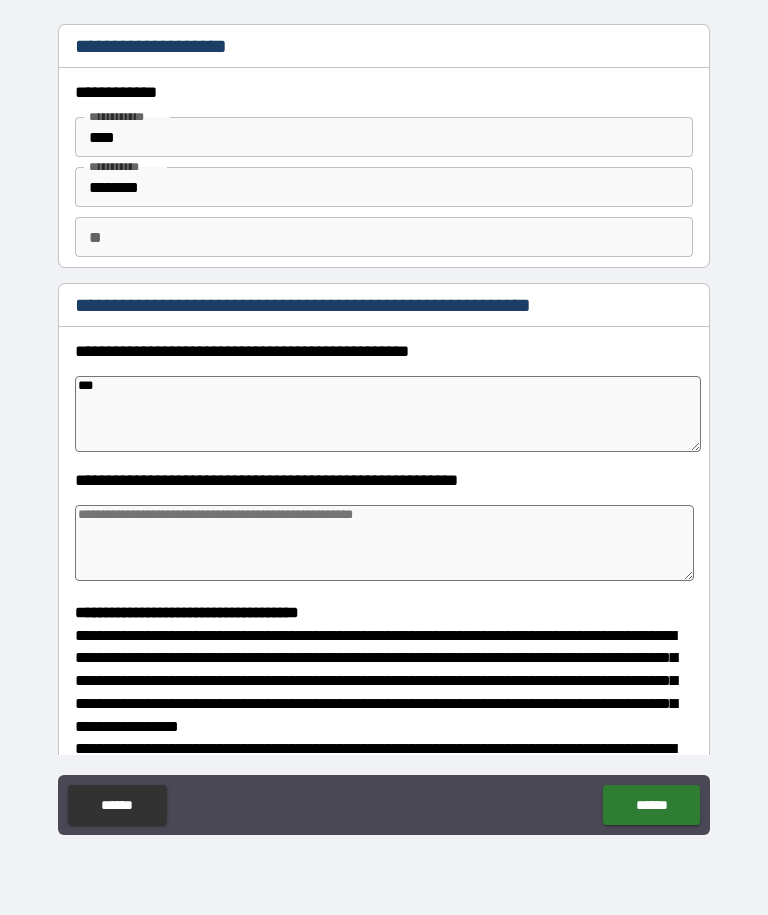 type on "*" 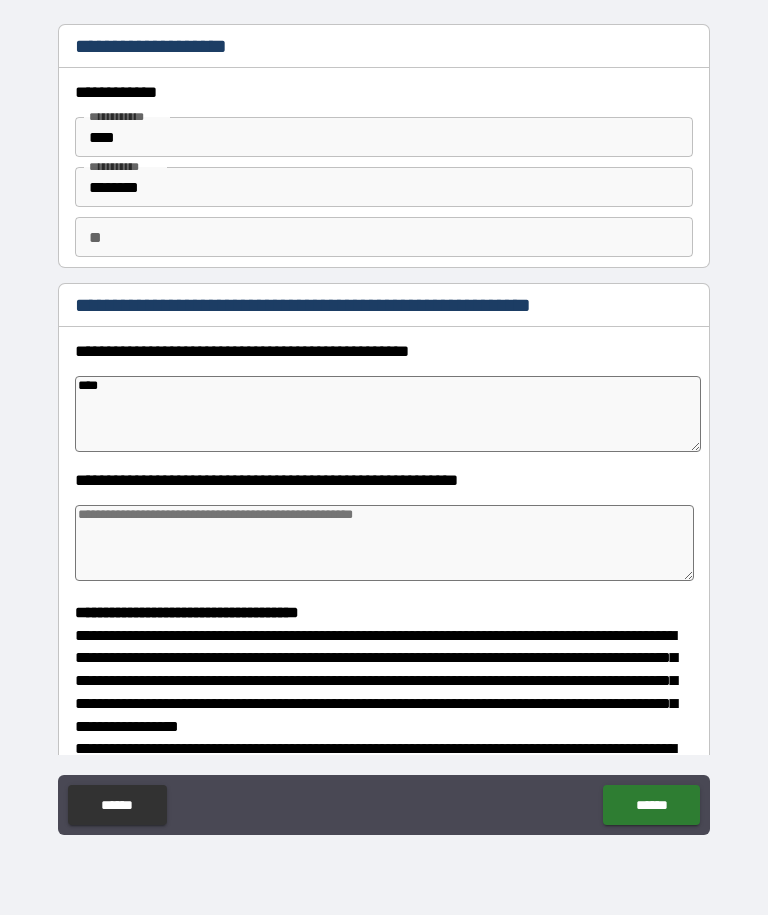 type on "****" 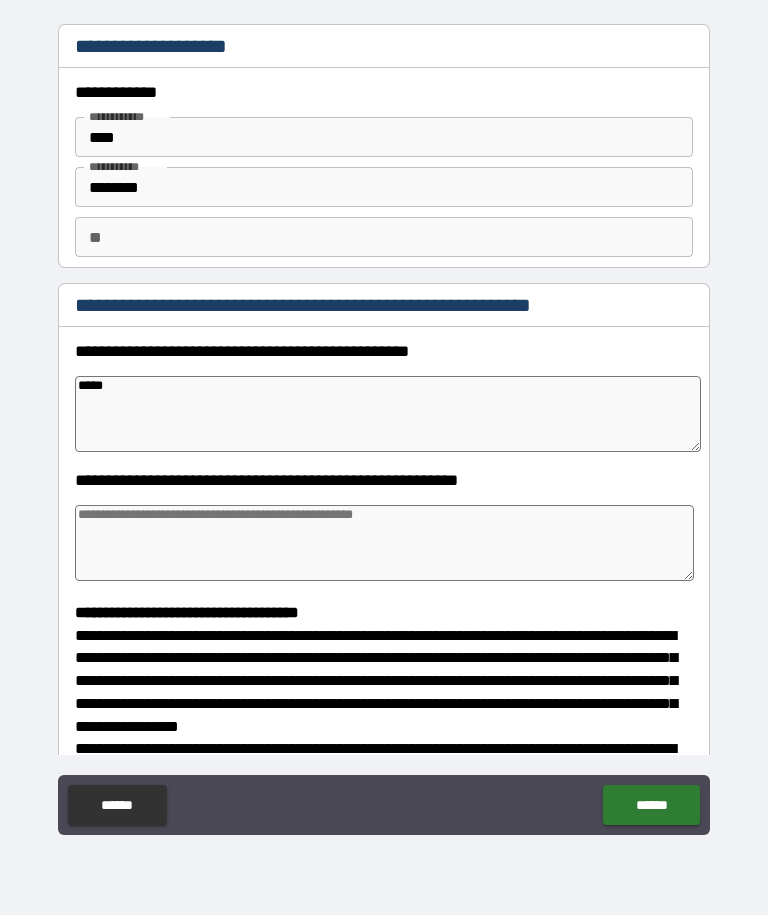 type on "*" 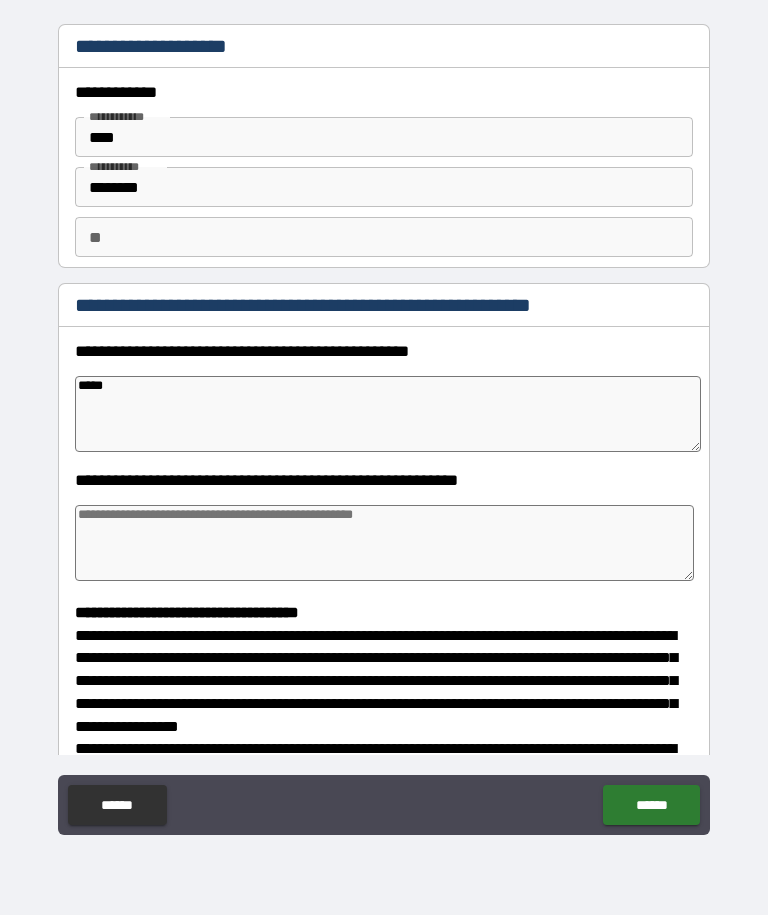 type on "******" 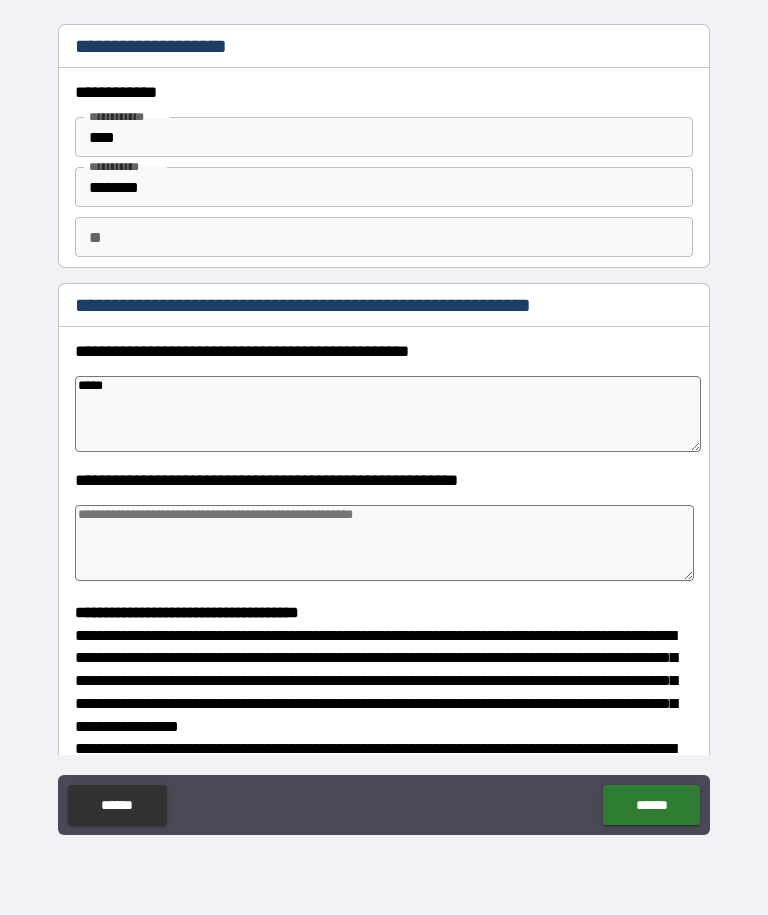 type on "*" 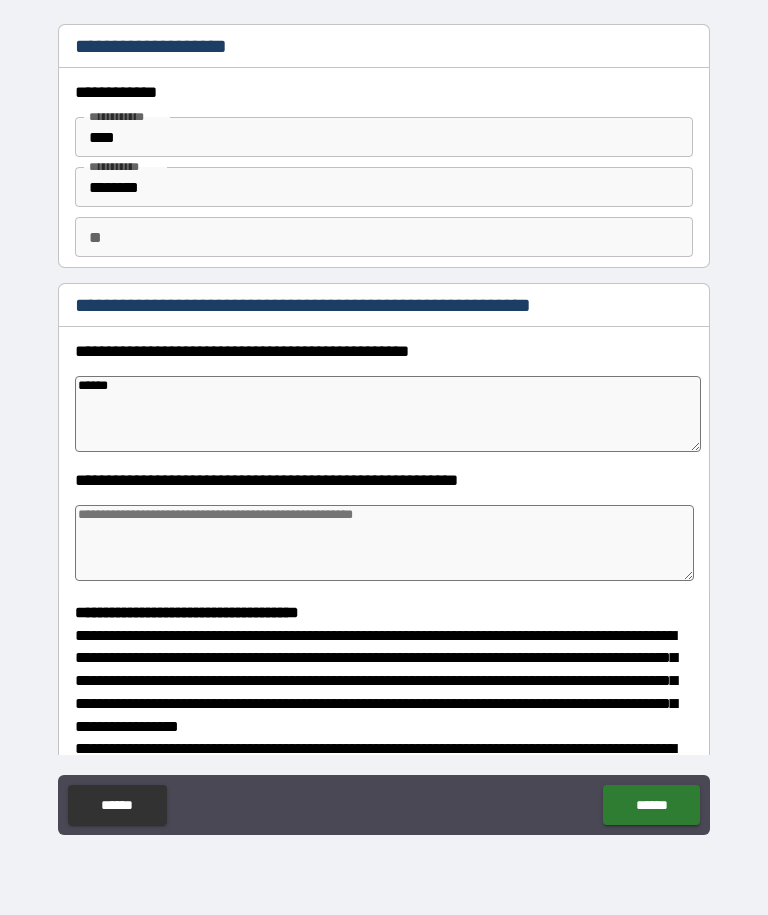 type on "*" 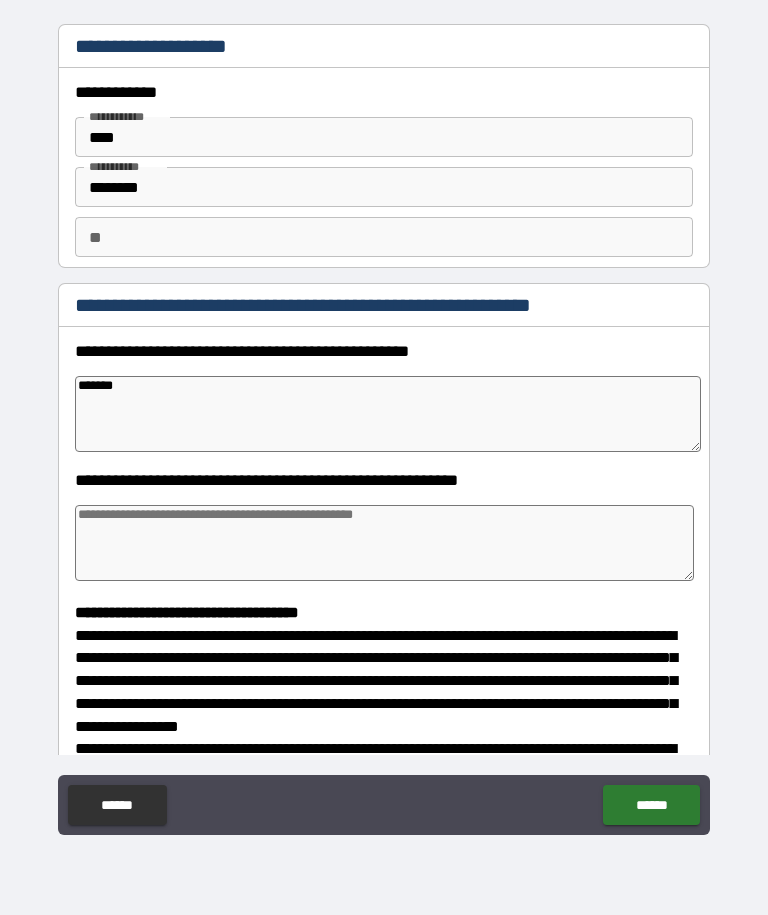 type on "*" 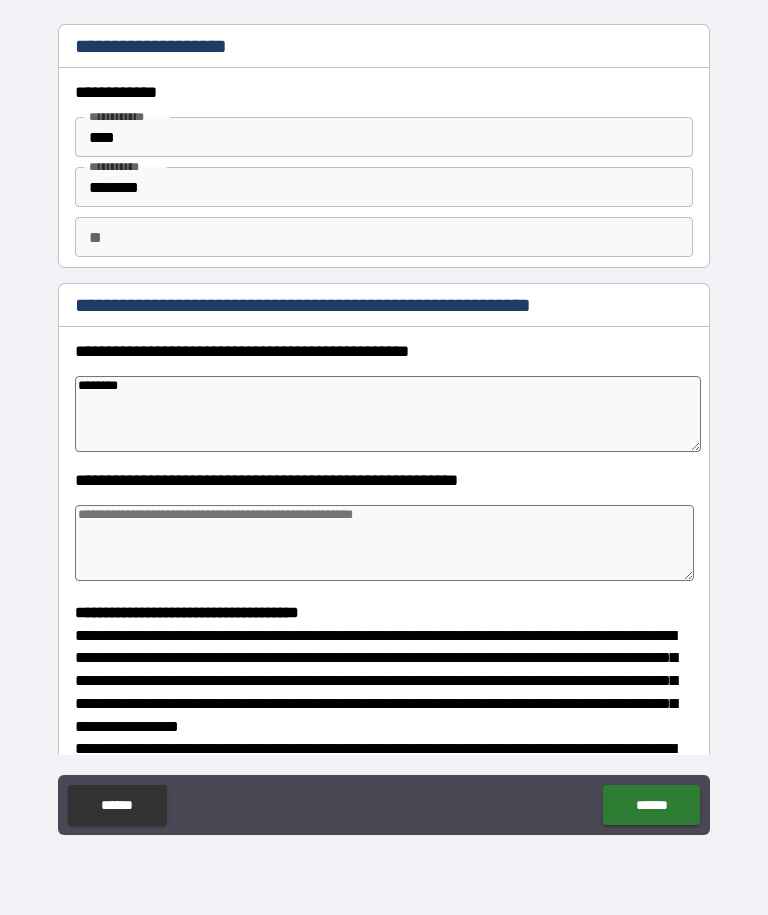 type on "*" 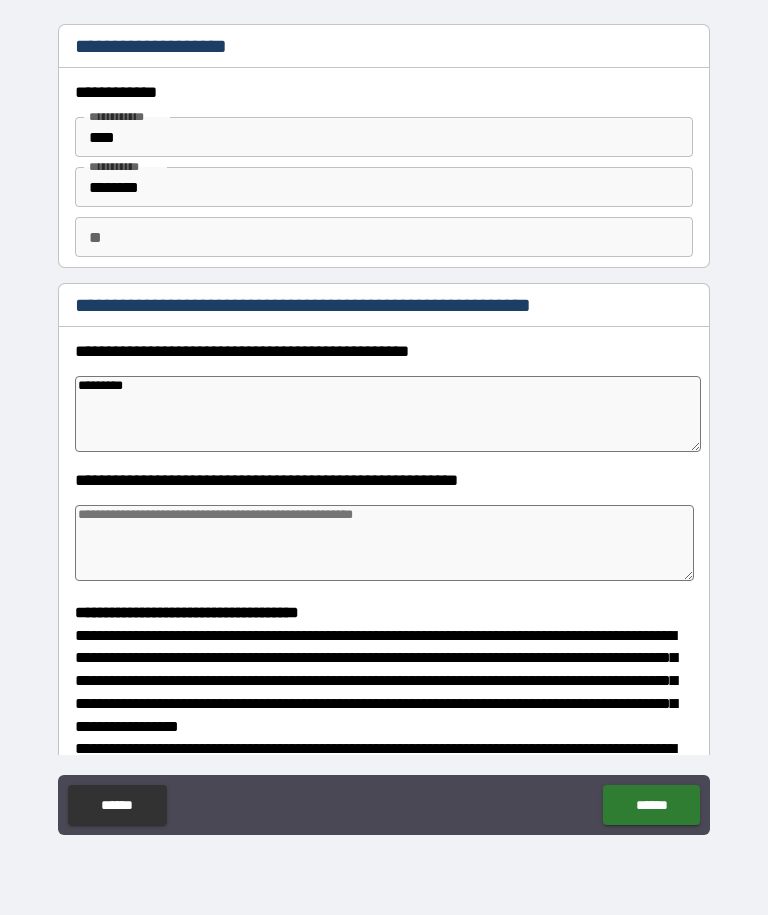 type on "**********" 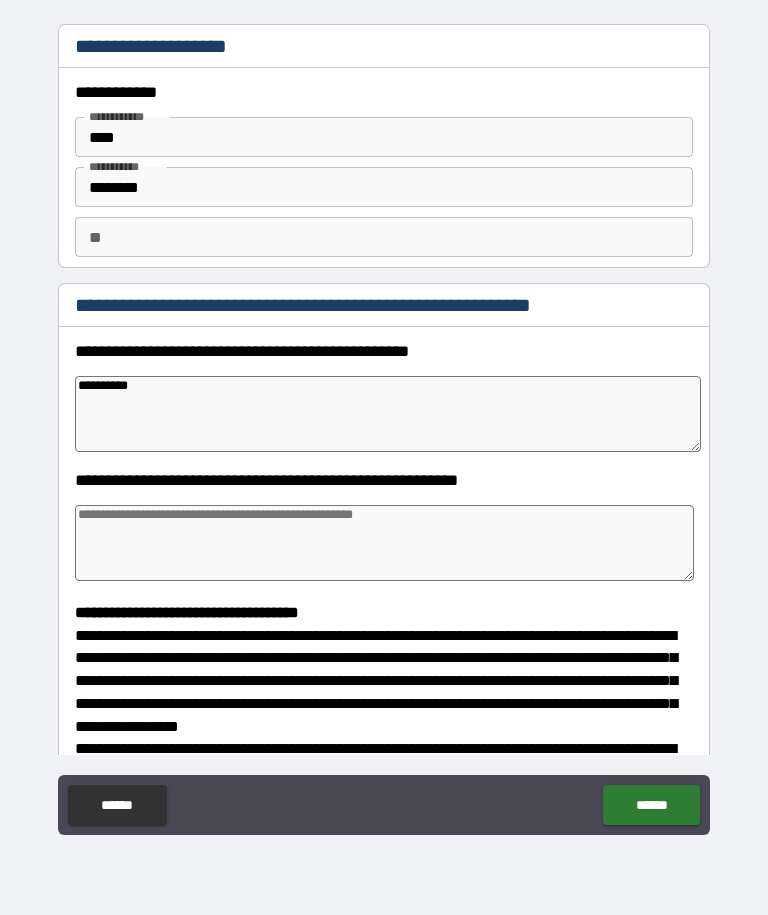 type on "*" 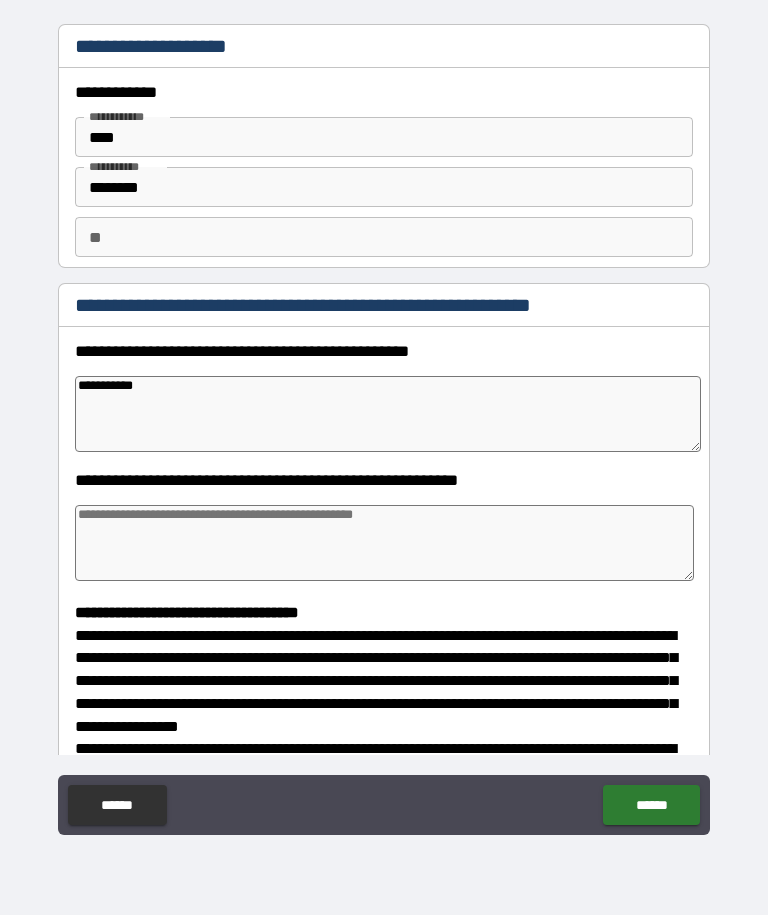 type on "*" 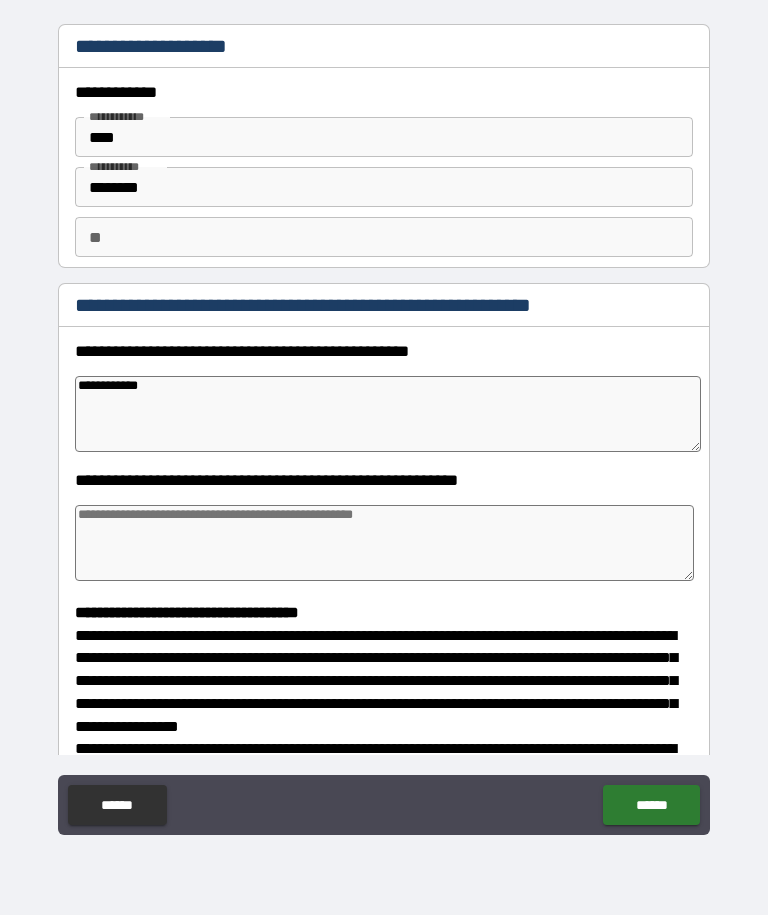 type on "*" 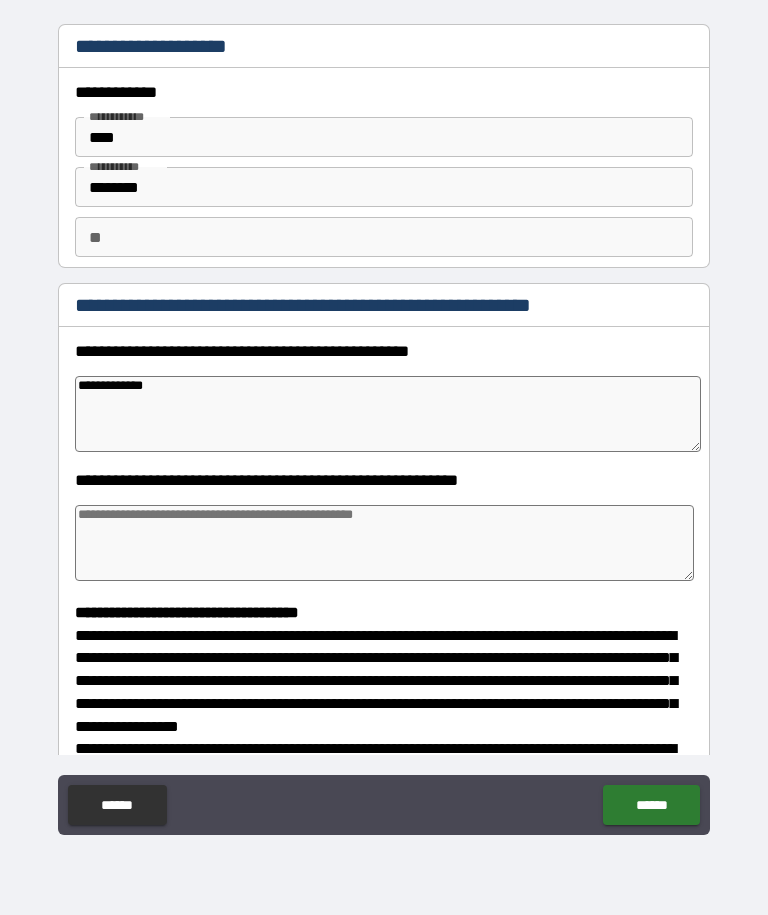 type on "**********" 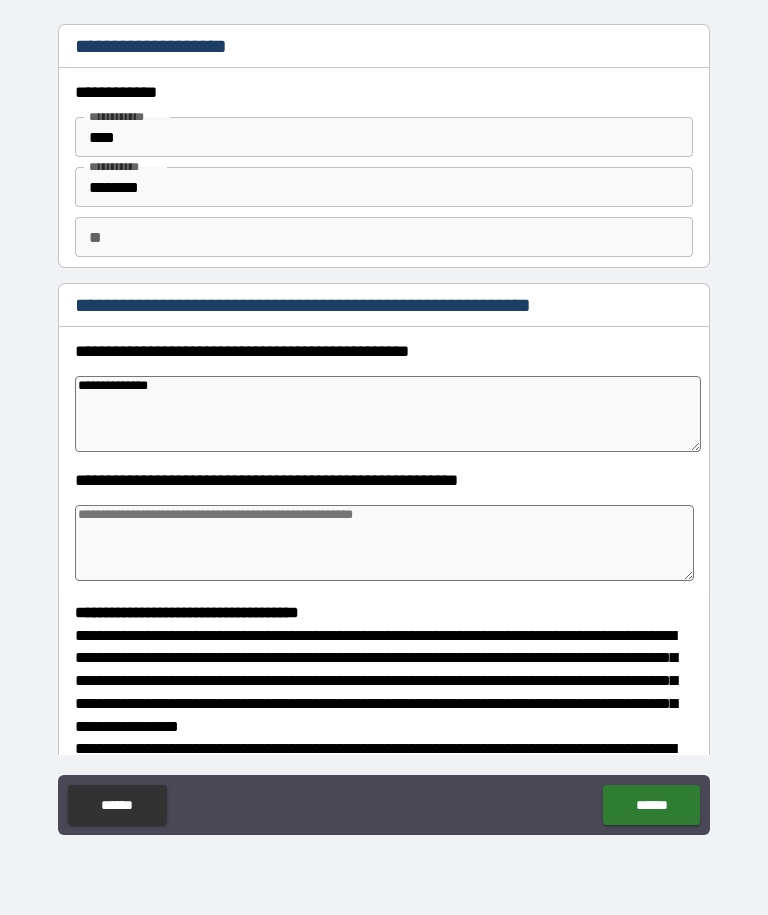 type on "*" 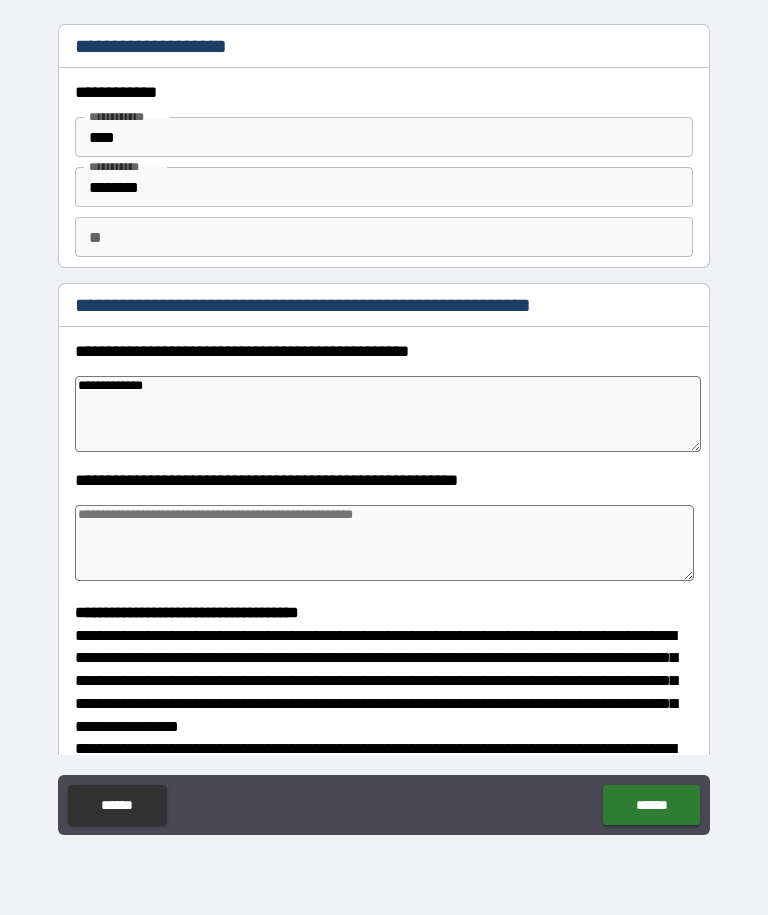 type on "**********" 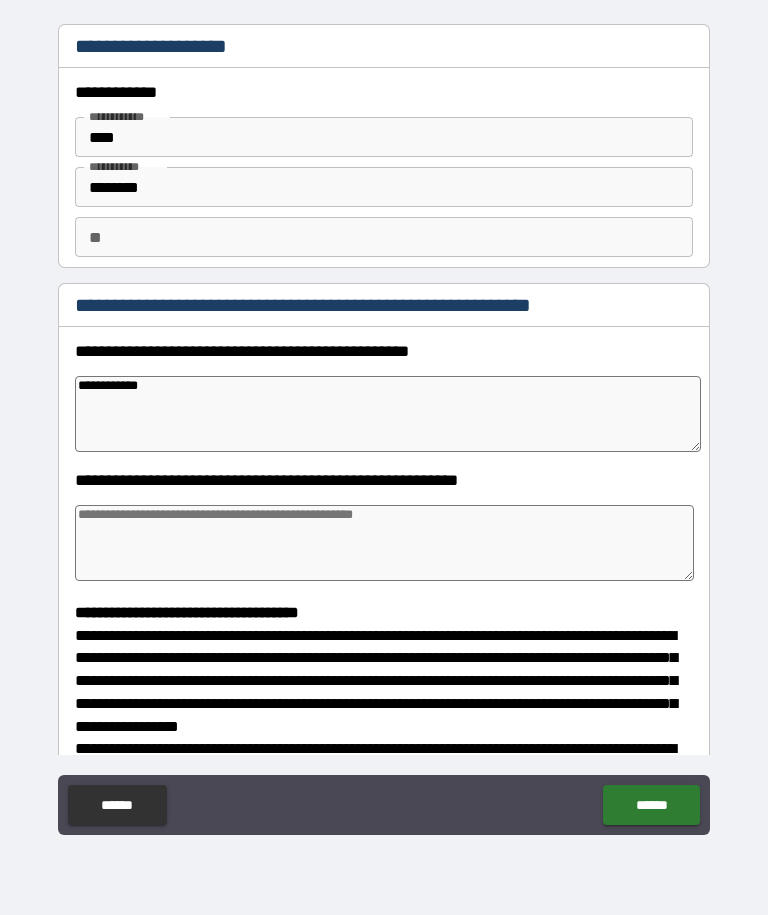 type on "*" 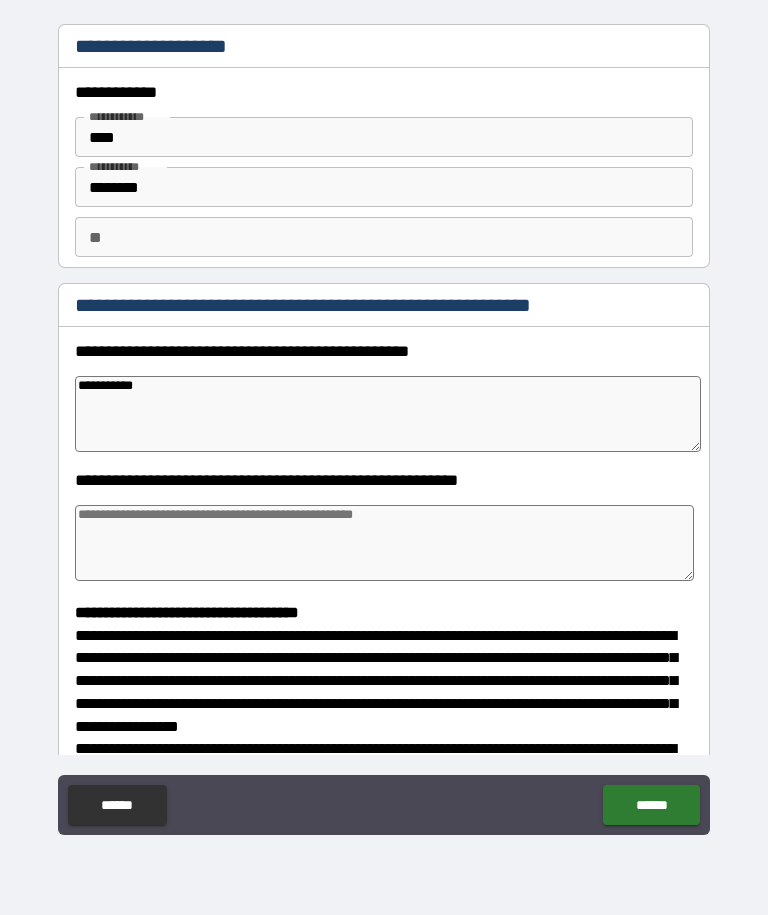 type on "*" 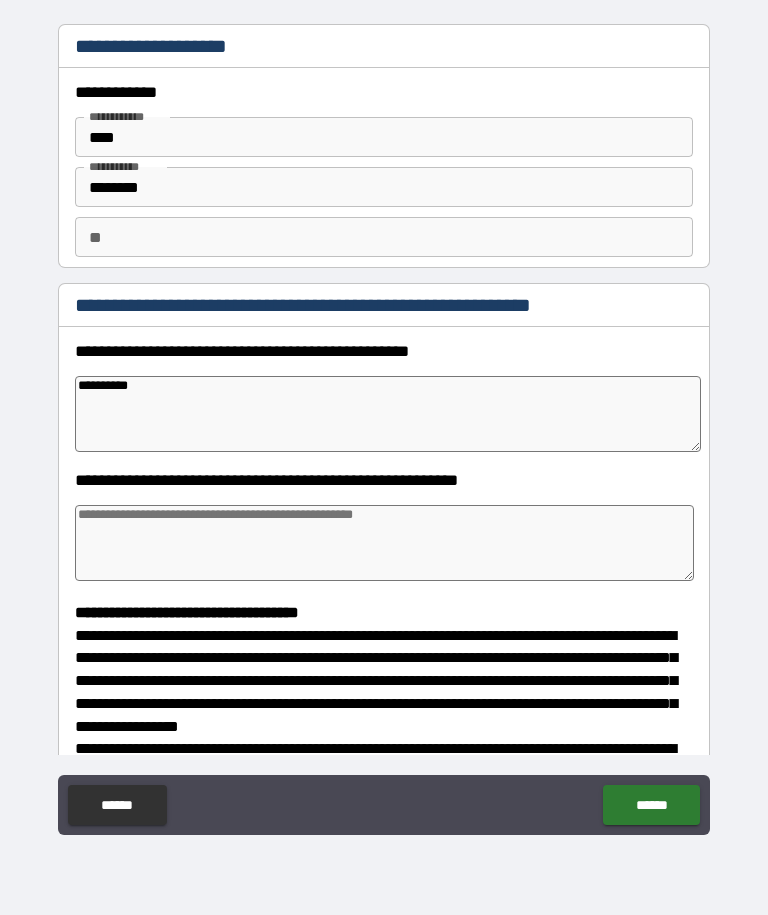 type on "*" 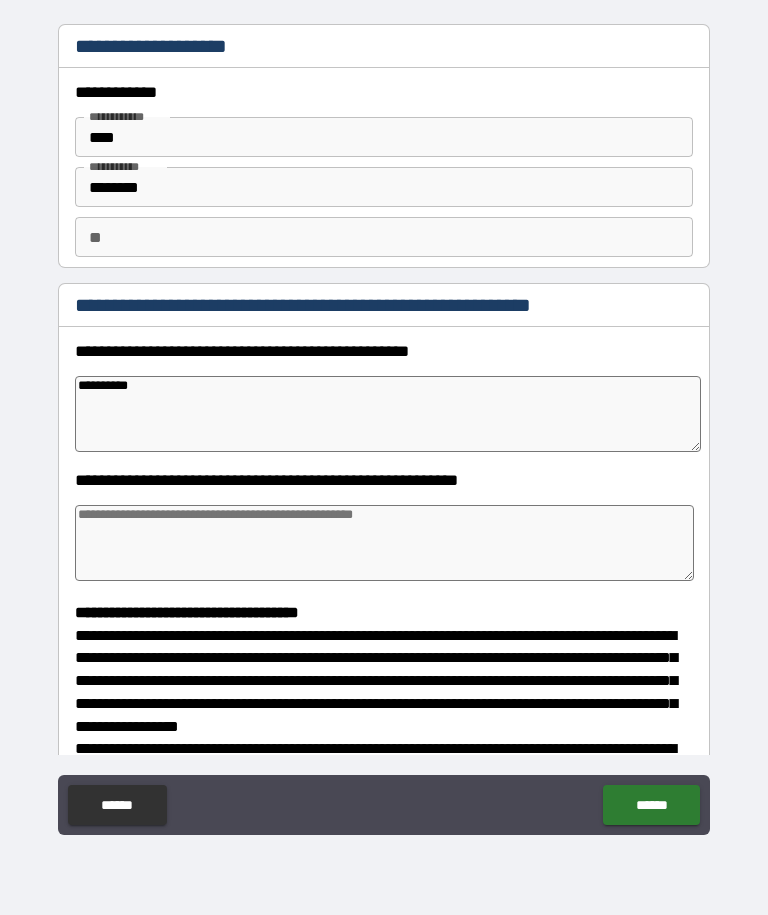 type on "*********" 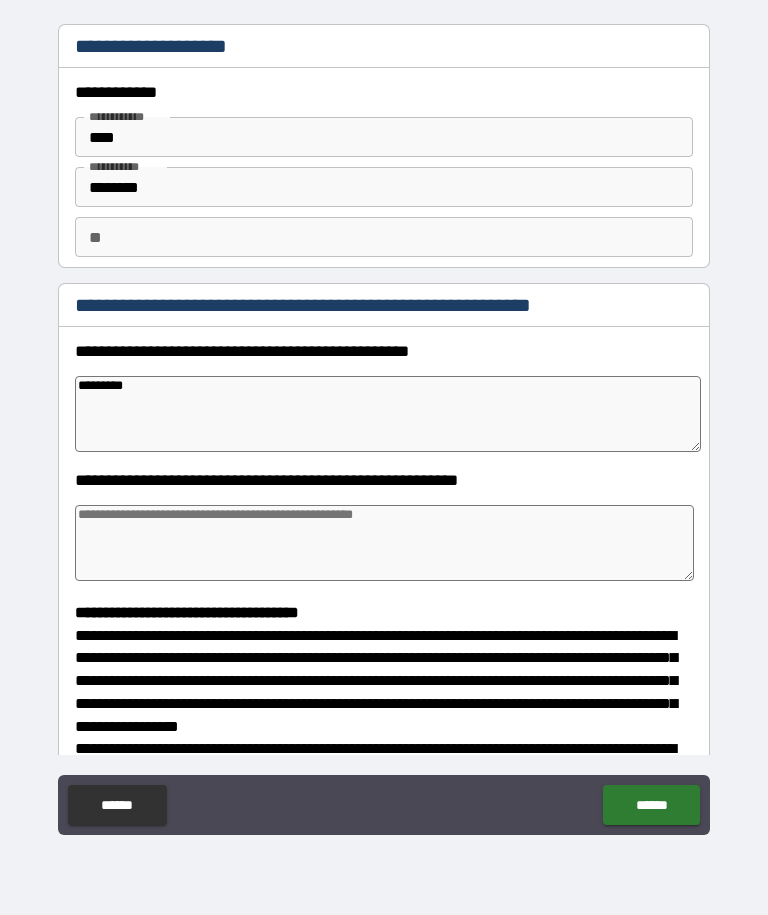 type on "*" 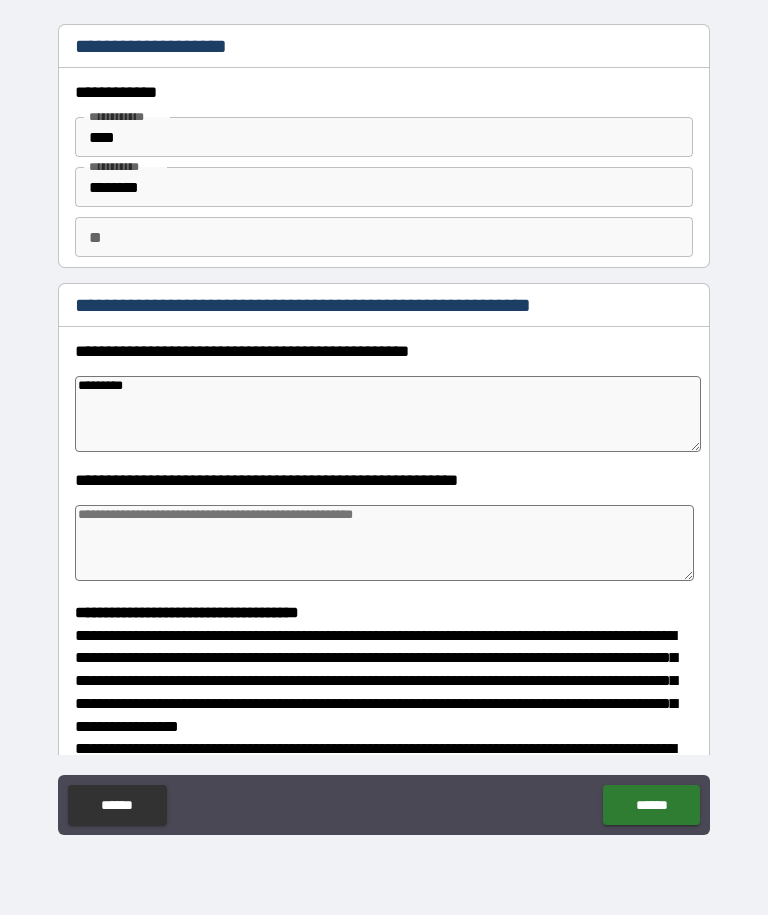 type on "**********" 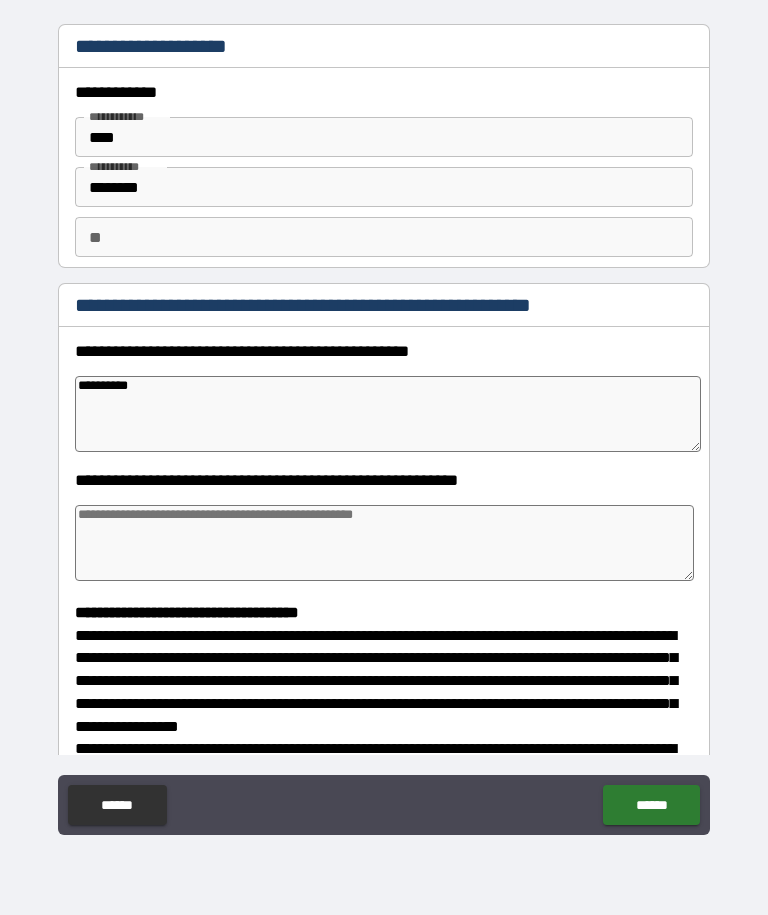 type on "*" 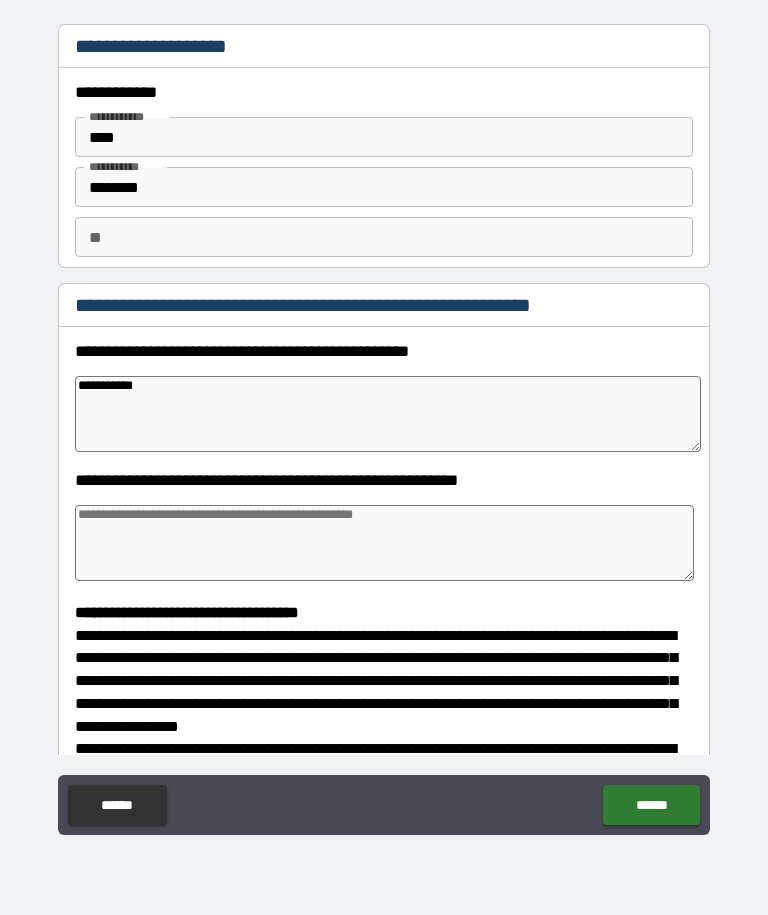 type on "*" 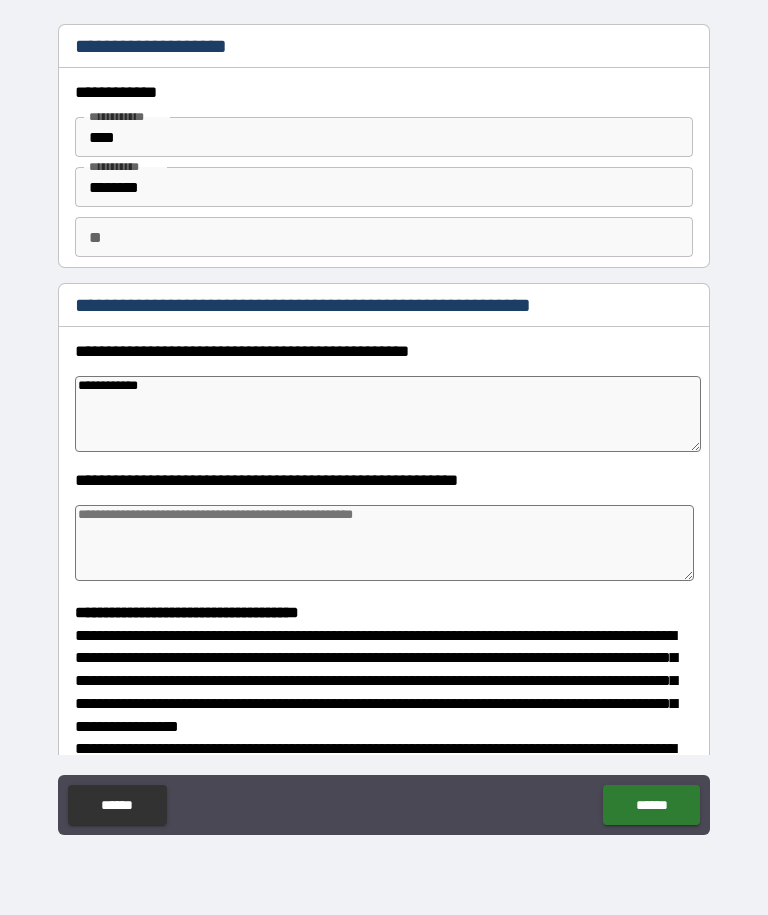 type on "*" 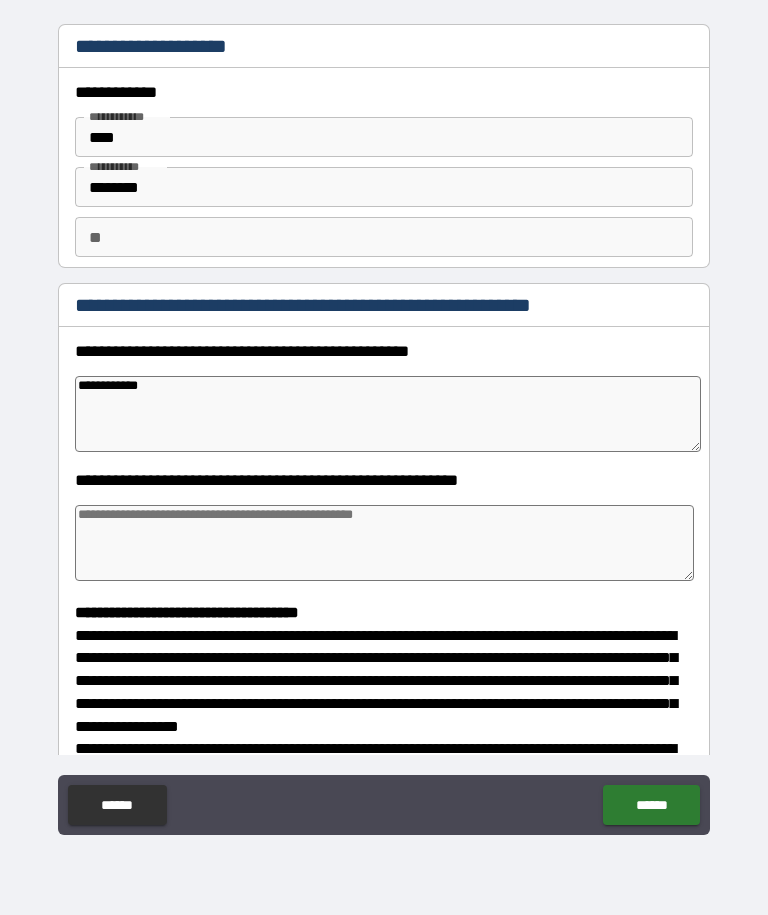 type on "**********" 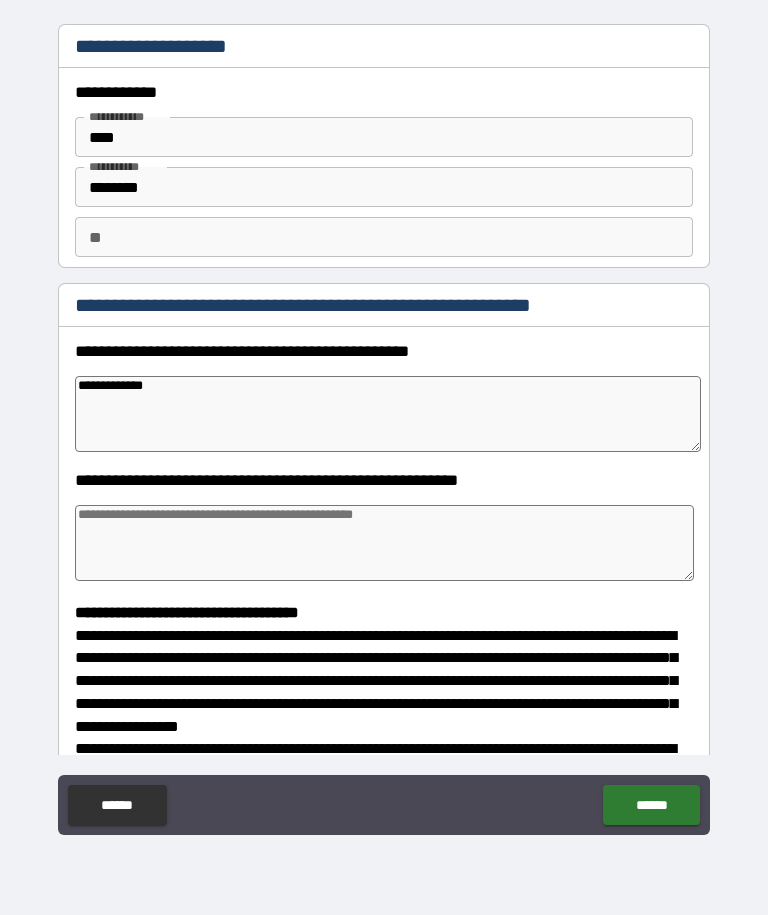 type on "*" 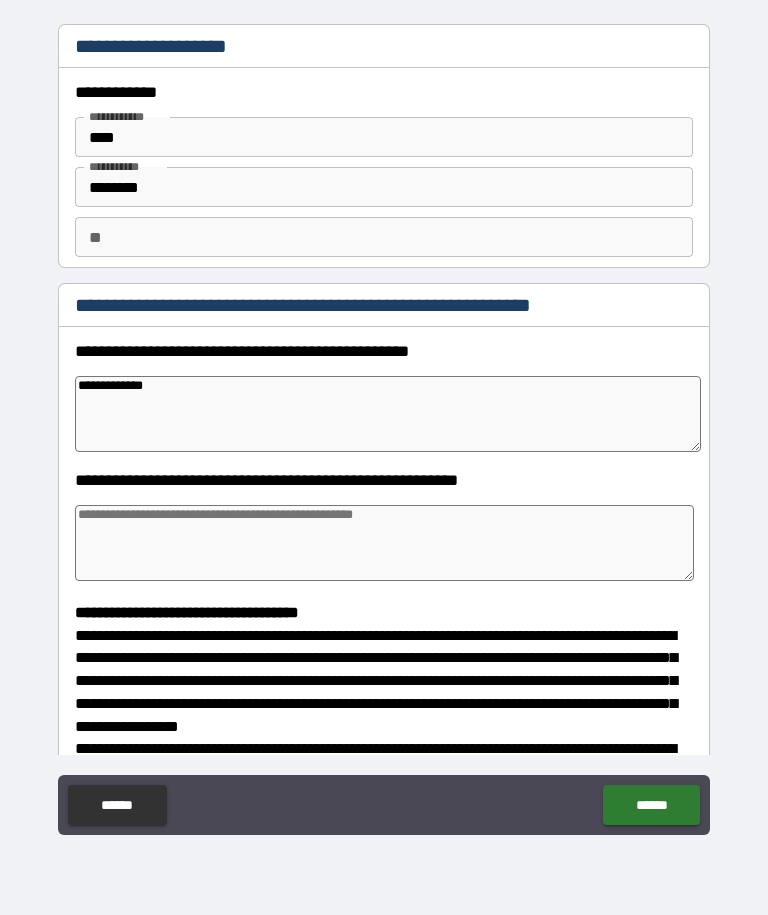 type on "**********" 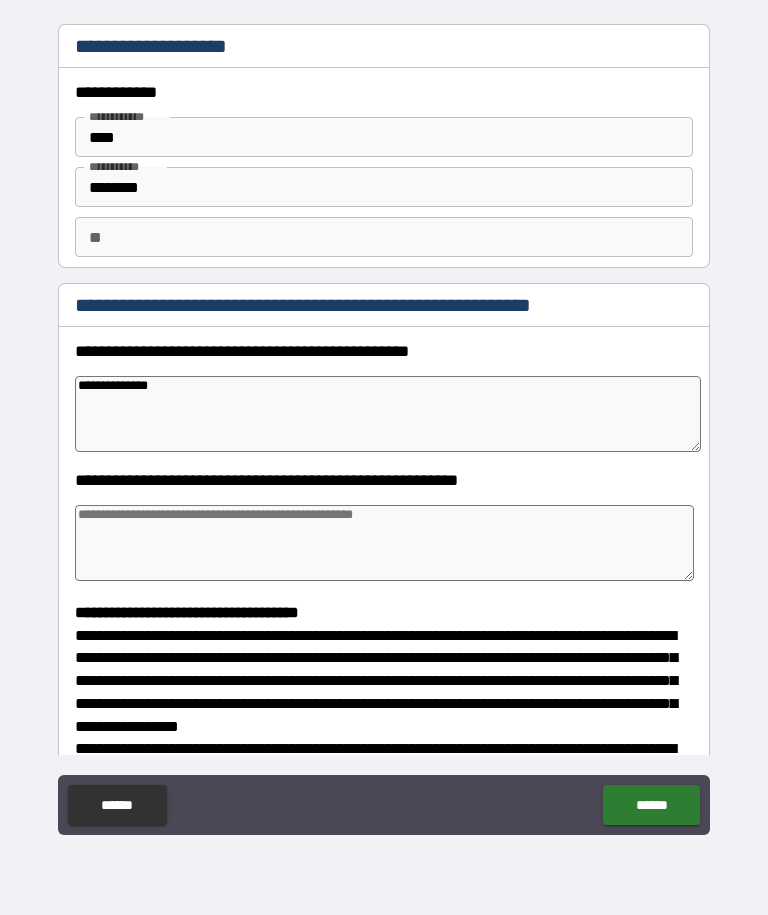 type on "*" 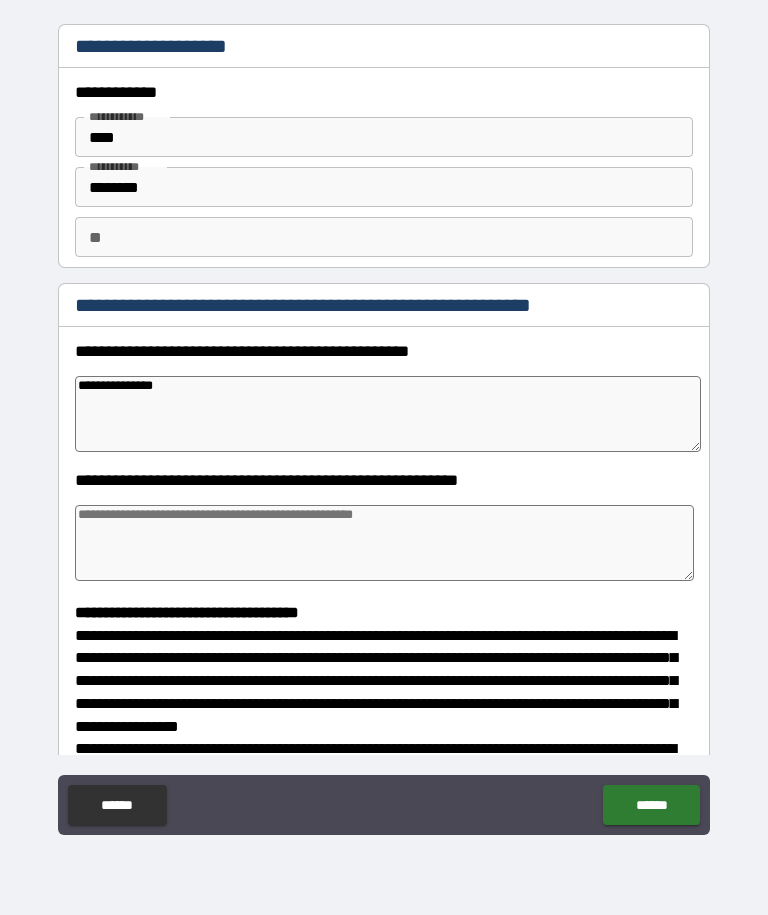 type on "**********" 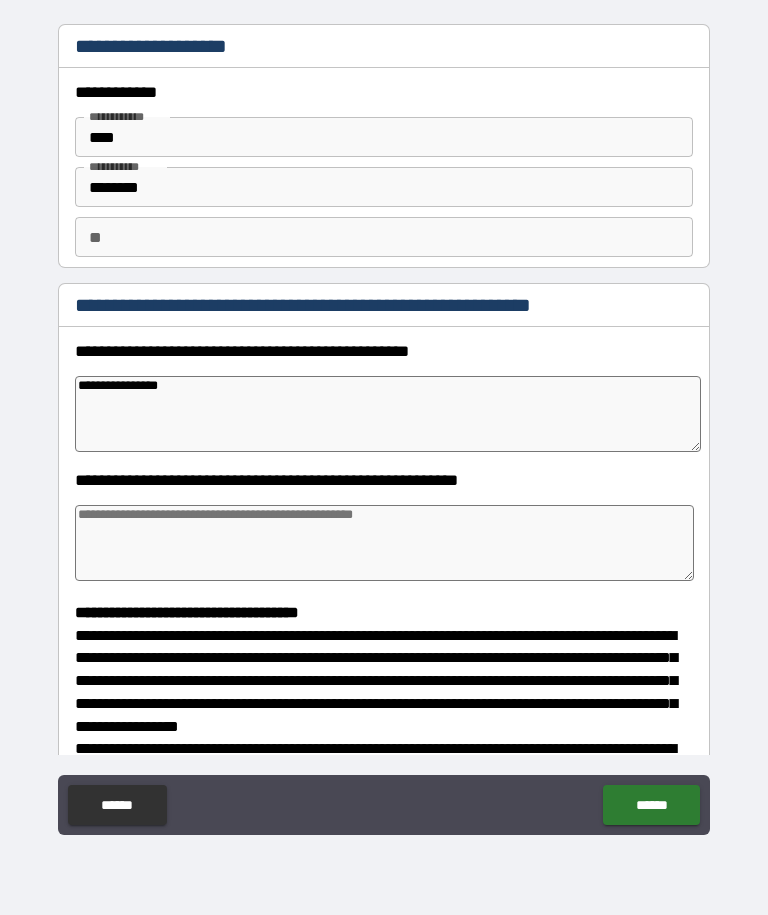 type on "*" 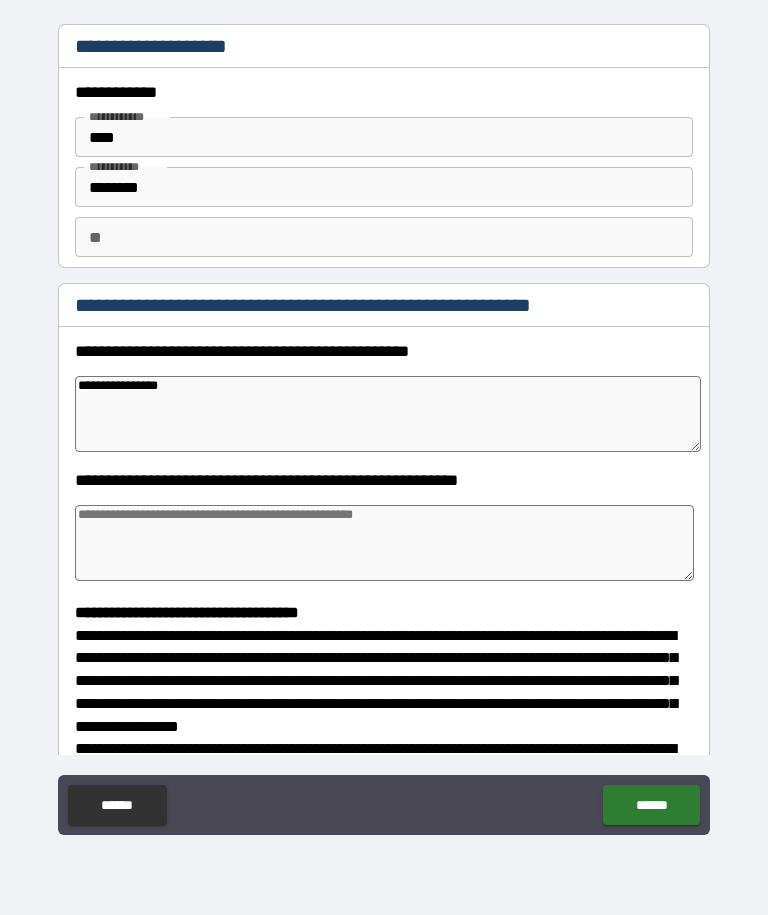 type on "**********" 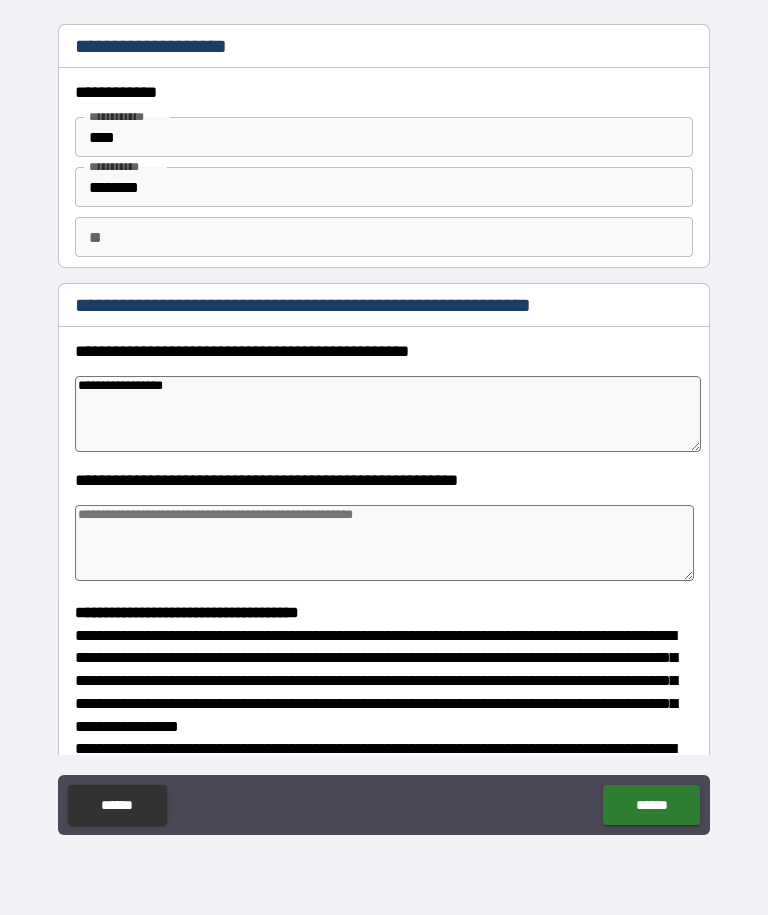 type on "*" 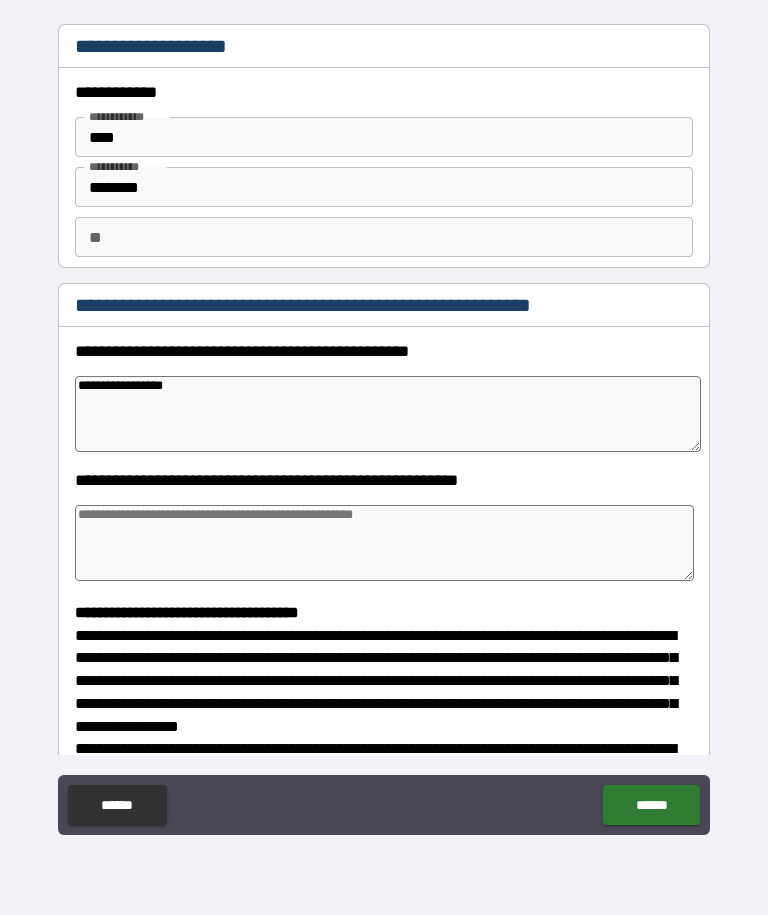 type on "**********" 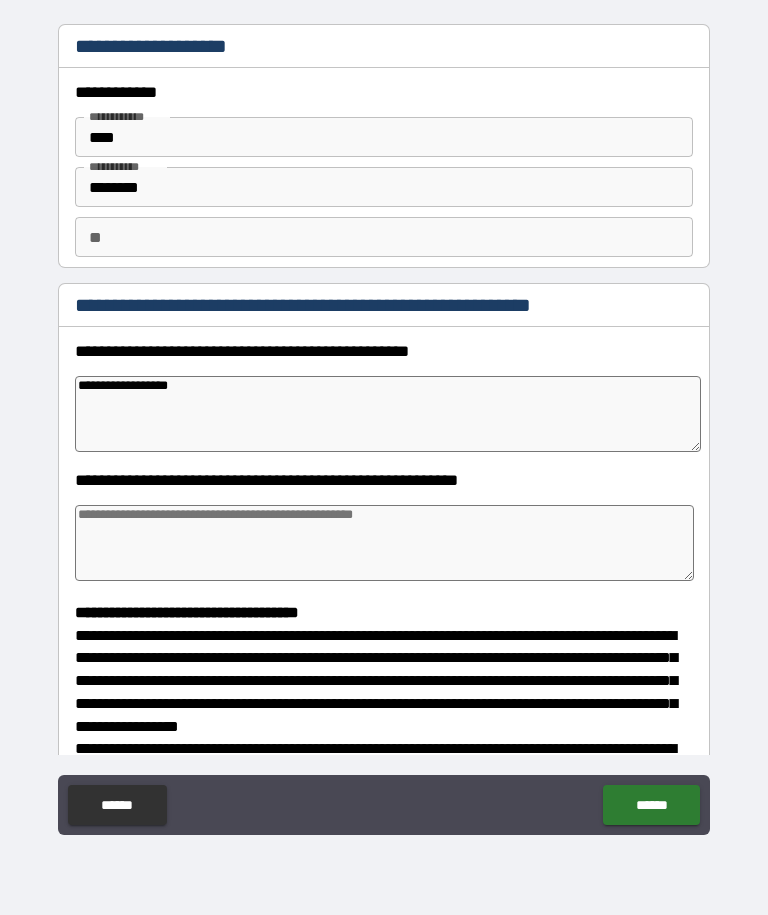 type on "*" 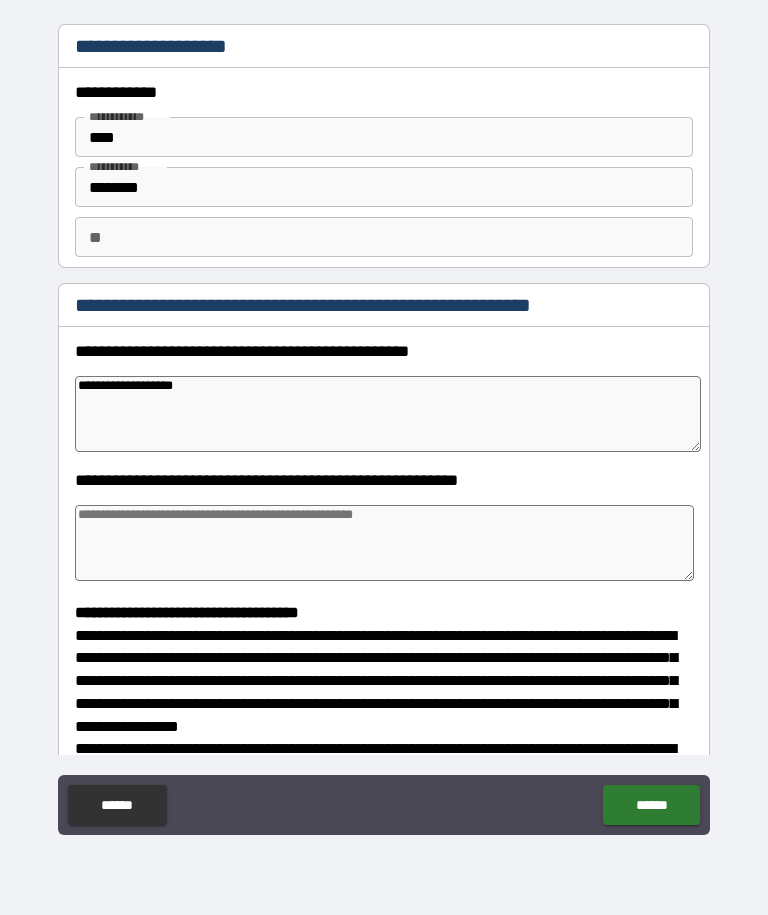 type on "*" 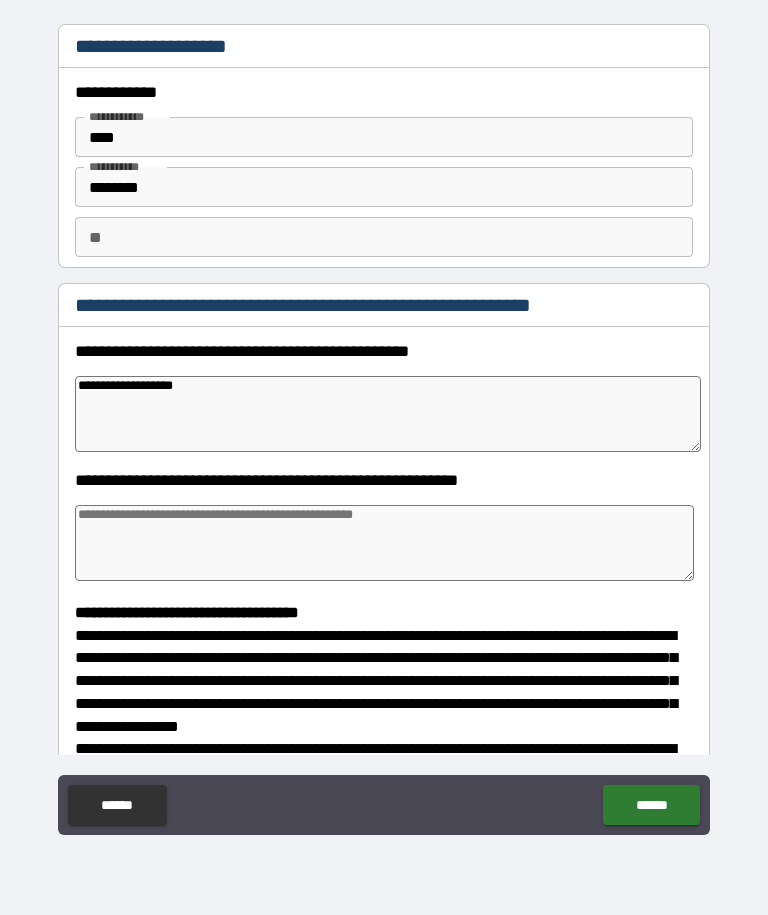 type on "**********" 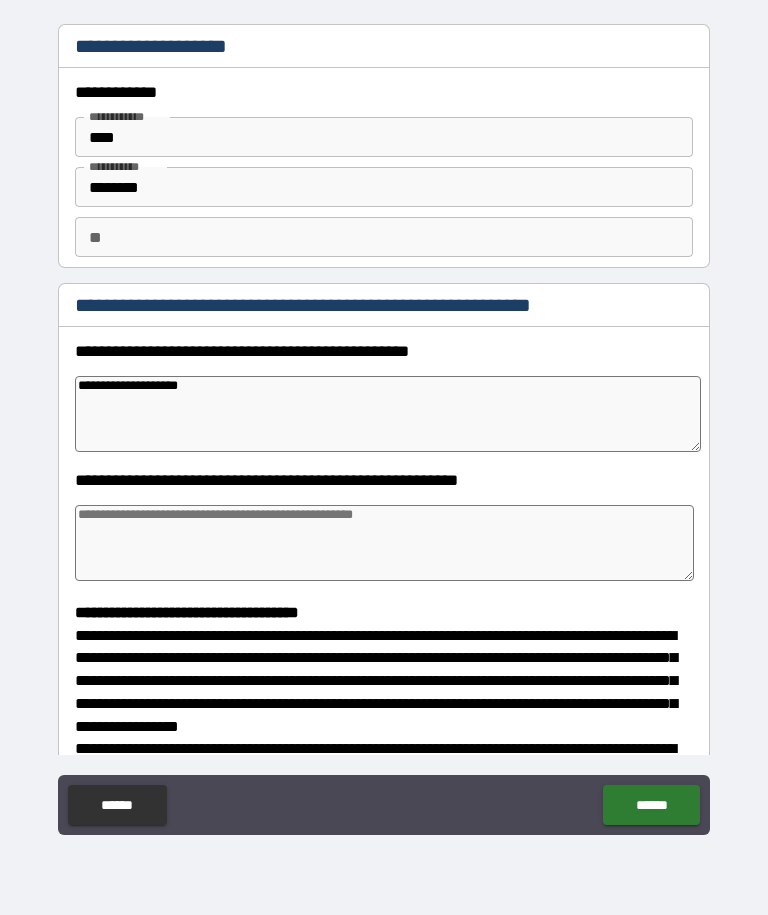 type on "*" 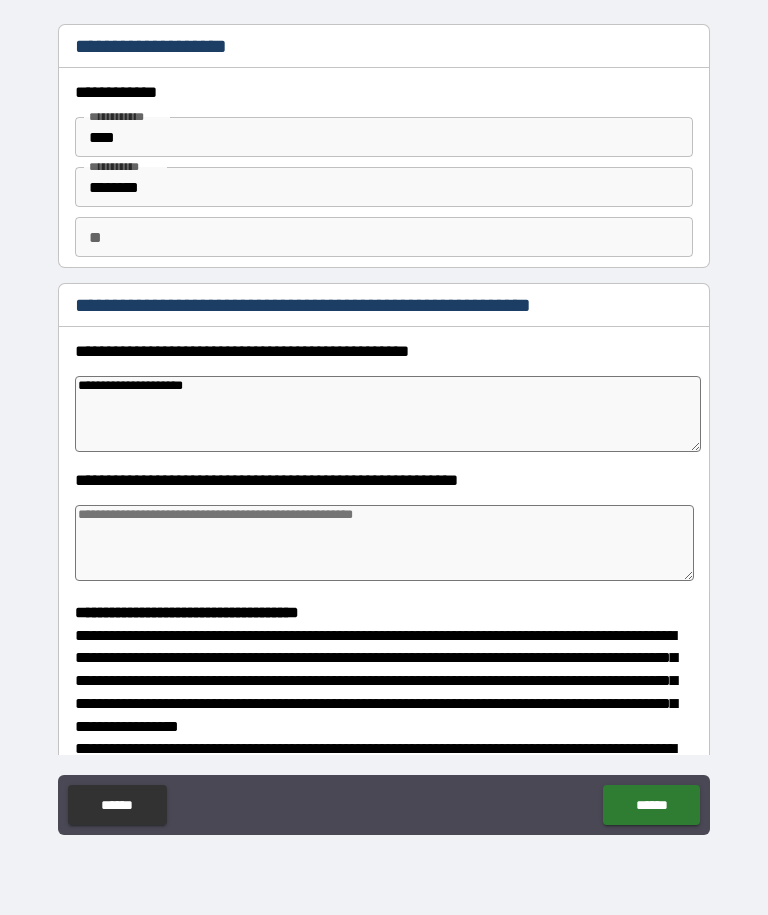 type on "*" 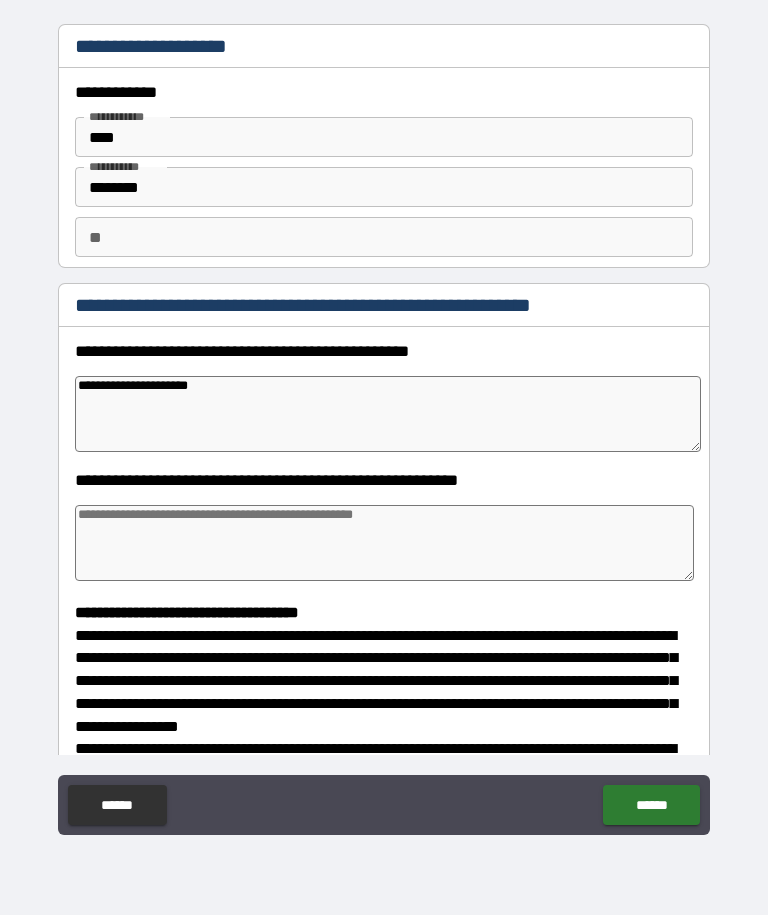type on "*" 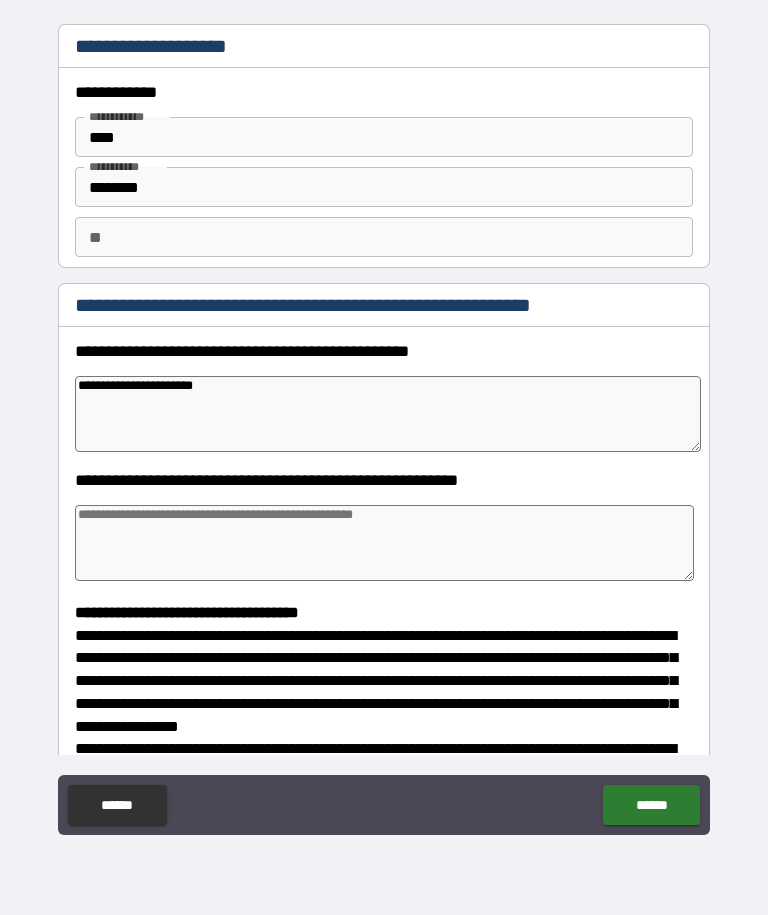 type on "*" 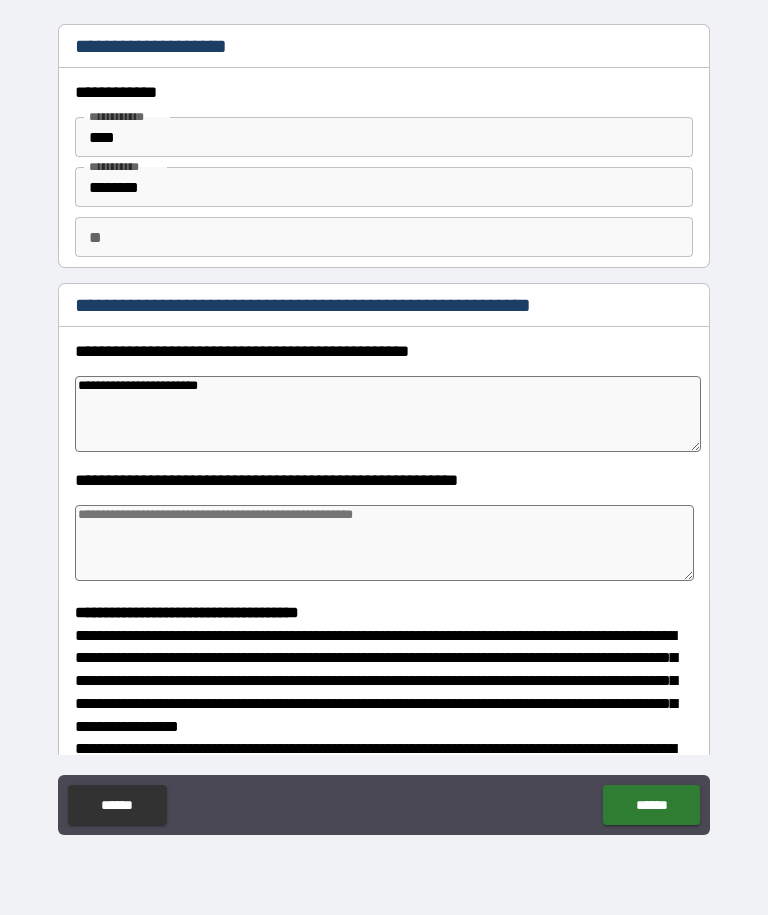 type on "*" 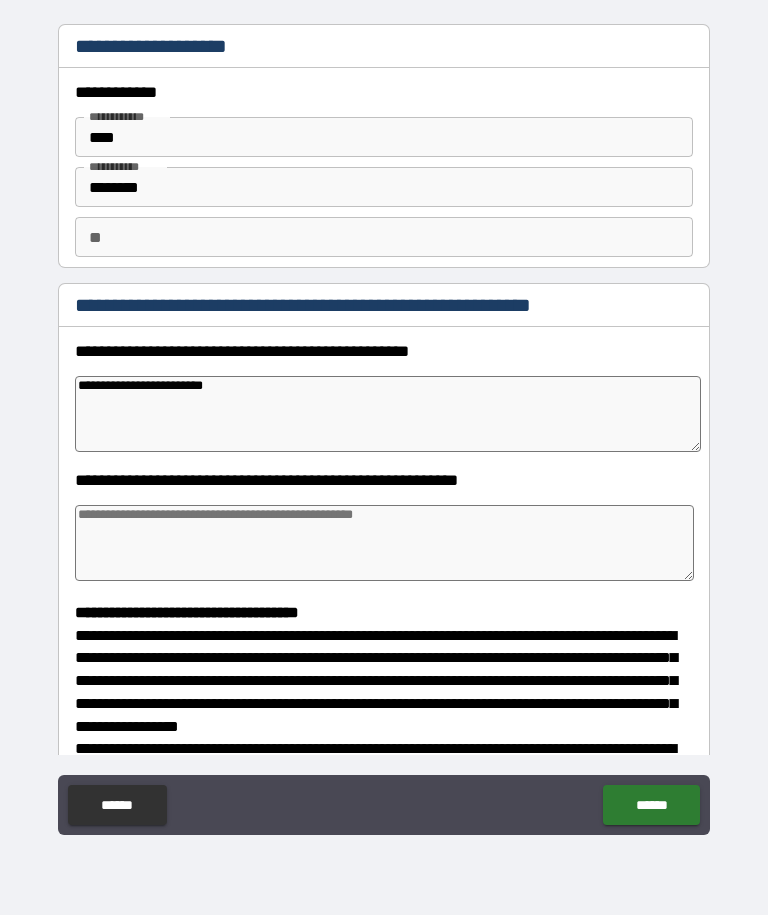 type on "*" 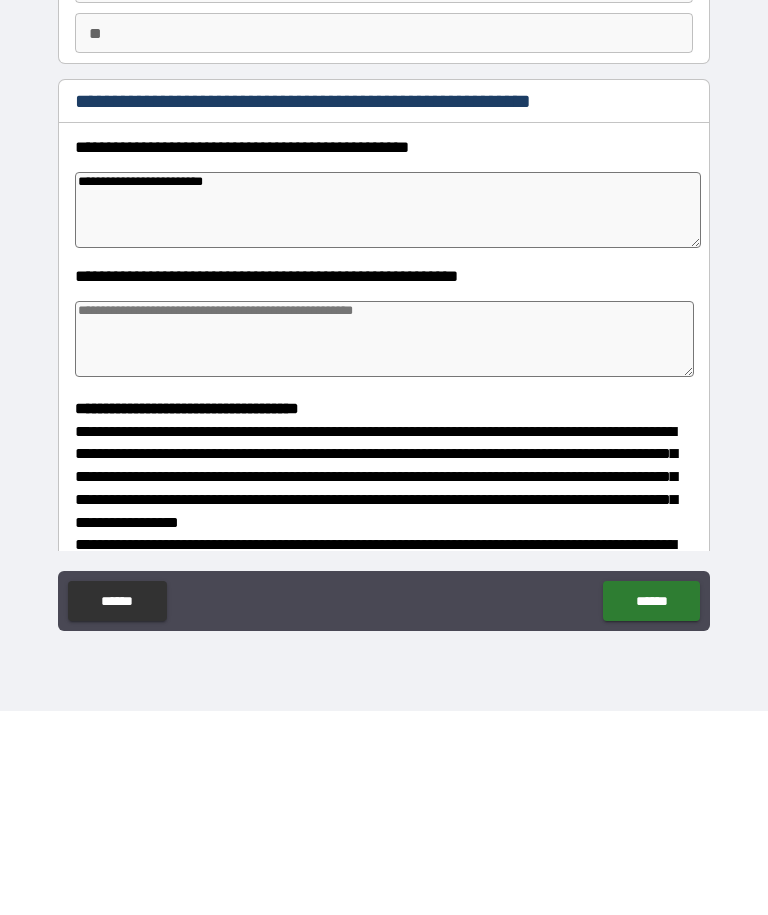 type on "*" 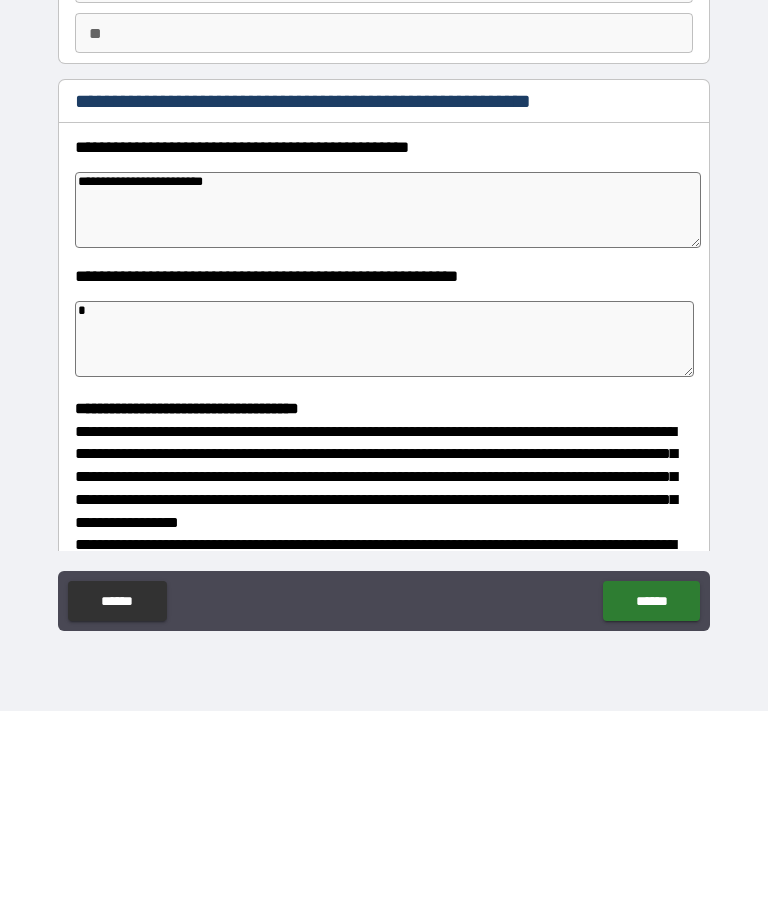 type on "**" 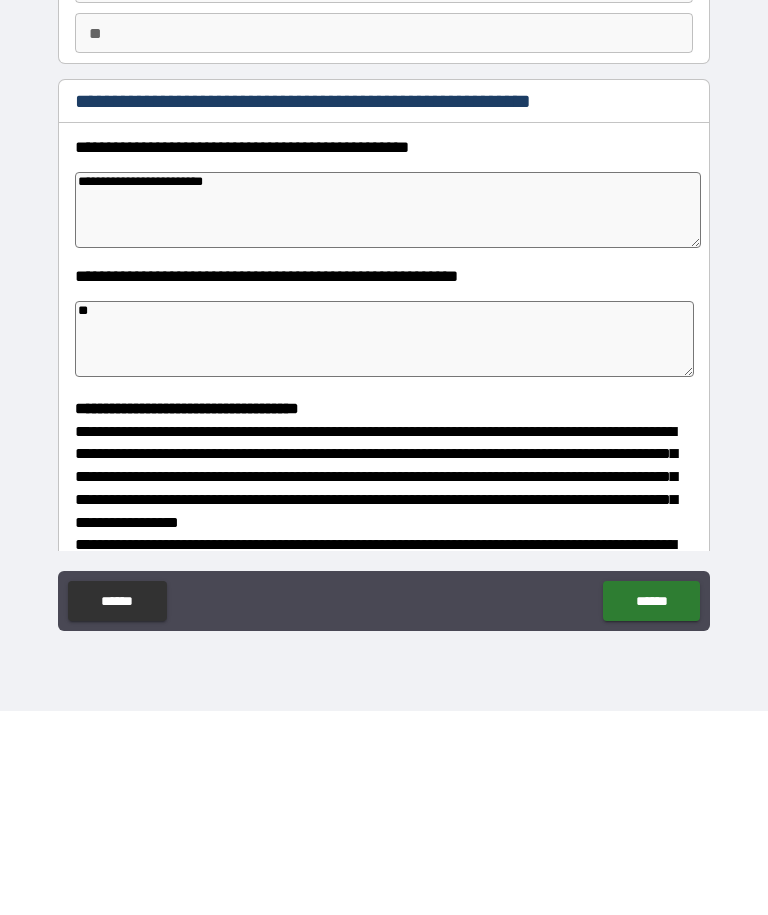 type on "*" 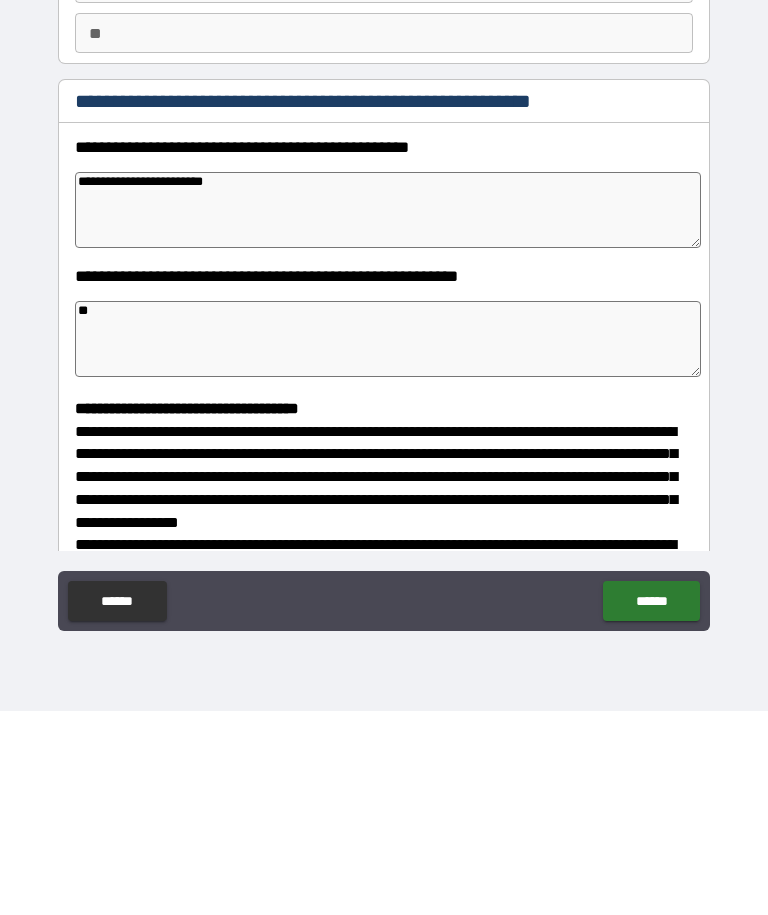 type on "*" 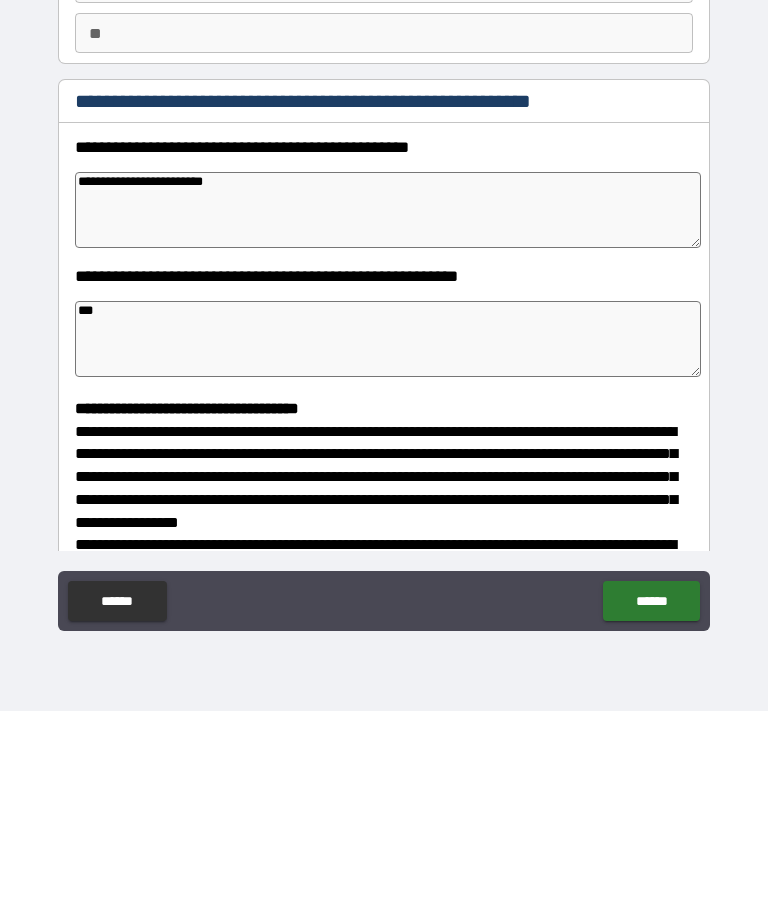 type on "*" 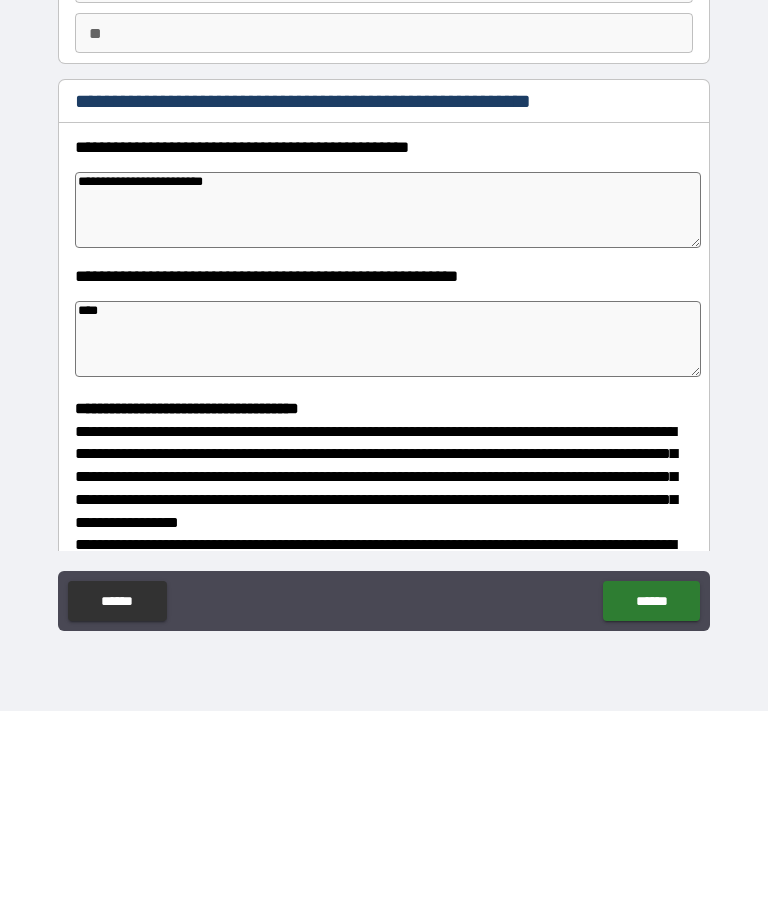 type on "*****" 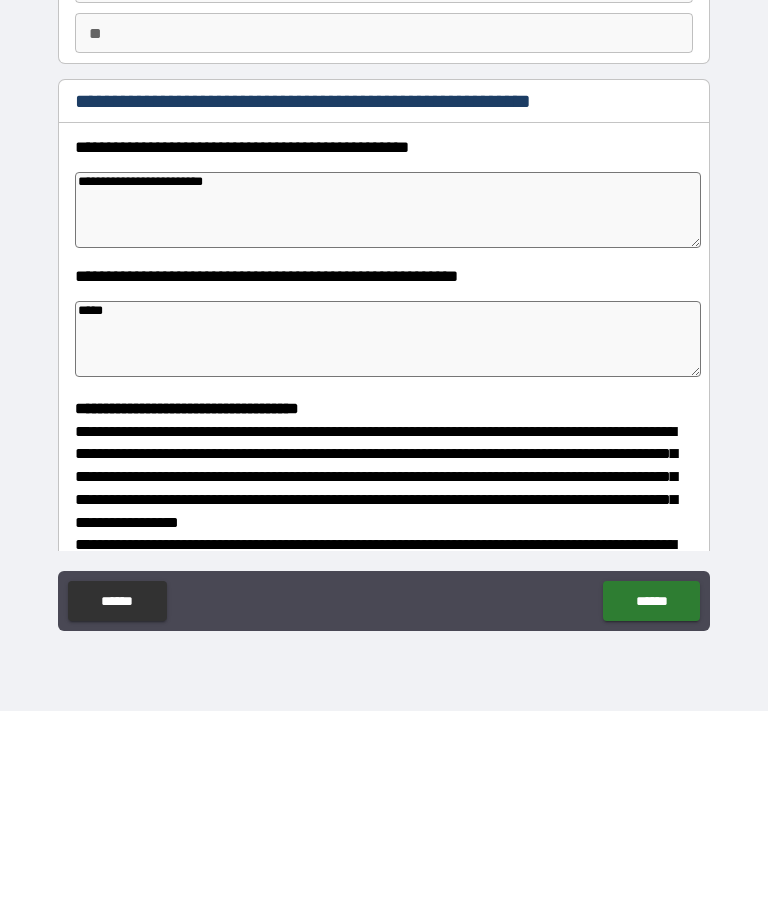 type on "*" 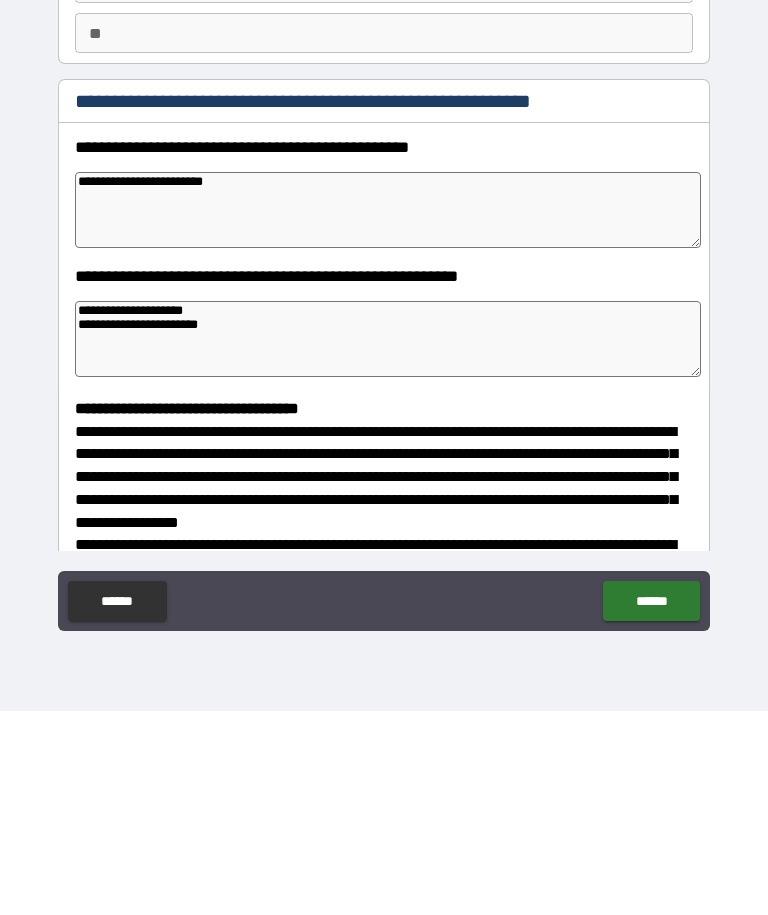 click on "**********" at bounding box center (384, 427) 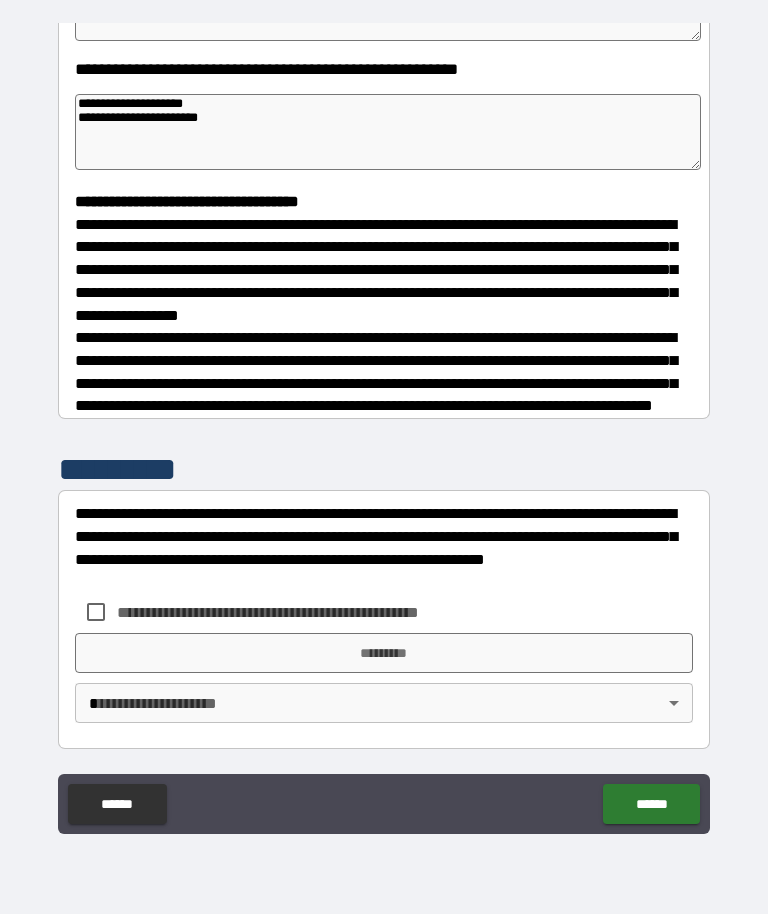 scroll, scrollTop: 425, scrollLeft: 0, axis: vertical 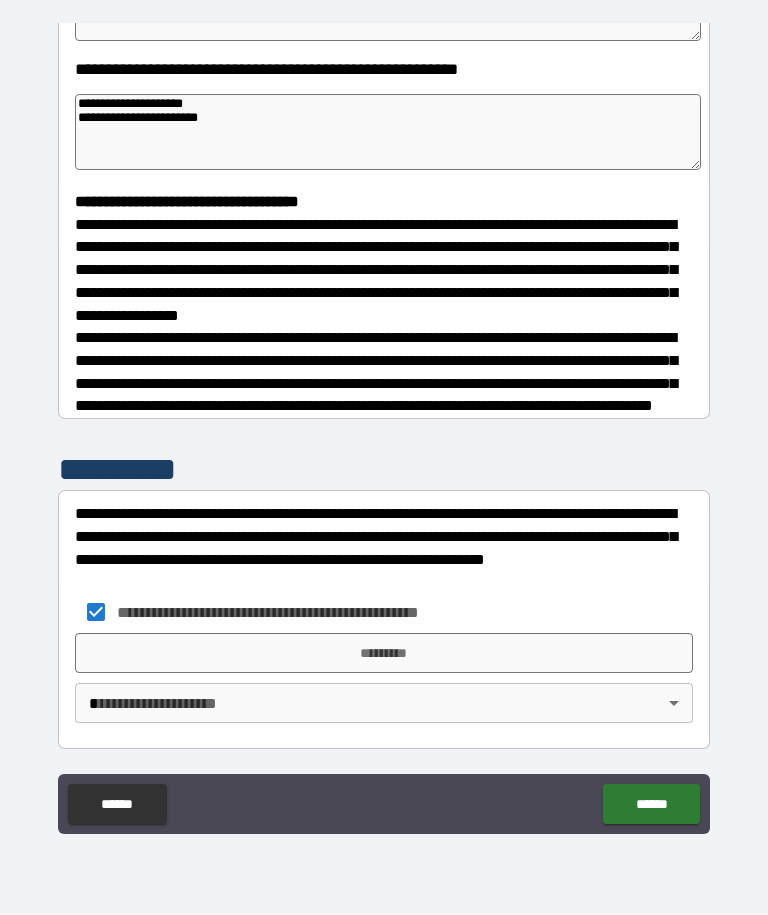 click on "*********" at bounding box center [384, 654] 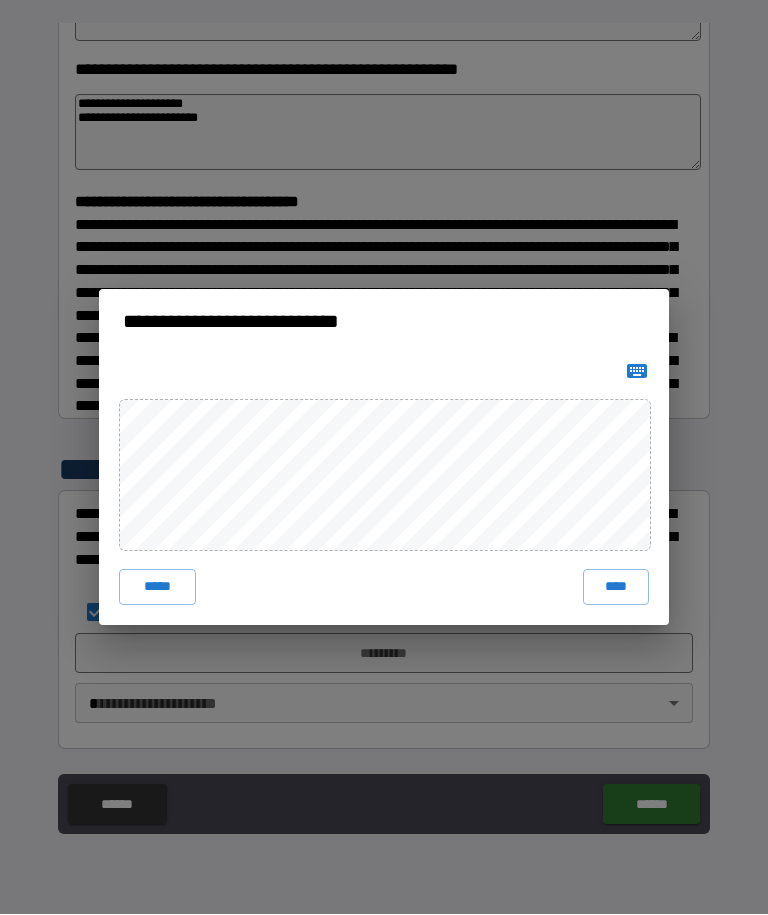 click on "****" at bounding box center [616, 588] 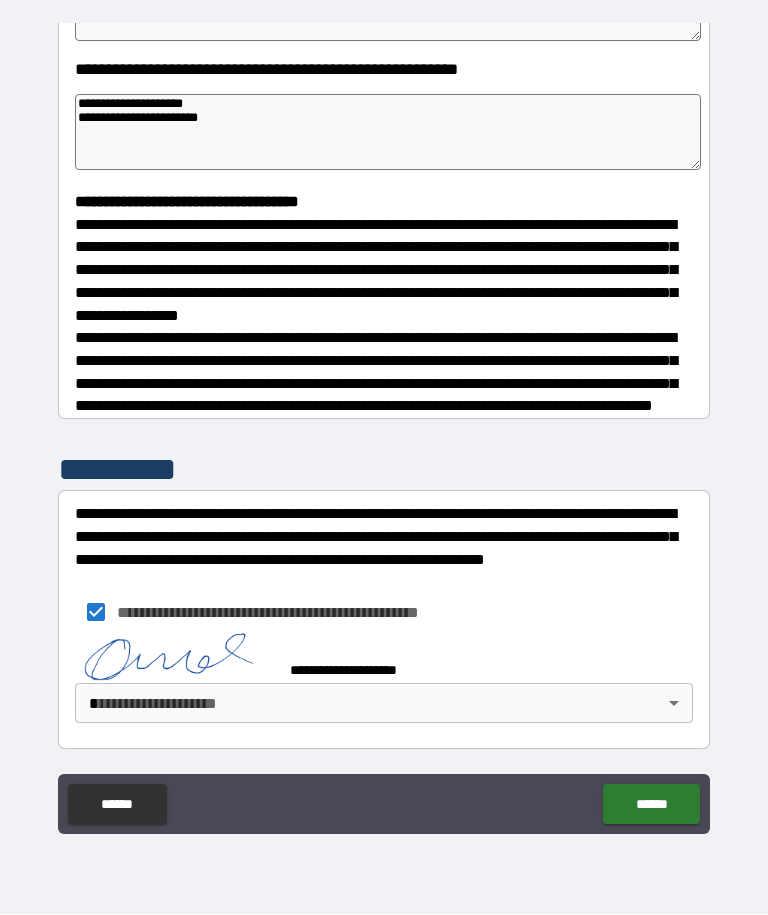 scroll, scrollTop: 415, scrollLeft: 0, axis: vertical 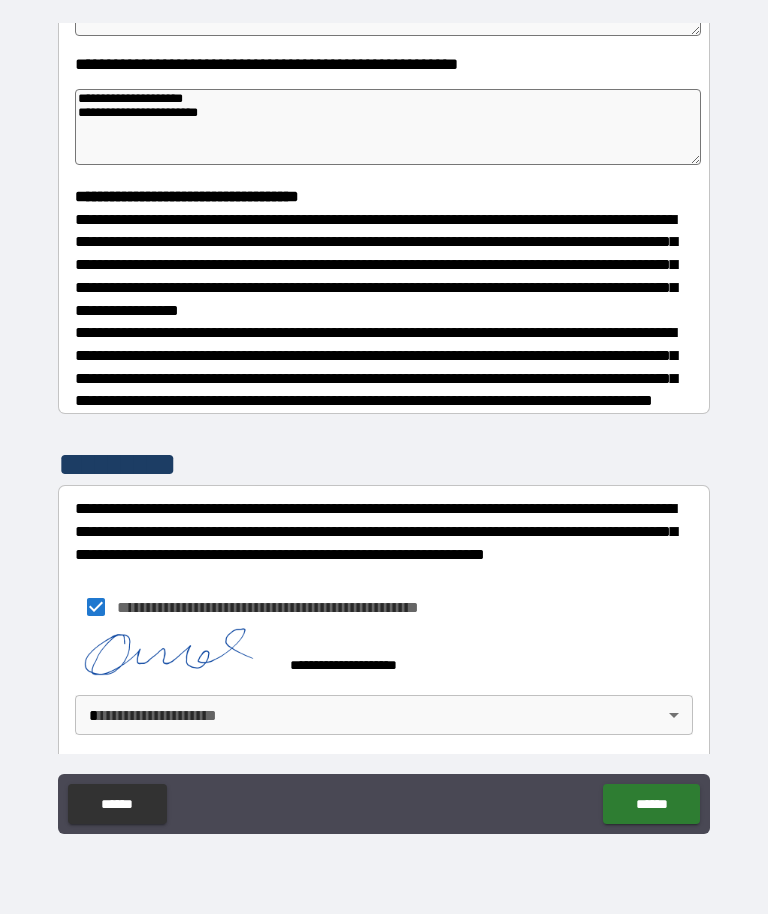 click on "**********" at bounding box center (384, 424) 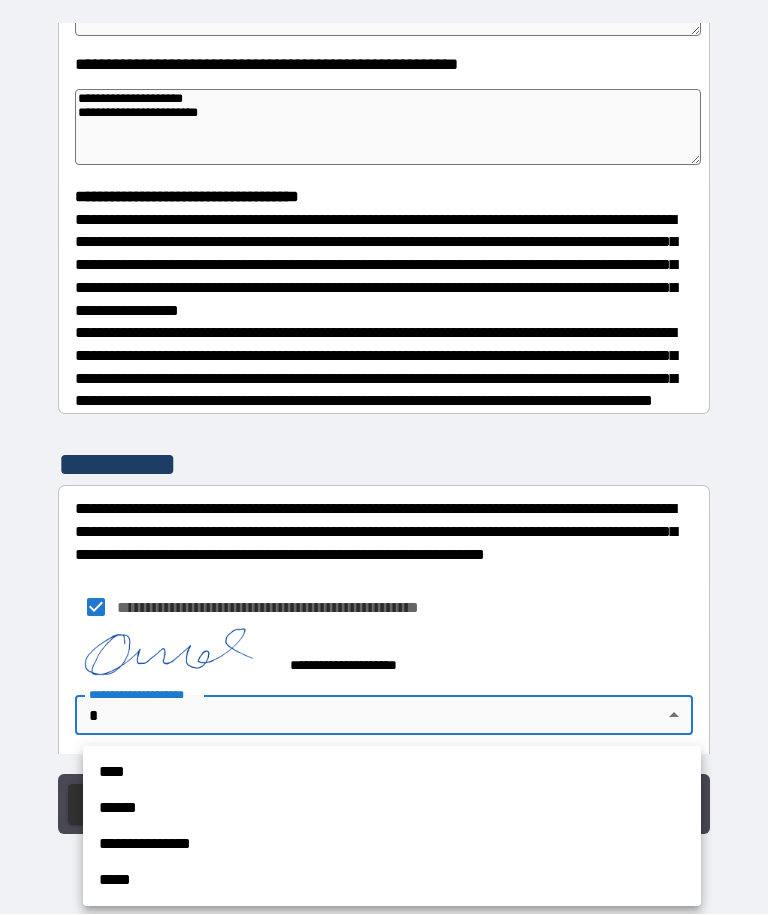 click on "****" at bounding box center [392, 773] 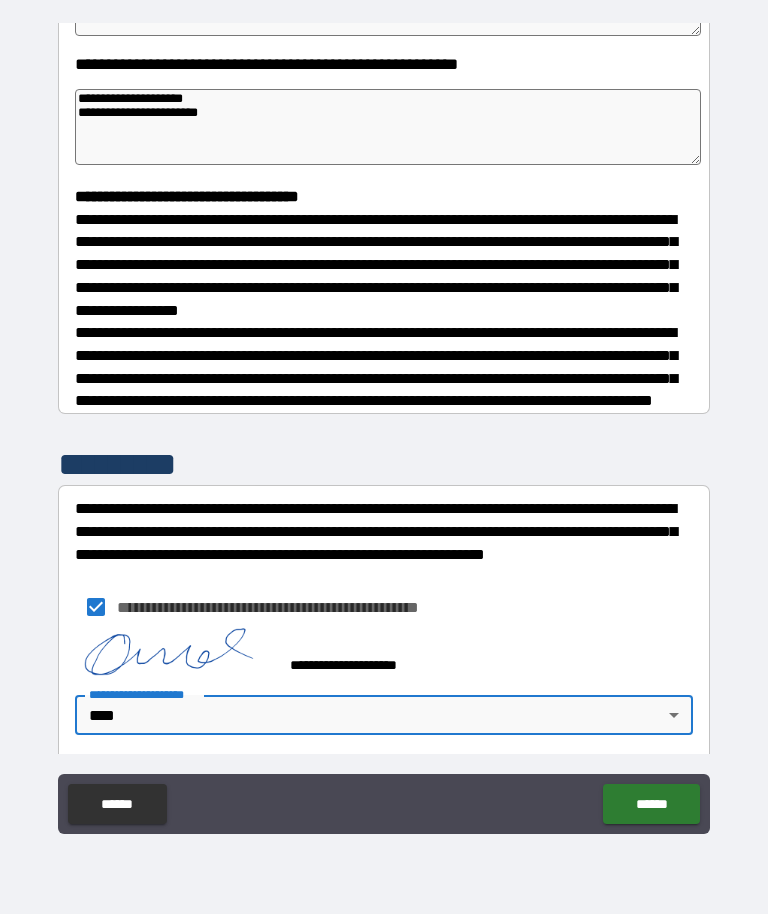 click on "******" at bounding box center [651, 805] 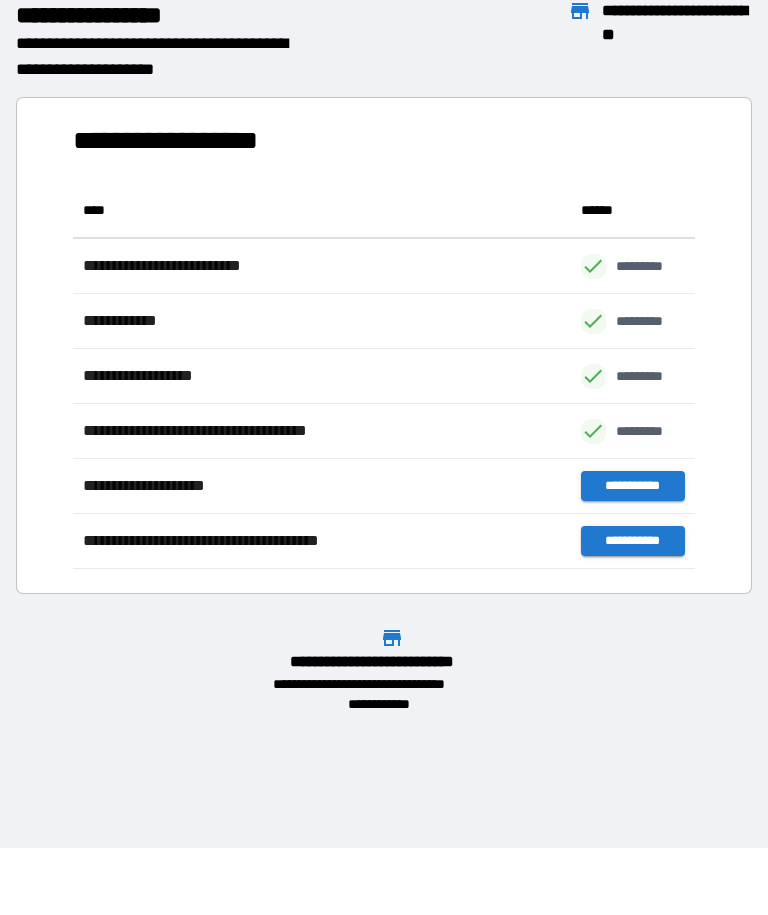 scroll, scrollTop: 1, scrollLeft: 1, axis: both 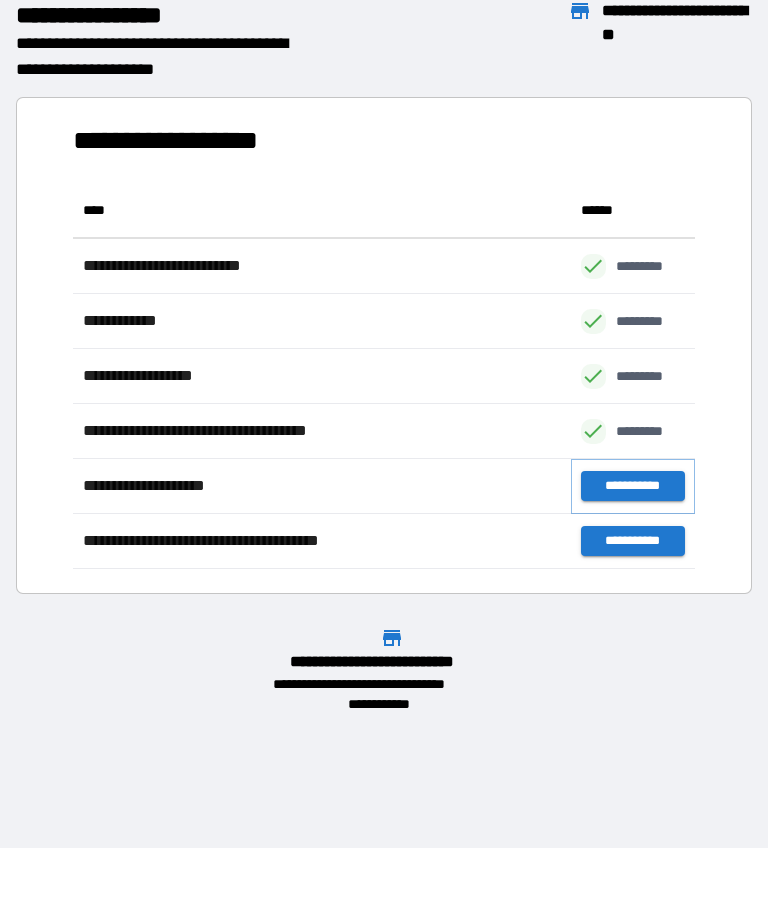click on "**********" at bounding box center [633, 487] 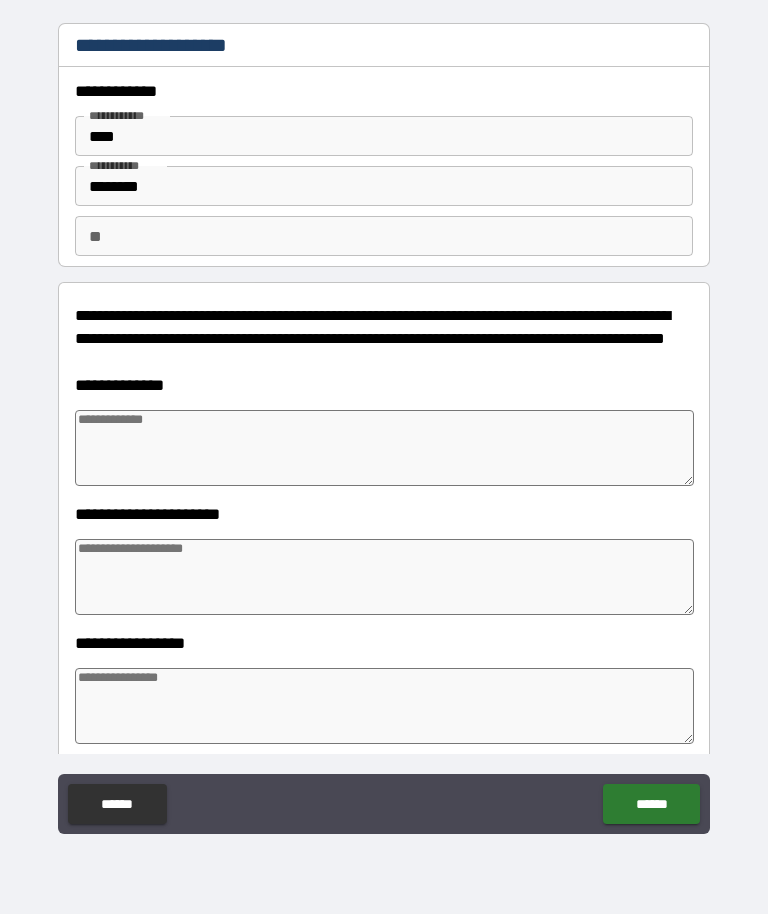 click at bounding box center [384, 449] 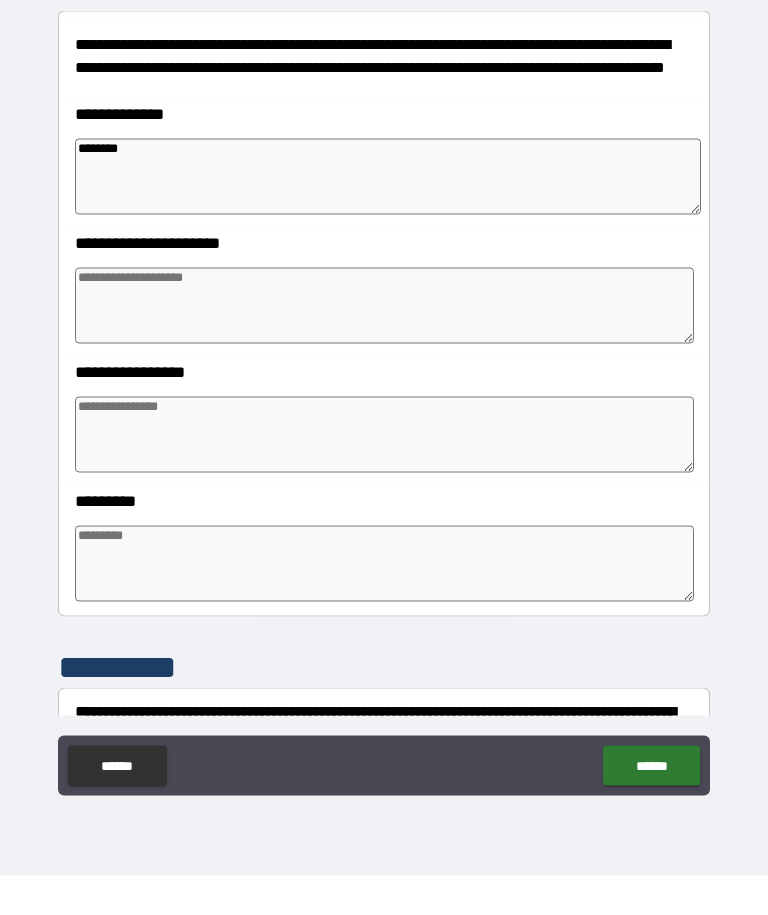 scroll, scrollTop: 231, scrollLeft: 0, axis: vertical 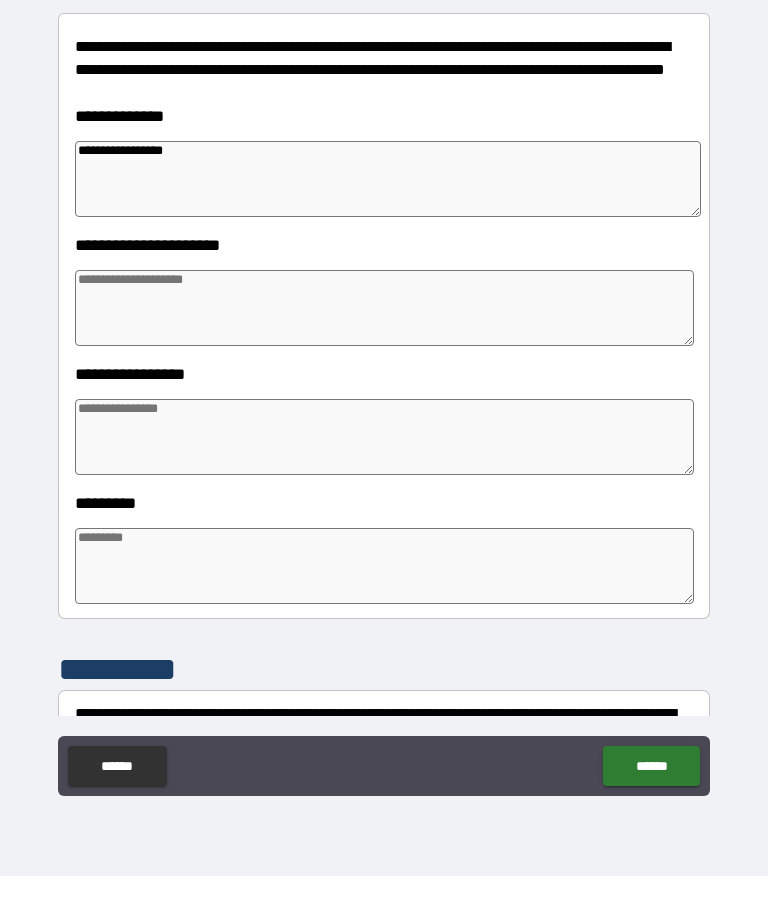 click at bounding box center [384, 347] 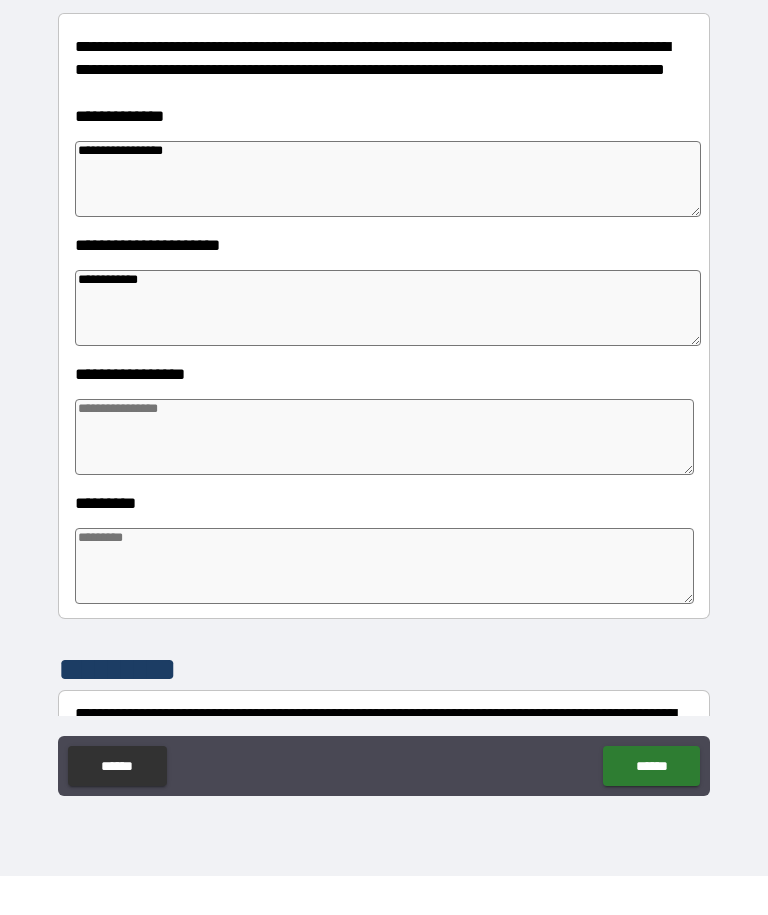 click at bounding box center [384, 476] 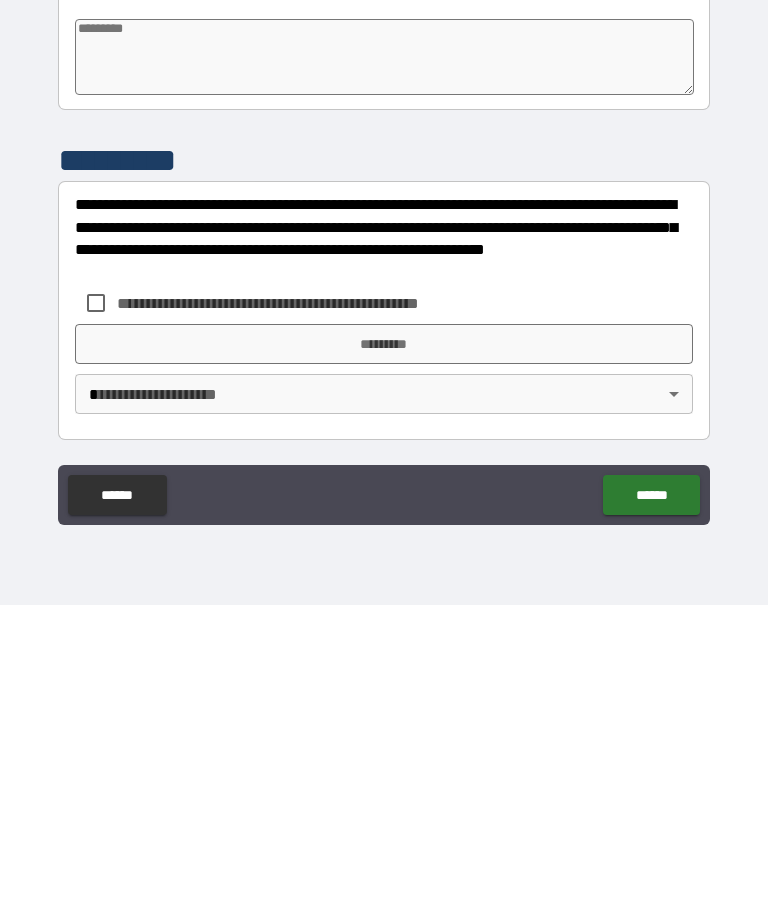 scroll, scrollTop: 469, scrollLeft: 0, axis: vertical 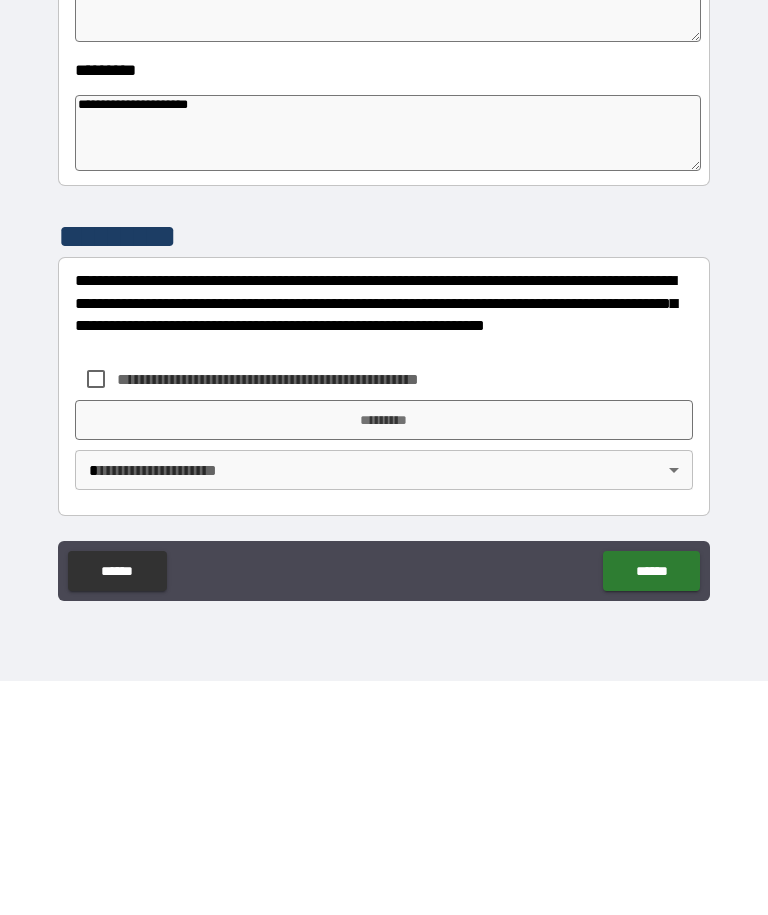 click on "**********" at bounding box center [384, 427] 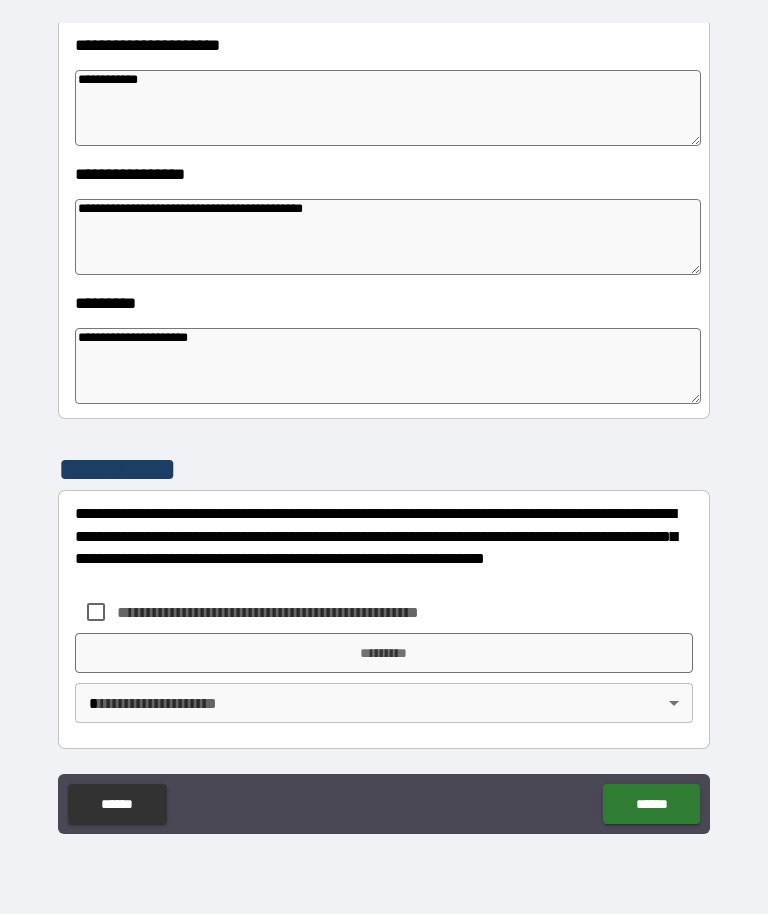click on "**********" at bounding box center [301, 613] 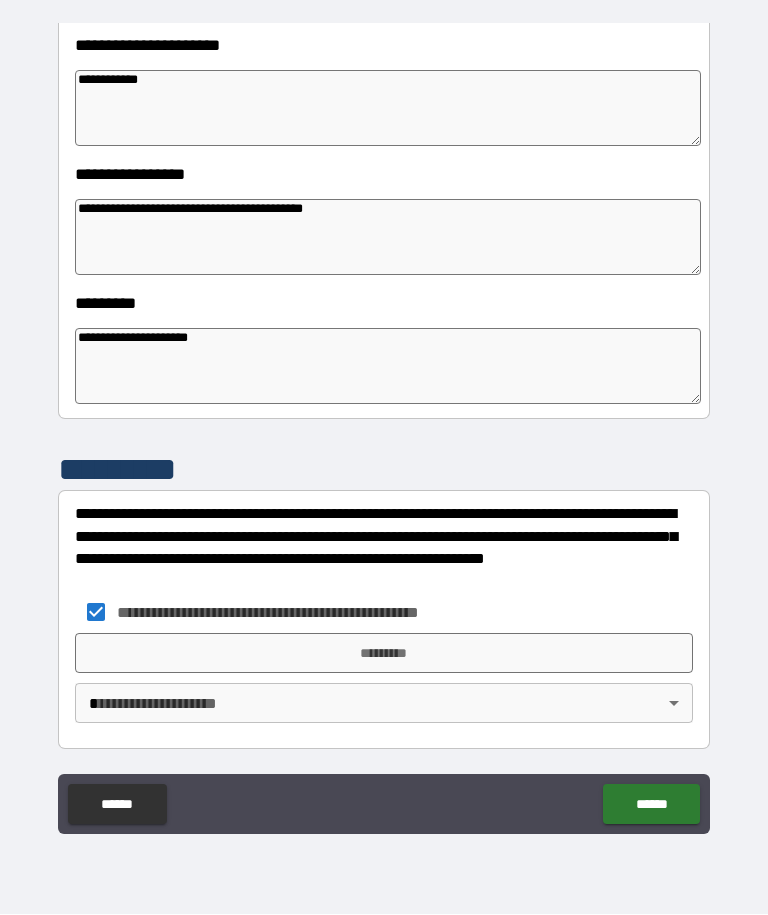 click on "*********" at bounding box center (384, 654) 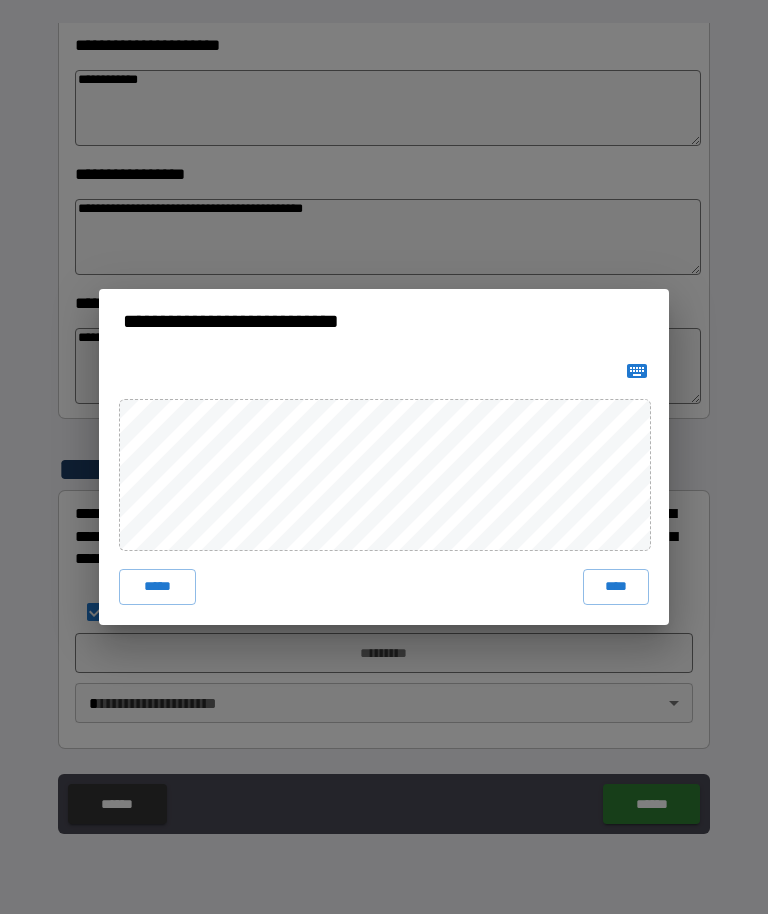 click on "****" at bounding box center (616, 588) 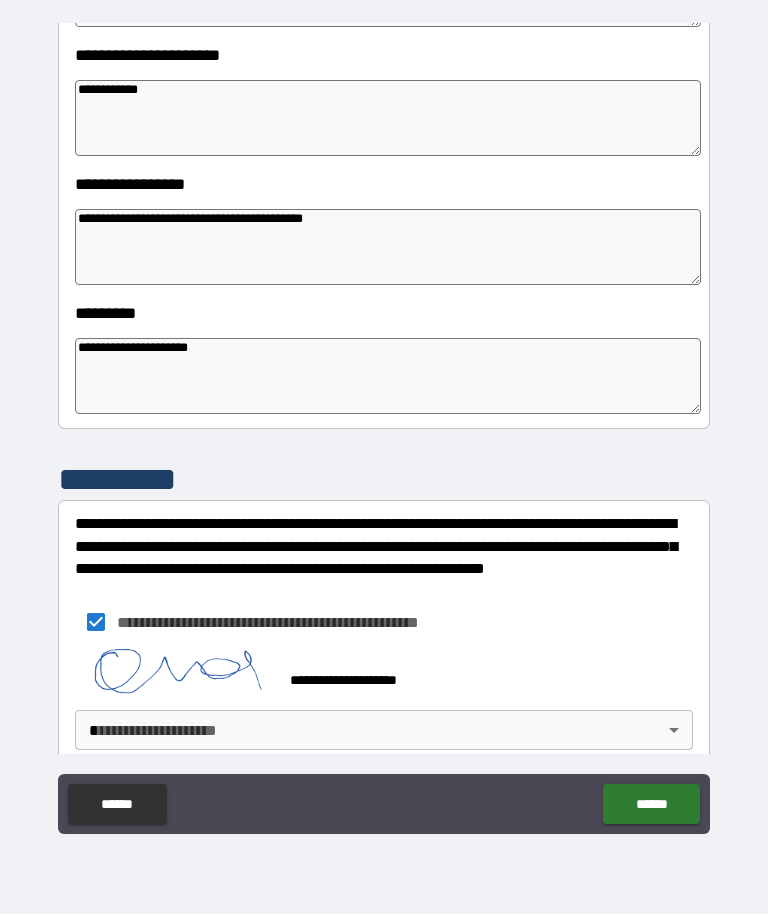 click on "**********" at bounding box center [384, 424] 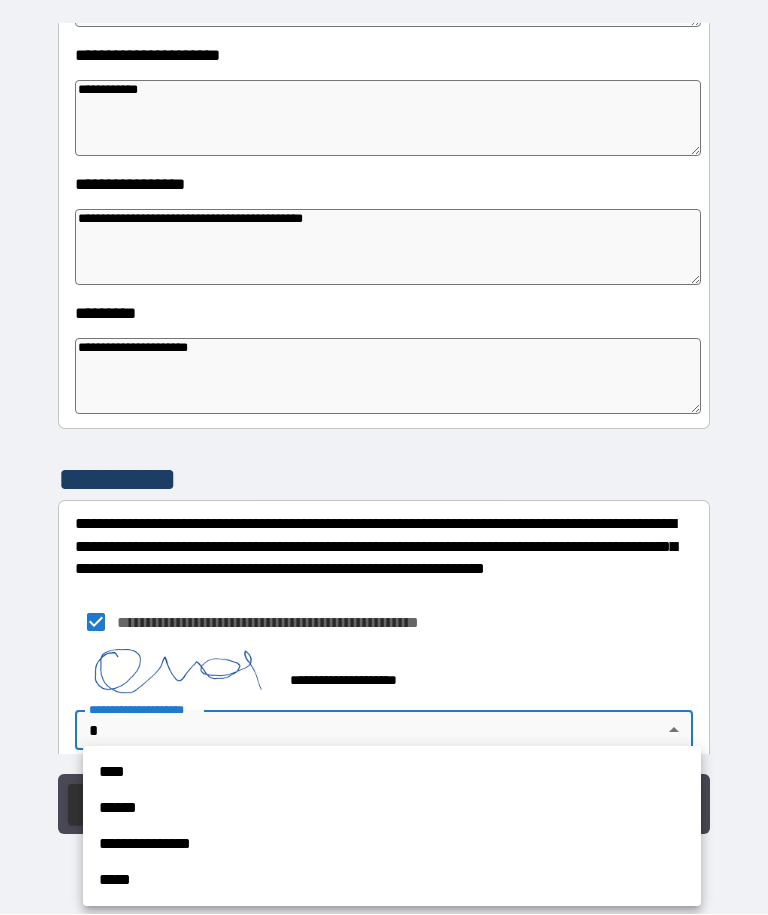 click on "****" at bounding box center (392, 773) 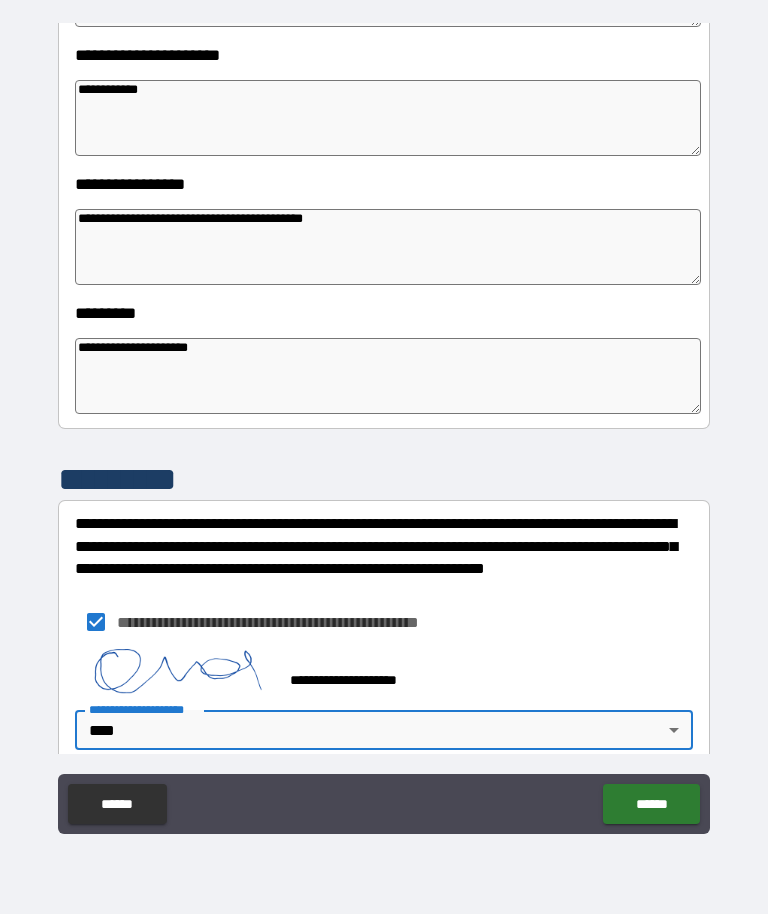 click on "******" at bounding box center [651, 805] 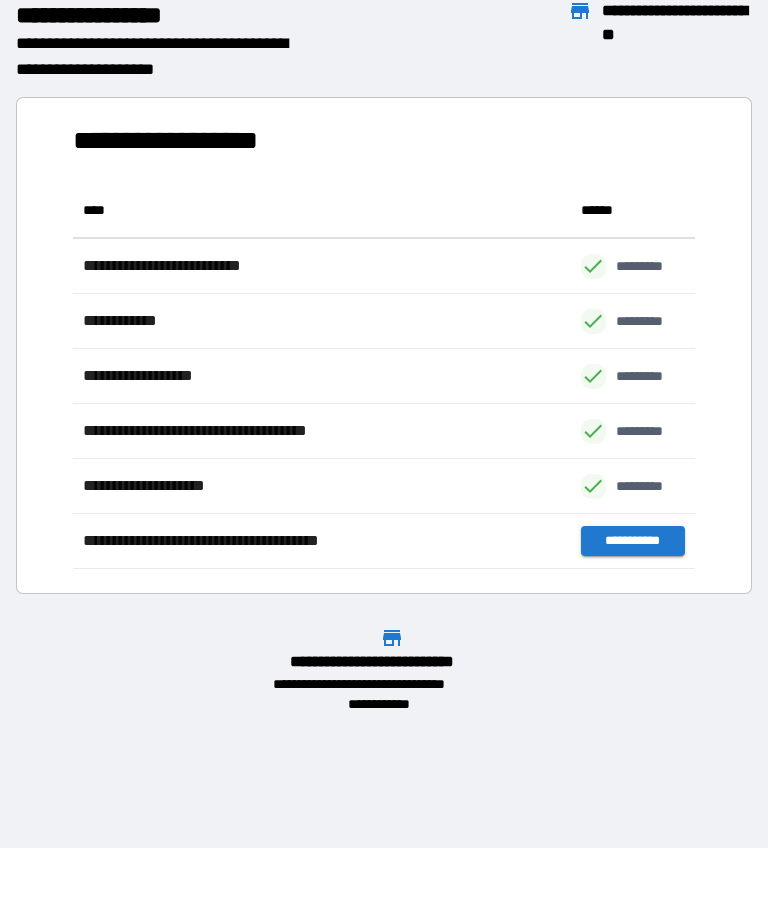 scroll, scrollTop: 1, scrollLeft: 1, axis: both 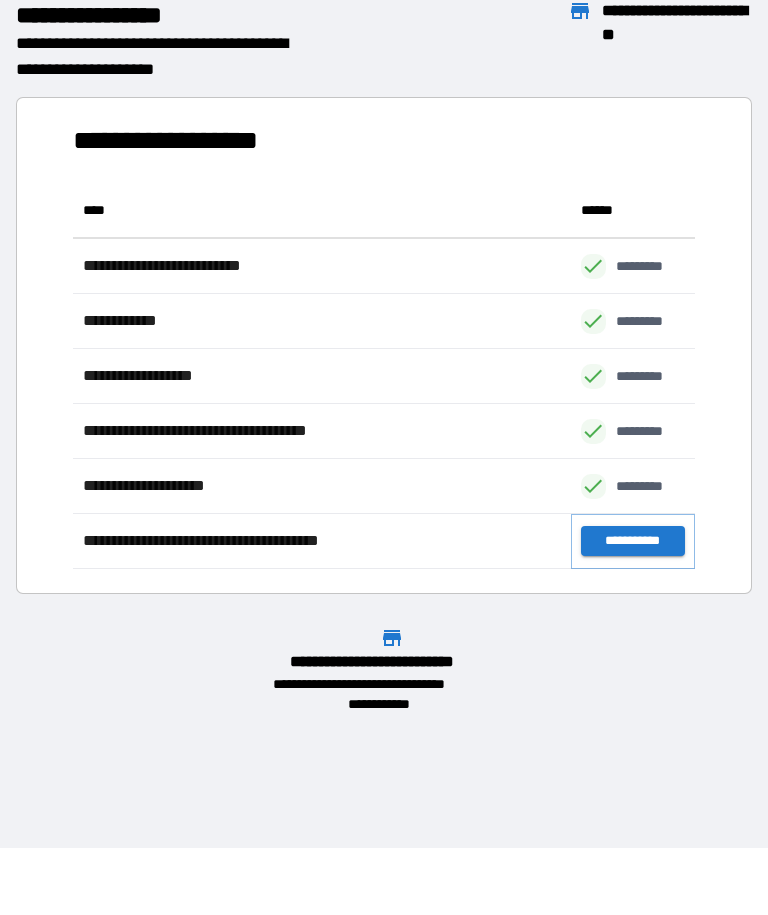 click on "**********" at bounding box center (633, 542) 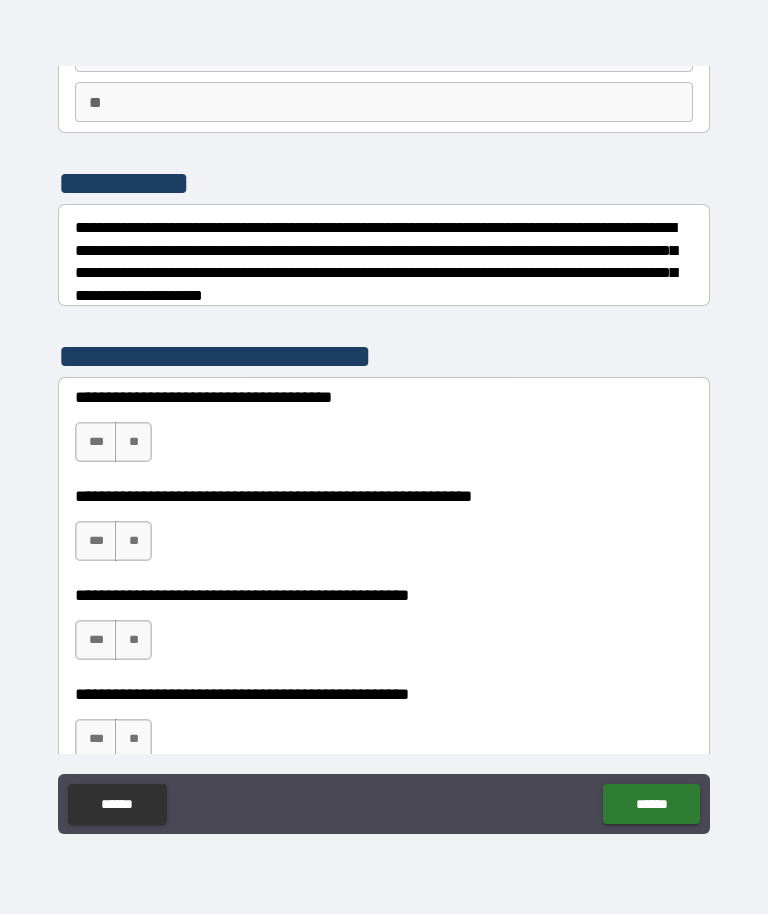 scroll, scrollTop: 190, scrollLeft: 0, axis: vertical 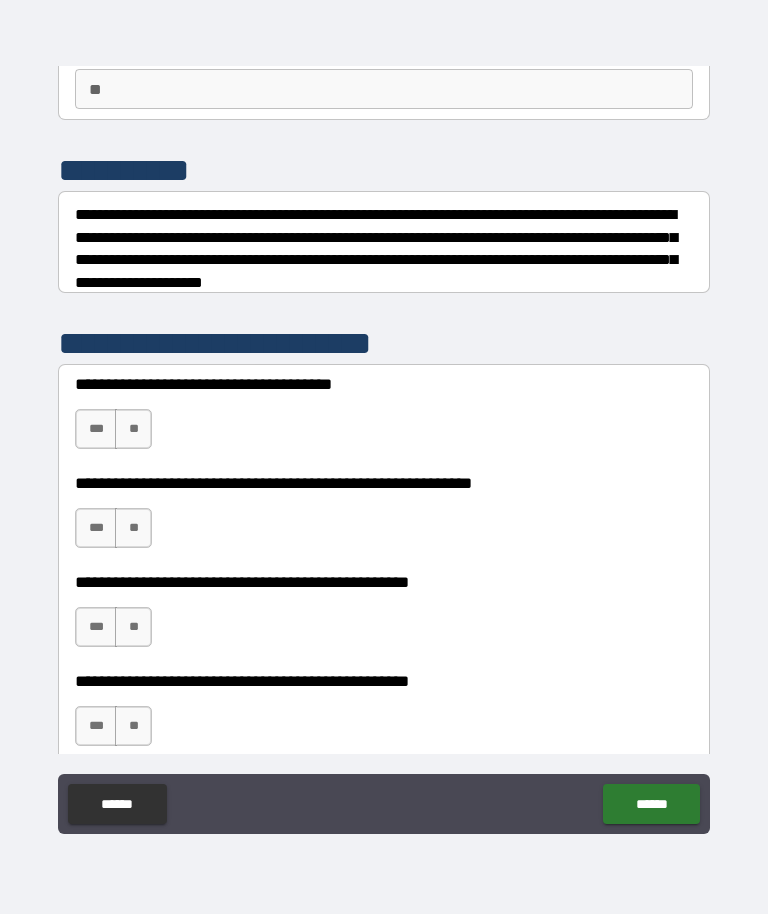 click on "**" at bounding box center [133, 430] 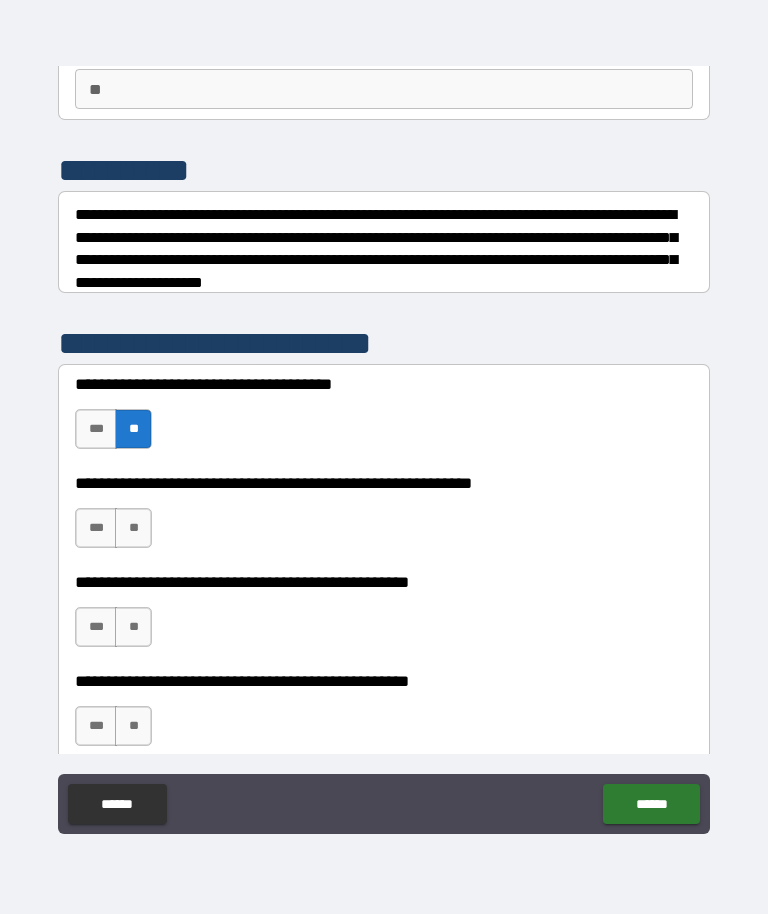 click on "**" at bounding box center (133, 529) 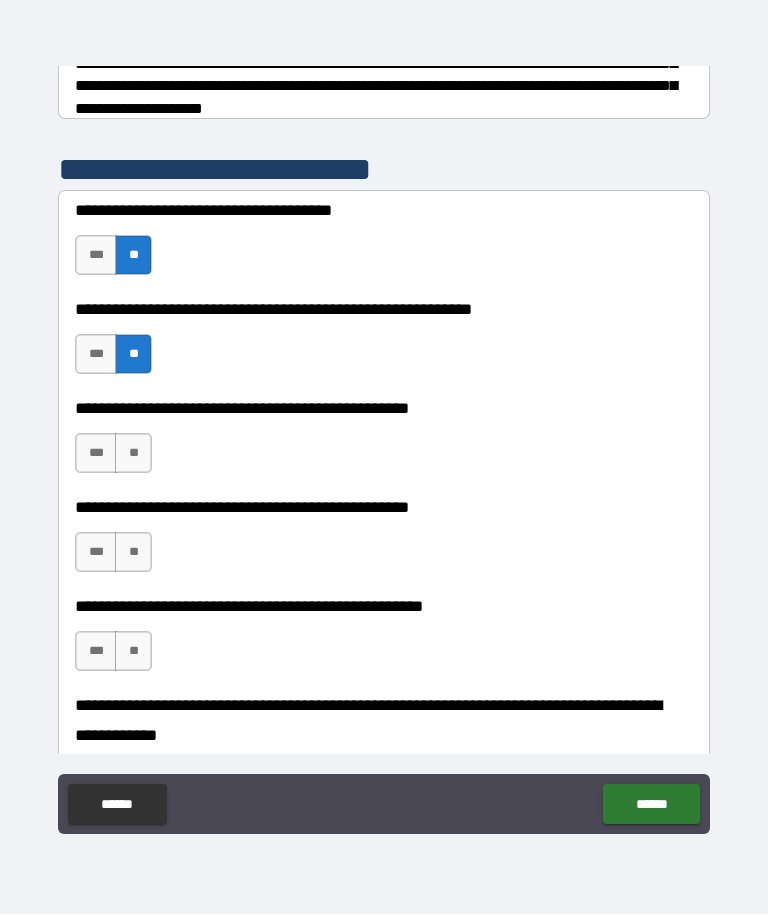 scroll, scrollTop: 368, scrollLeft: 0, axis: vertical 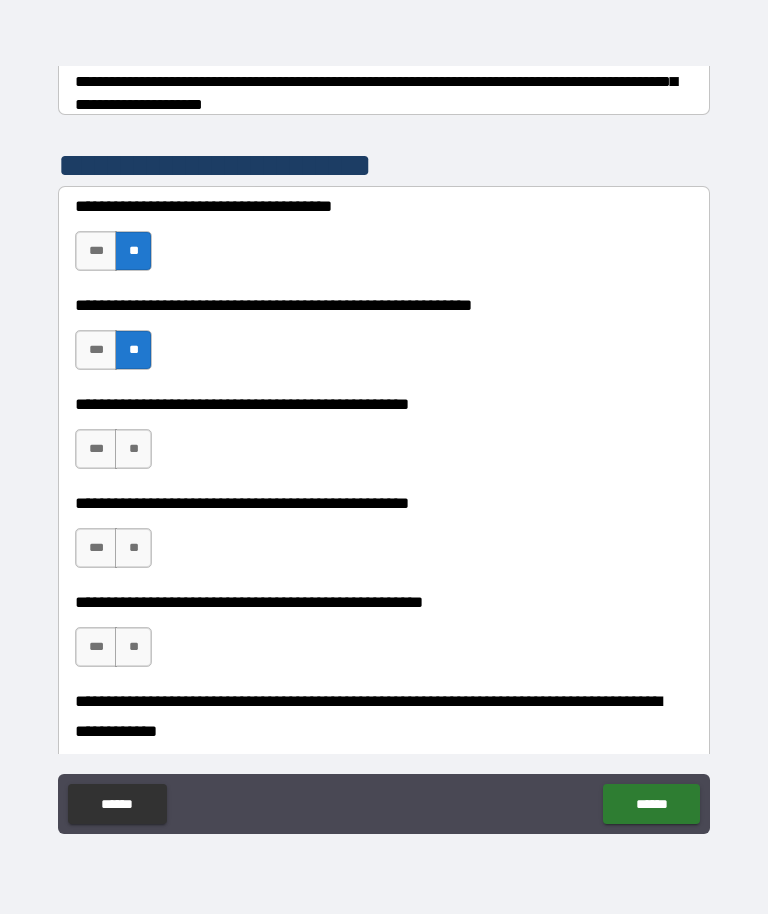 click on "**" at bounding box center [133, 450] 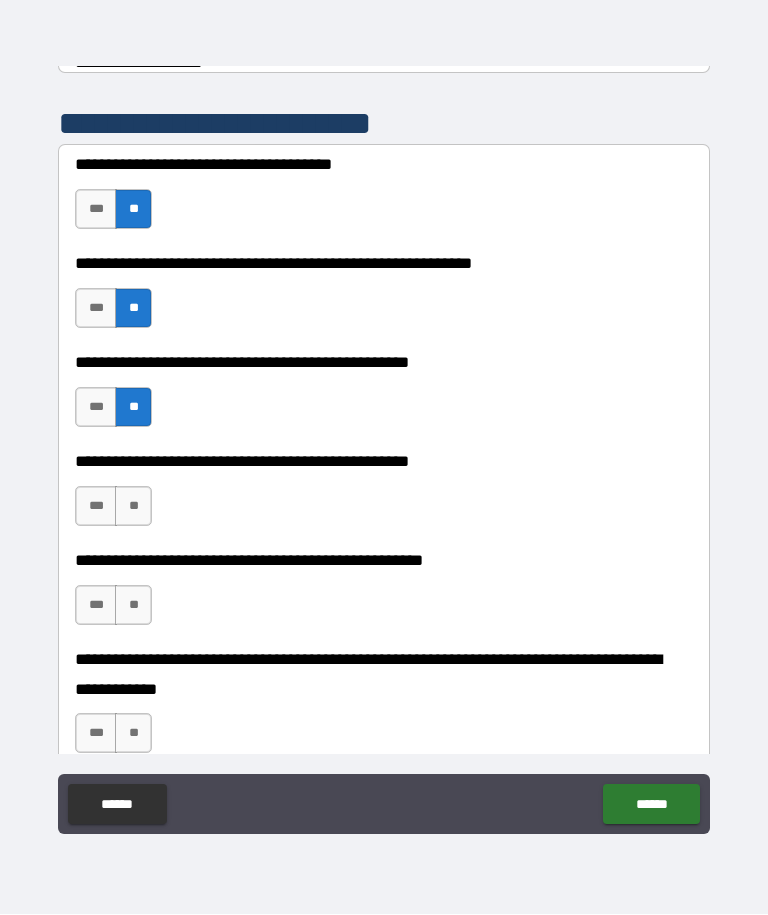 scroll, scrollTop: 413, scrollLeft: 0, axis: vertical 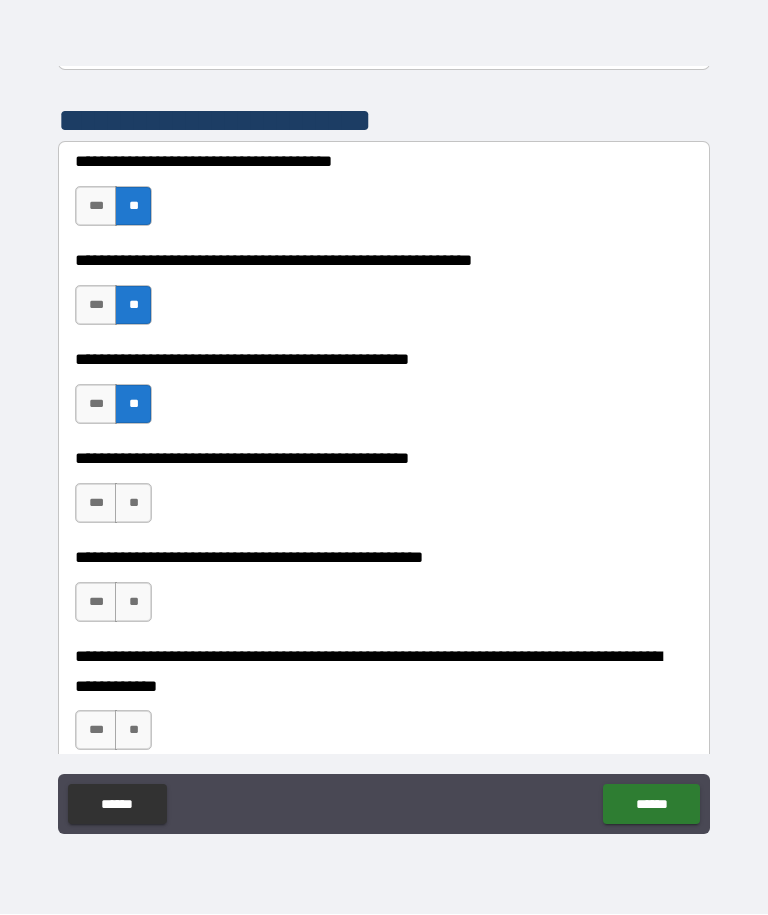 click on "***" at bounding box center [96, 504] 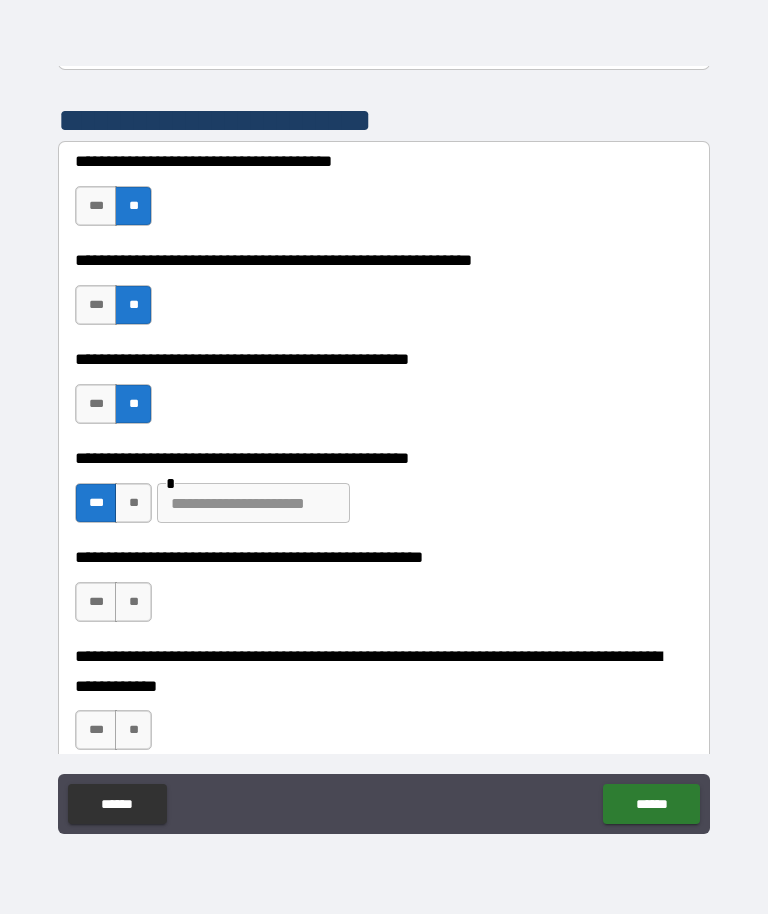 click at bounding box center (253, 504) 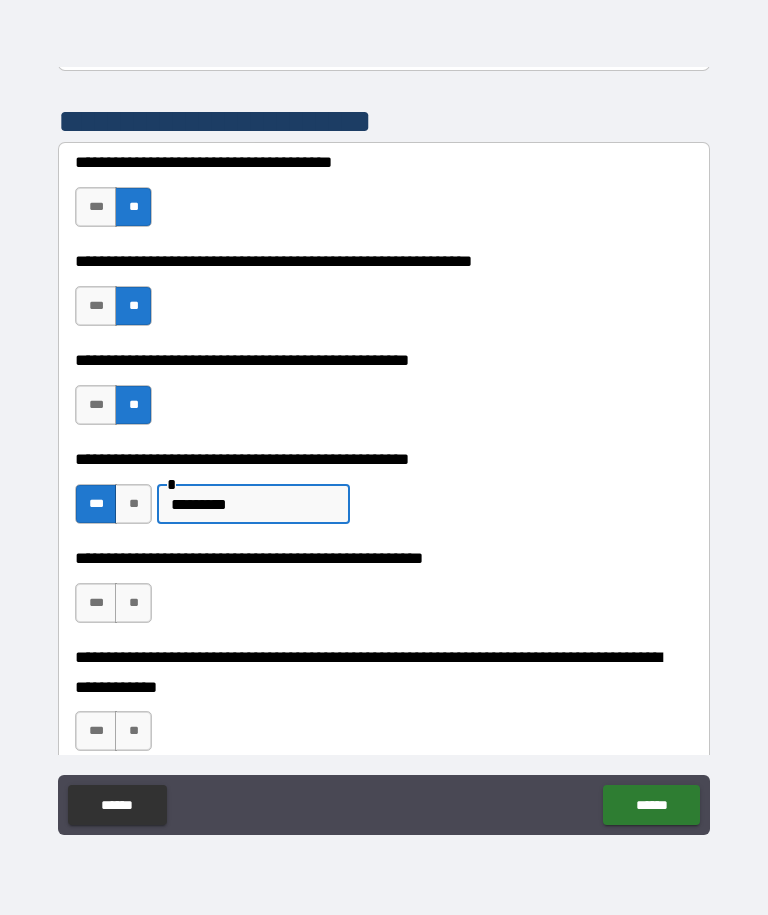 click on "**********" at bounding box center (384, 494) 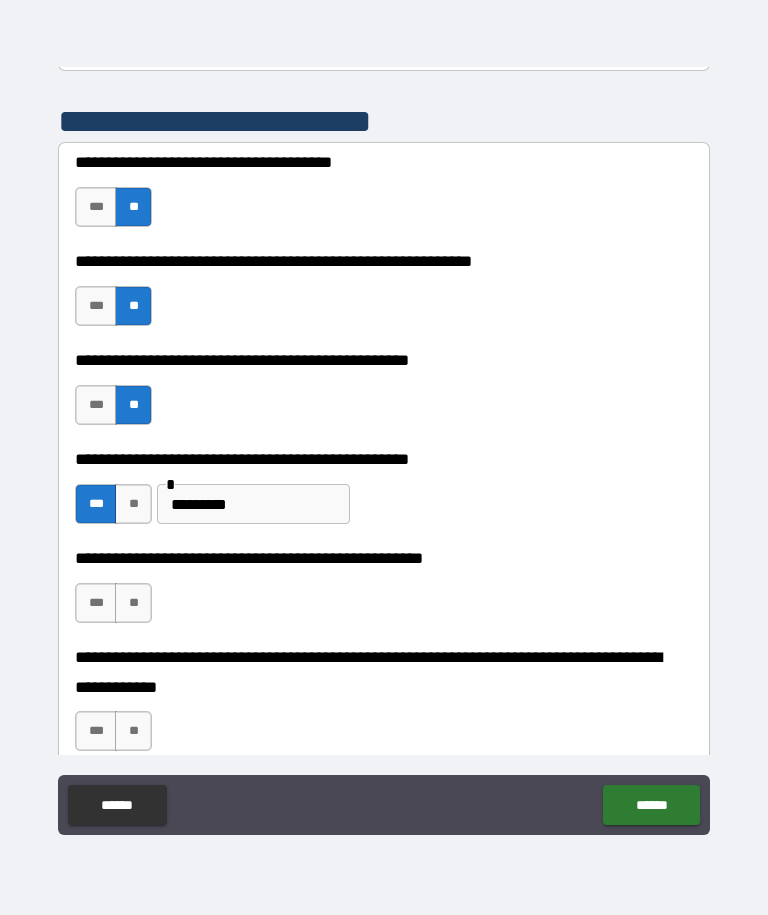 click on "********" at bounding box center [253, 504] 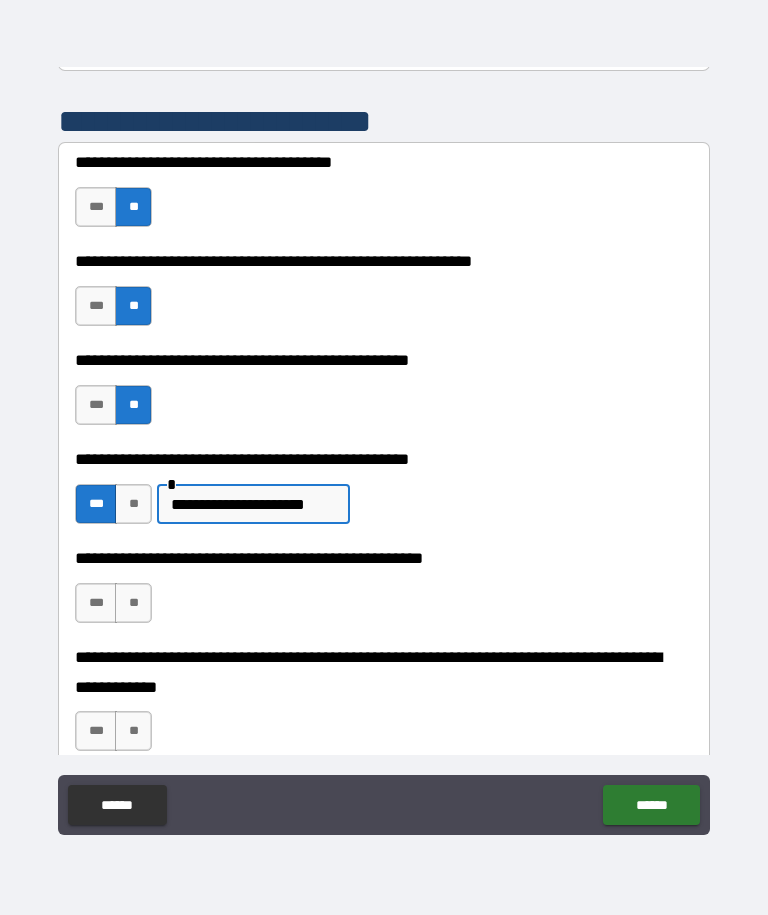 click on "**********" at bounding box center (384, 427) 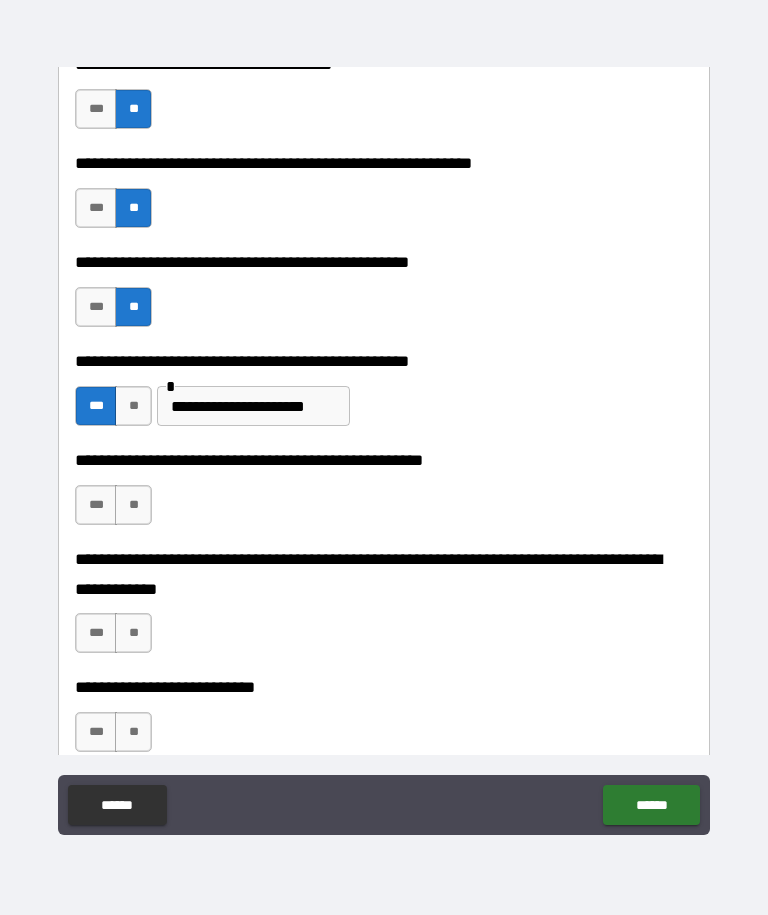 scroll, scrollTop: 518, scrollLeft: 0, axis: vertical 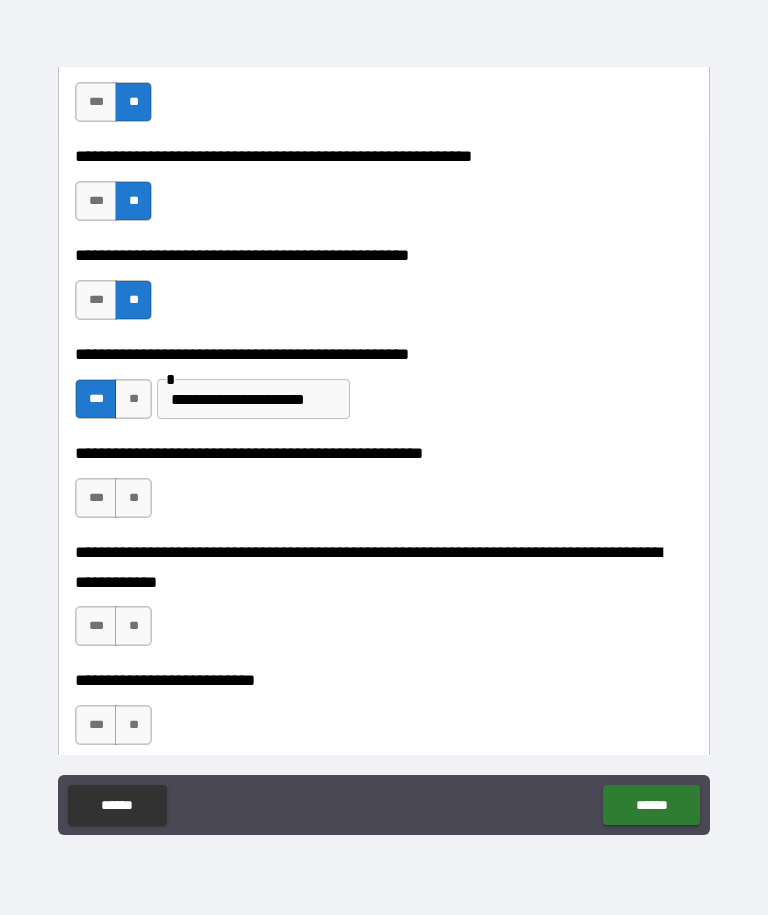 click on "**" at bounding box center [133, 498] 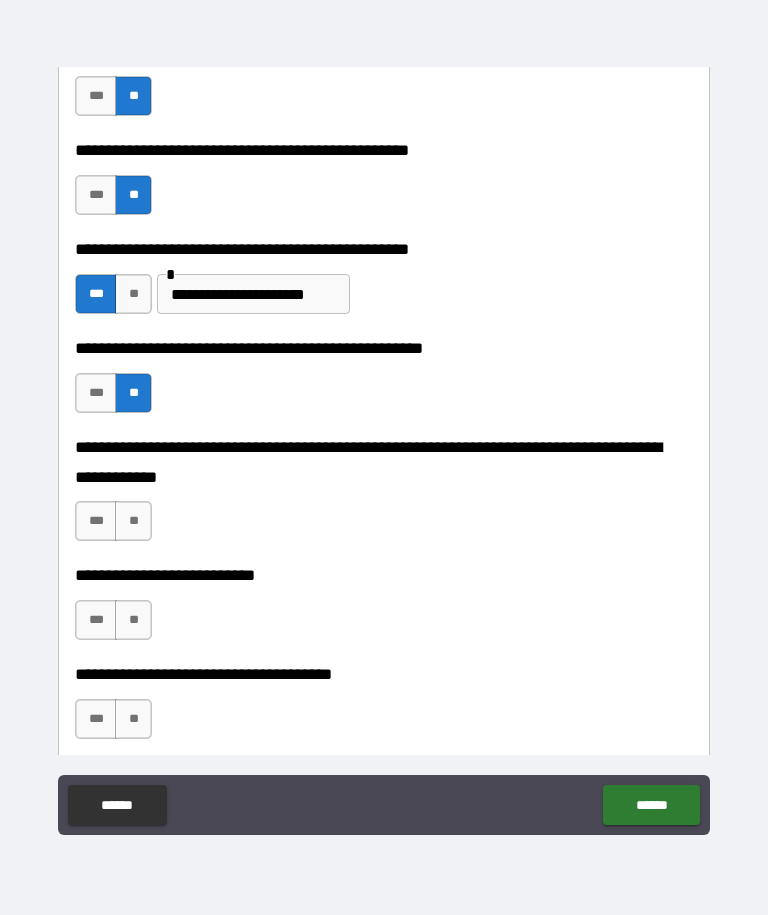scroll, scrollTop: 627, scrollLeft: 0, axis: vertical 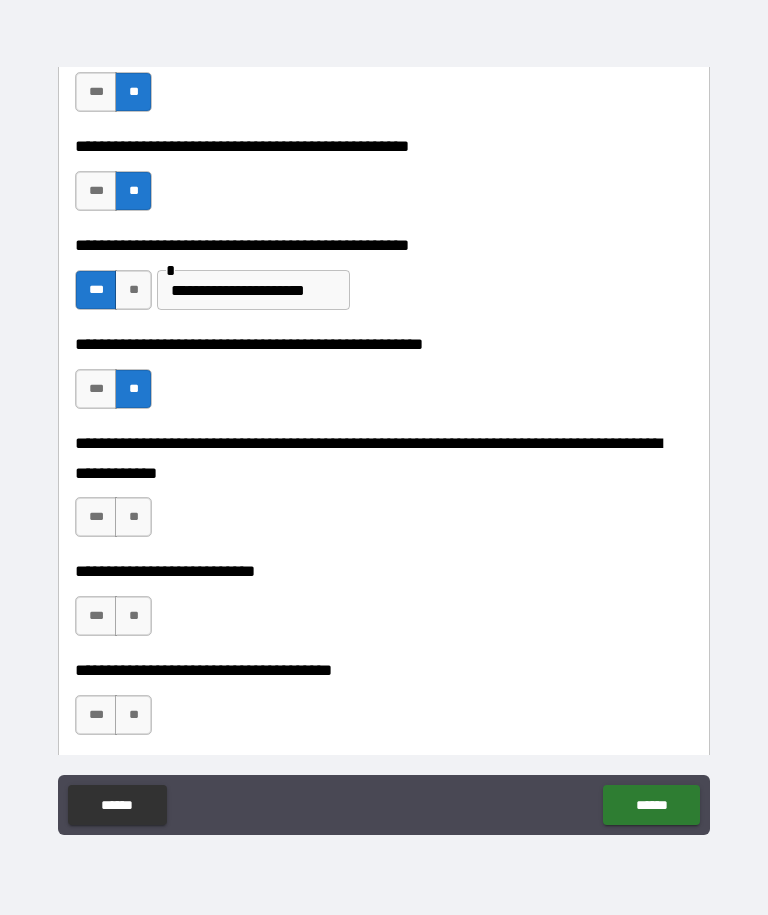 click on "**" at bounding box center (133, 517) 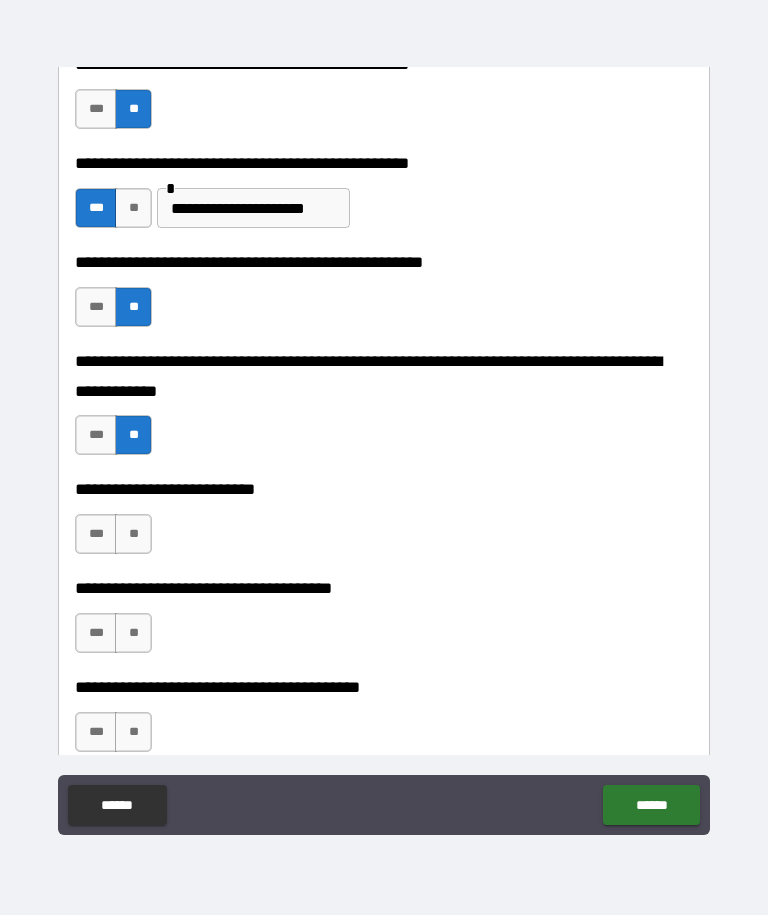 click on "**" at bounding box center (133, 534) 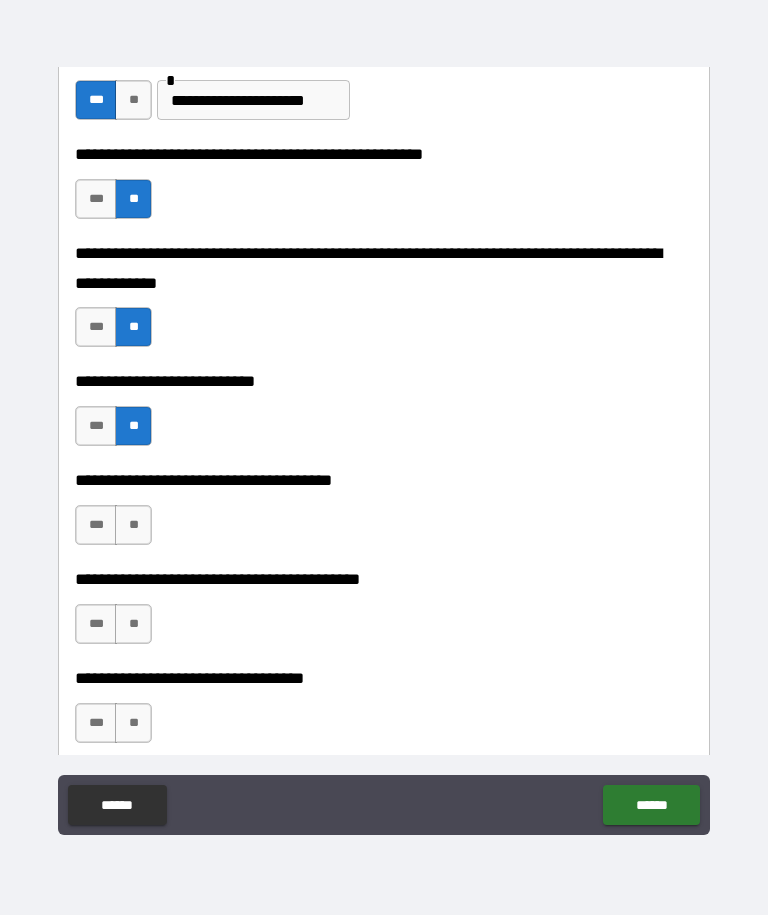scroll, scrollTop: 825, scrollLeft: 0, axis: vertical 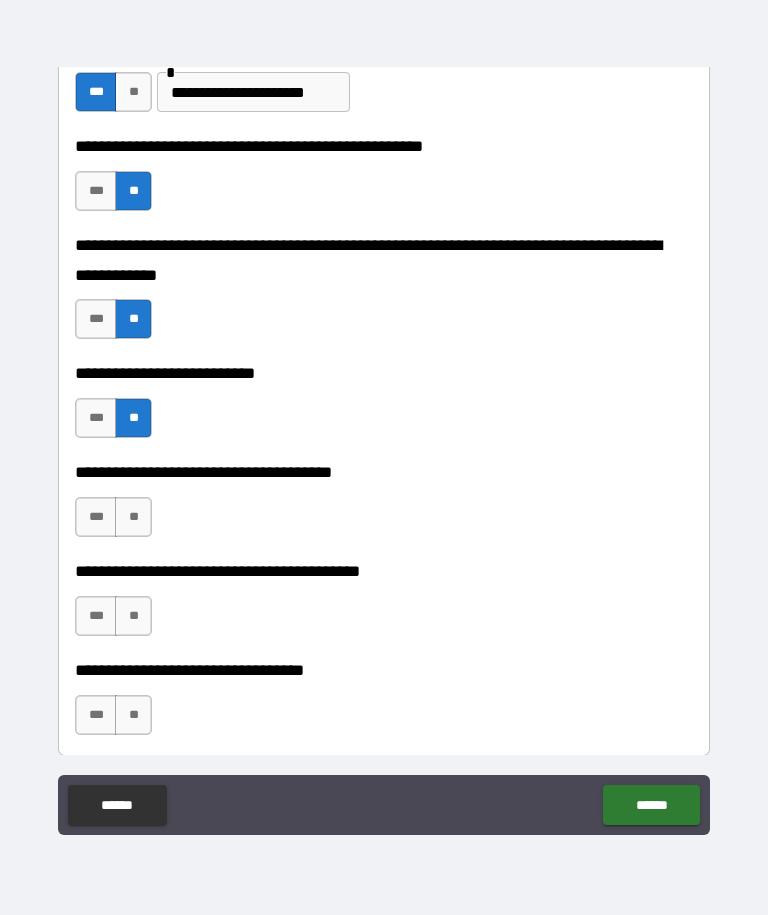 click on "**" at bounding box center [133, 517] 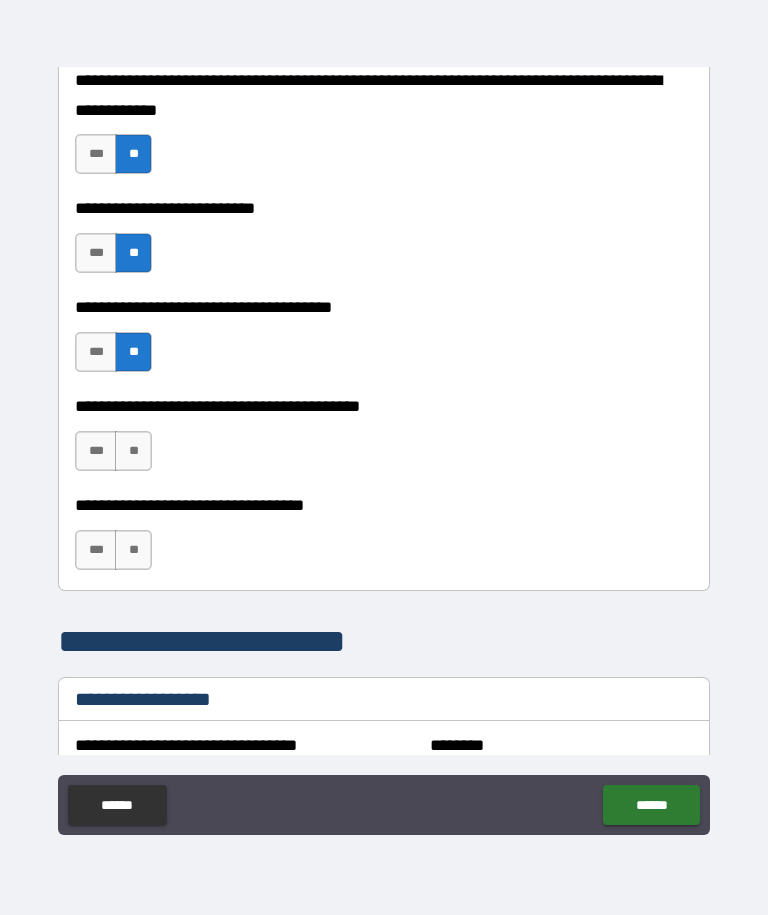 scroll, scrollTop: 992, scrollLeft: 0, axis: vertical 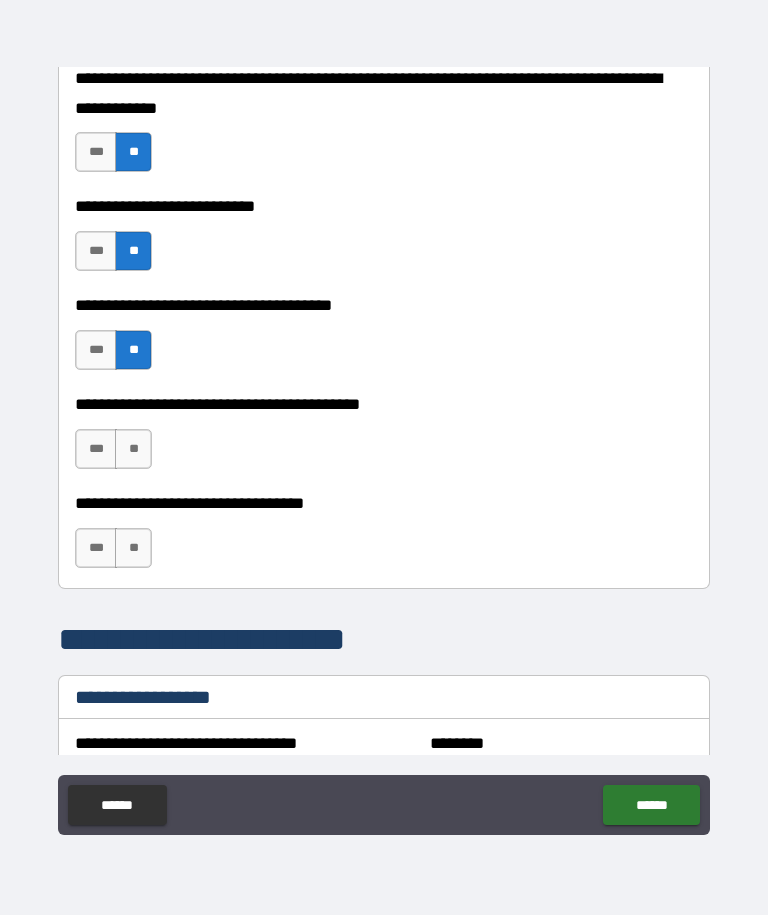 click on "**" at bounding box center (133, 449) 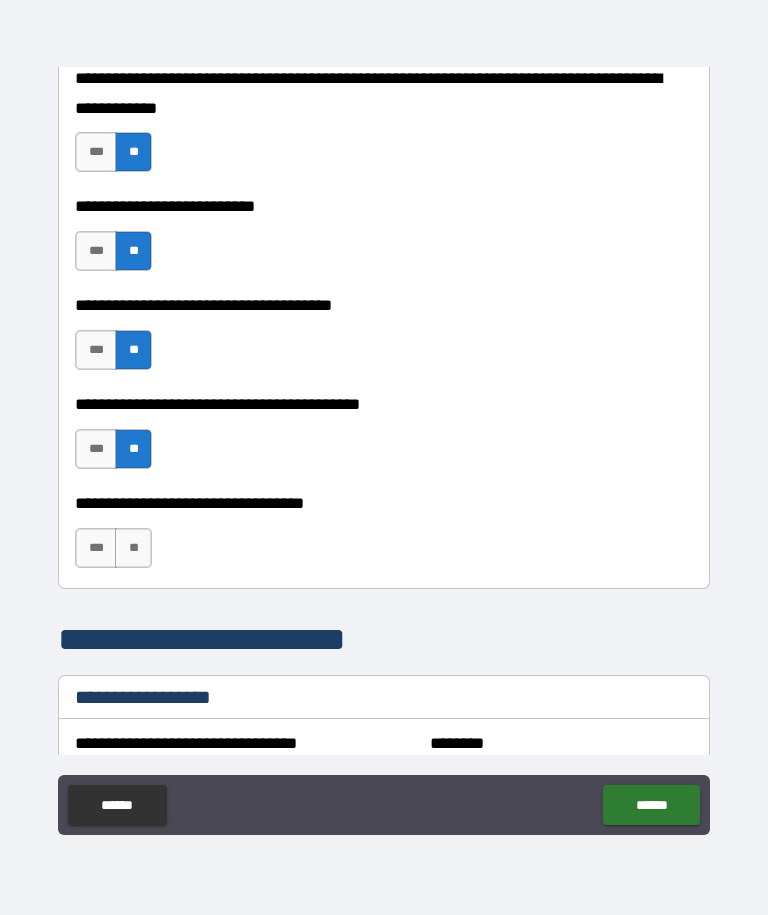 click on "**" at bounding box center (133, 548) 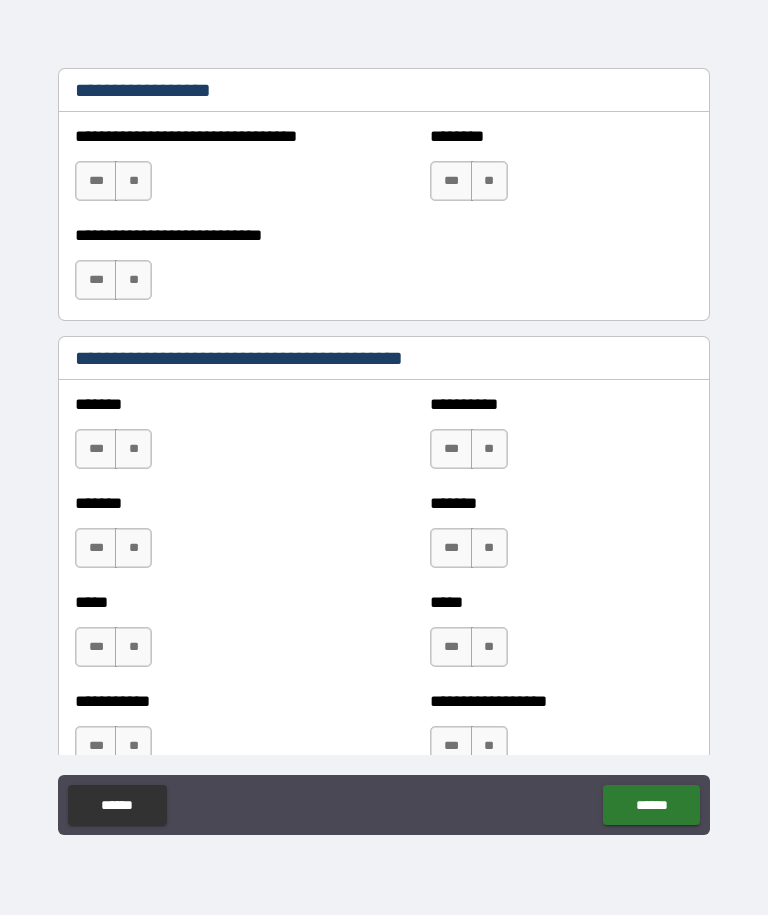 scroll, scrollTop: 1597, scrollLeft: 0, axis: vertical 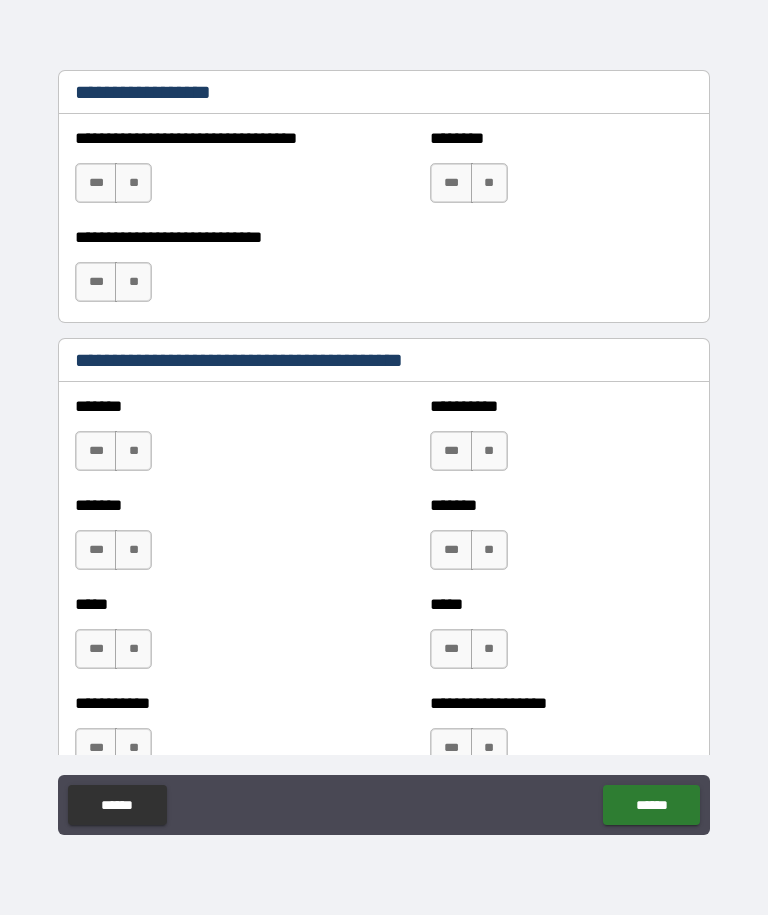 click on "**" at bounding box center [133, 183] 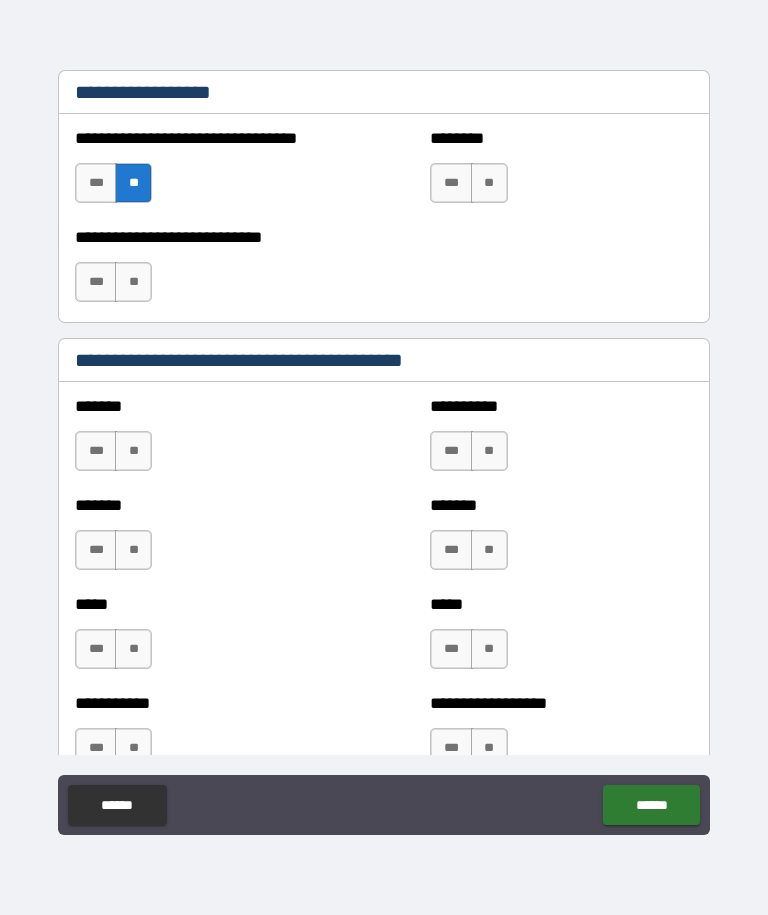 click on "**" at bounding box center [133, 282] 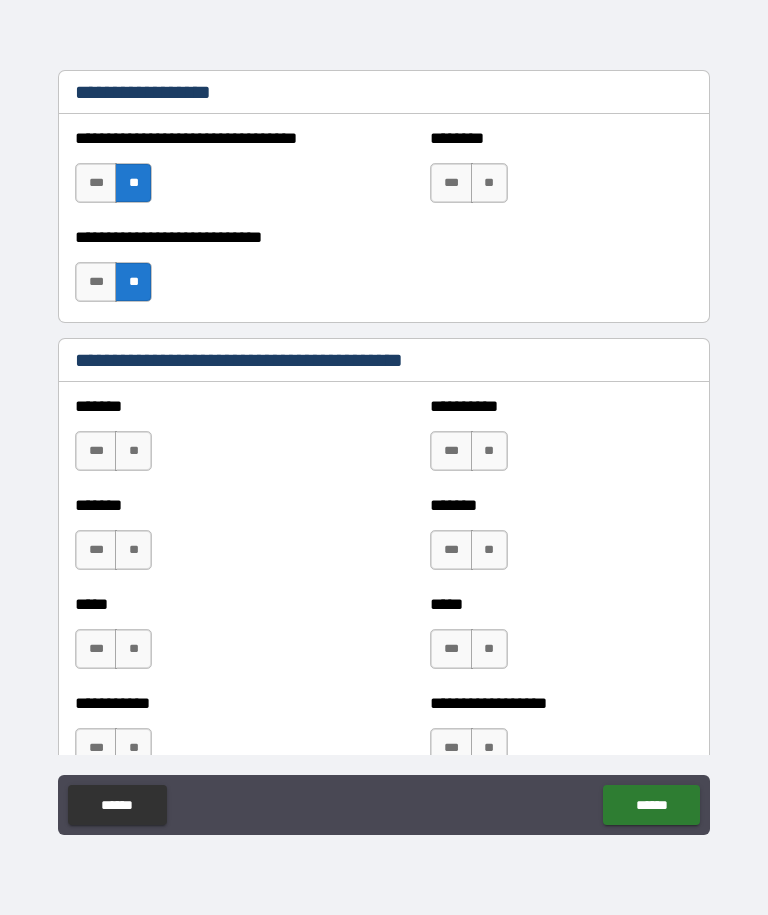 click on "**" at bounding box center (489, 183) 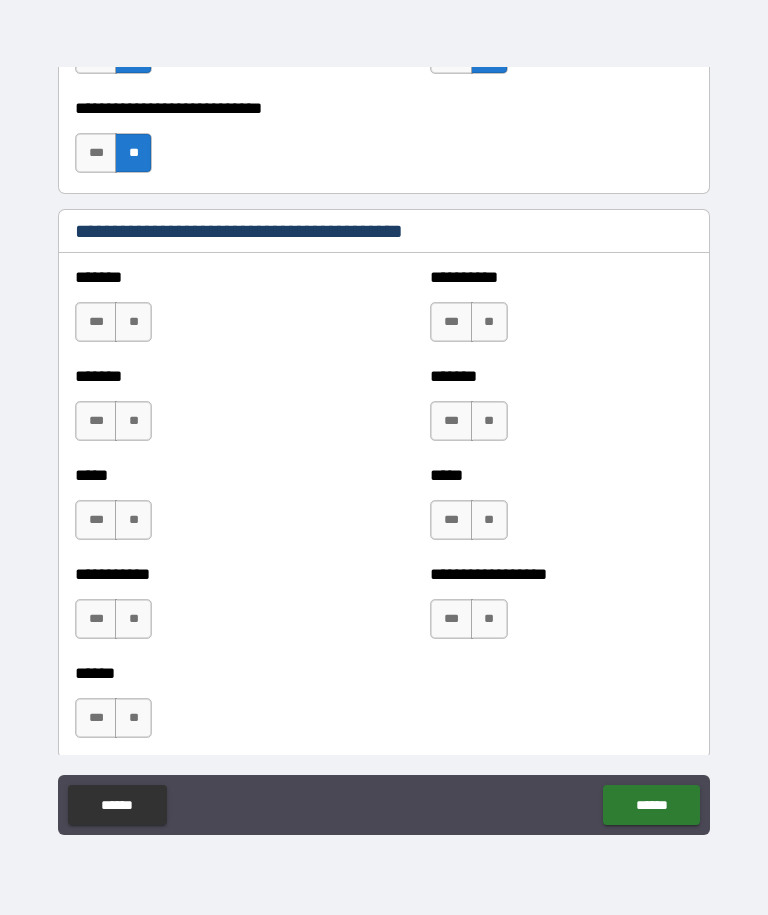 scroll, scrollTop: 1743, scrollLeft: 0, axis: vertical 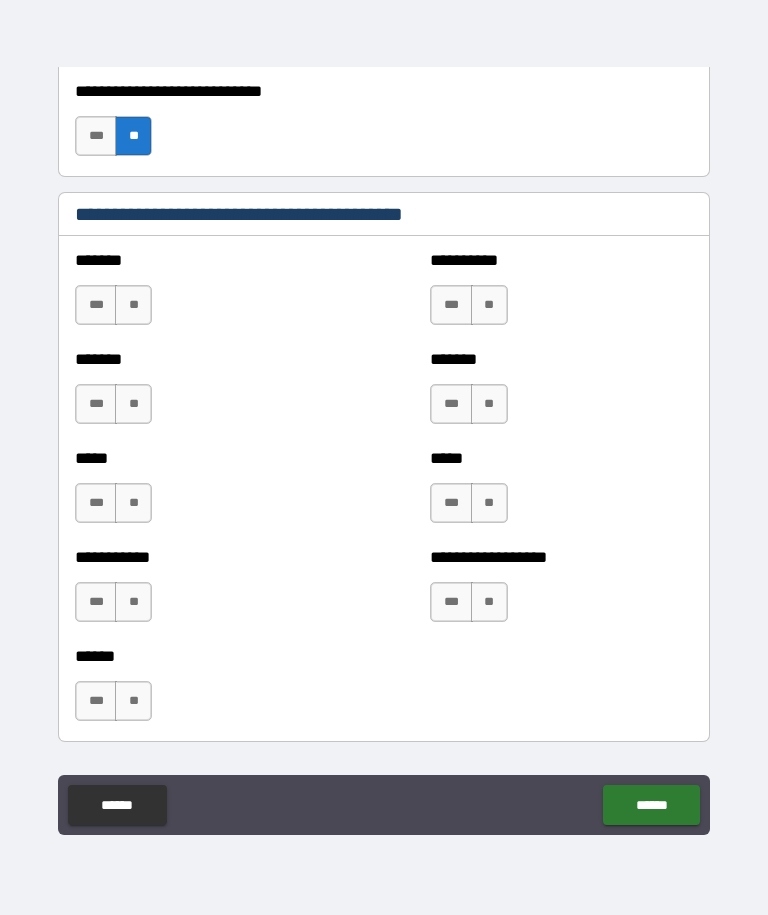 click on "**" at bounding box center [133, 305] 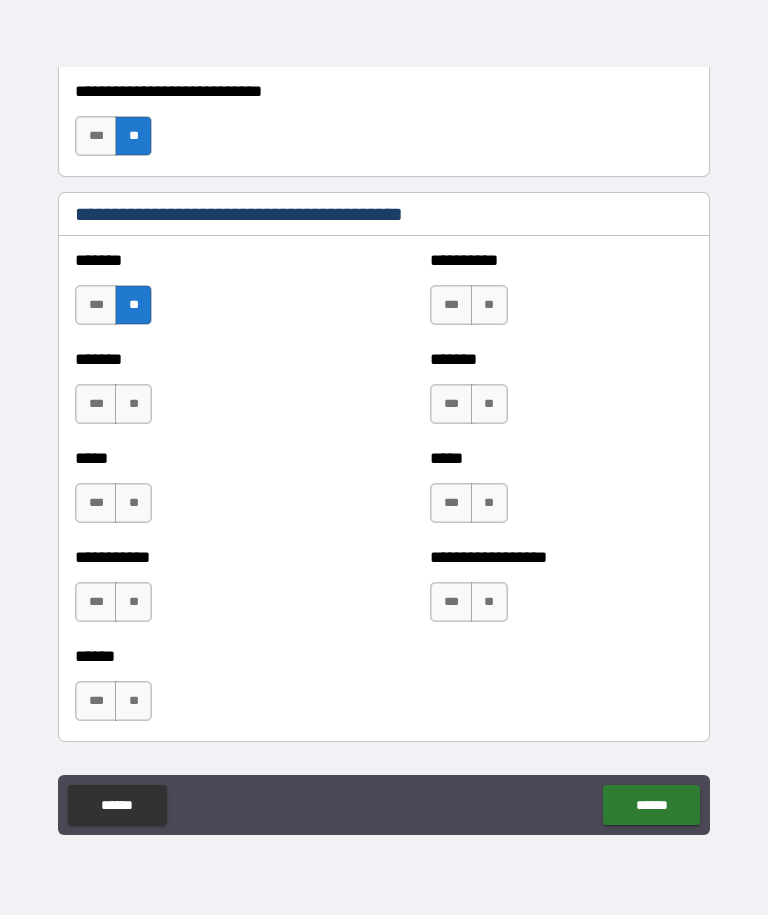 click on "***" at bounding box center (451, 305) 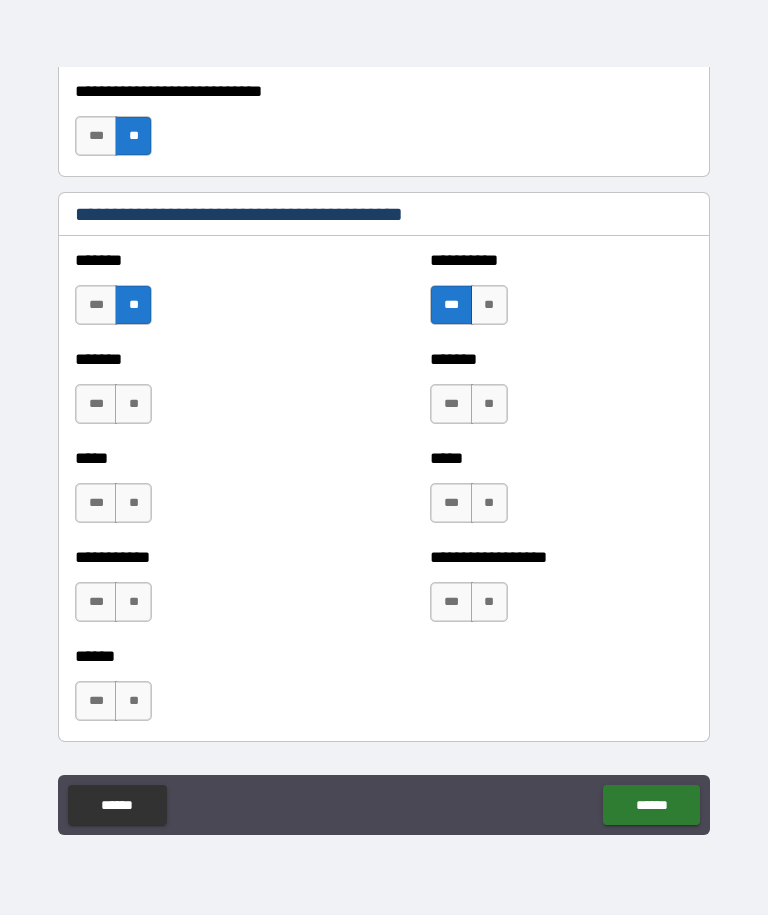 click on "**" at bounding box center [133, 404] 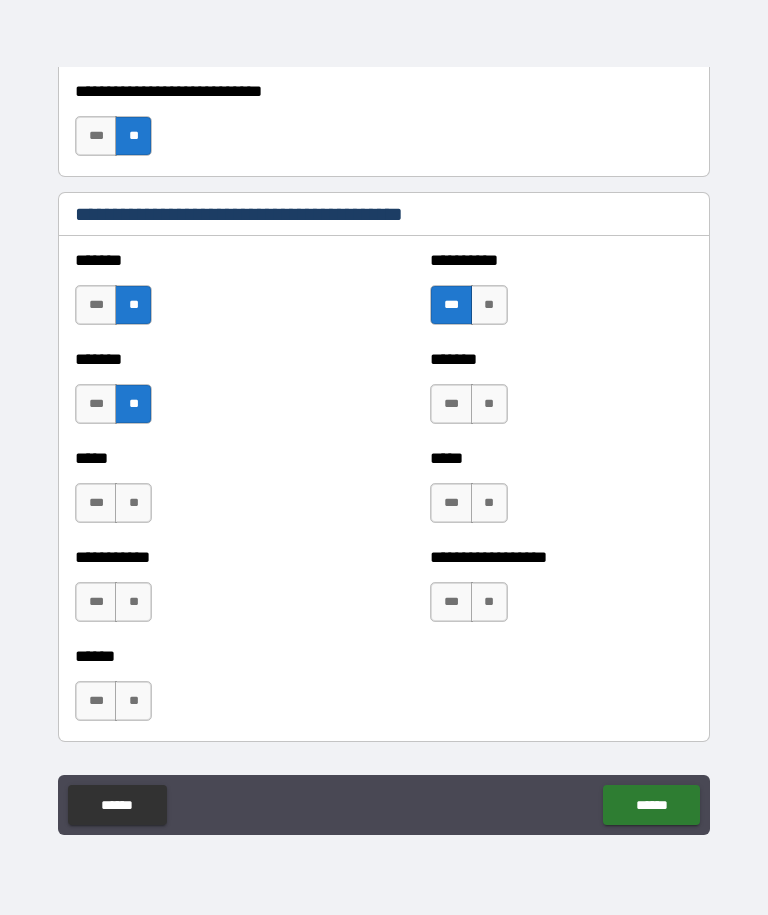 click on "**" at bounding box center [489, 404] 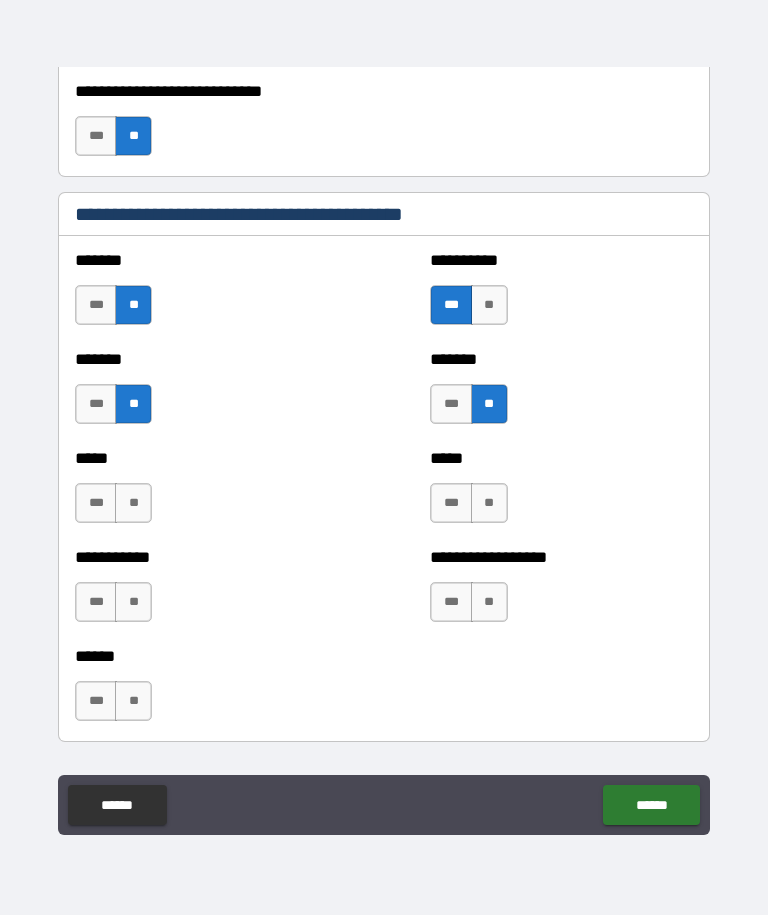 click on "**" at bounding box center (133, 503) 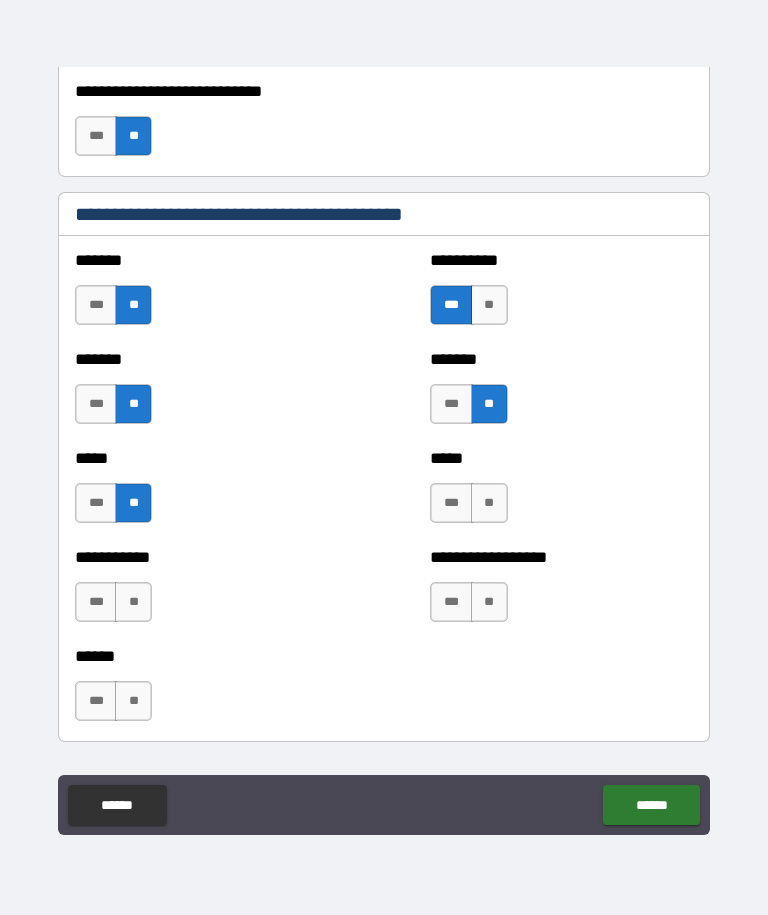 click on "**" at bounding box center [489, 503] 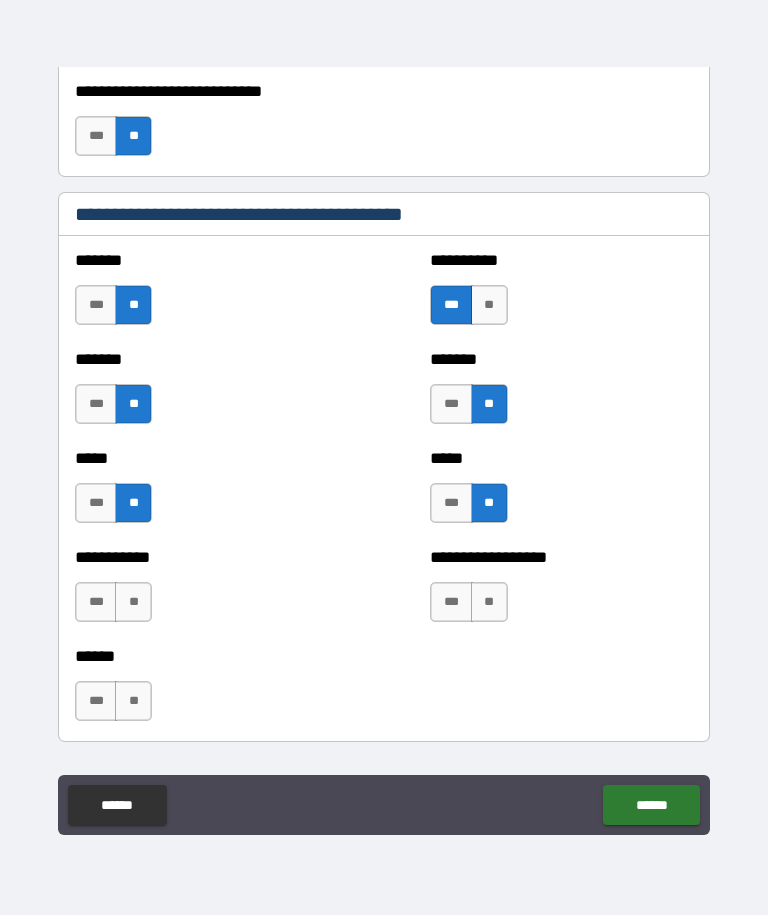 click on "**" at bounding box center (133, 602) 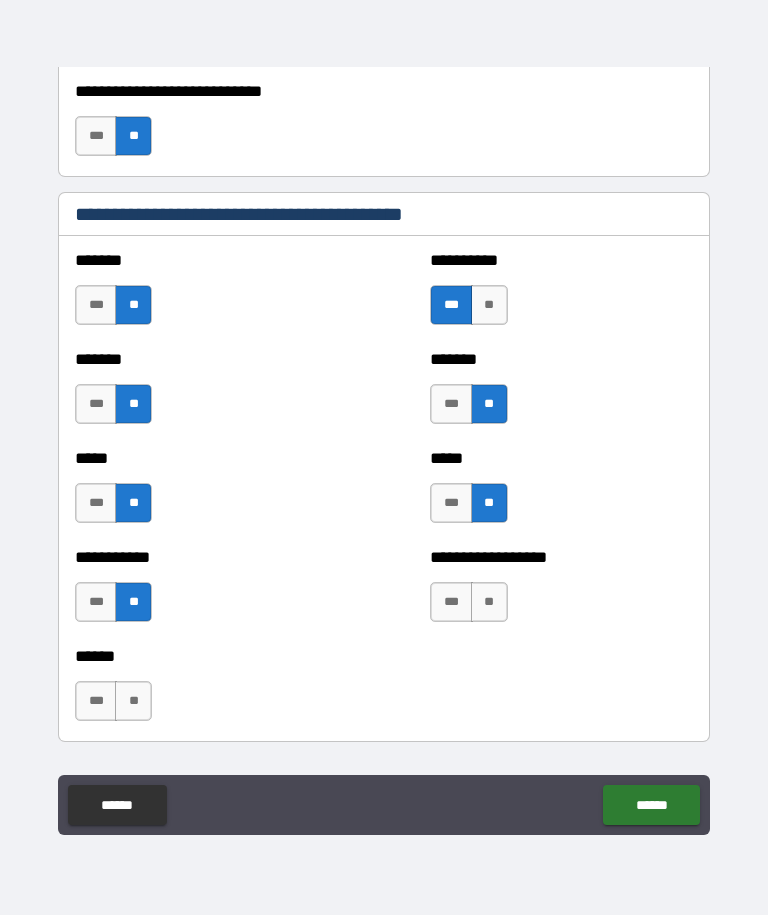 click on "**" at bounding box center (489, 602) 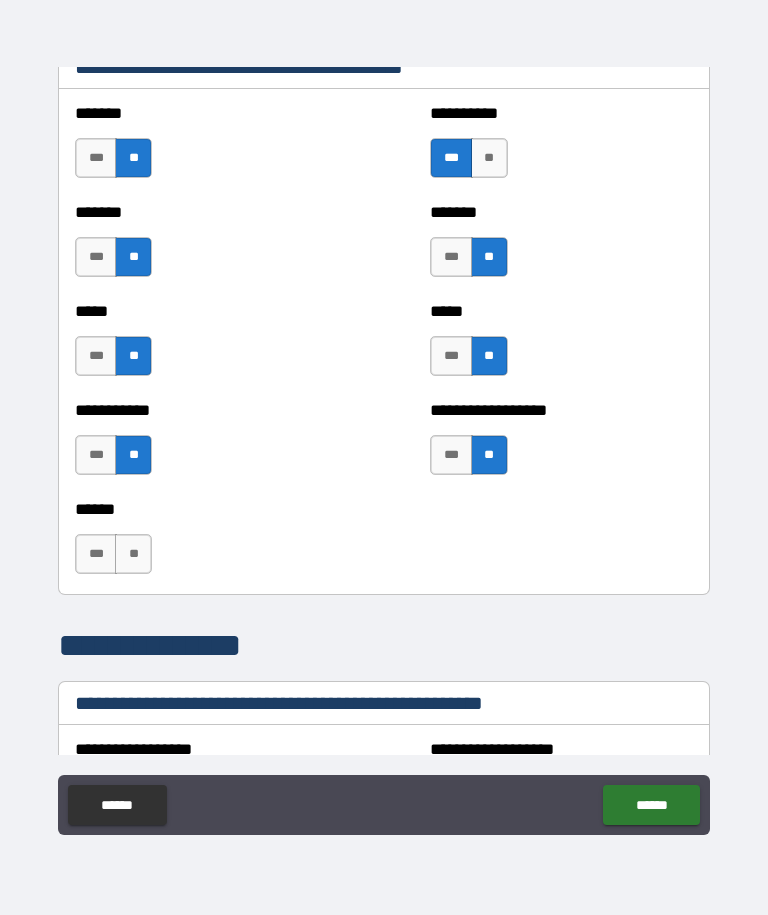 click on "**" at bounding box center (133, 554) 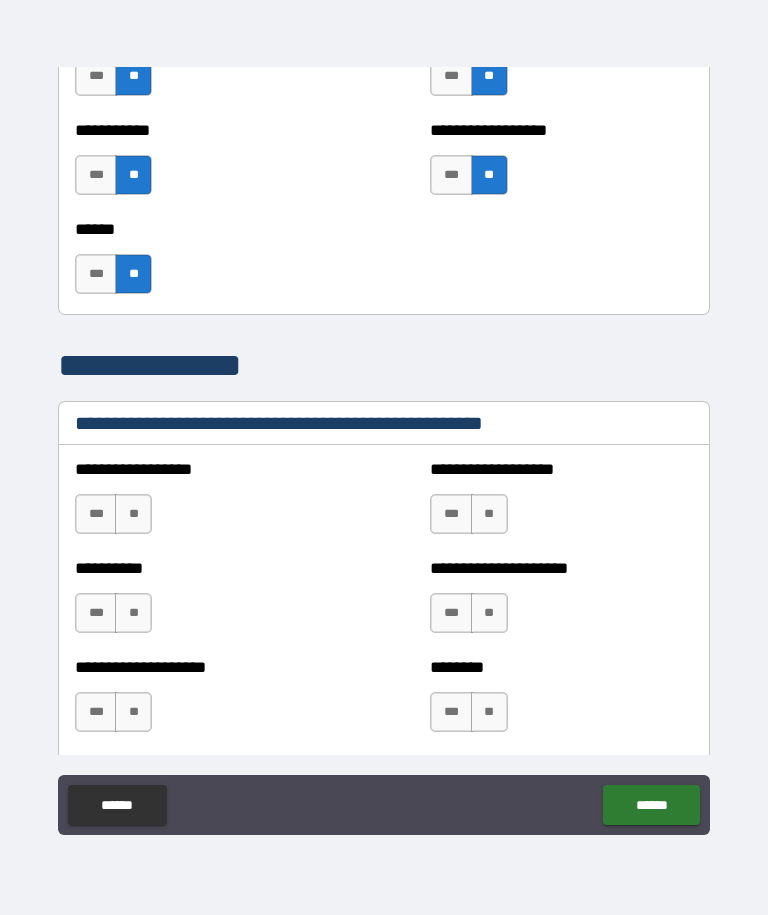 scroll, scrollTop: 2176, scrollLeft: 0, axis: vertical 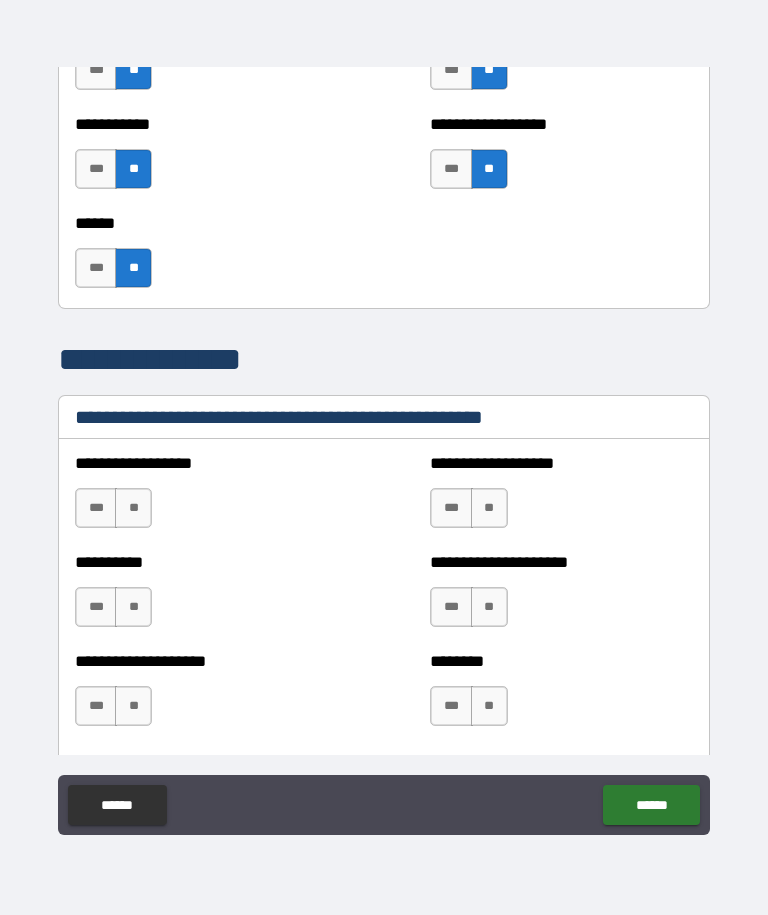 click on "**" at bounding box center [133, 508] 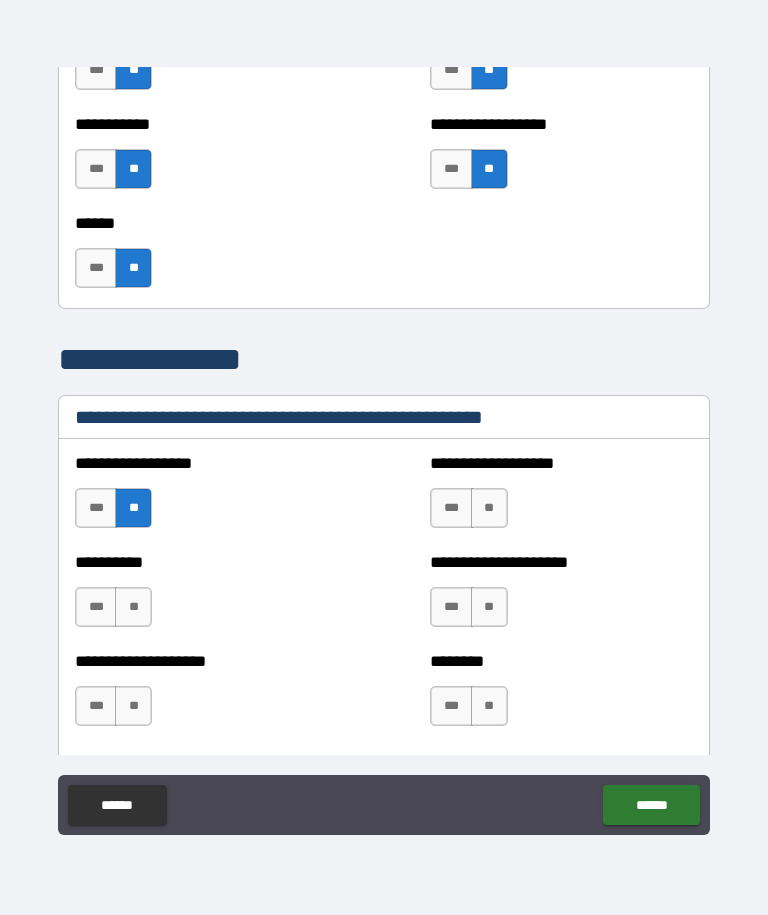 click on "**" at bounding box center (489, 508) 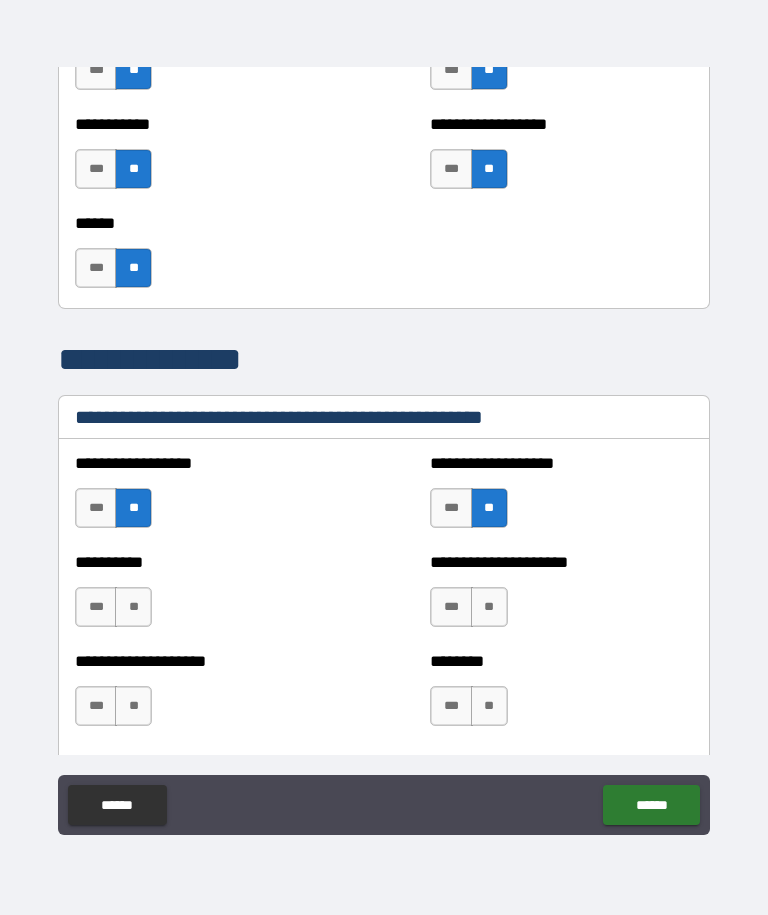 click on "**" at bounding box center (133, 607) 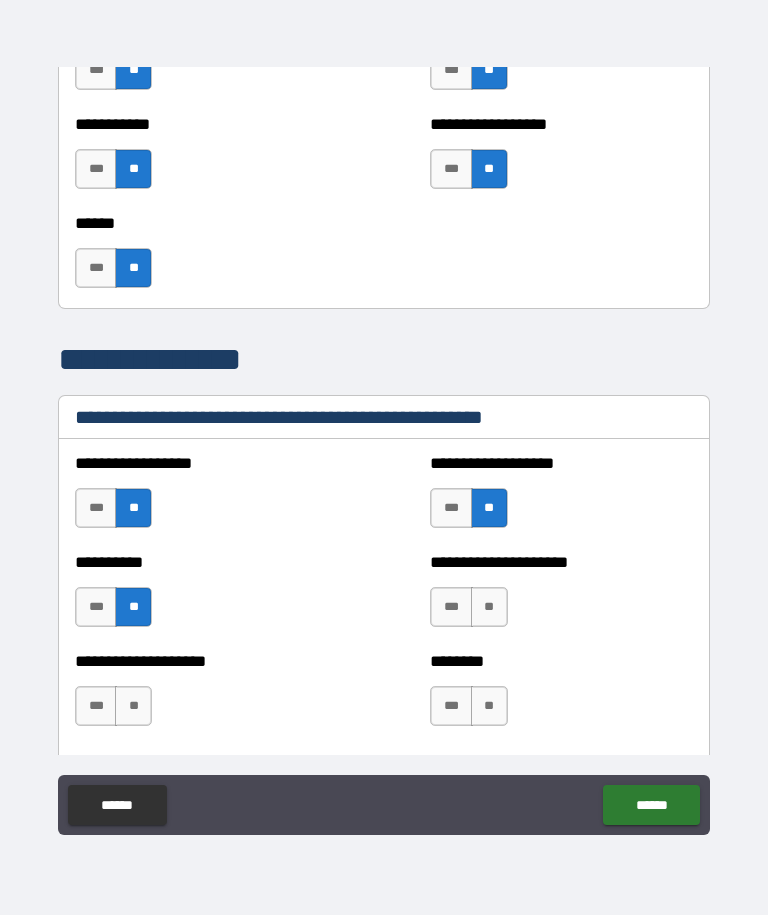 click on "**" at bounding box center [489, 607] 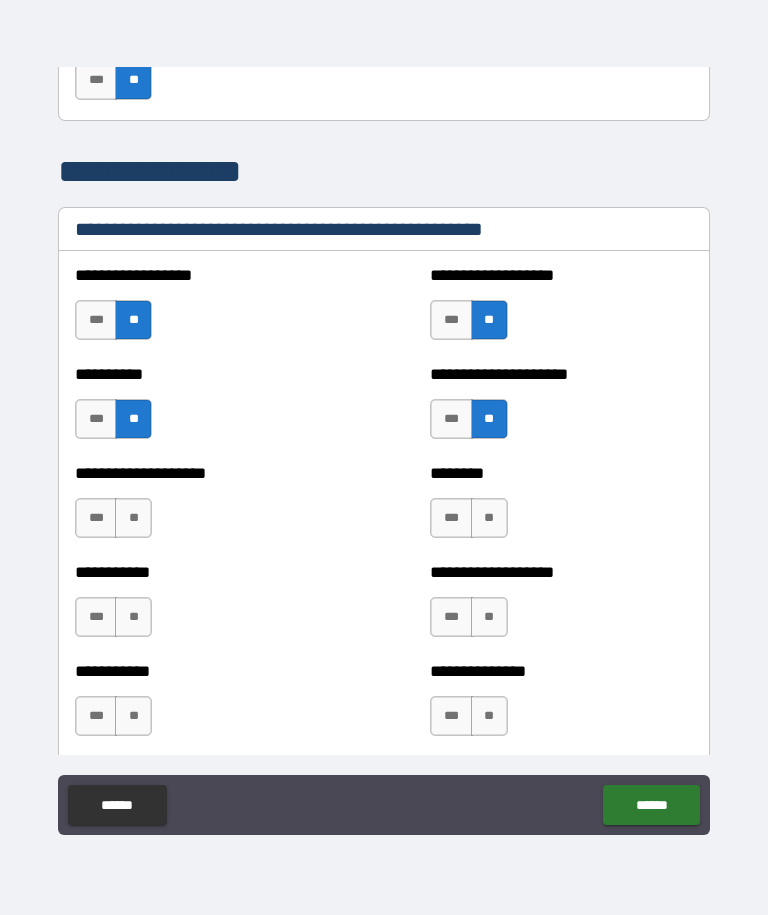 scroll, scrollTop: 2367, scrollLeft: 0, axis: vertical 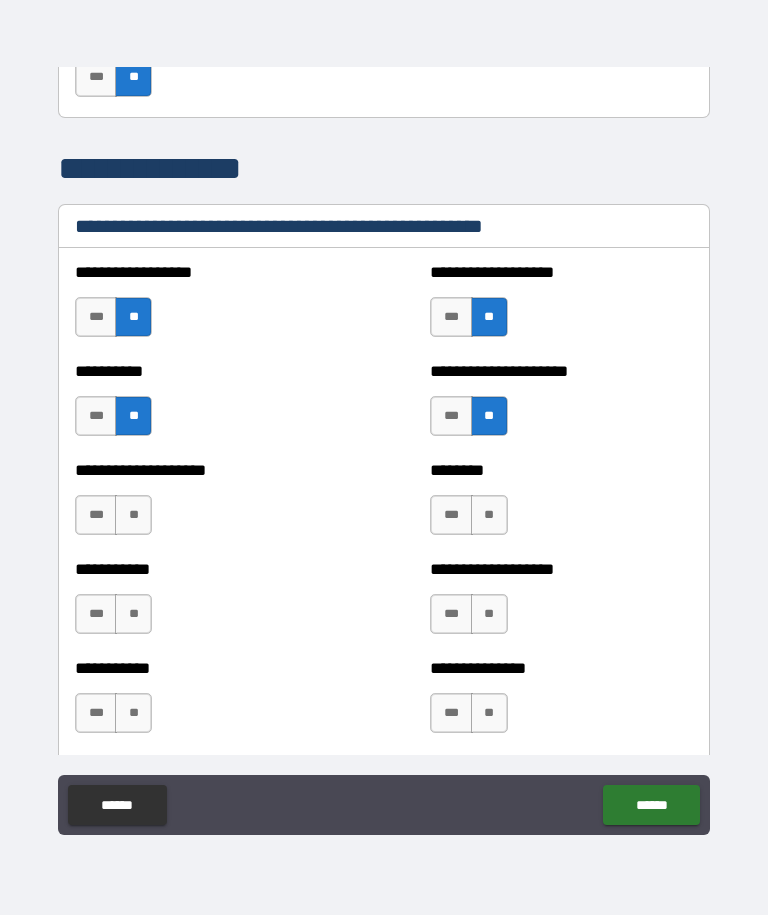 click on "**" at bounding box center [133, 515] 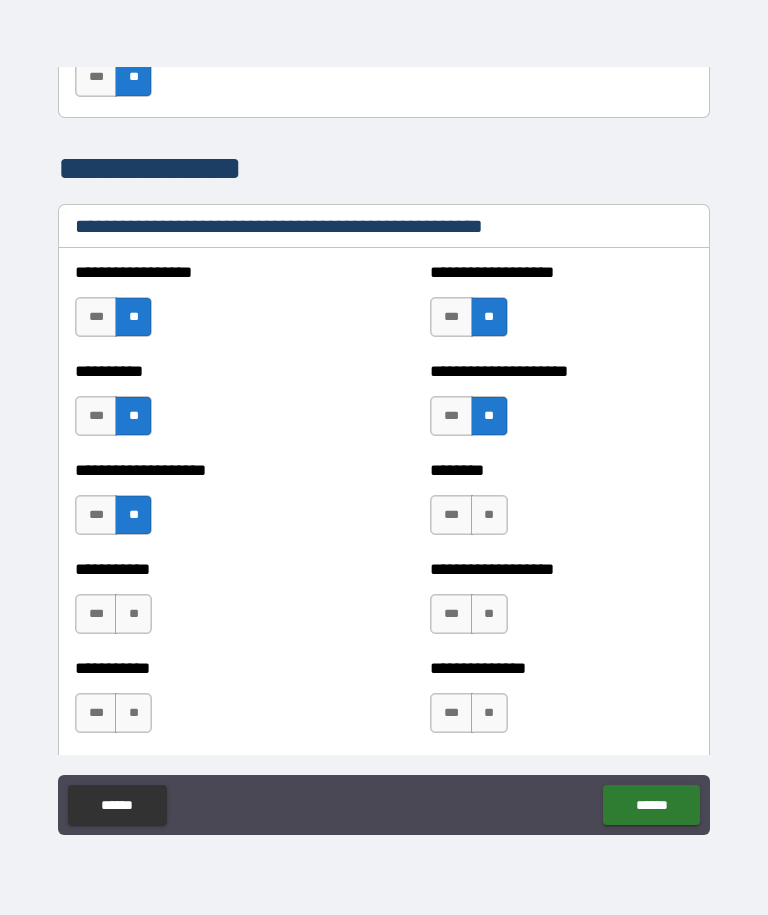 click on "**" at bounding box center [489, 515] 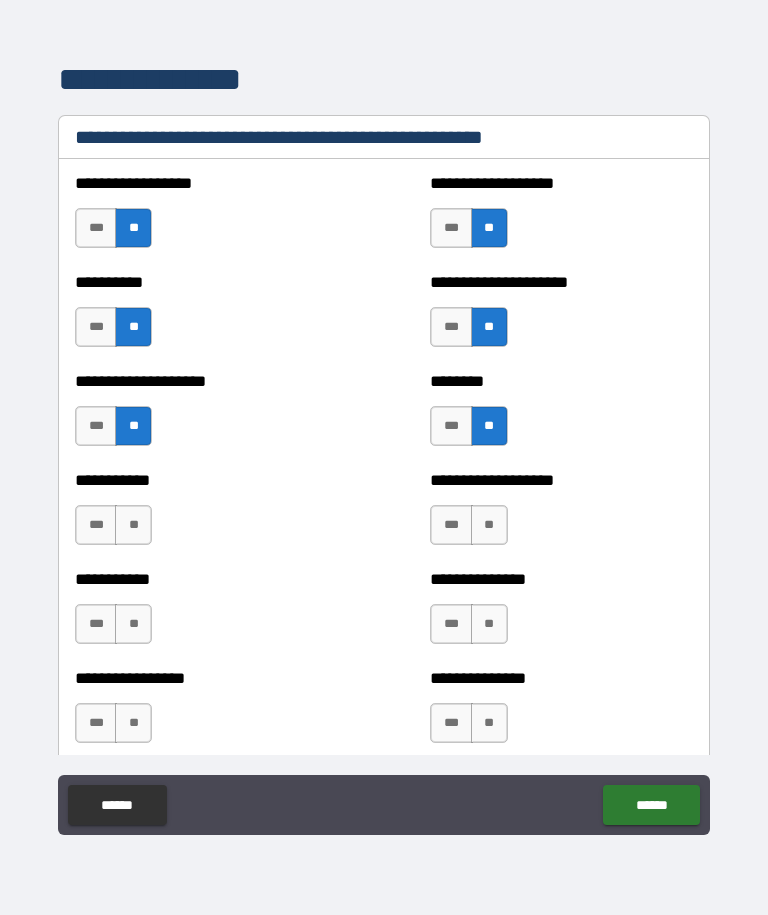 scroll, scrollTop: 2473, scrollLeft: 0, axis: vertical 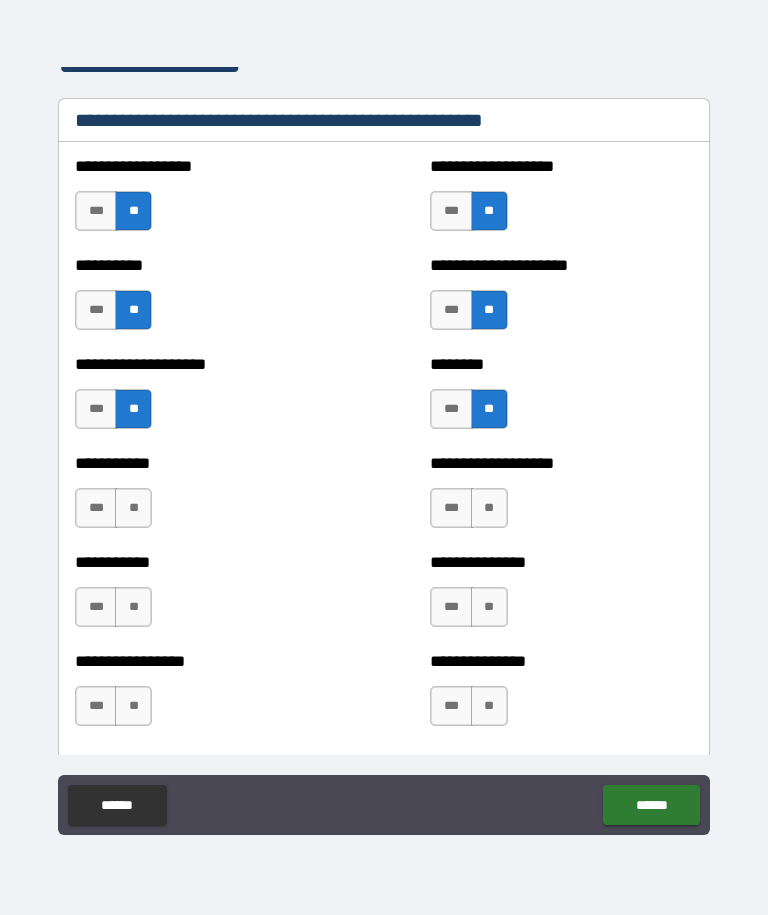 click on "**********" at bounding box center [561, 498] 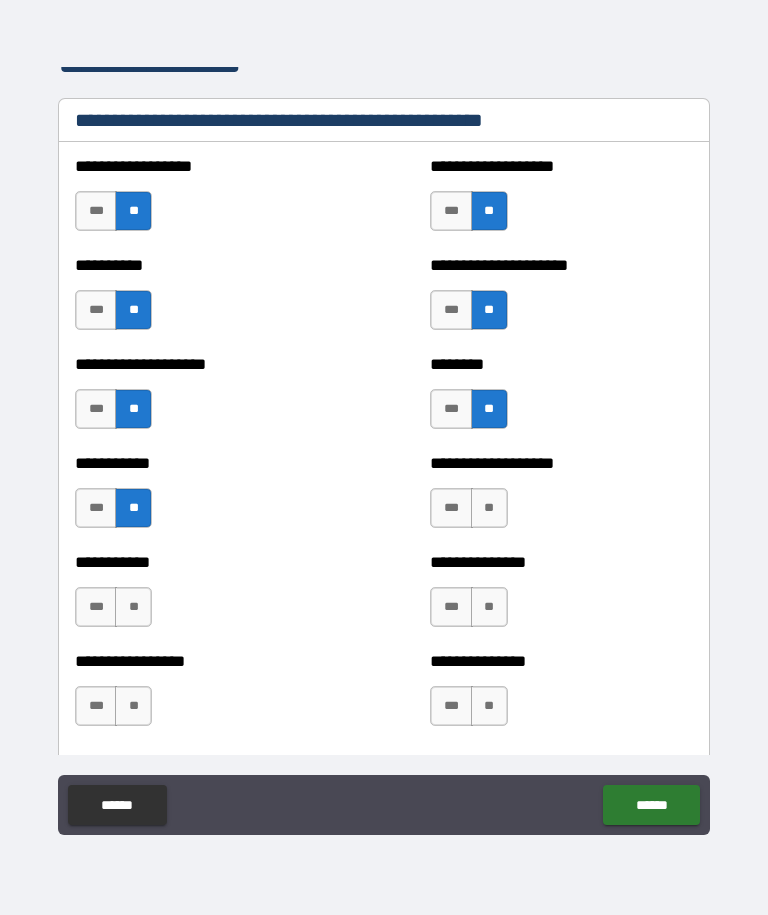 click on "**" at bounding box center [489, 508] 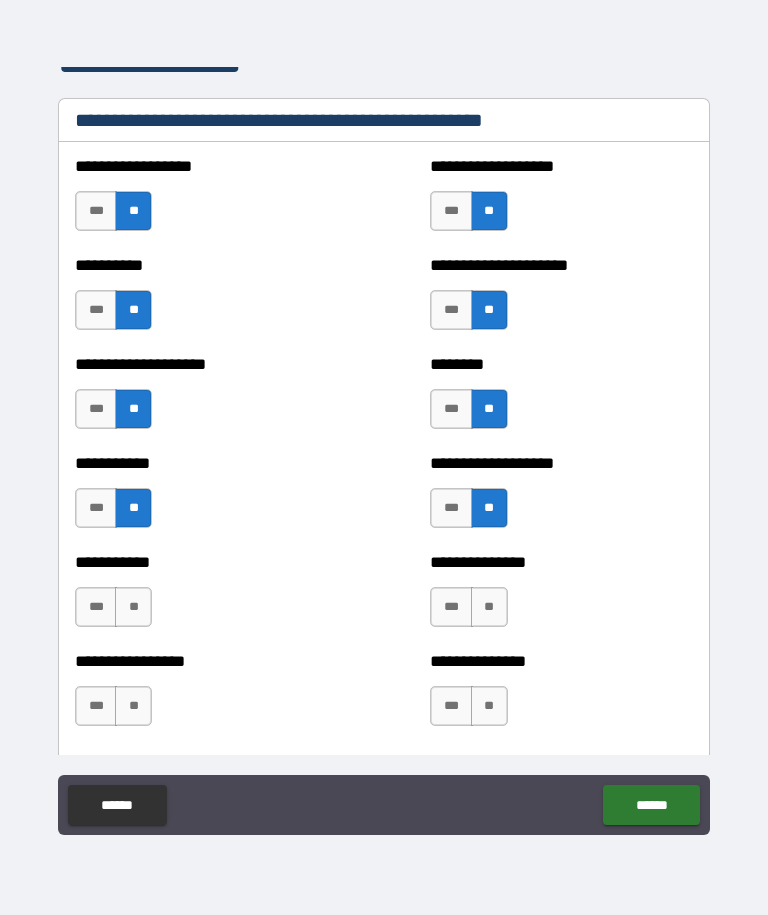 click on "**" at bounding box center (133, 607) 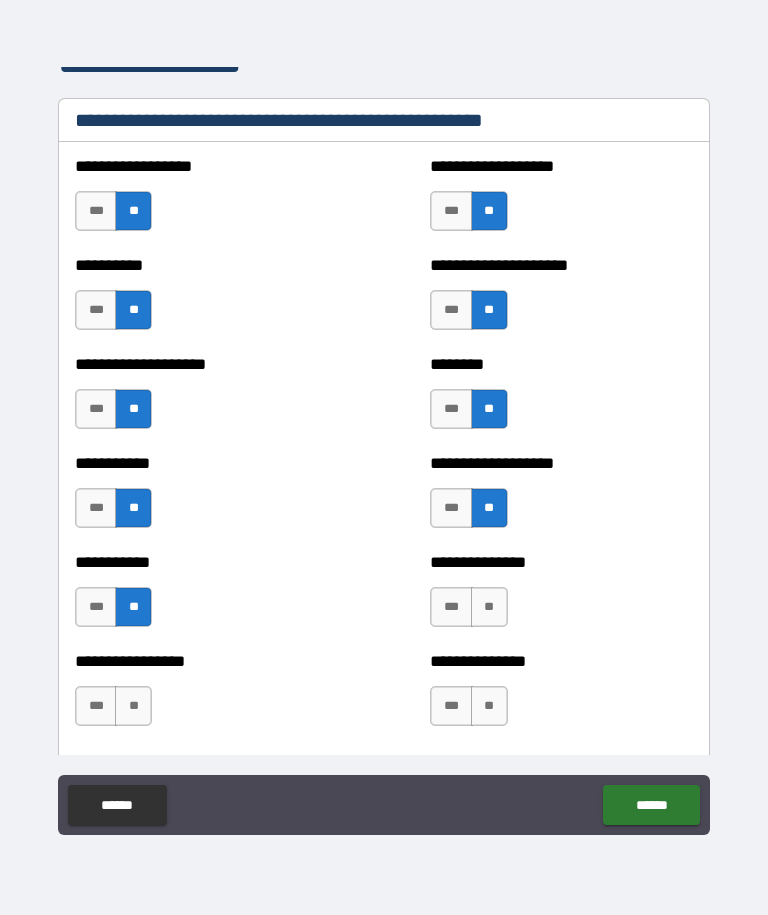 click on "**" at bounding box center (489, 607) 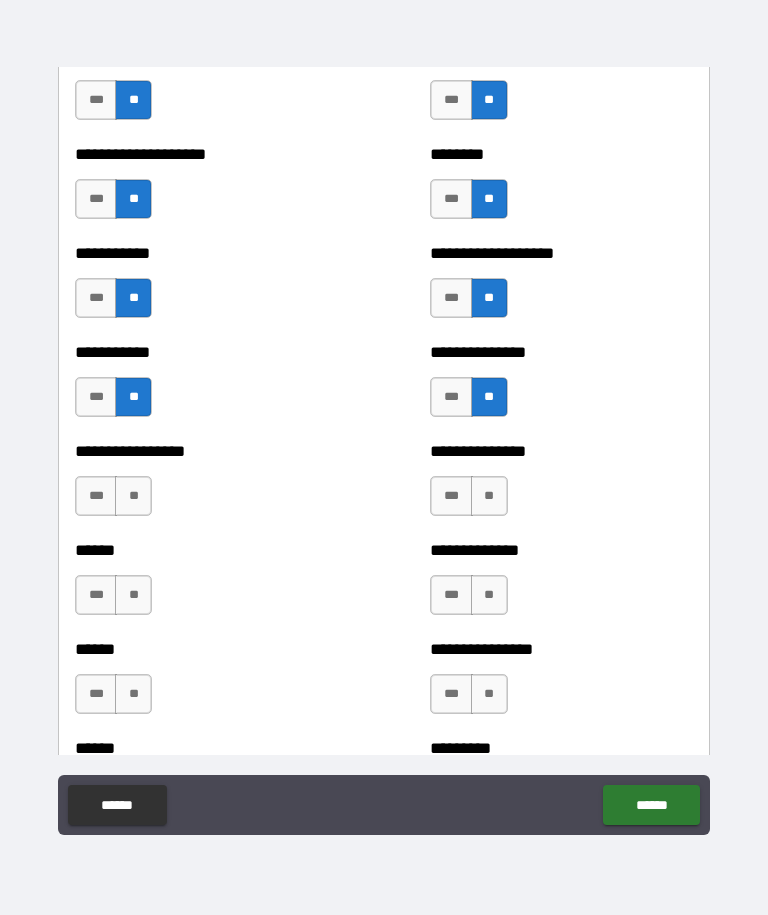 scroll, scrollTop: 2684, scrollLeft: 0, axis: vertical 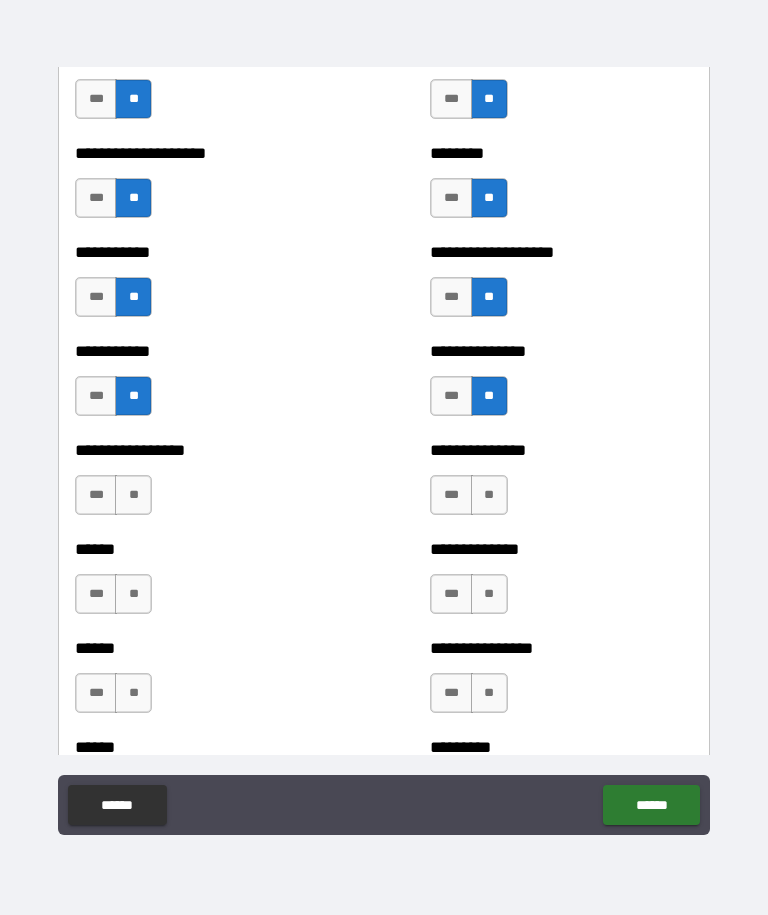 click on "**" at bounding box center (133, 495) 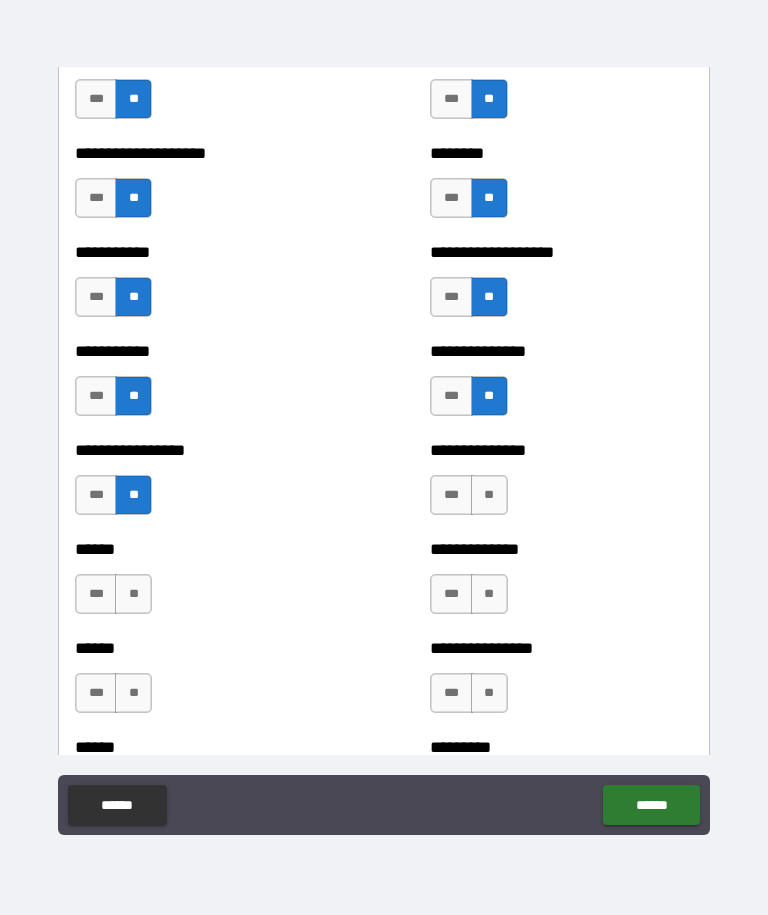 click on "**" at bounding box center [489, 495] 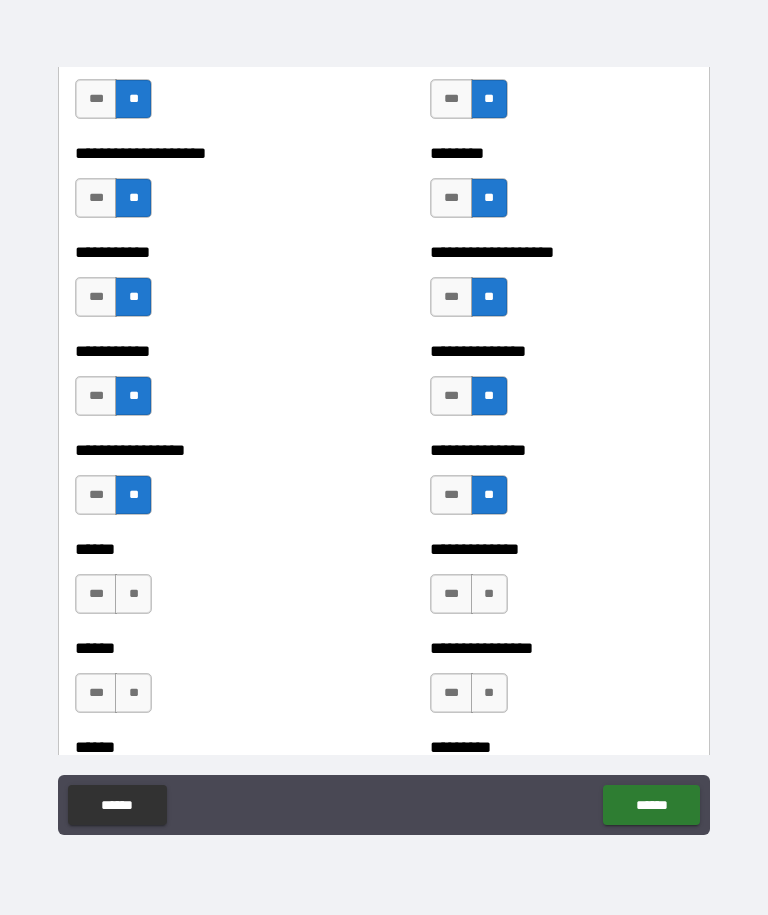click on "**" at bounding box center [133, 594] 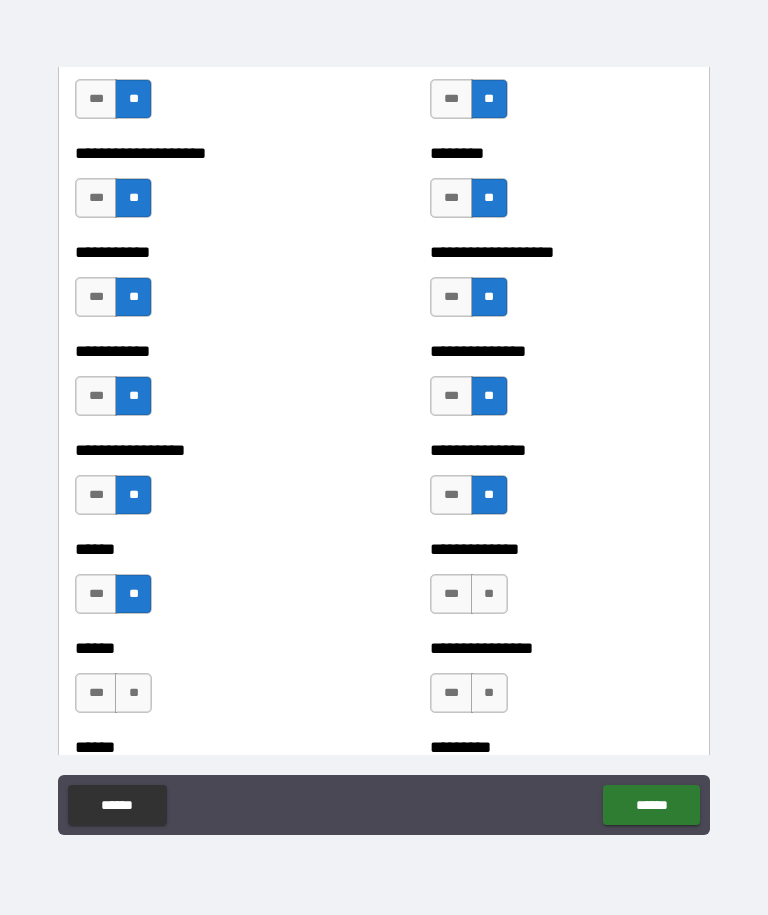 click on "**" at bounding box center (489, 594) 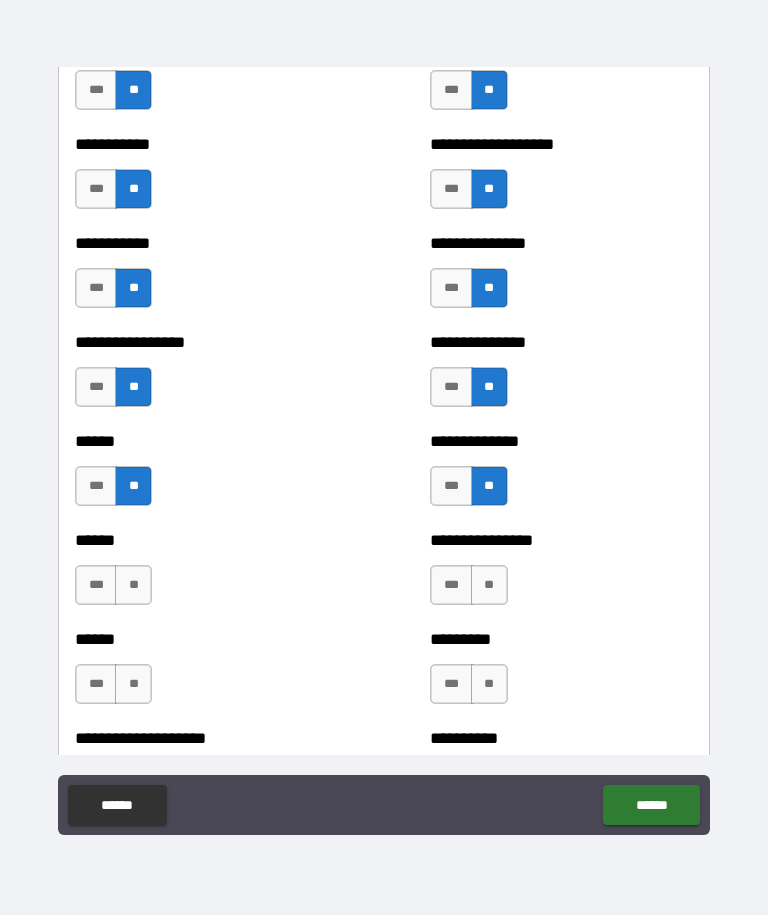 scroll, scrollTop: 2849, scrollLeft: 0, axis: vertical 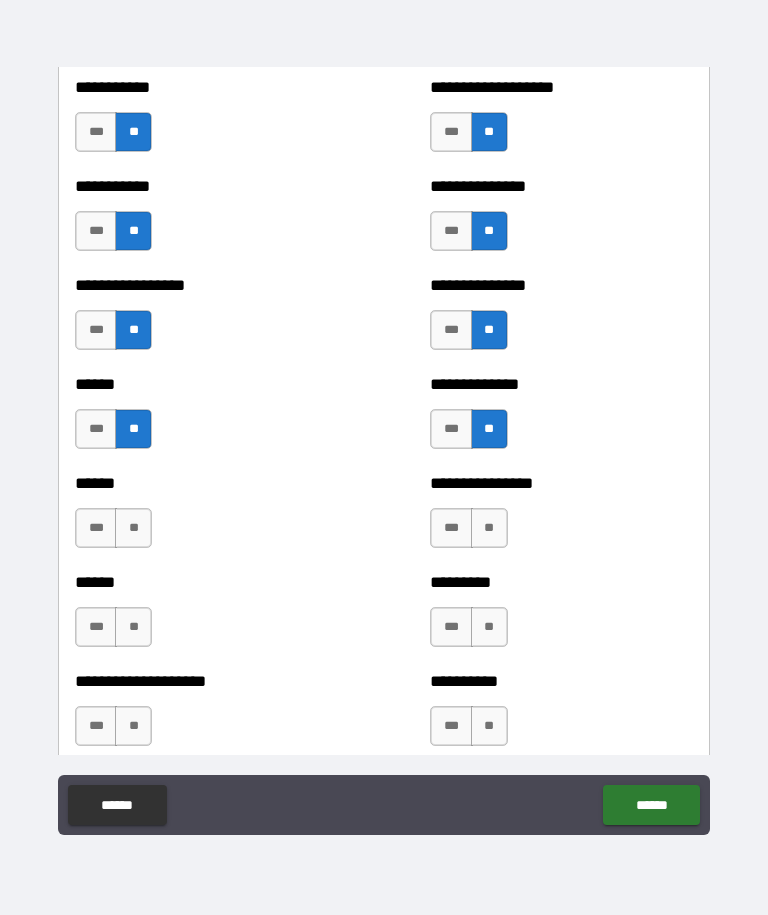 click on "**" at bounding box center [133, 528] 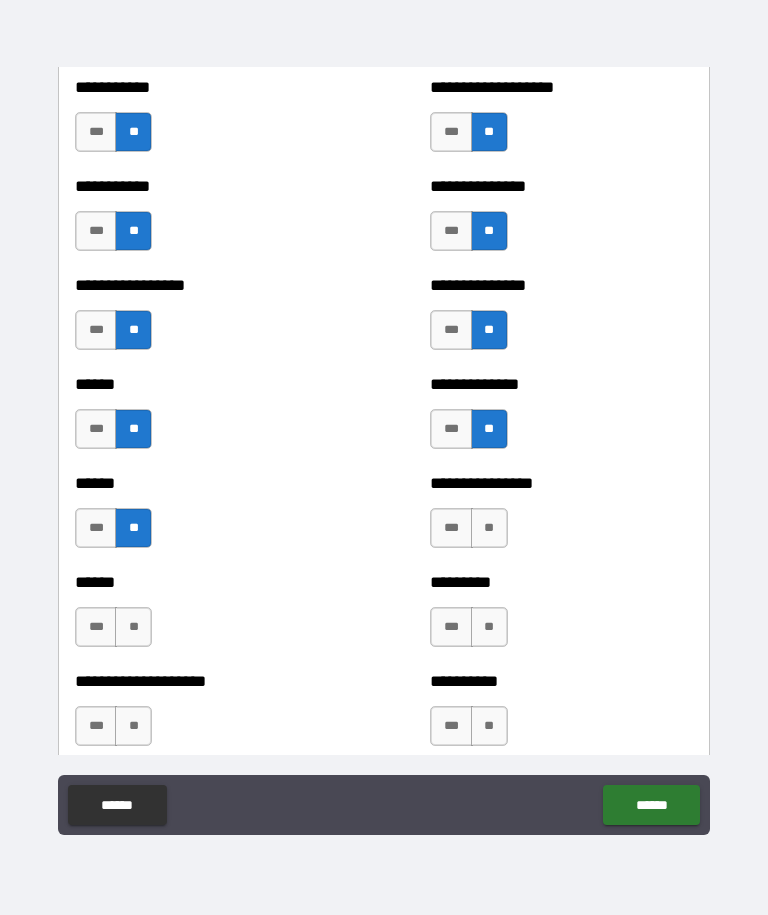 click on "**" at bounding box center (489, 528) 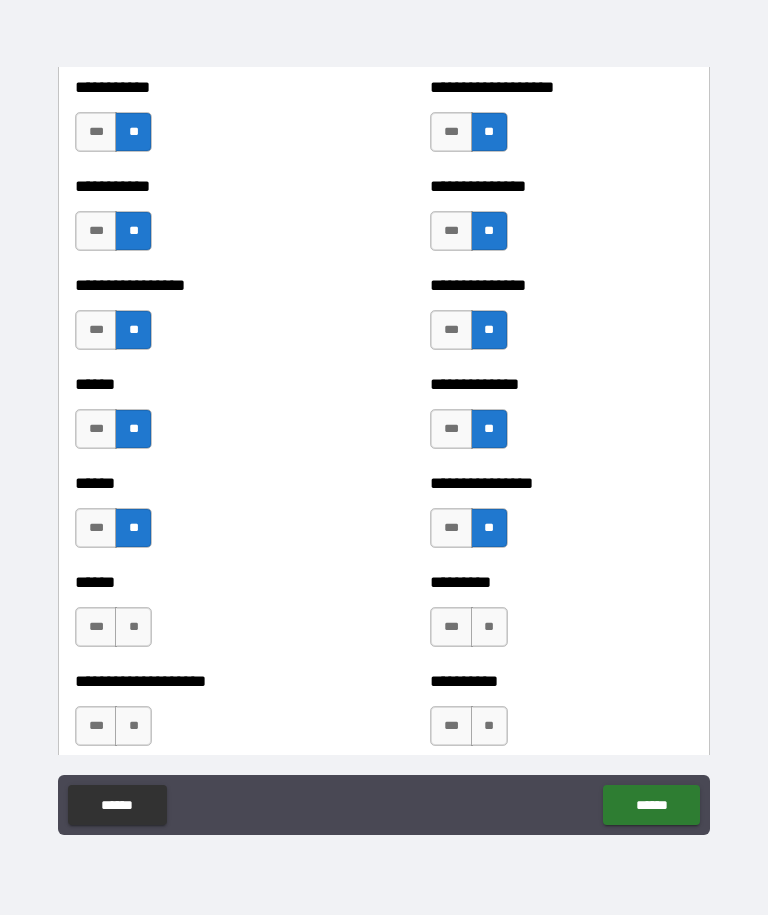 click on "**" at bounding box center (133, 627) 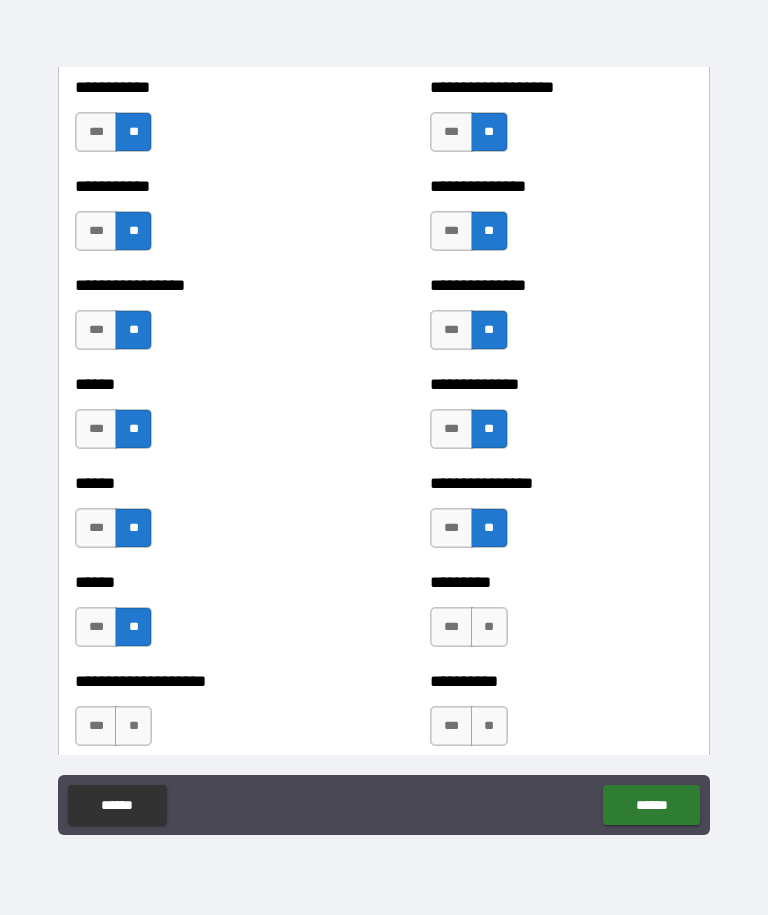 click on "**" at bounding box center (489, 627) 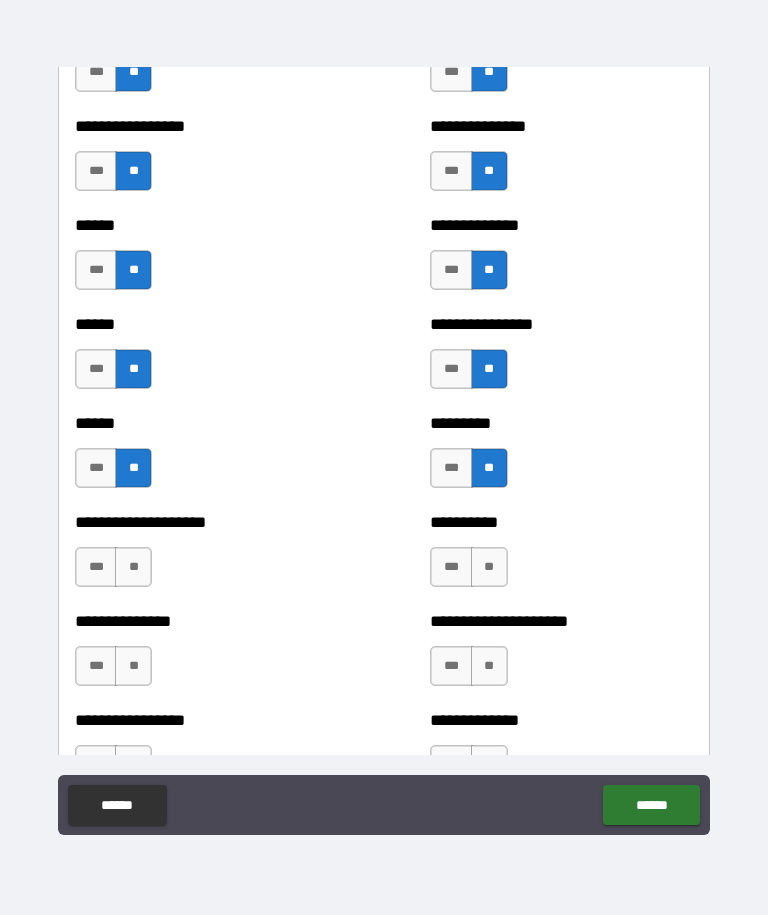 scroll, scrollTop: 3011, scrollLeft: 0, axis: vertical 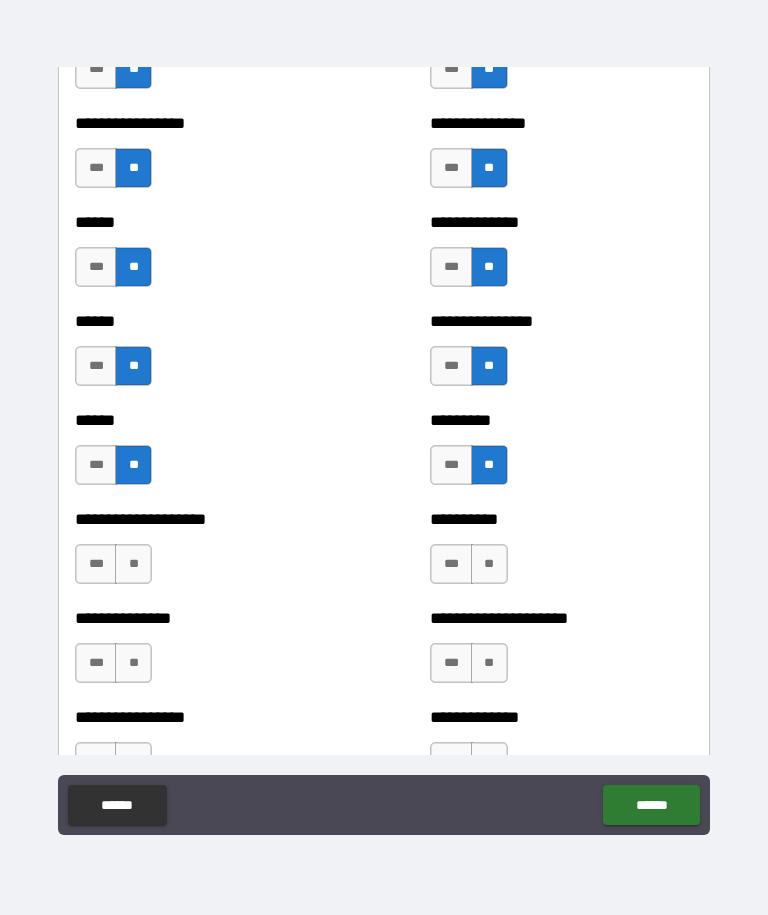 click on "**" at bounding box center [133, 564] 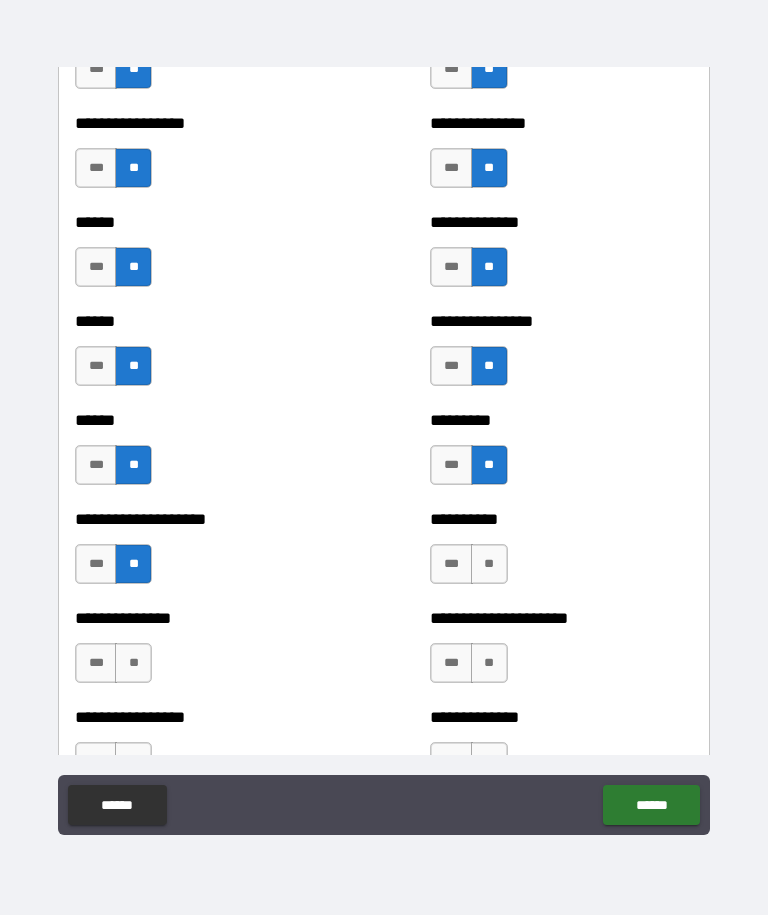 click on "**" at bounding box center (489, 564) 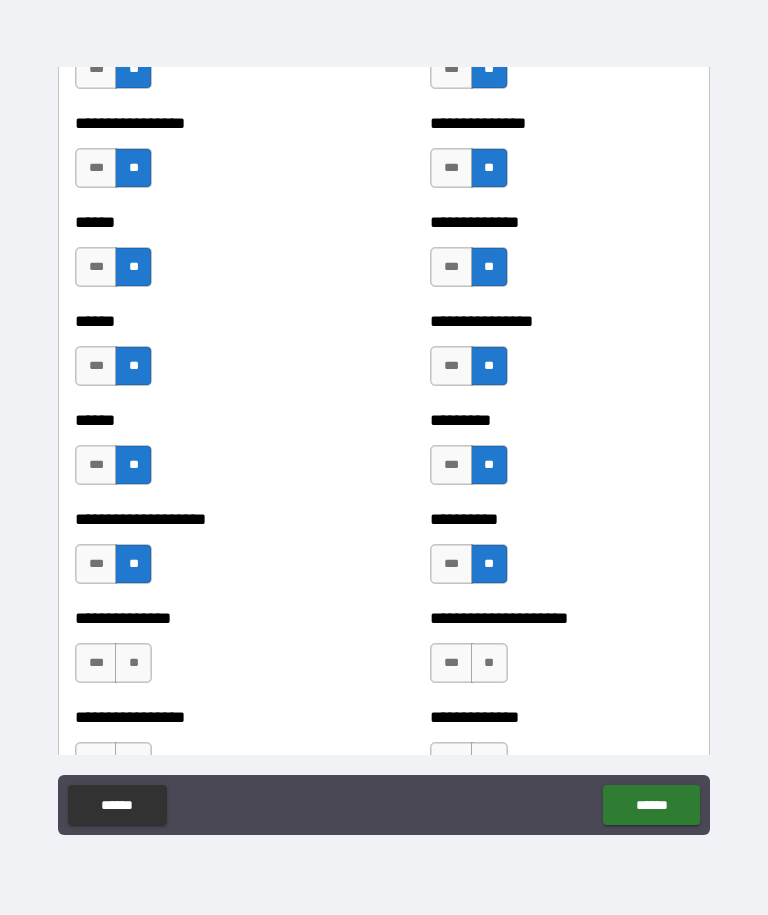 click on "**" at bounding box center [133, 663] 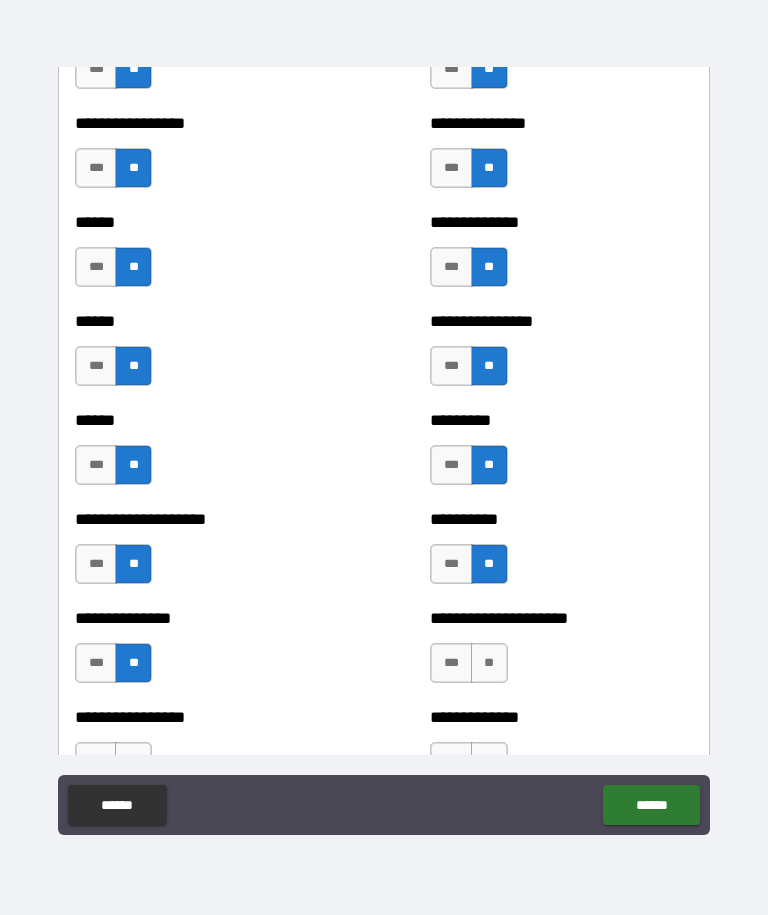 click on "**" at bounding box center [489, 663] 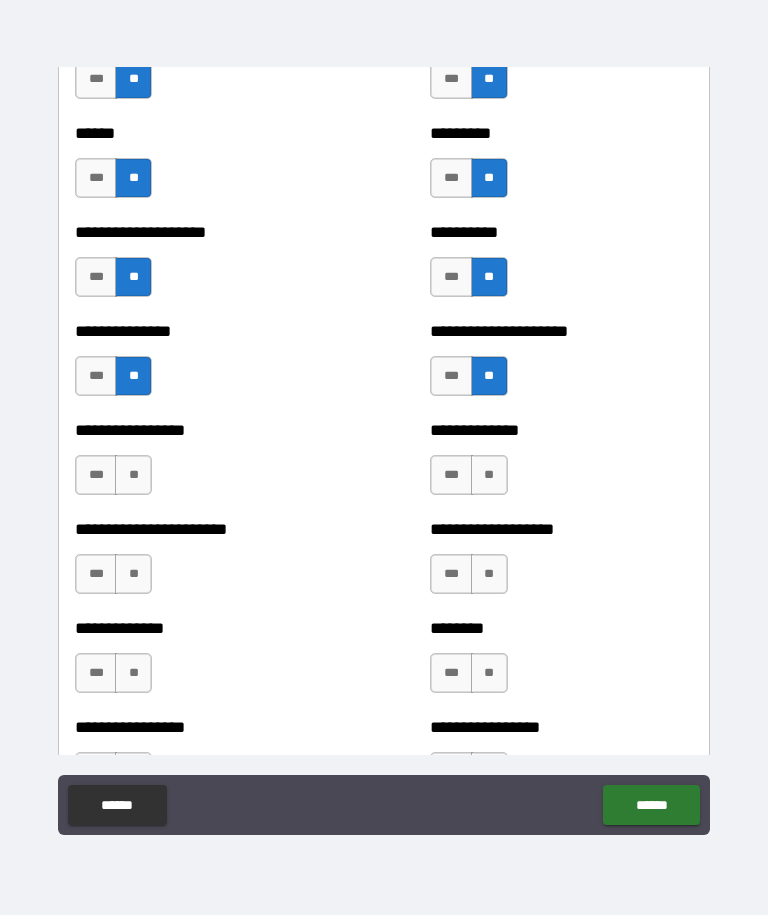 scroll, scrollTop: 3305, scrollLeft: 0, axis: vertical 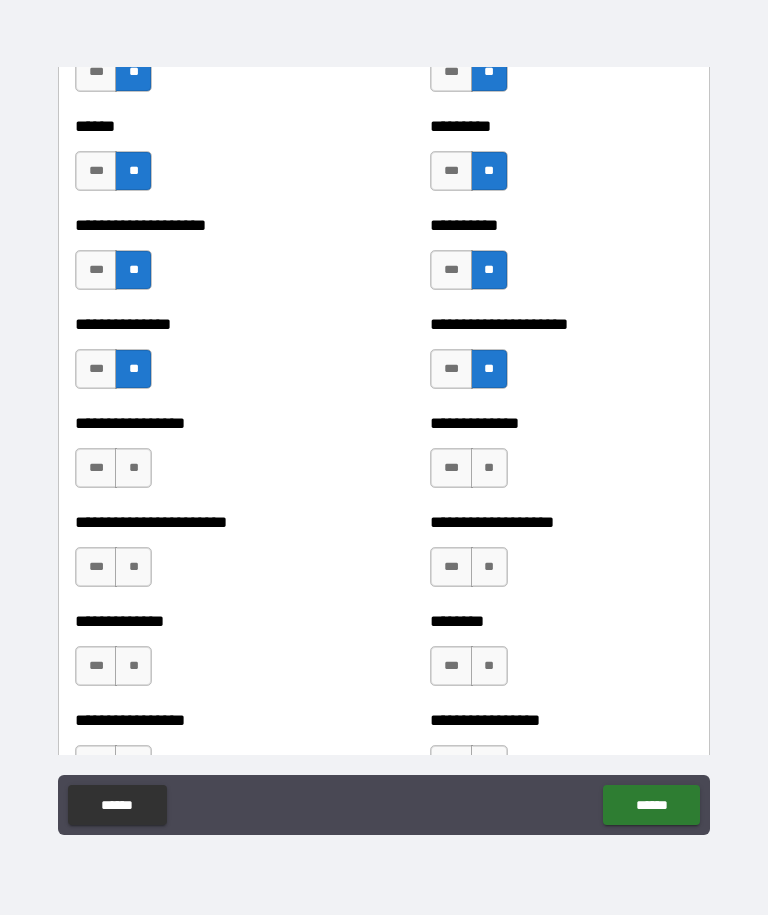 click on "**" at bounding box center (133, 468) 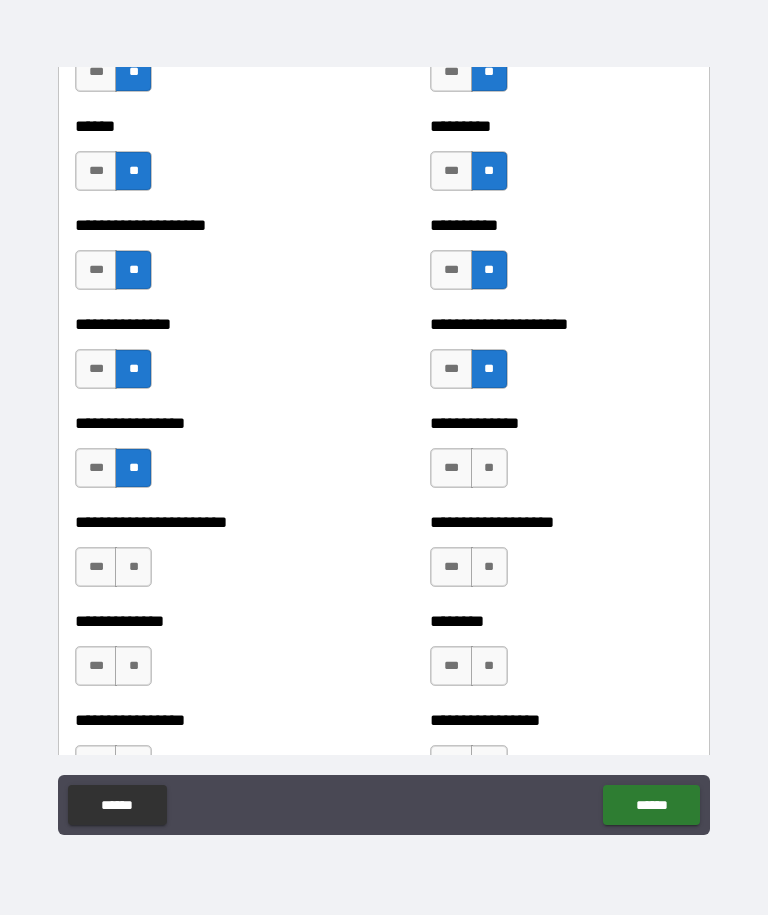 click on "**" at bounding box center (489, 468) 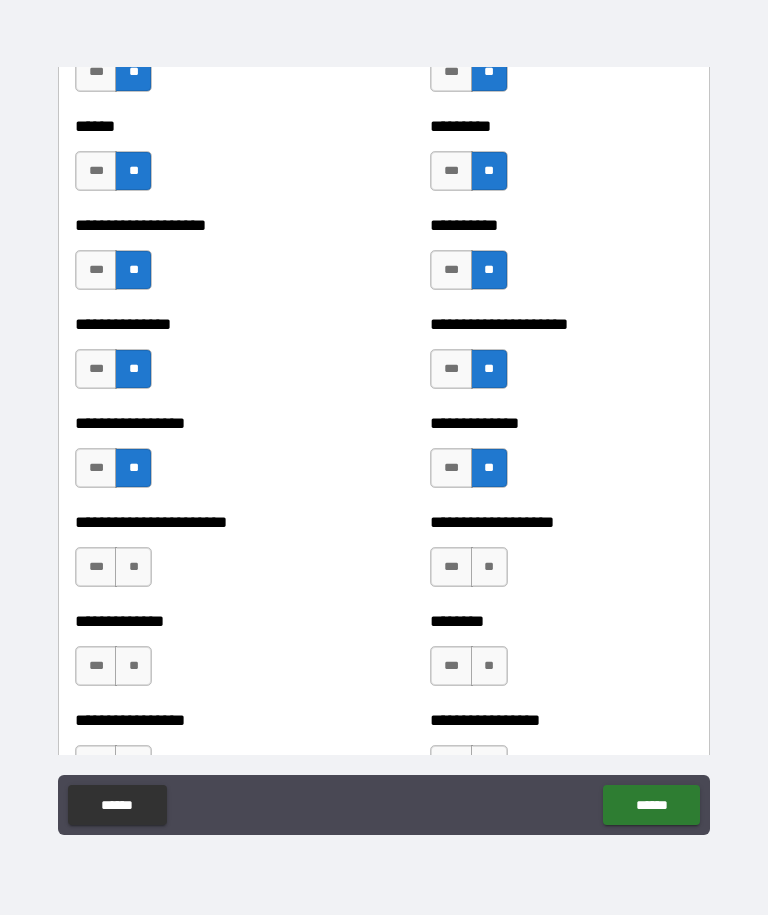 click on "**" at bounding box center [133, 567] 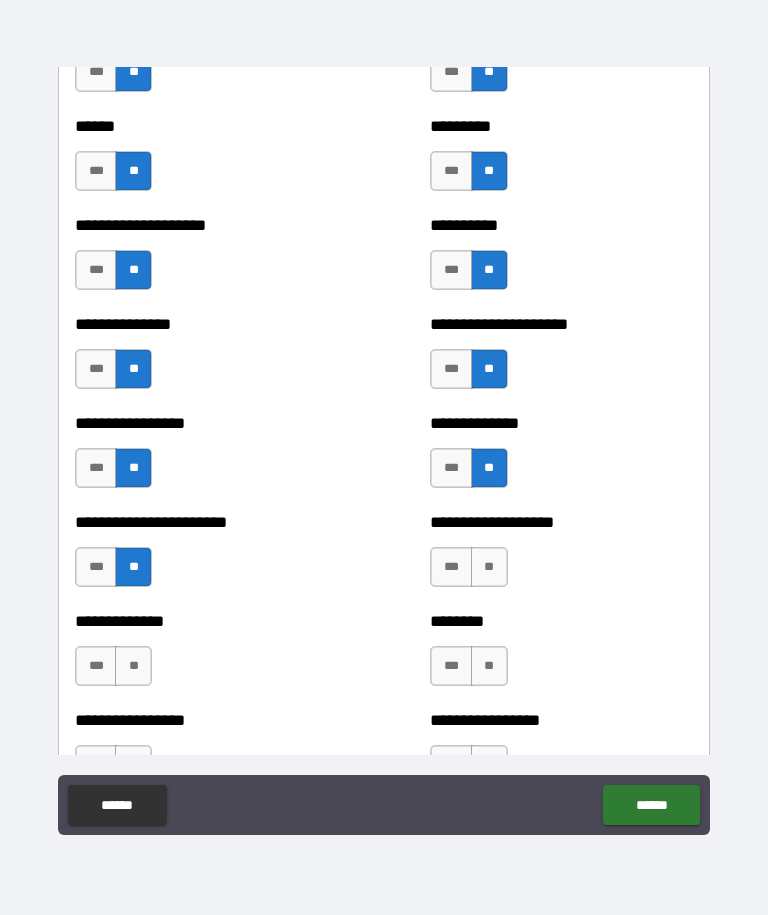 click on "**" at bounding box center (489, 567) 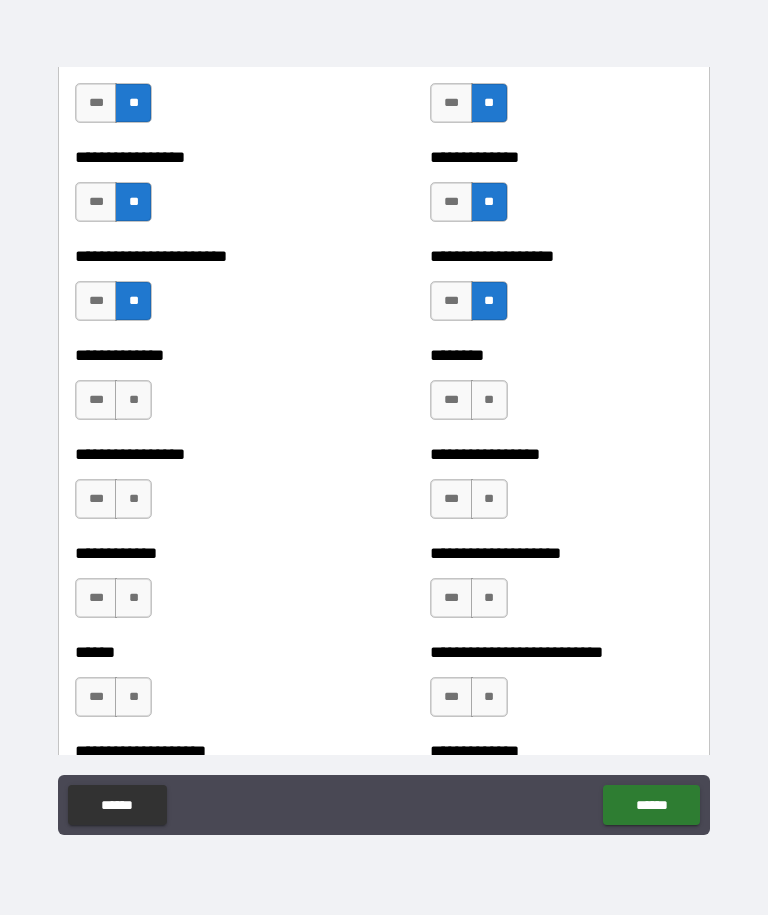 scroll, scrollTop: 3577, scrollLeft: 0, axis: vertical 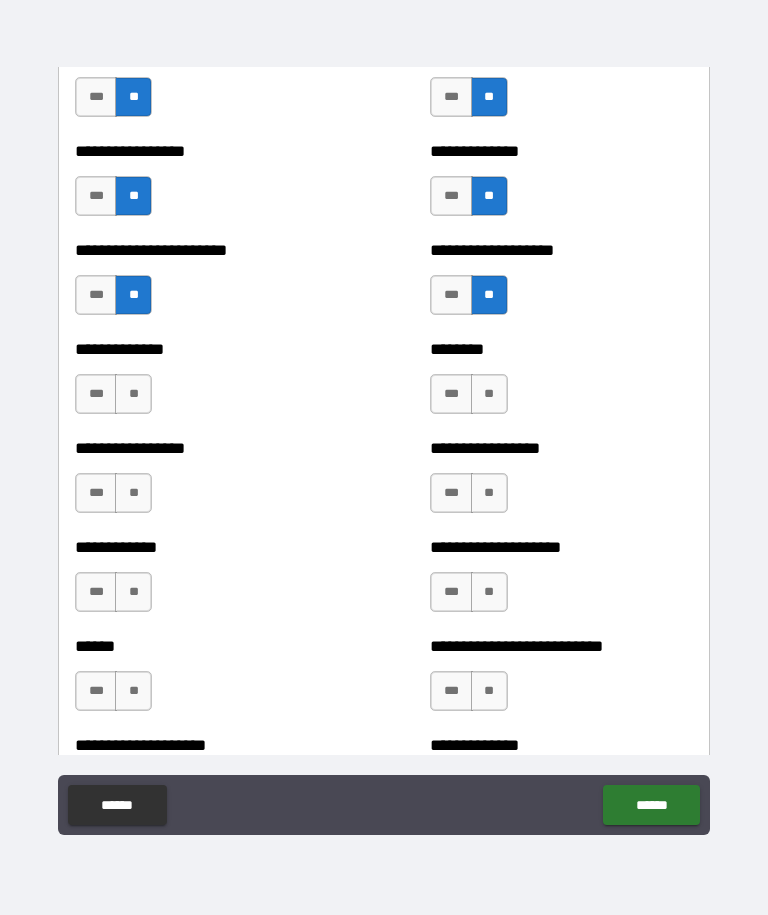 click on "**" at bounding box center (133, 394) 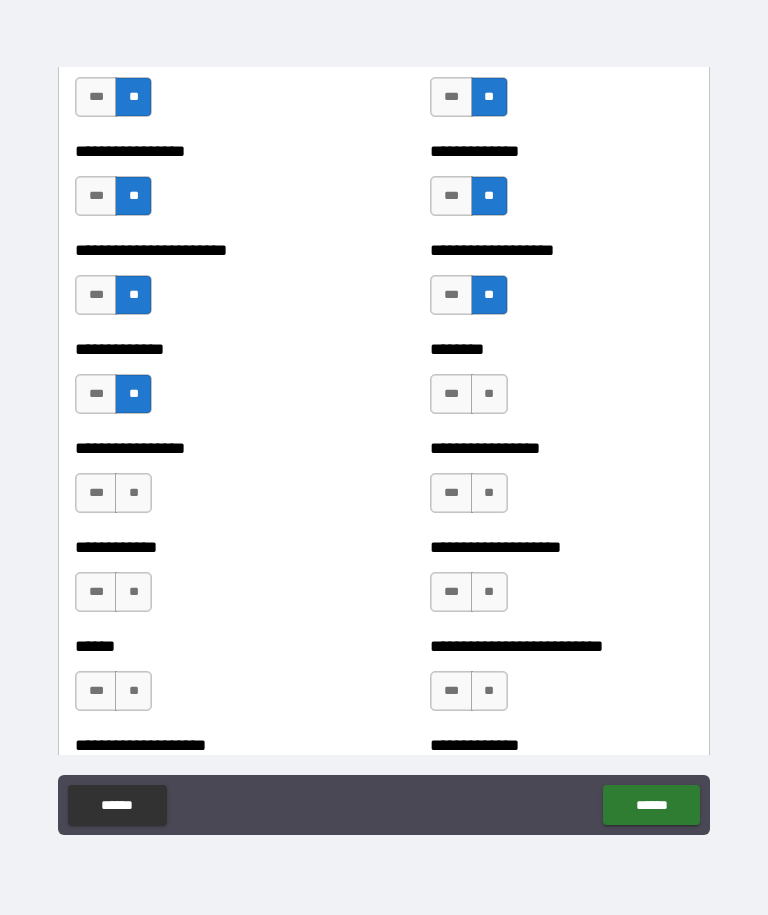 click on "**" at bounding box center (489, 394) 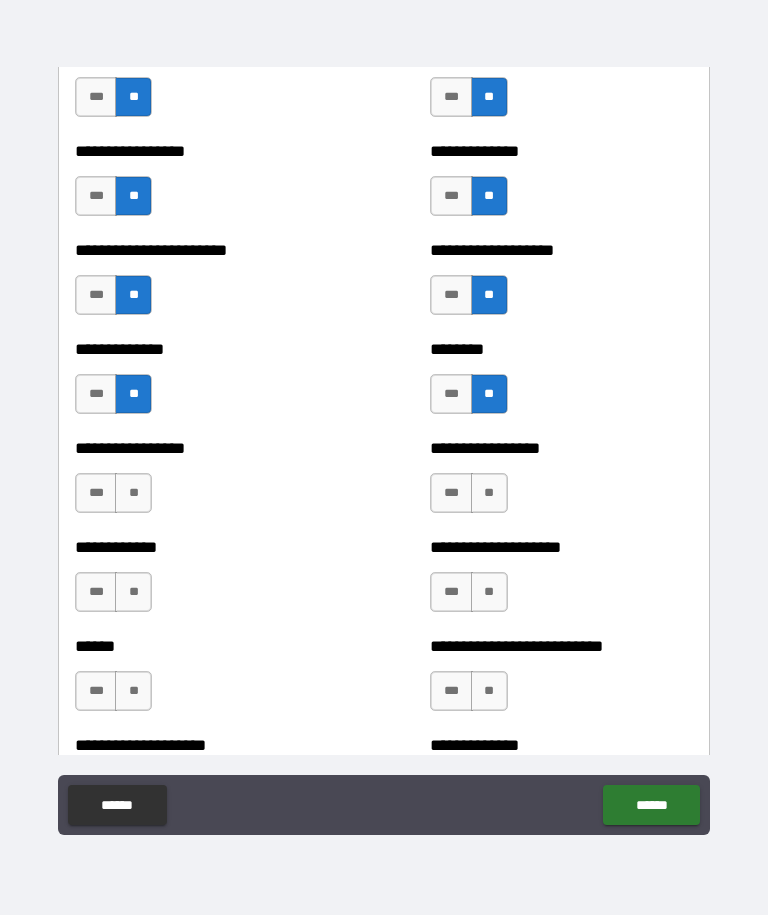 click on "**" at bounding box center [133, 493] 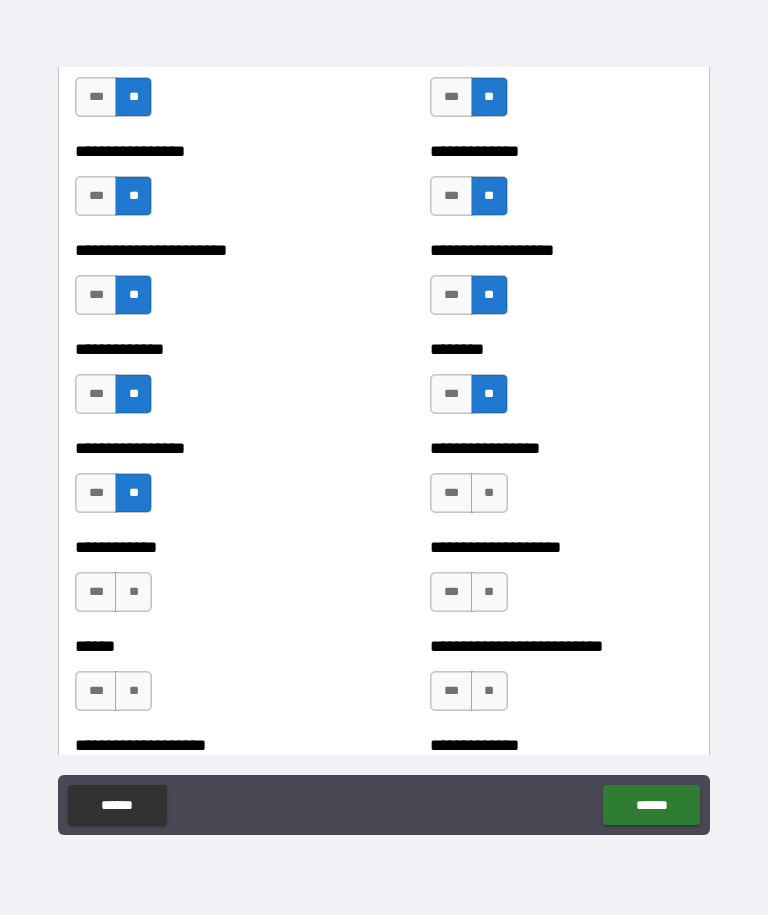 click on "**" at bounding box center (489, 493) 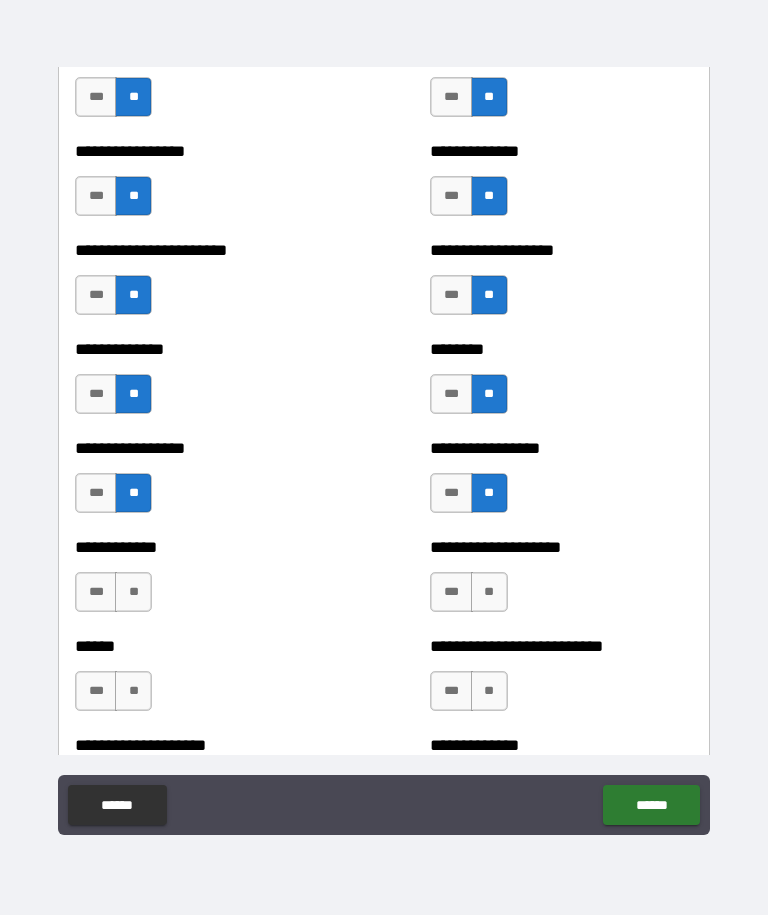 click on "**" at bounding box center [133, 592] 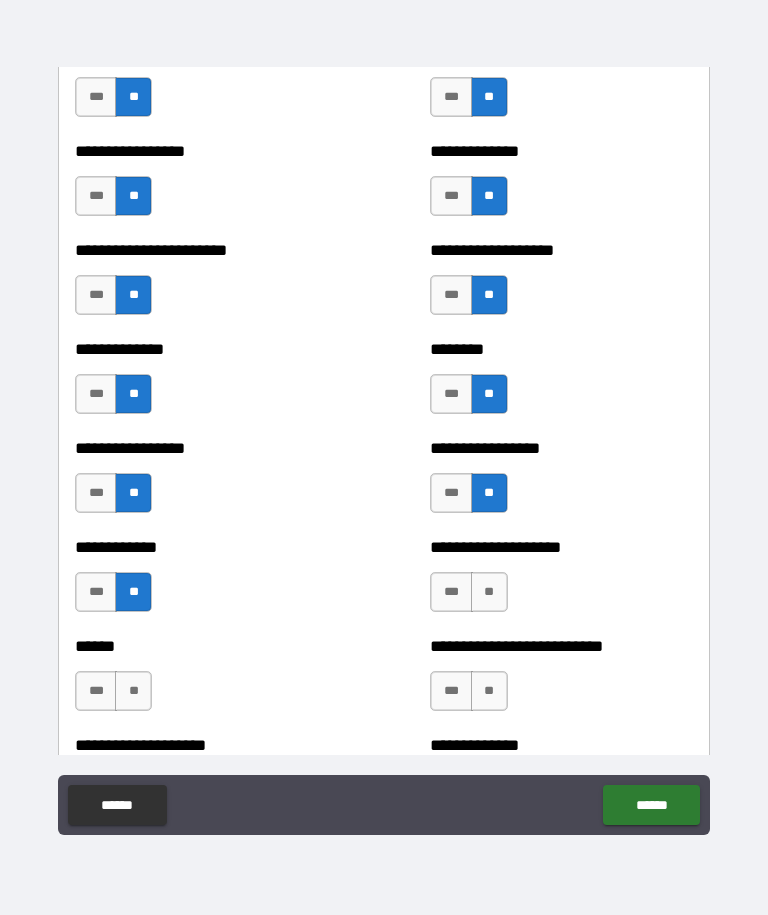 click on "**" at bounding box center (489, 592) 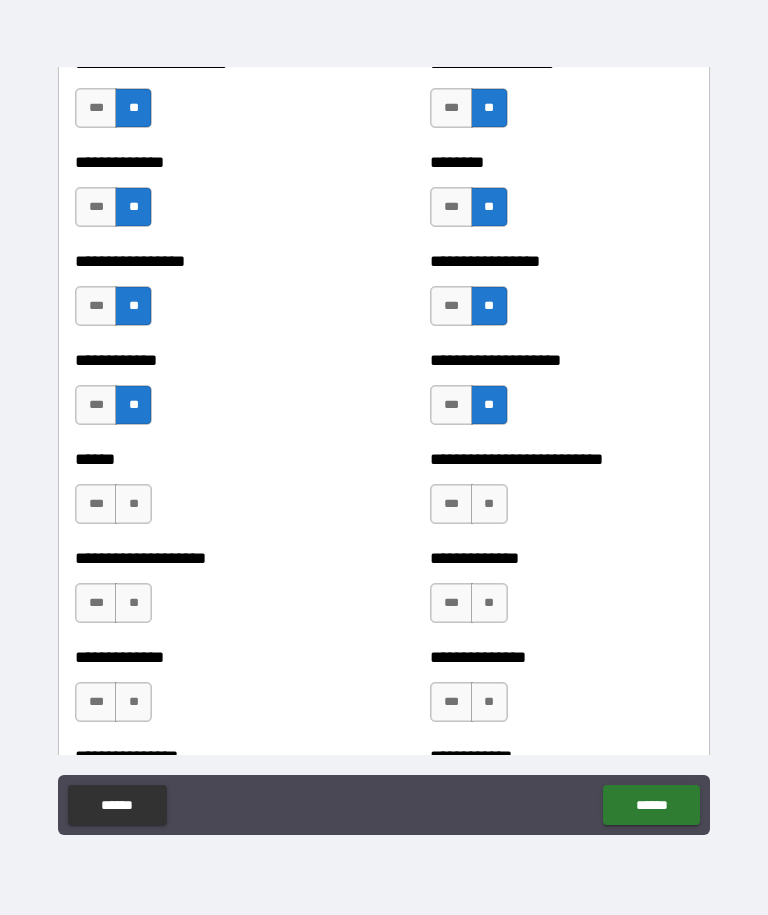 scroll, scrollTop: 3807, scrollLeft: 0, axis: vertical 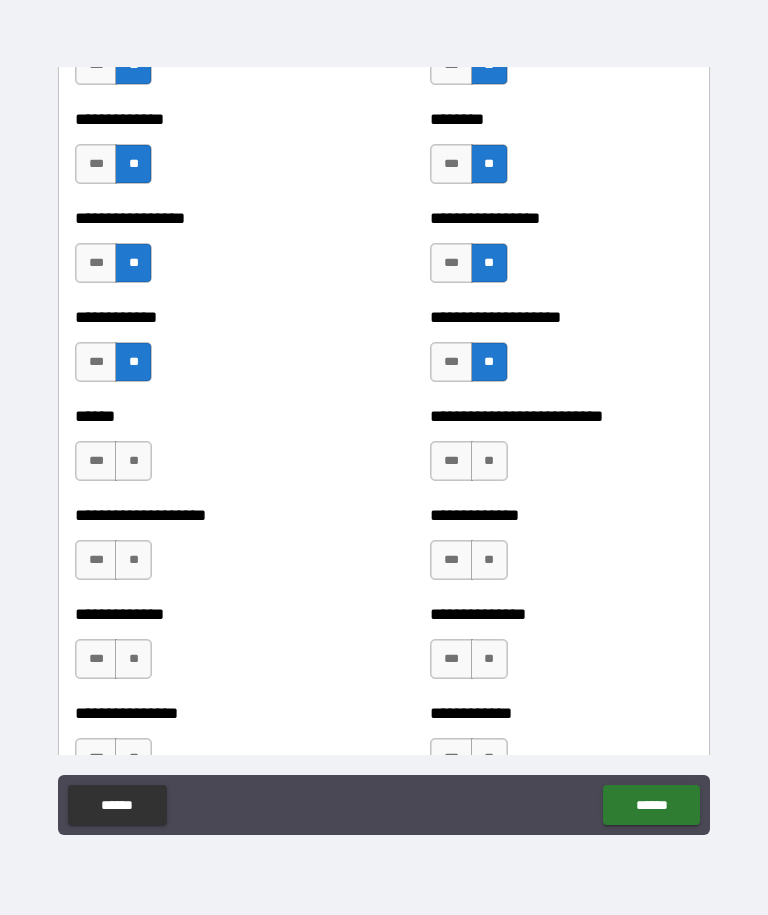 click on "**" at bounding box center (133, 461) 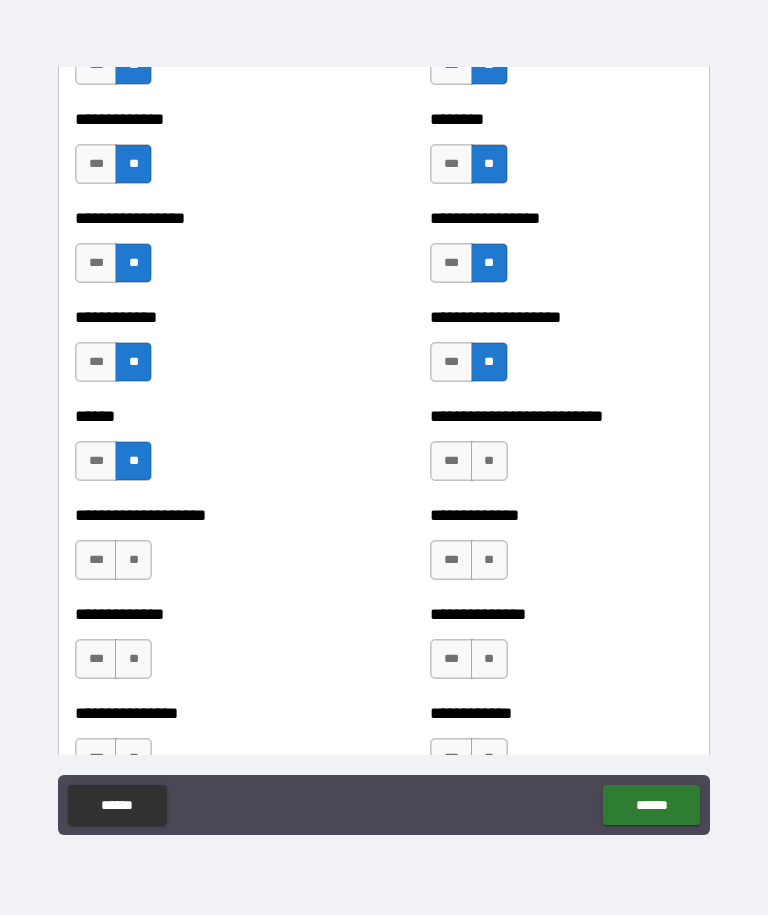 click on "**" at bounding box center [489, 461] 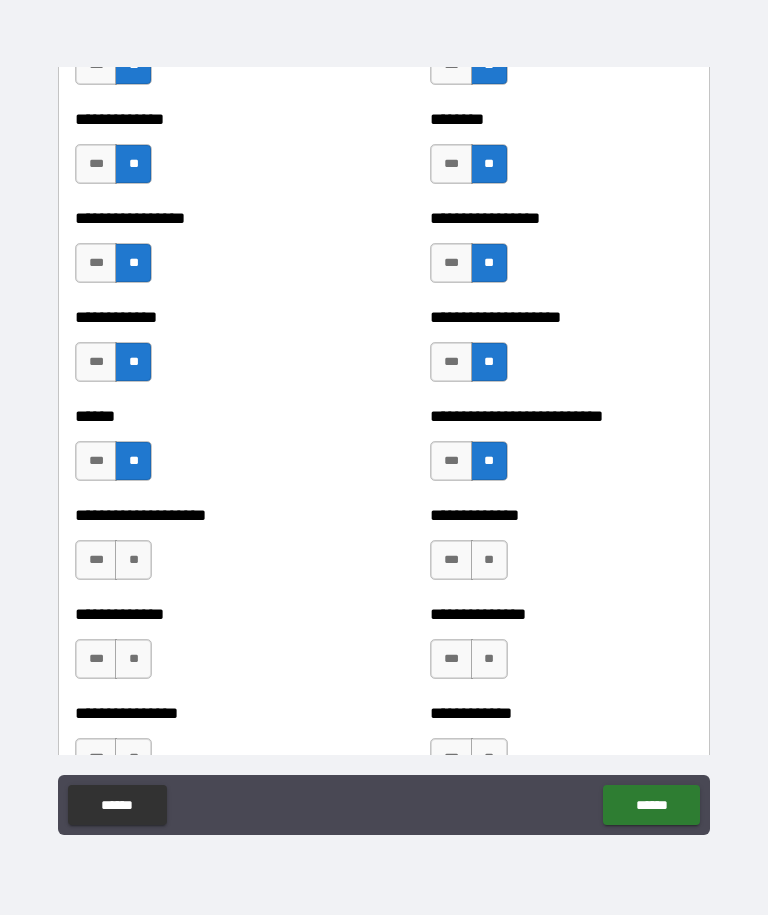 click on "**" at bounding box center [133, 560] 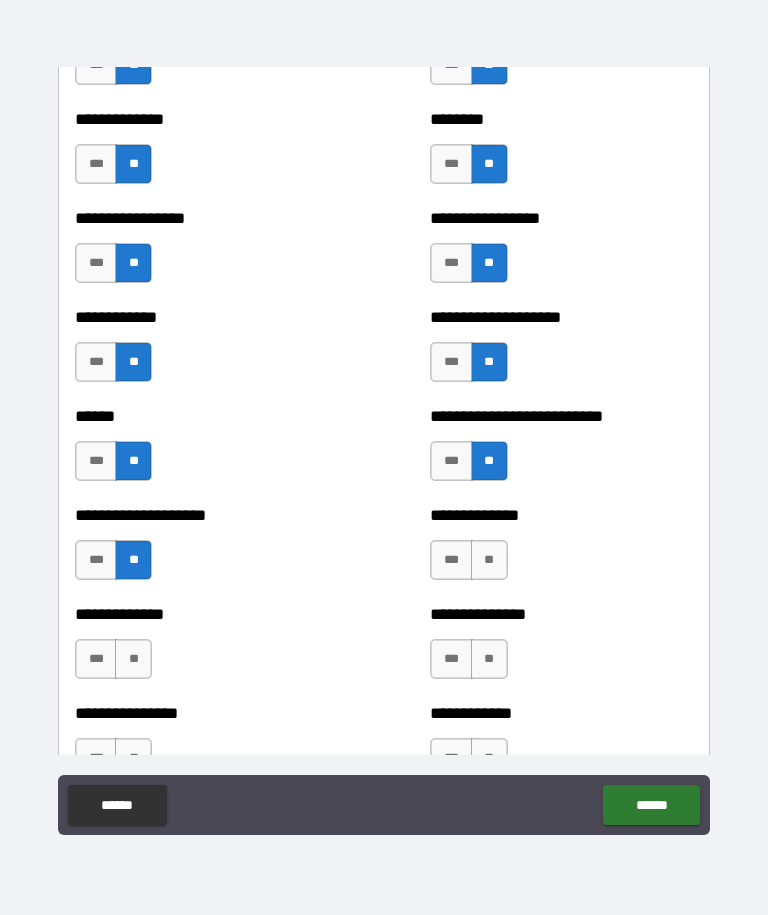 click on "**" at bounding box center [489, 560] 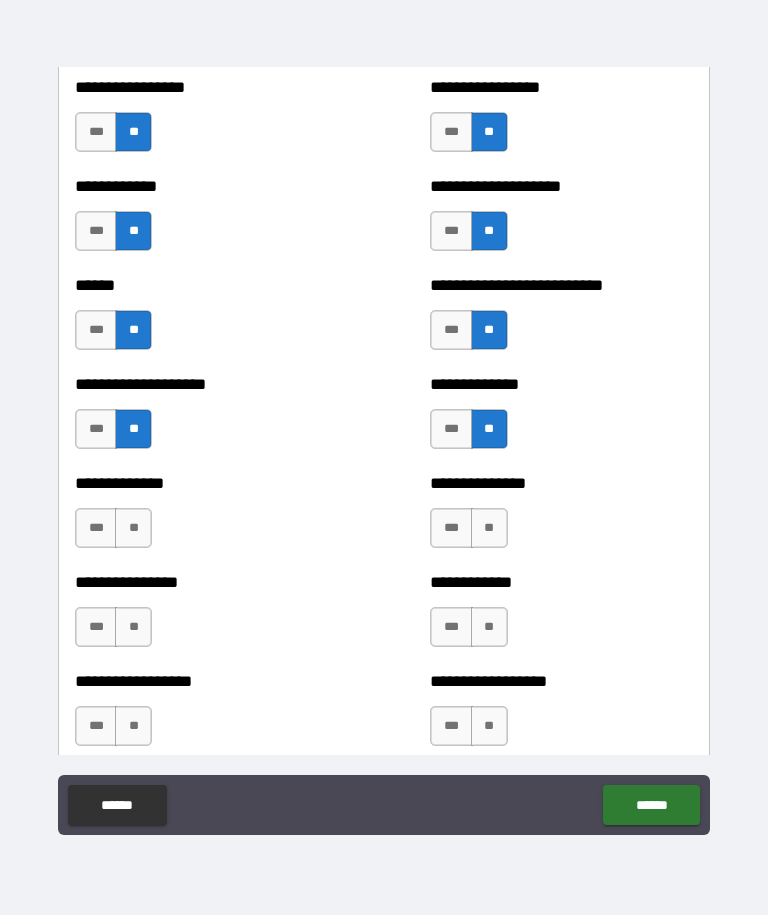 scroll, scrollTop: 3948, scrollLeft: 0, axis: vertical 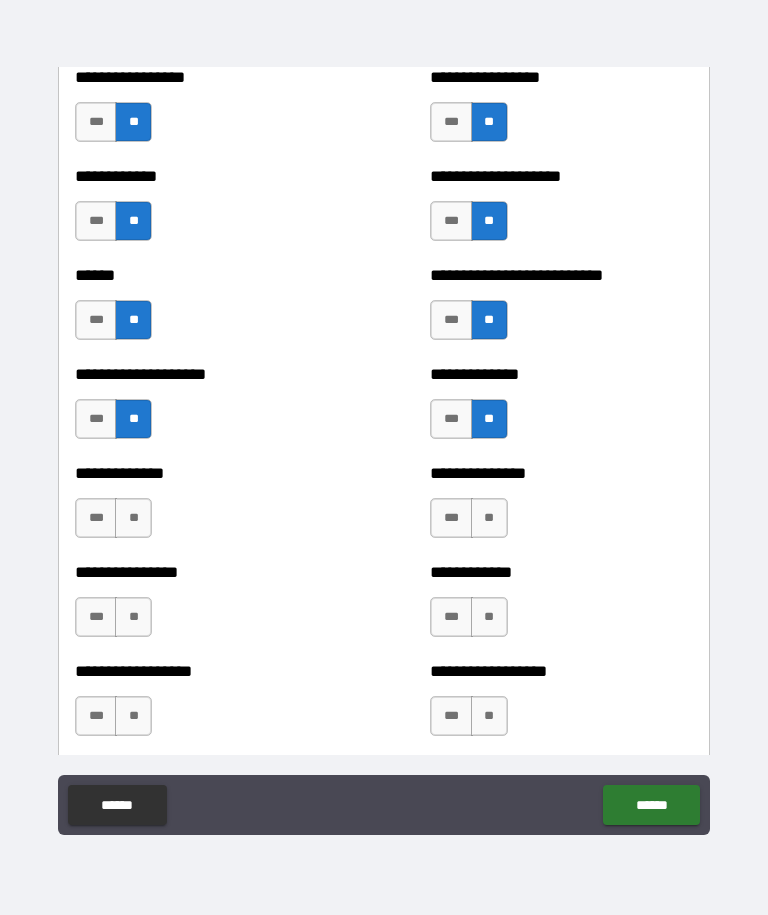 click on "**" at bounding box center [489, 518] 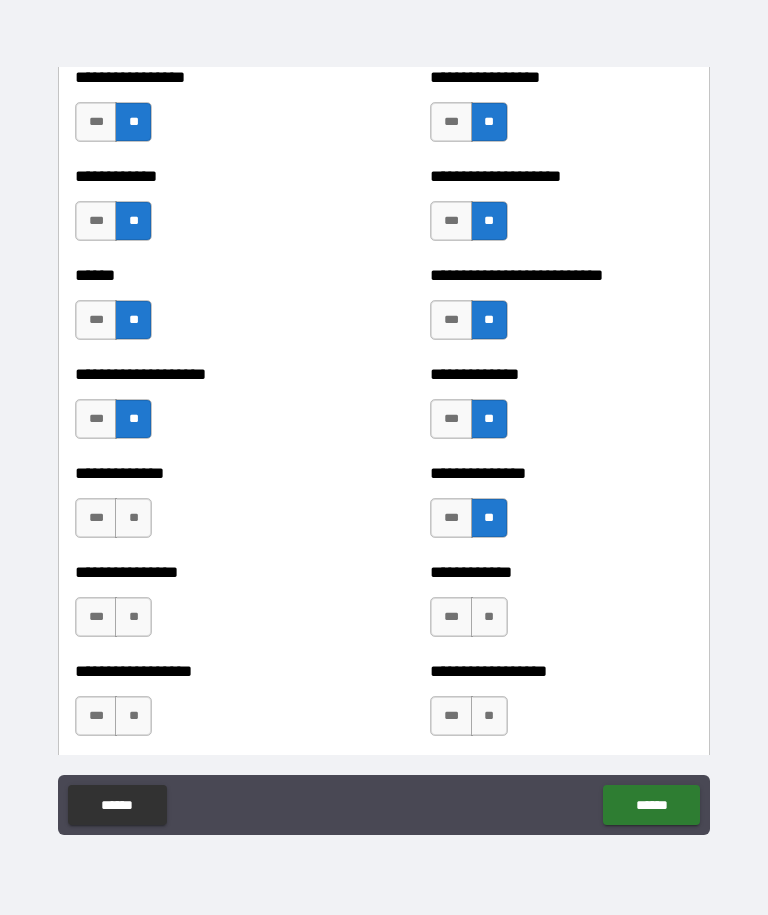 click on "**" at bounding box center (133, 518) 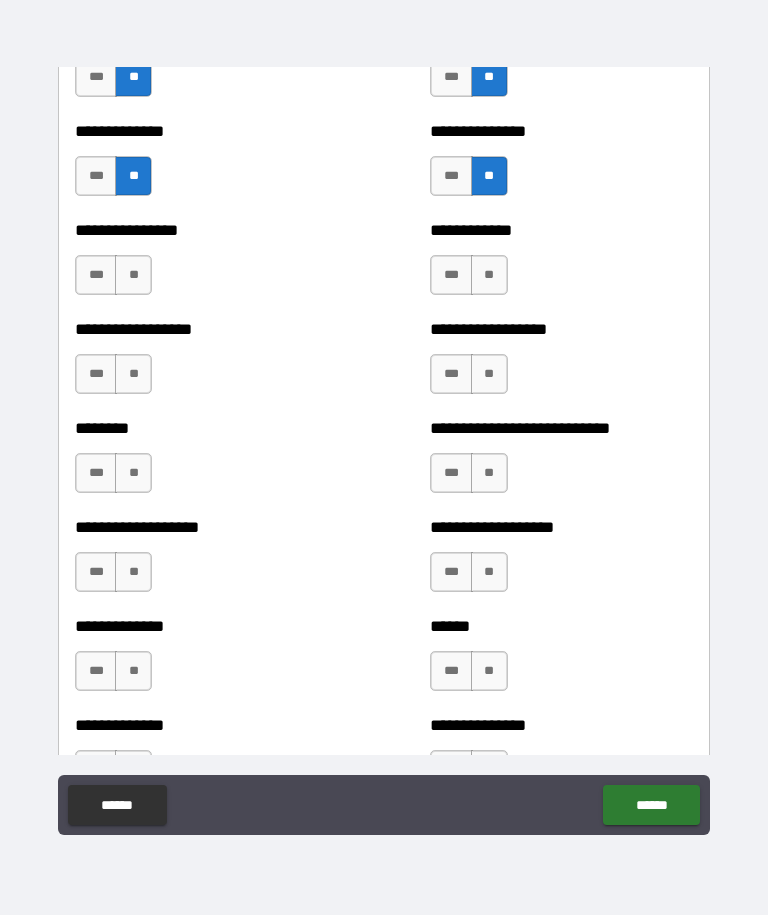 scroll, scrollTop: 4291, scrollLeft: 0, axis: vertical 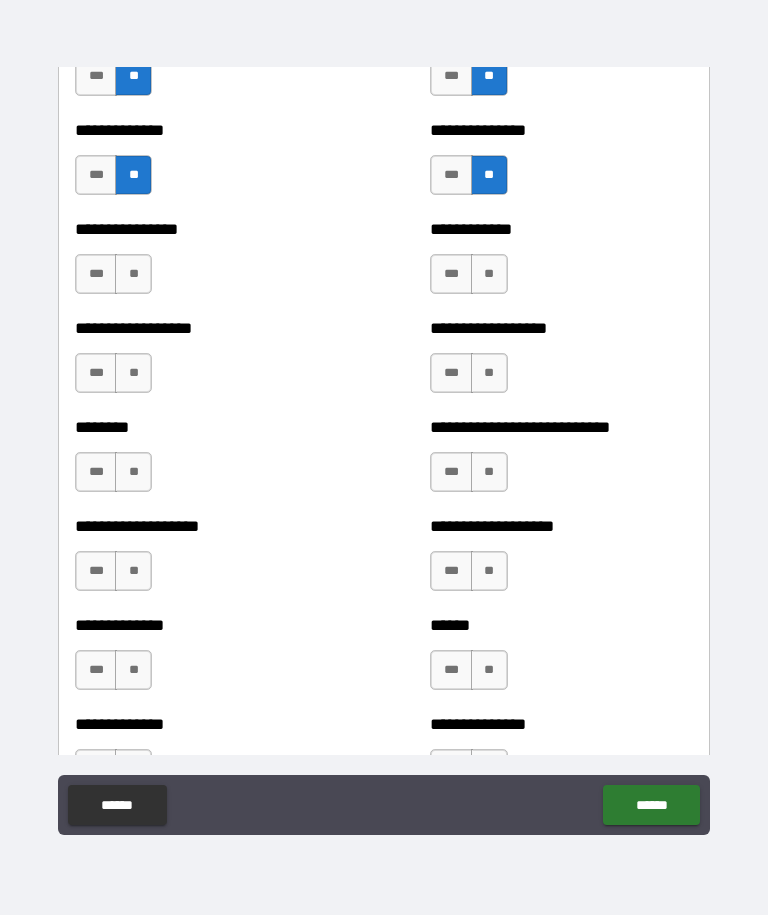 click on "**" at bounding box center [133, 274] 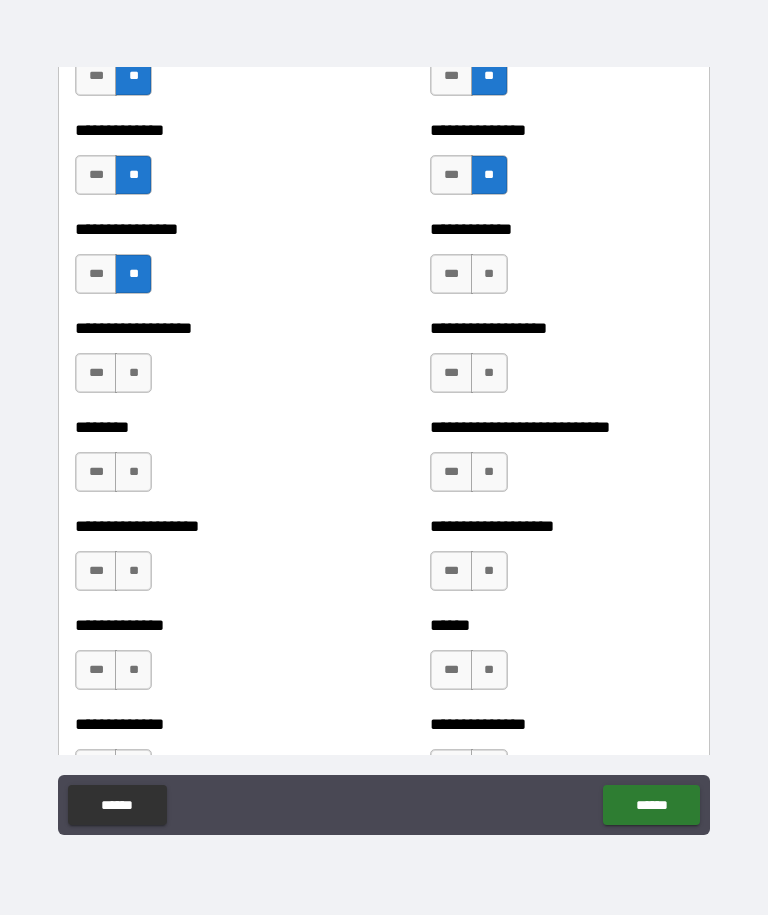 click on "**" at bounding box center [489, 274] 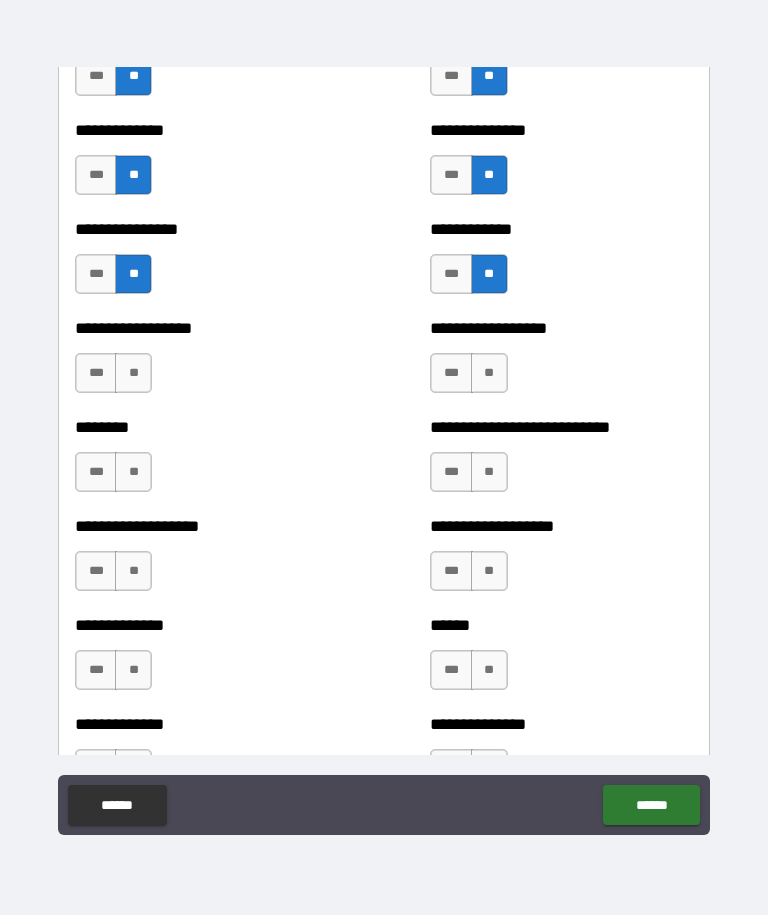 click on "**" at bounding box center (133, 373) 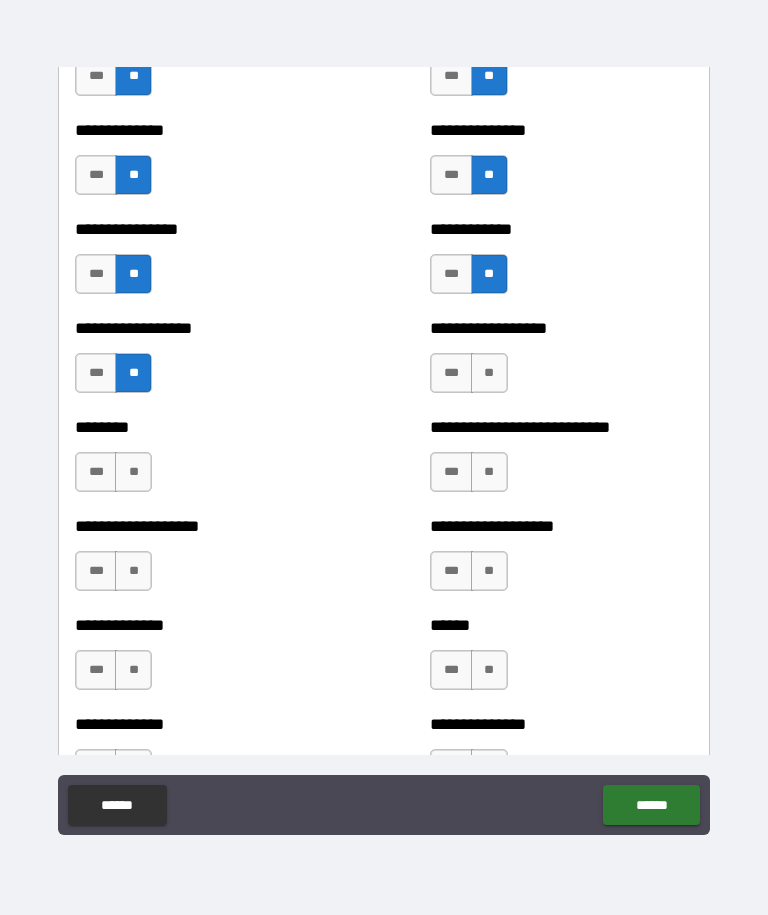 click on "**" at bounding box center [489, 373] 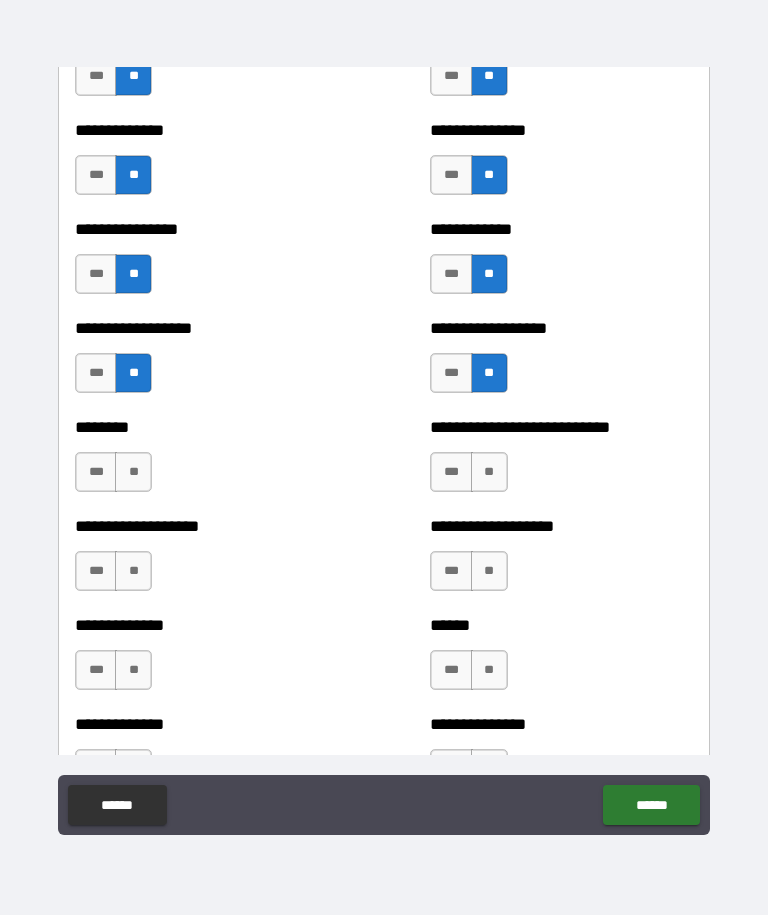 click on "**" at bounding box center (133, 472) 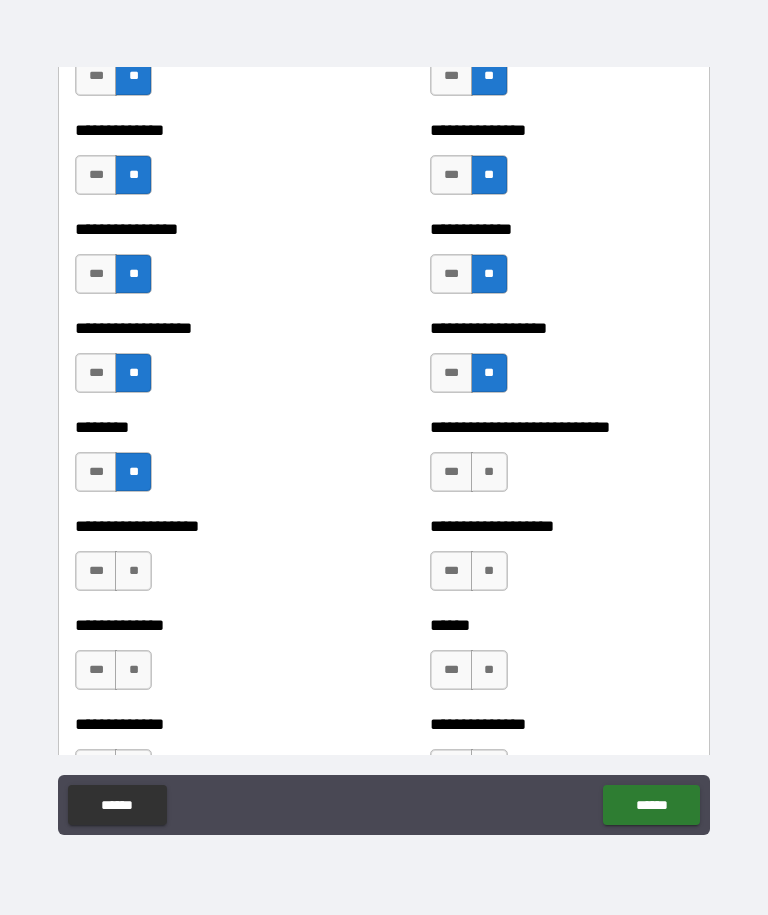 click on "**" at bounding box center [489, 472] 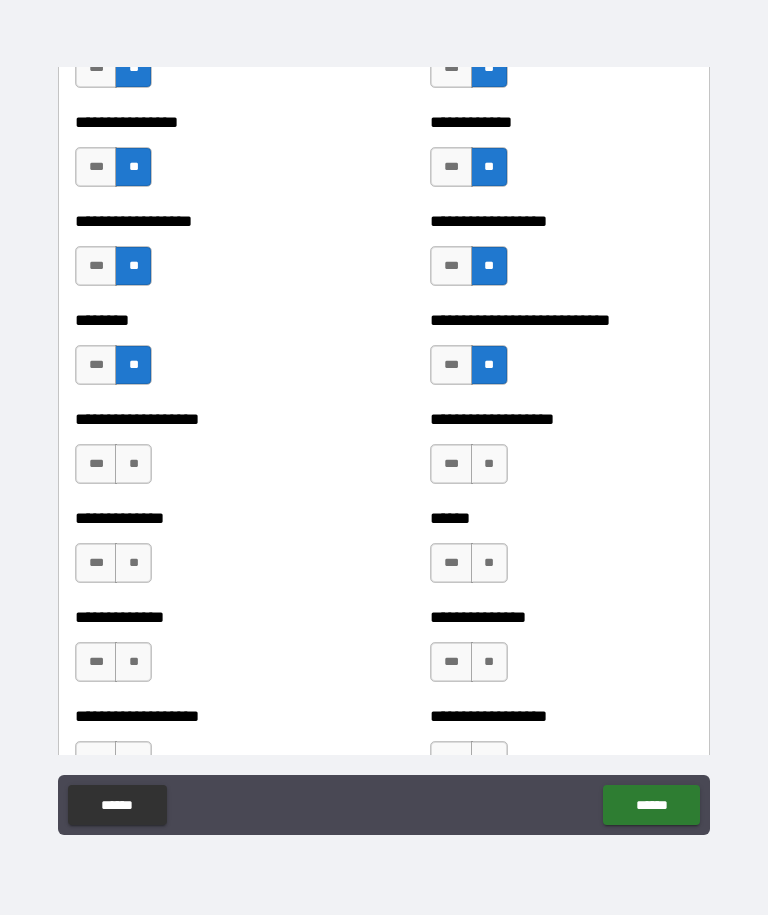 scroll, scrollTop: 4400, scrollLeft: 0, axis: vertical 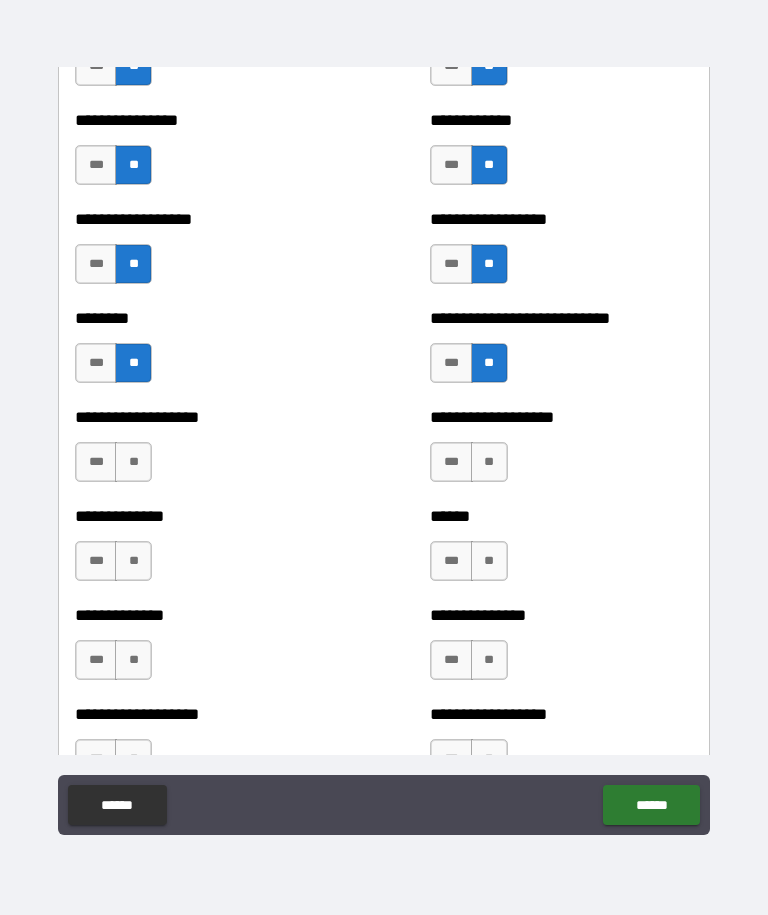 click on "**" at bounding box center (133, 462) 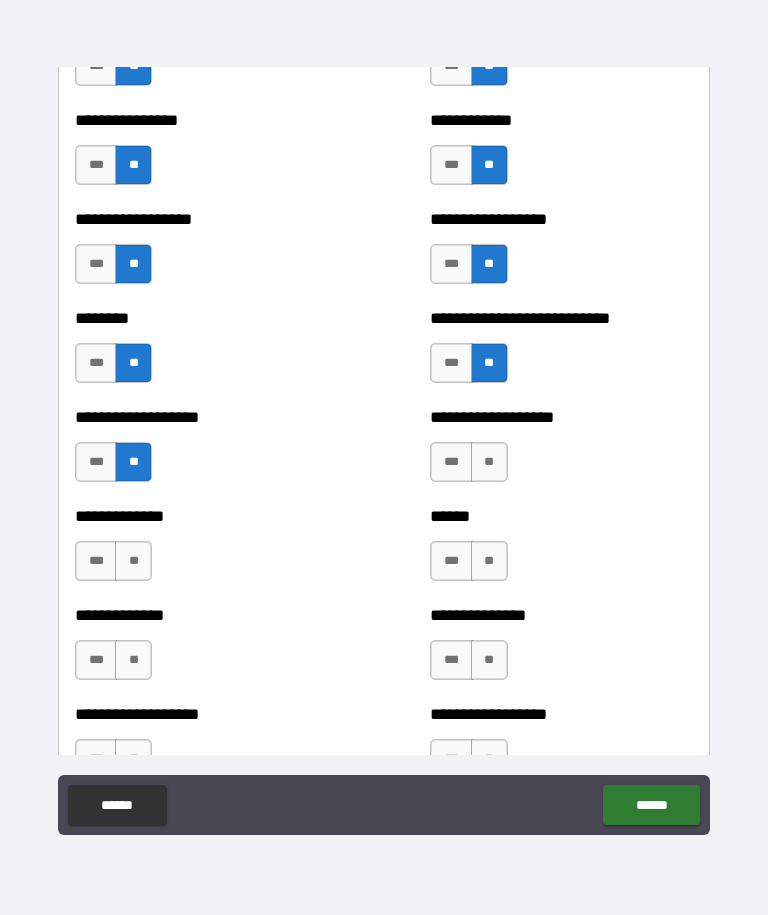 click on "**" at bounding box center (489, 462) 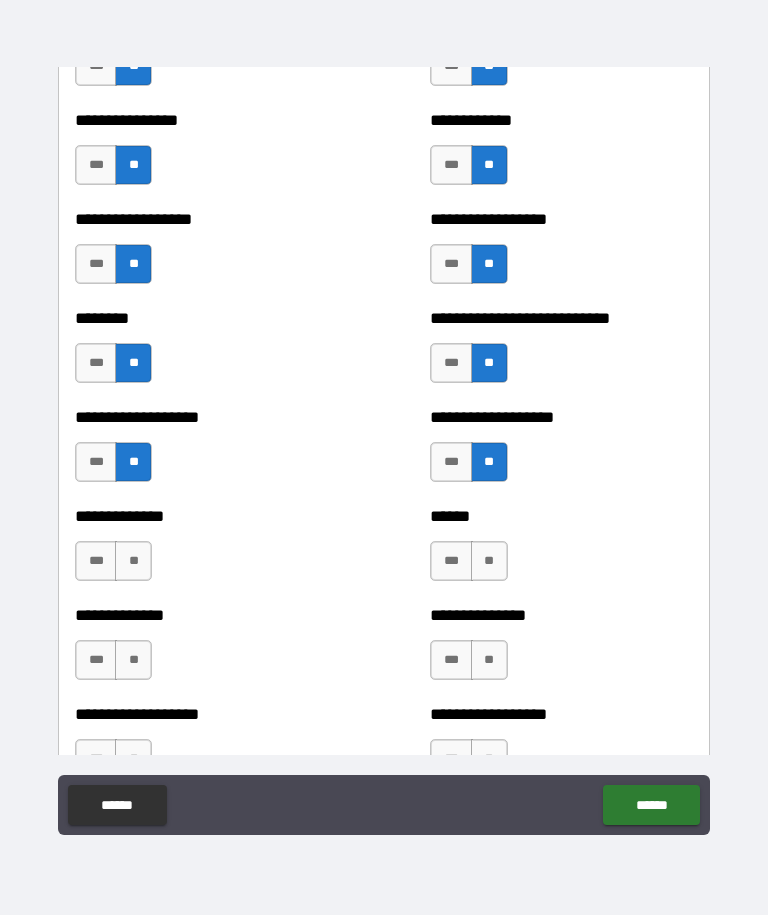 click on "**" at bounding box center [133, 561] 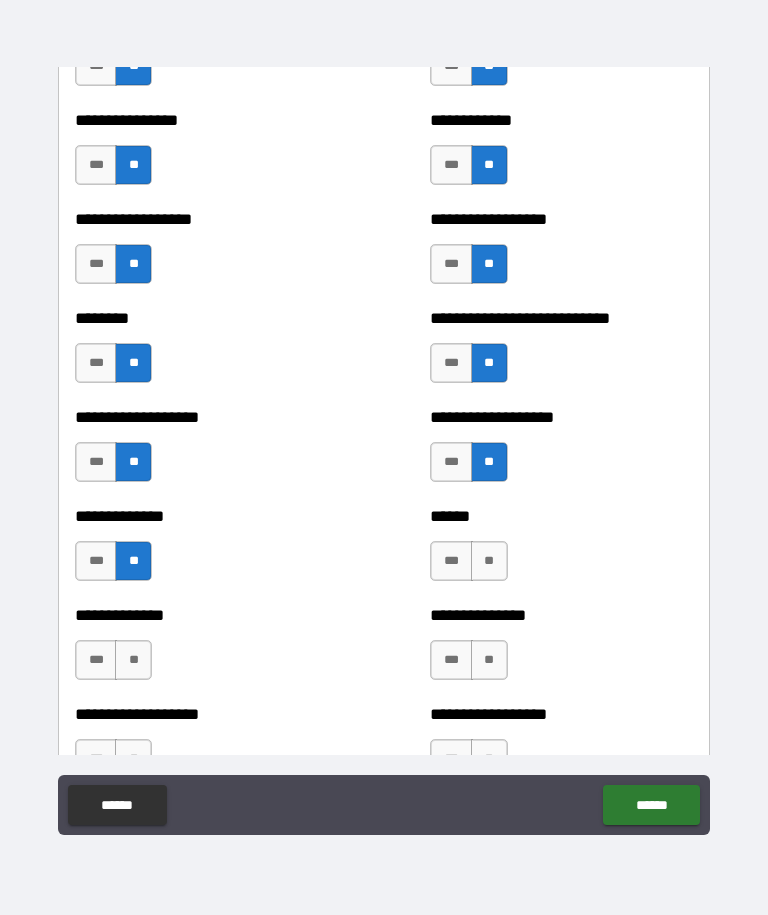 click on "**" at bounding box center (489, 561) 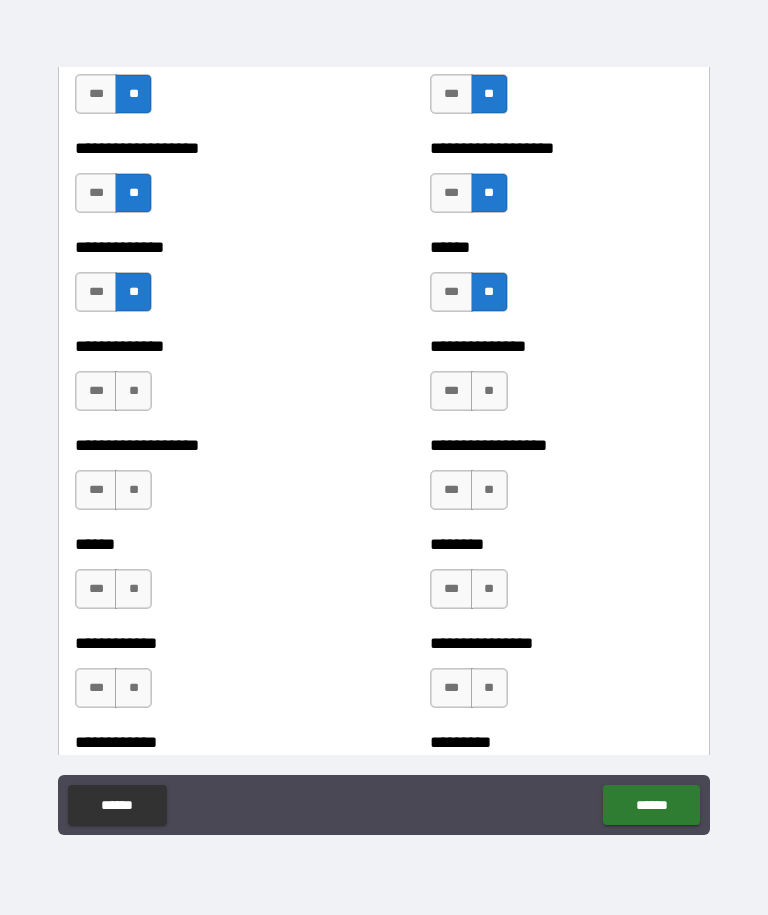 scroll, scrollTop: 4673, scrollLeft: 0, axis: vertical 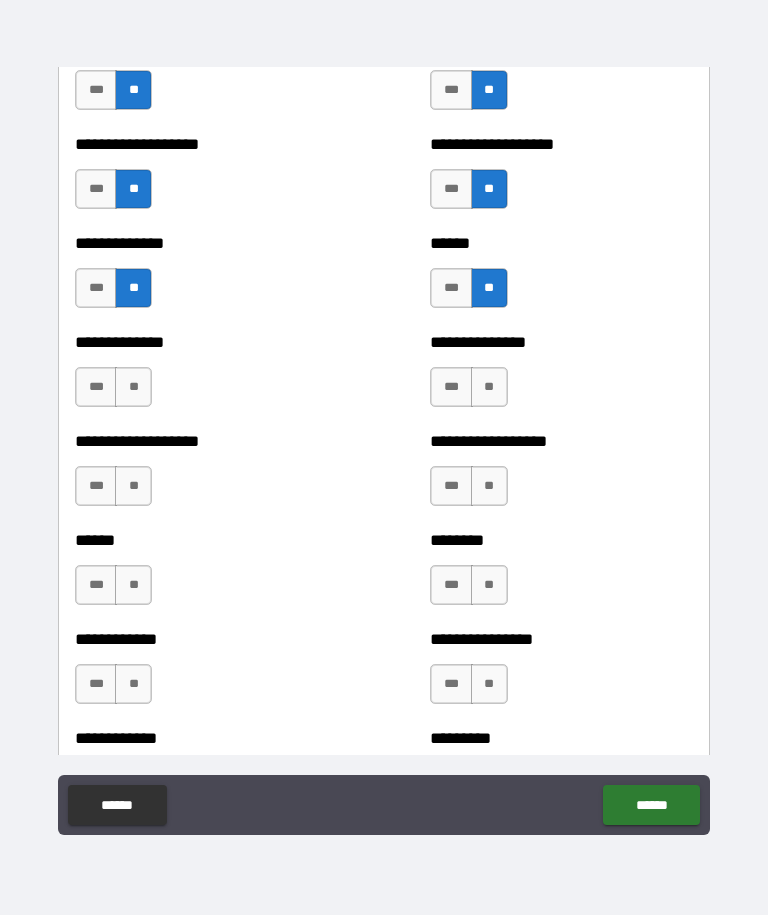 click on "**" at bounding box center (133, 387) 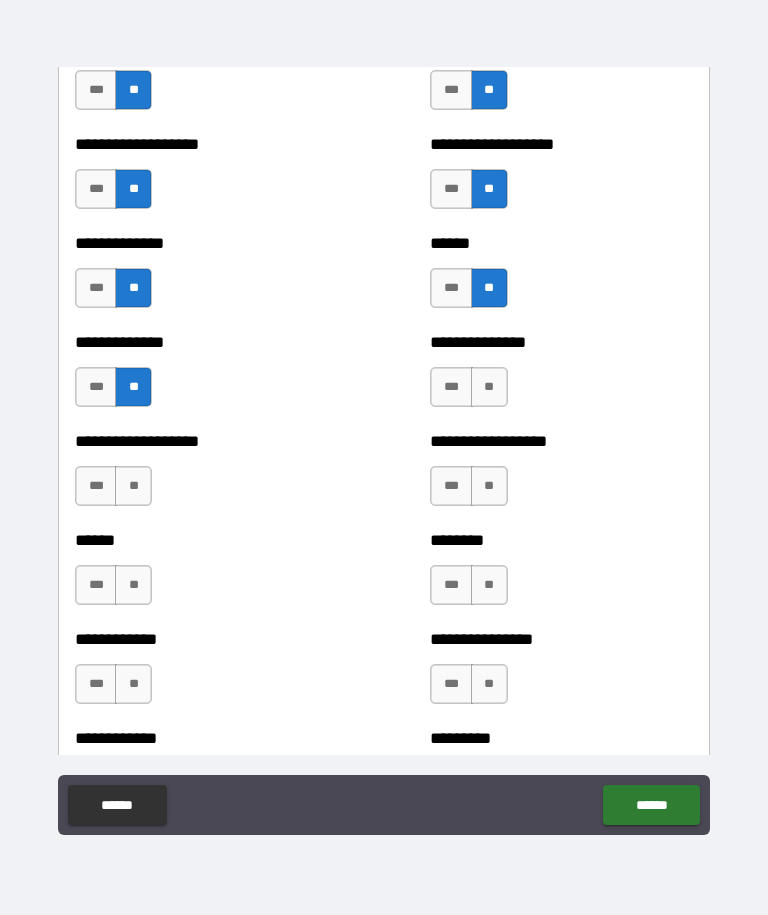 click on "**" at bounding box center (489, 387) 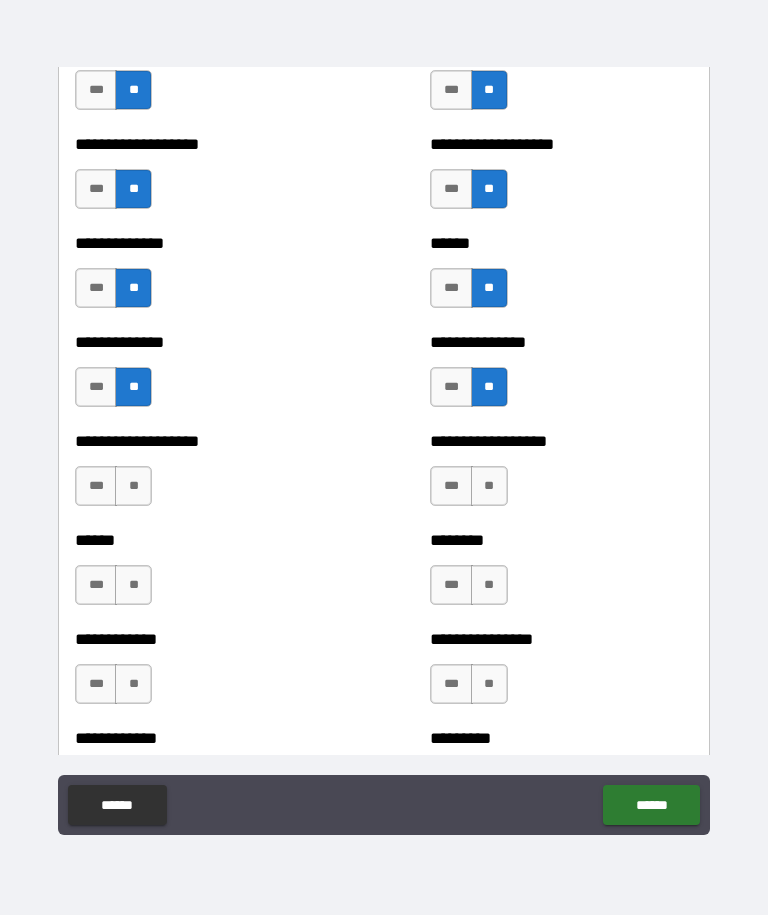 click on "**" at bounding box center [133, 486] 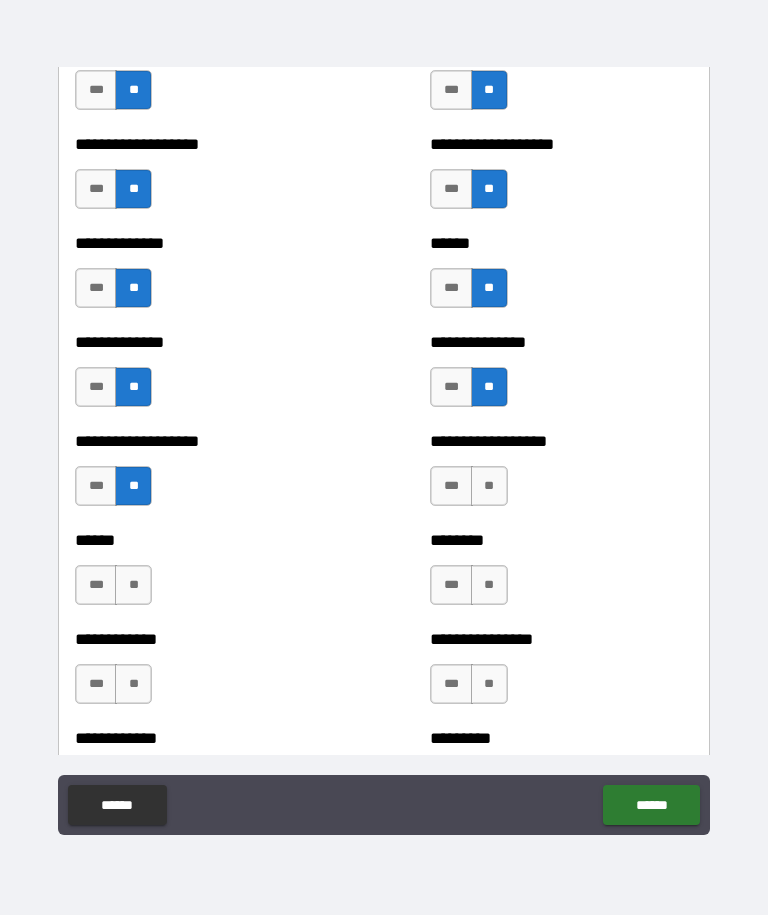click on "**********" at bounding box center (561, 476) 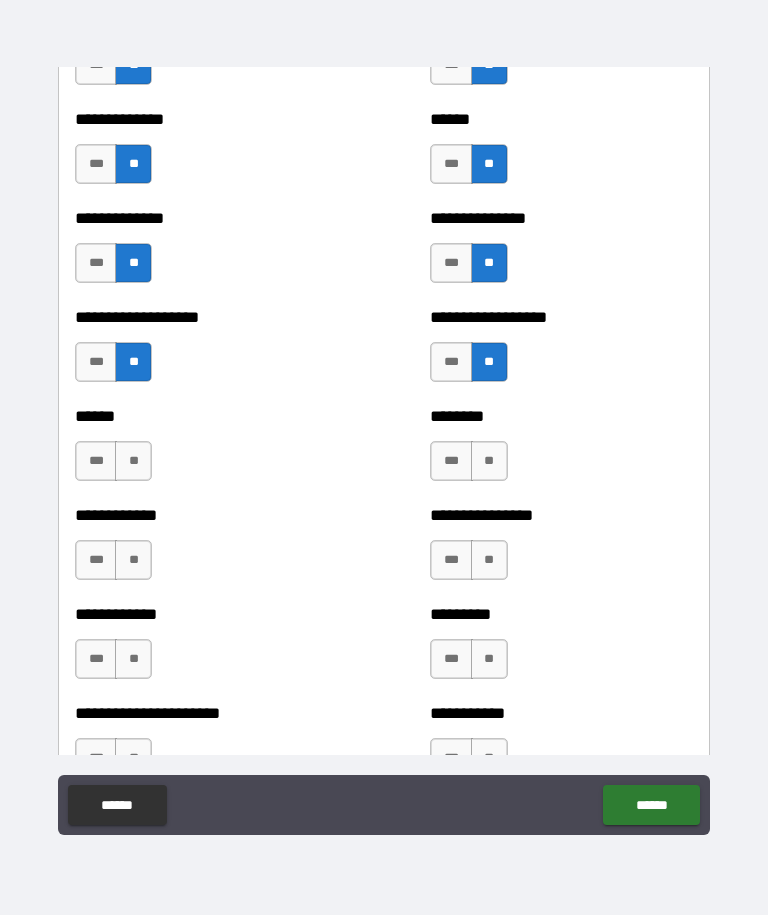 scroll, scrollTop: 4802, scrollLeft: 0, axis: vertical 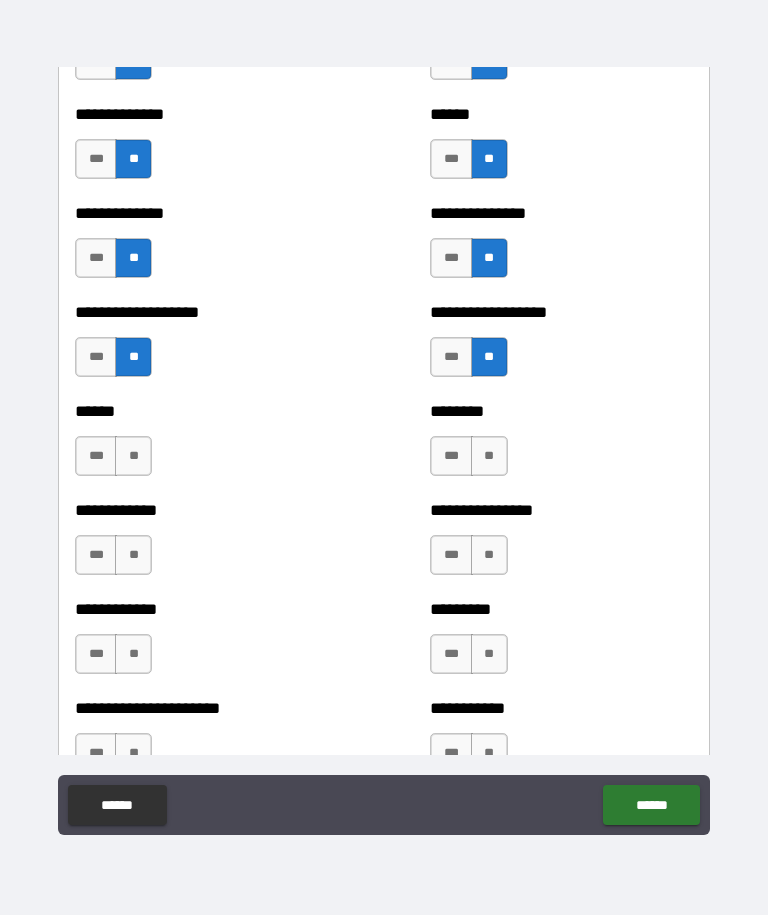 click on "**" at bounding box center [133, 456] 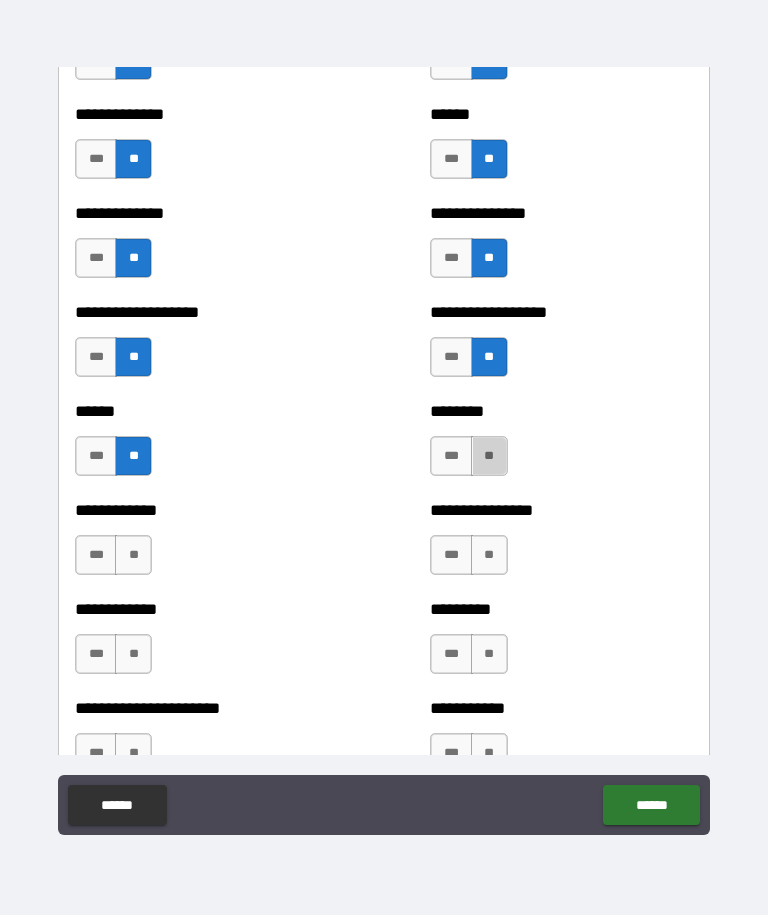click on "**" at bounding box center [489, 456] 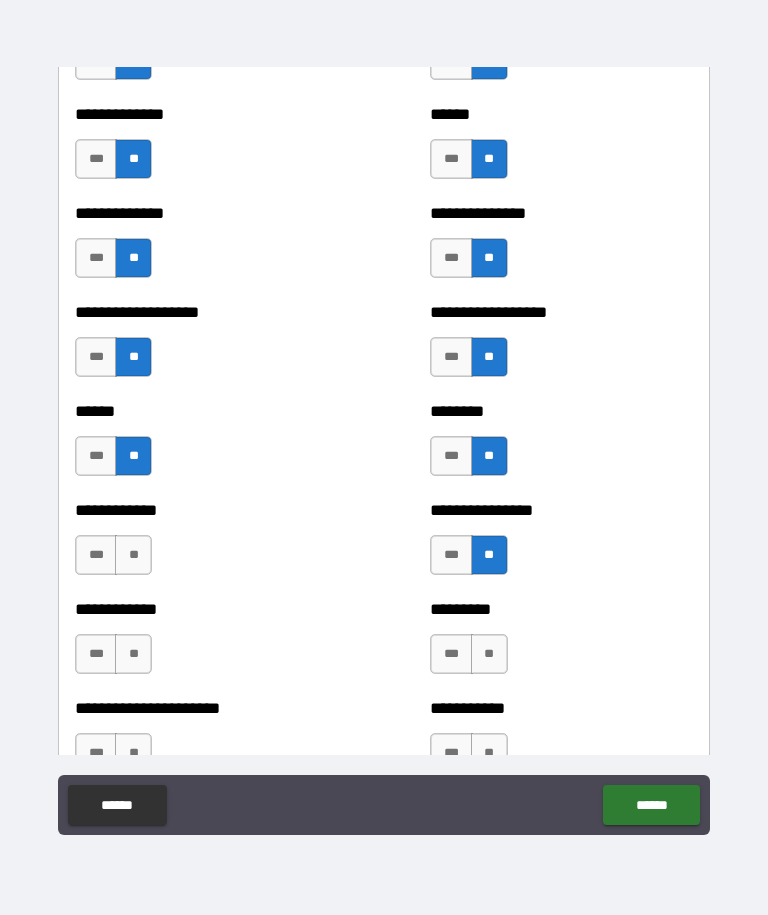 click on "**" at bounding box center [133, 555] 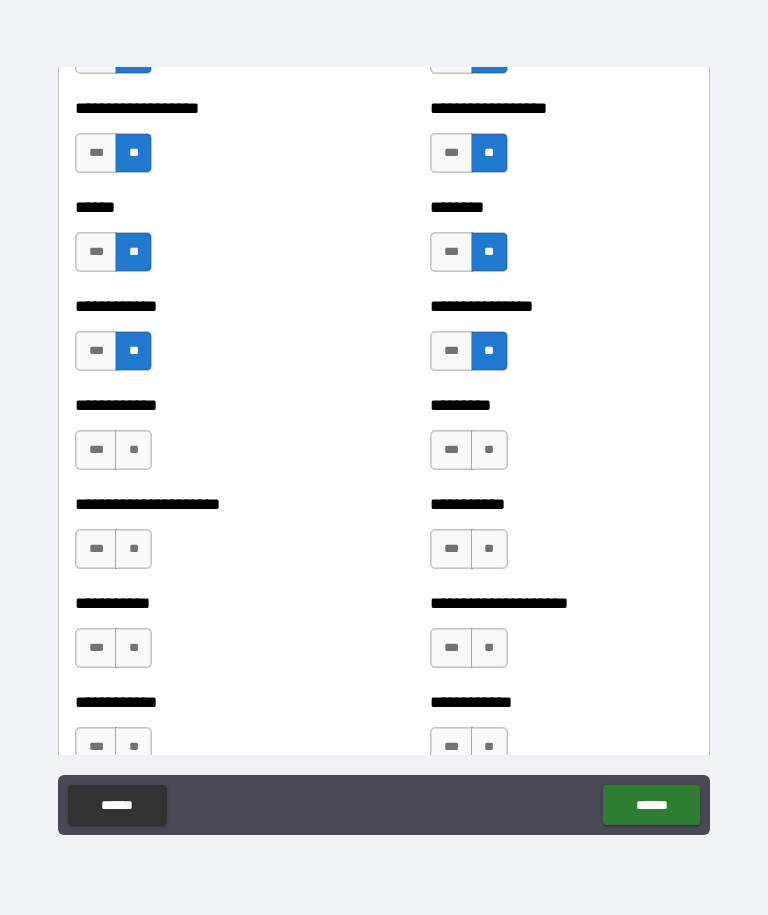 scroll, scrollTop: 5023, scrollLeft: 0, axis: vertical 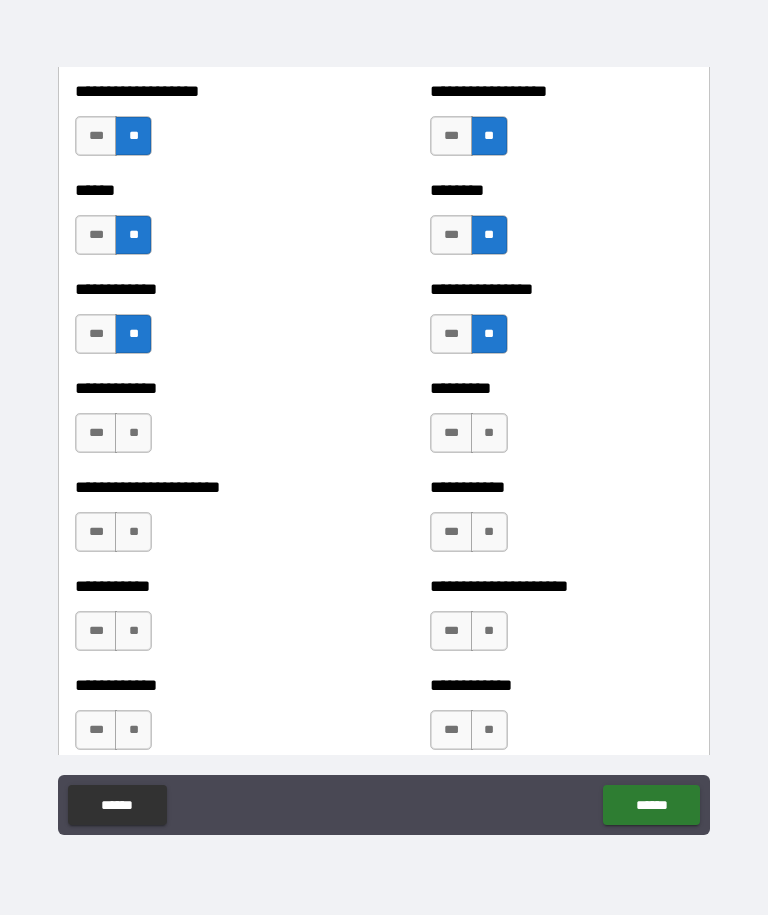 click on "**" at bounding box center [133, 433] 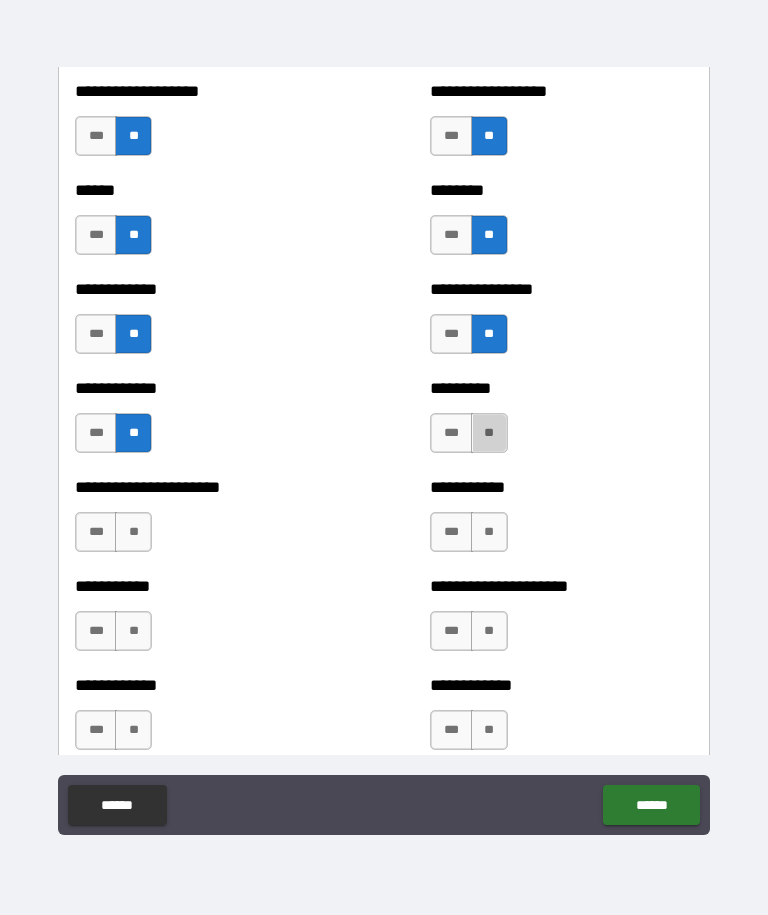 click on "**" at bounding box center [489, 433] 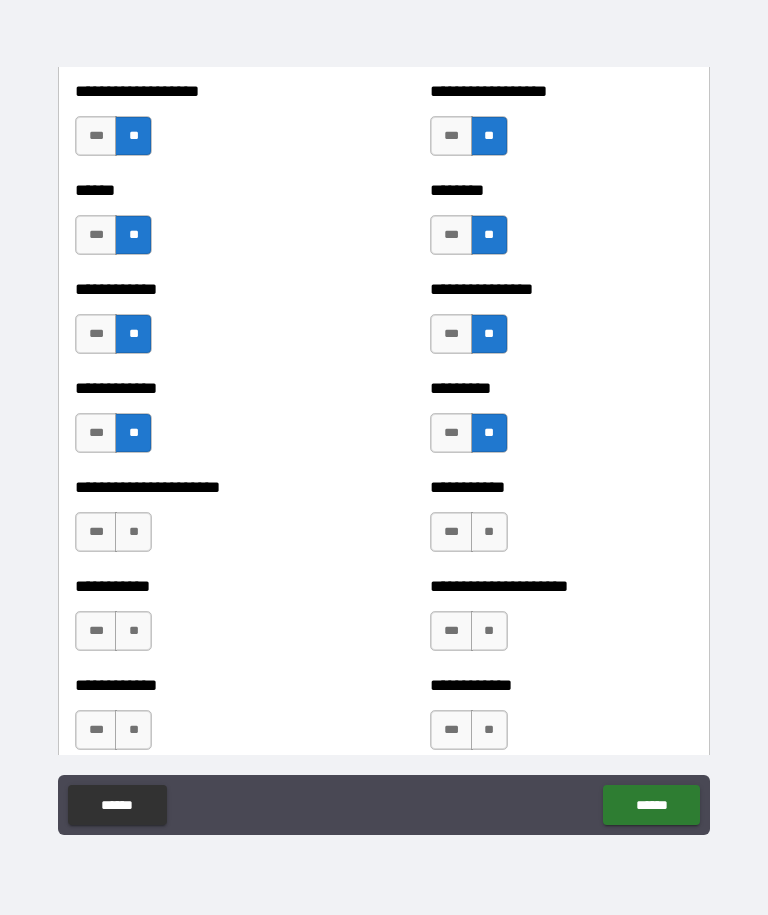 click on "**" at bounding box center (489, 532) 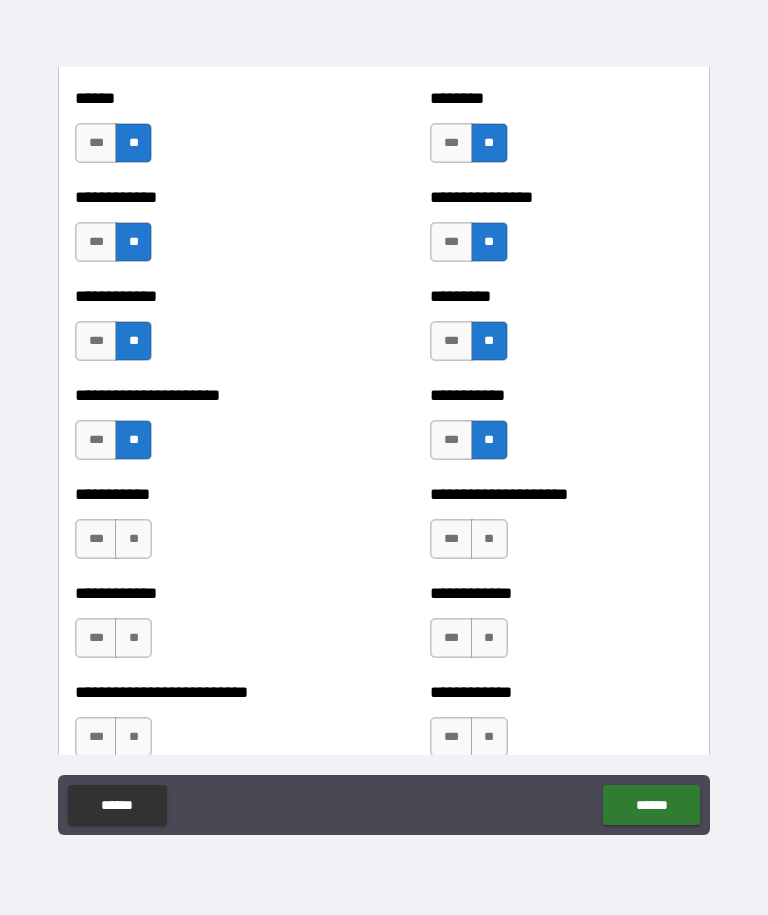 scroll, scrollTop: 5148, scrollLeft: 0, axis: vertical 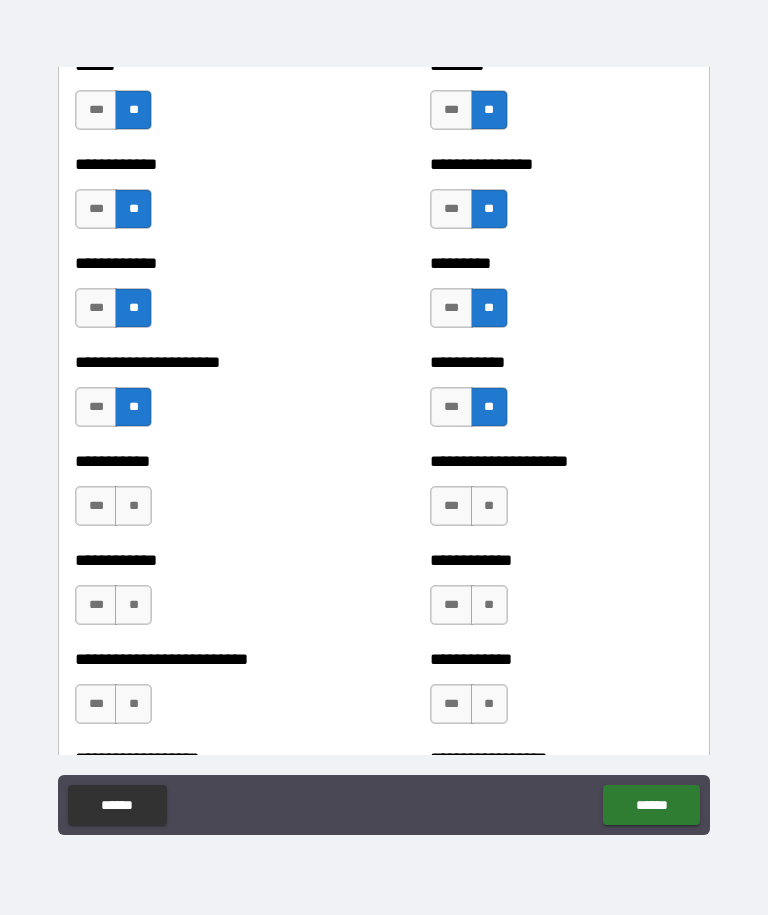click on "**" at bounding box center (133, 506) 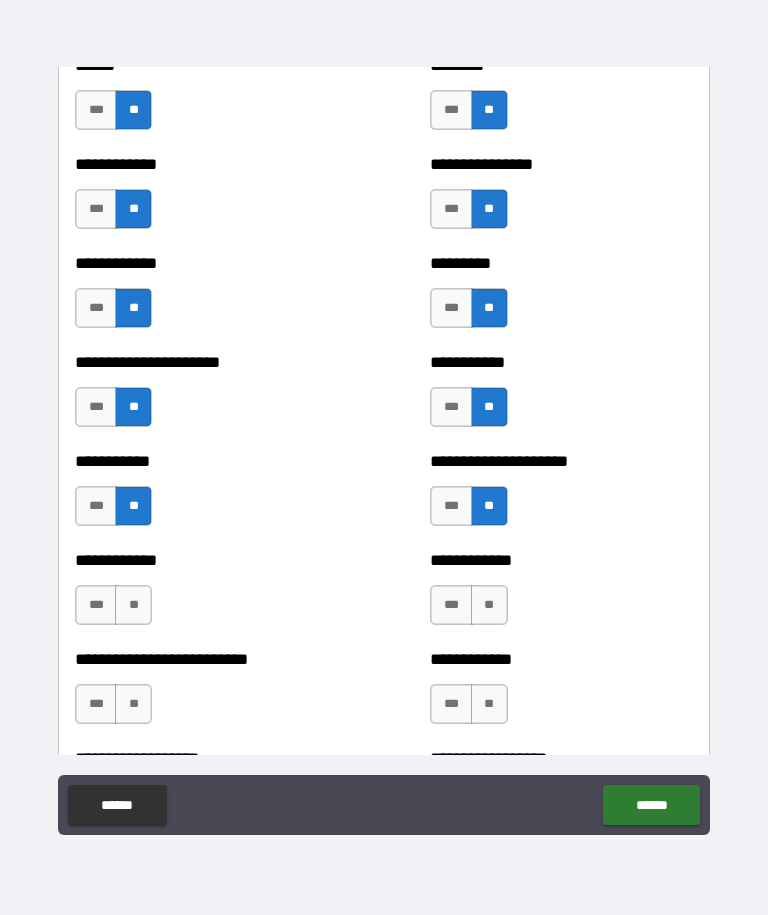 click on "**" at bounding box center [489, 605] 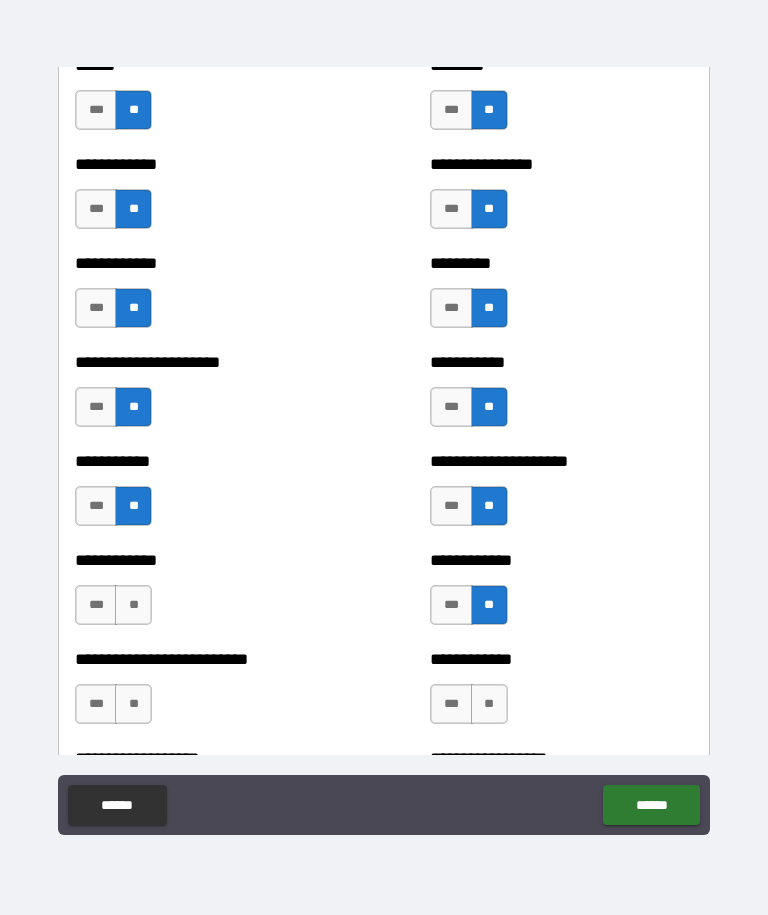 click on "**" at bounding box center (133, 605) 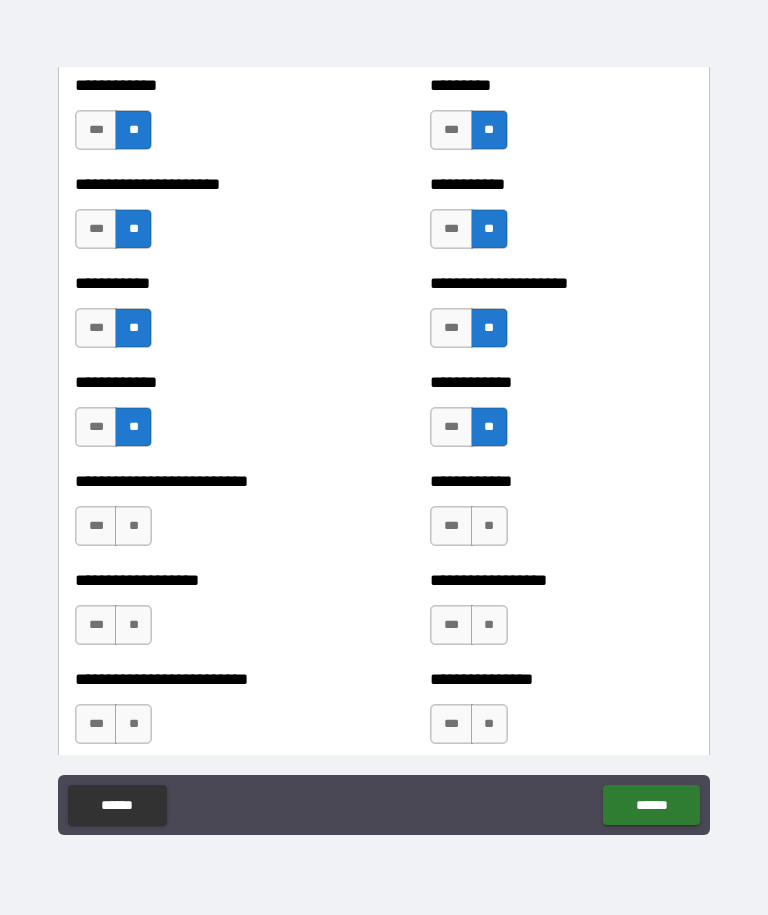 scroll, scrollTop: 5331, scrollLeft: 0, axis: vertical 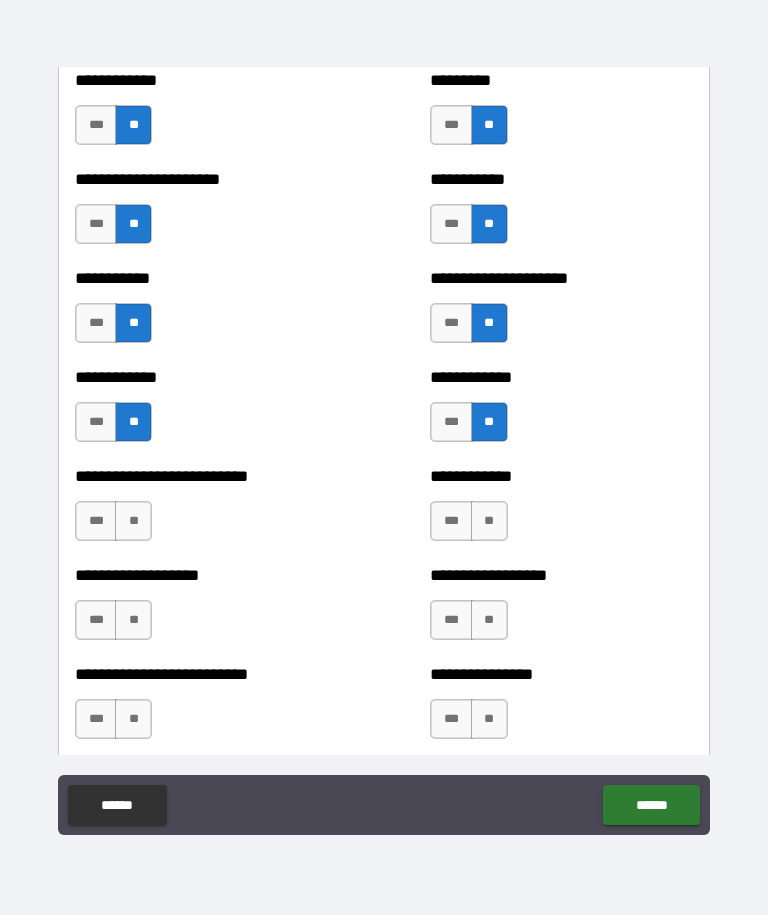 click on "**" at bounding box center (489, 521) 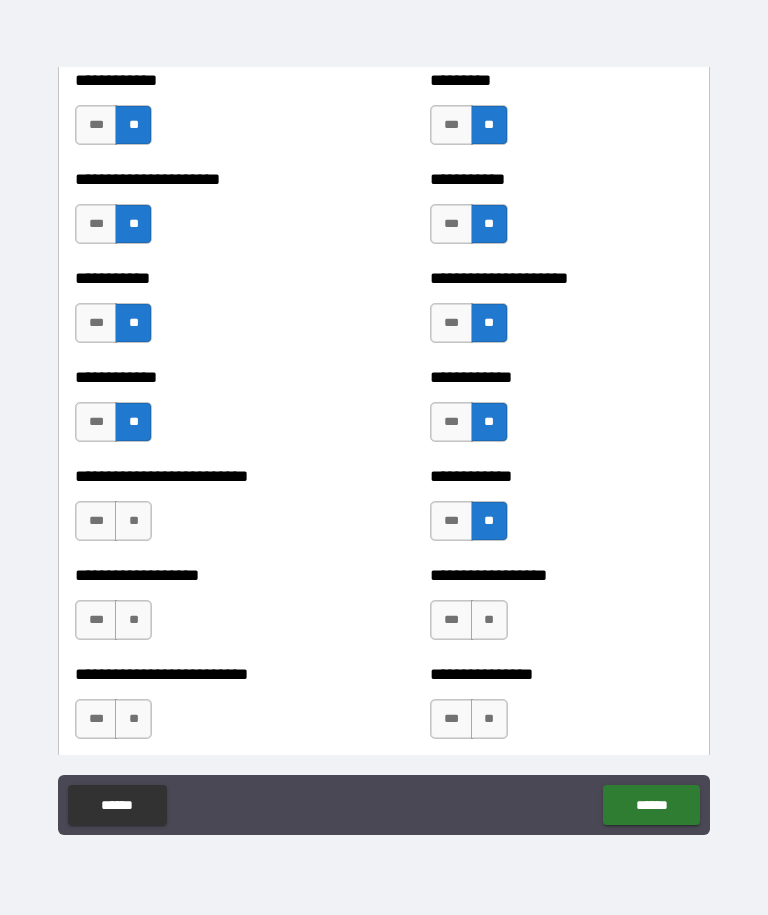 click on "**" at bounding box center (133, 521) 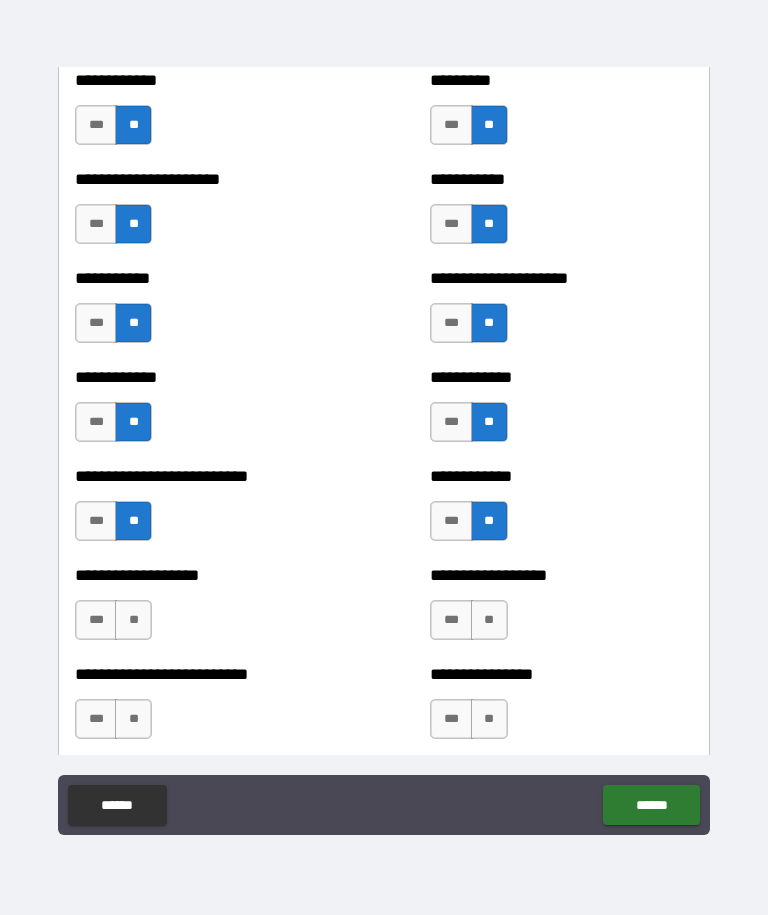click on "**" at bounding box center [489, 620] 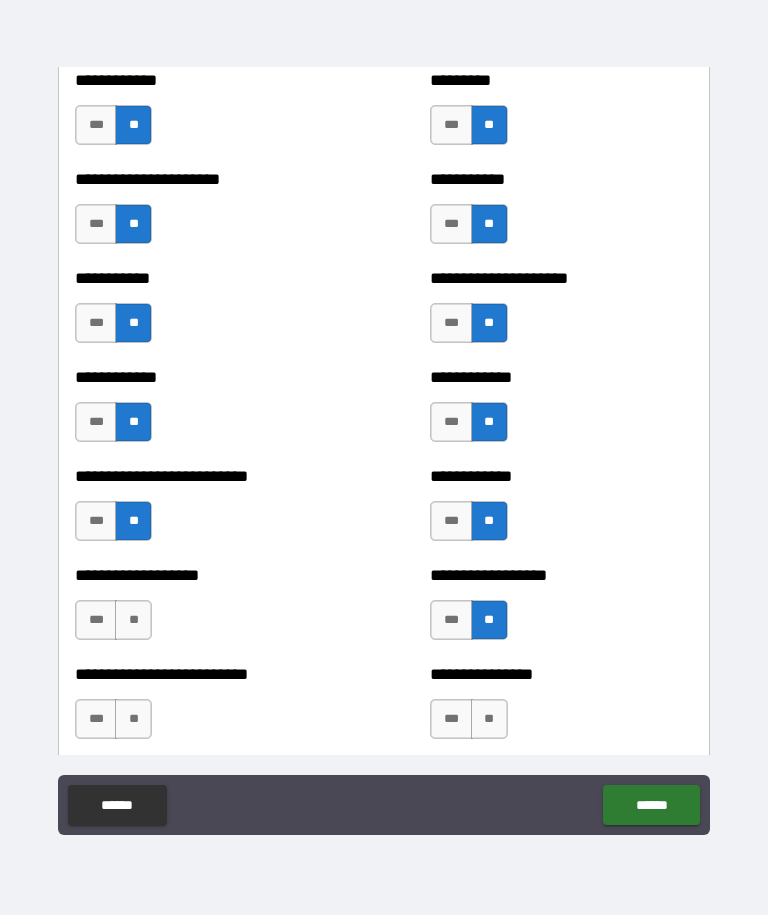 click on "**********" at bounding box center (206, 575) 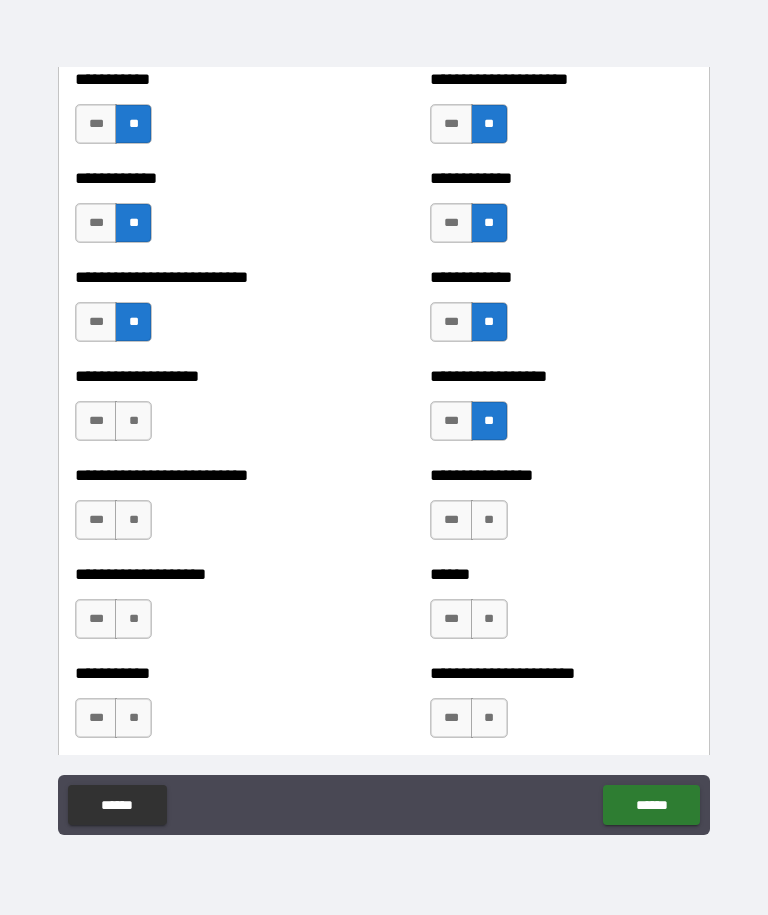 scroll, scrollTop: 5558, scrollLeft: 0, axis: vertical 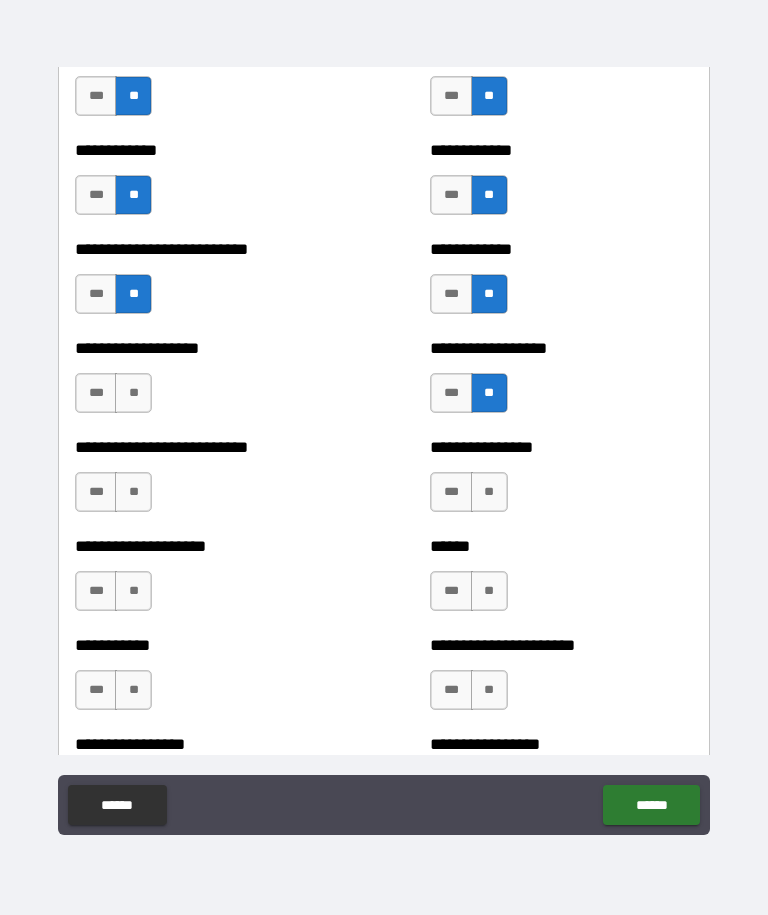 click on "**" at bounding box center (133, 393) 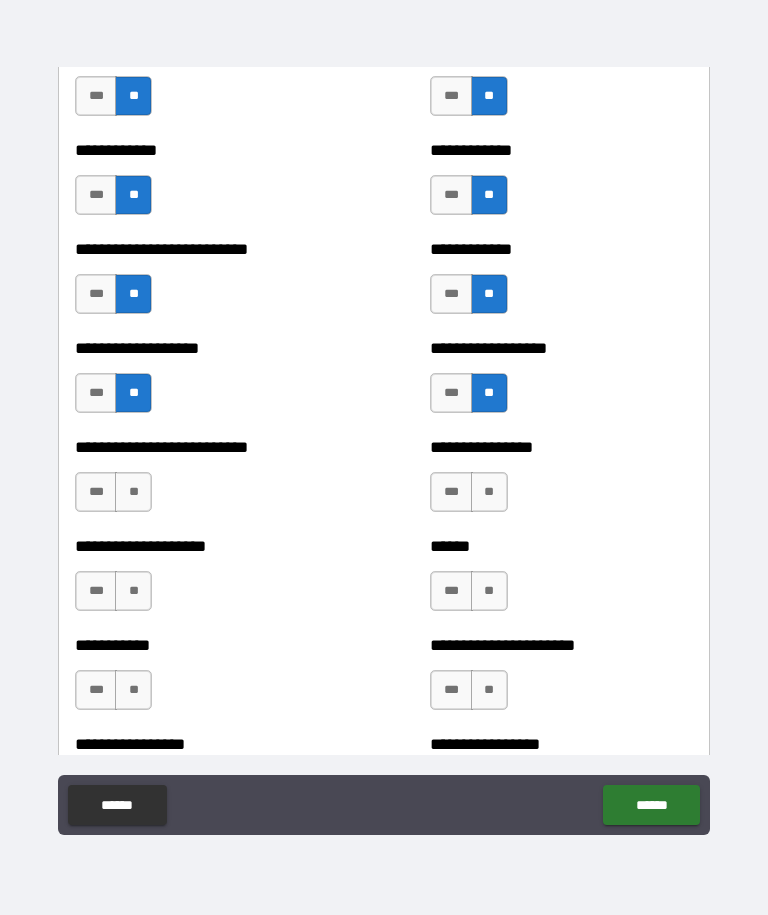 click on "**" at bounding box center [489, 492] 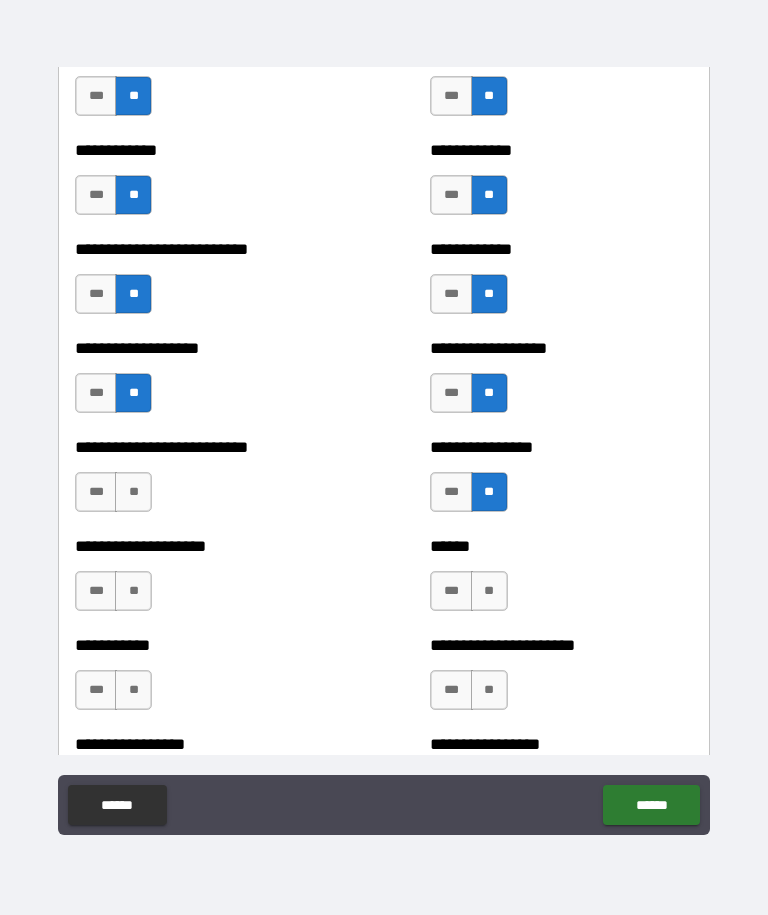 click on "**" at bounding box center (133, 492) 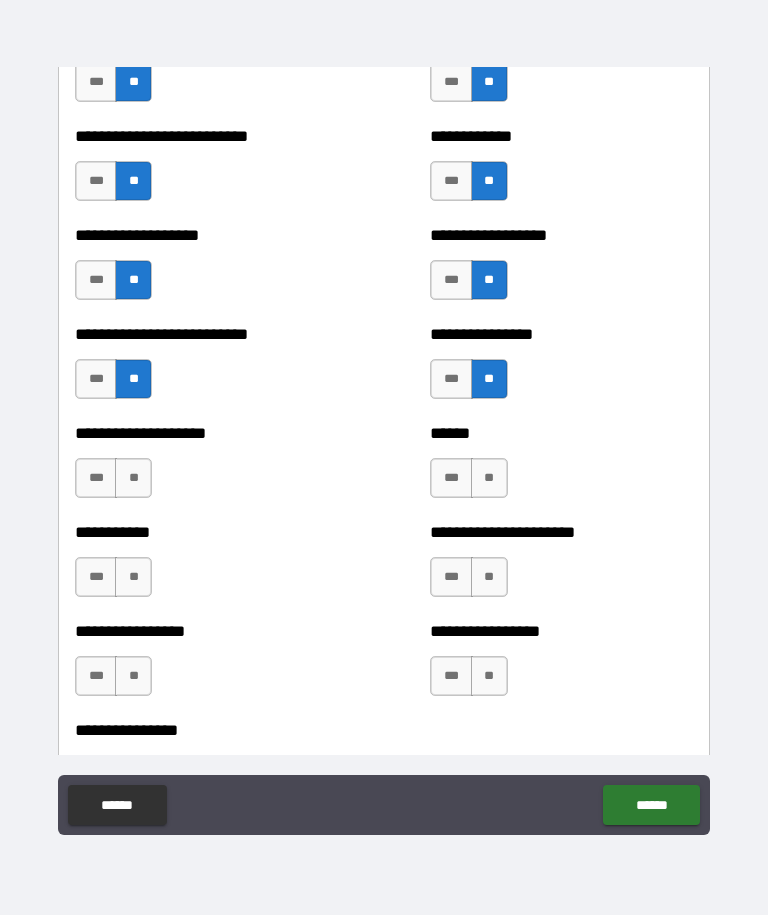 scroll, scrollTop: 5673, scrollLeft: 0, axis: vertical 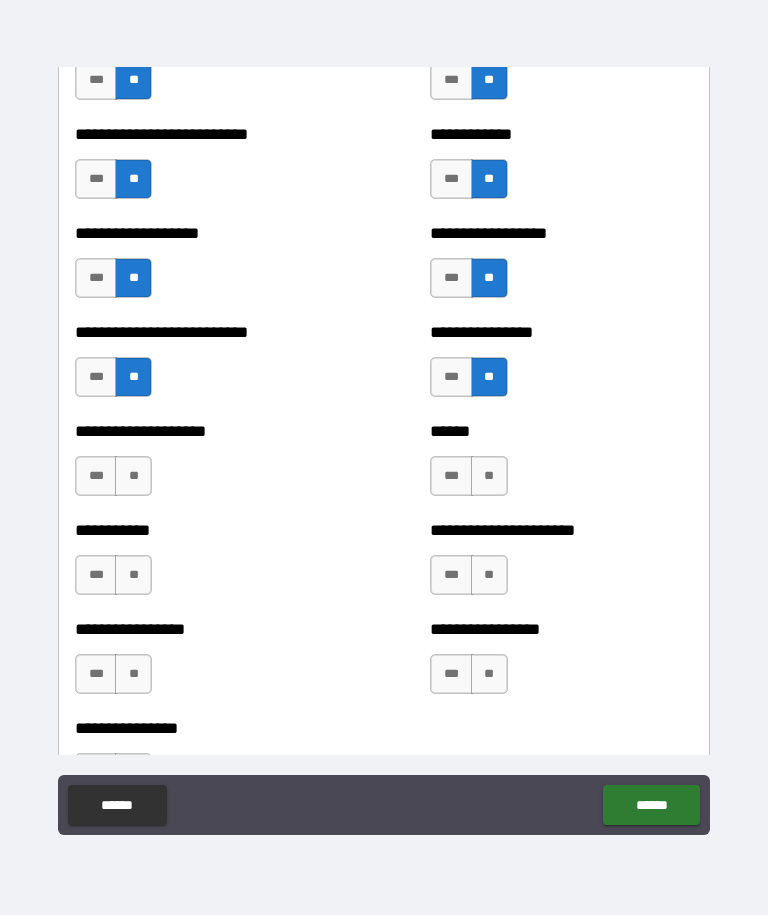 click on "**" at bounding box center (489, 476) 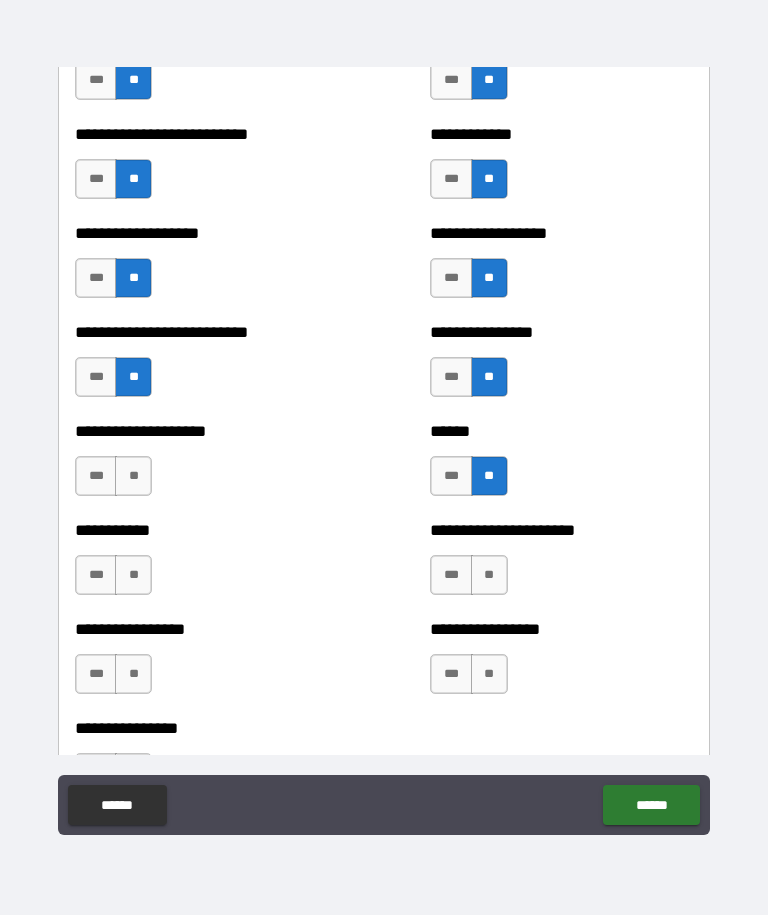 click on "**" at bounding box center [133, 476] 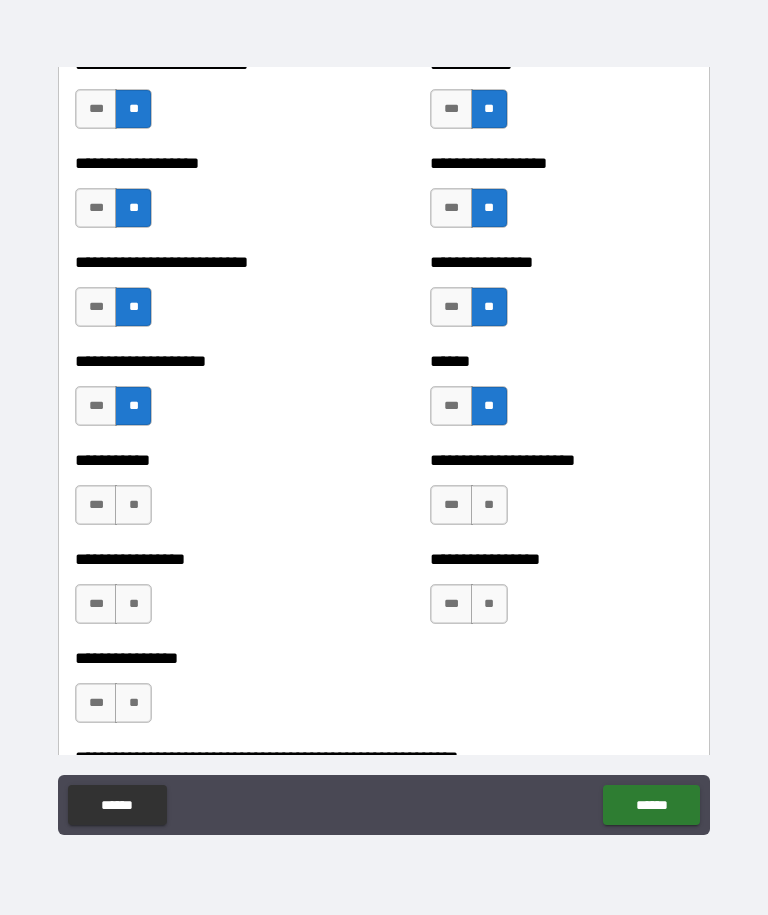 scroll, scrollTop: 5750, scrollLeft: 0, axis: vertical 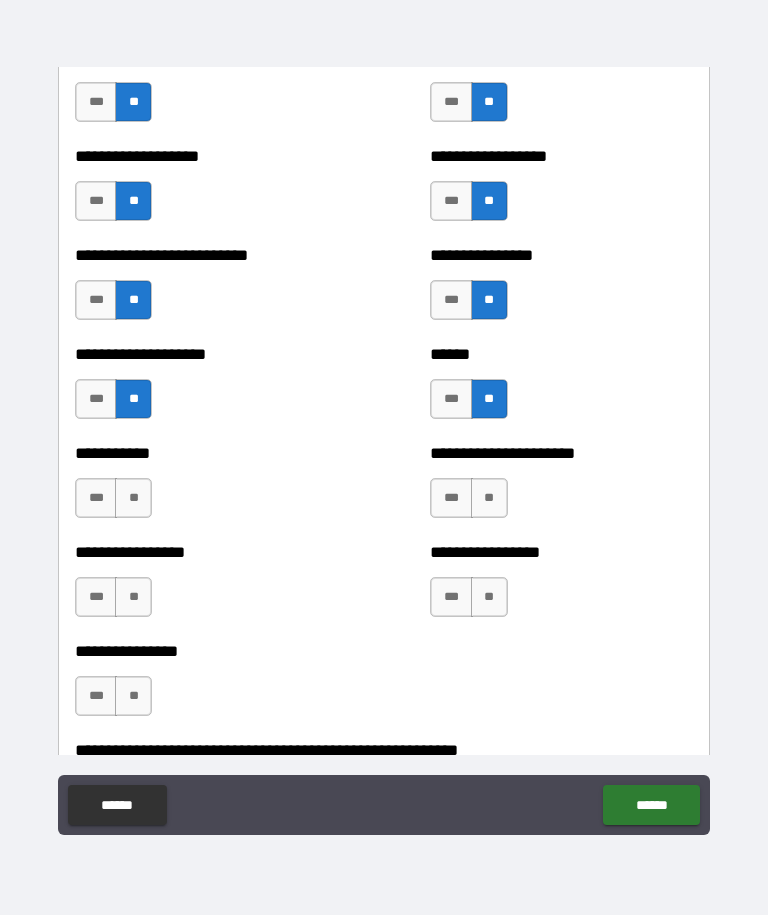 click on "**" at bounding box center (133, 498) 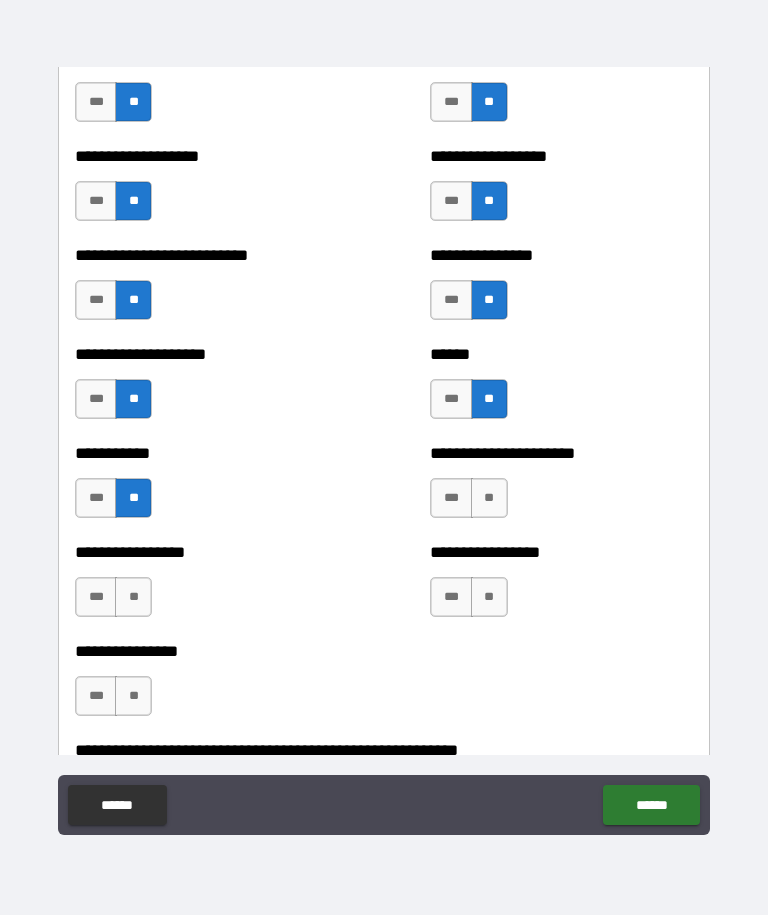 click on "**" at bounding box center (489, 498) 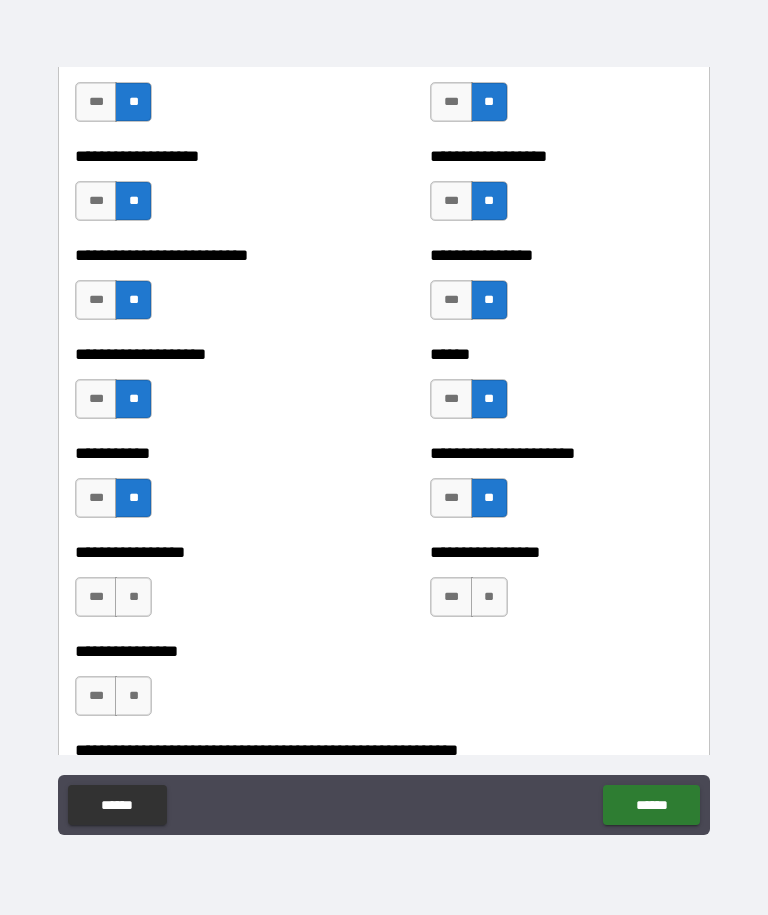 click on "**" at bounding box center [133, 597] 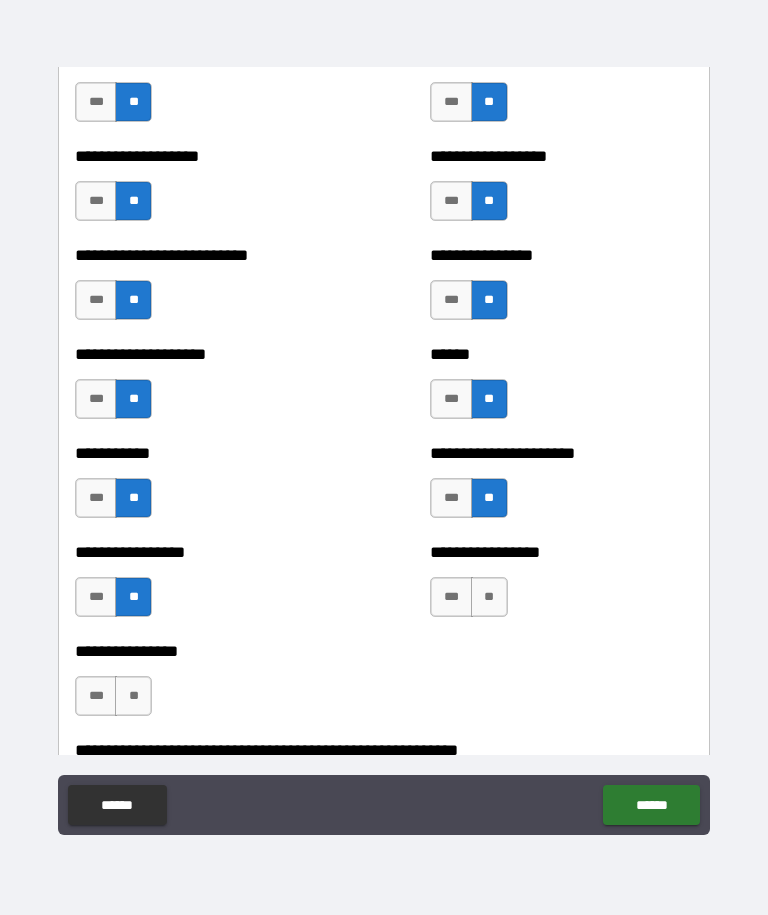 click on "**" at bounding box center [489, 597] 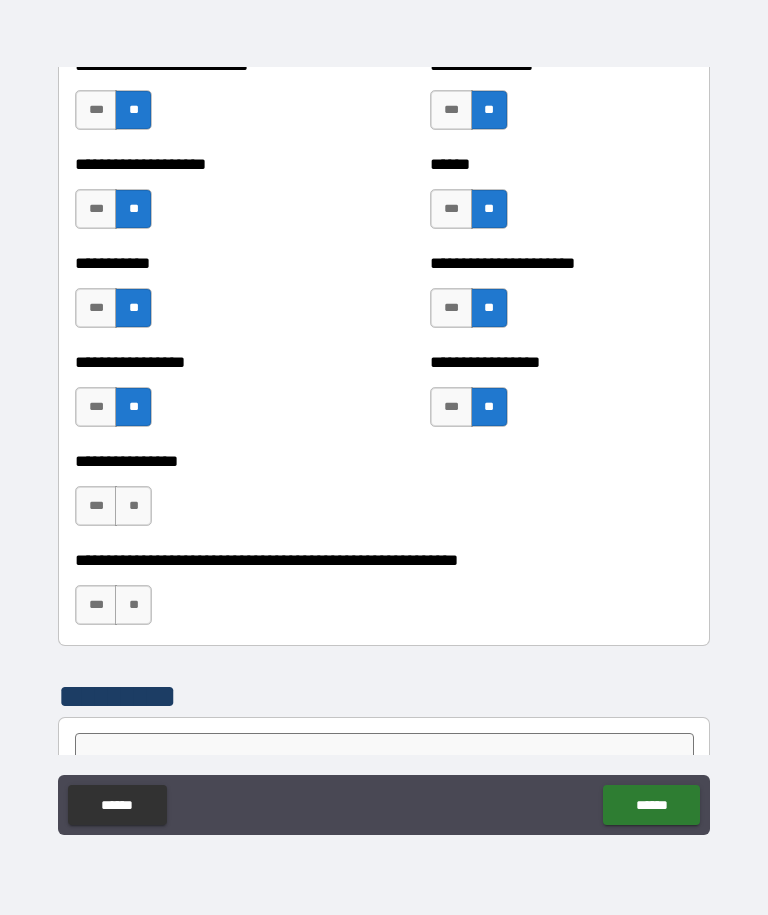 scroll, scrollTop: 5941, scrollLeft: 0, axis: vertical 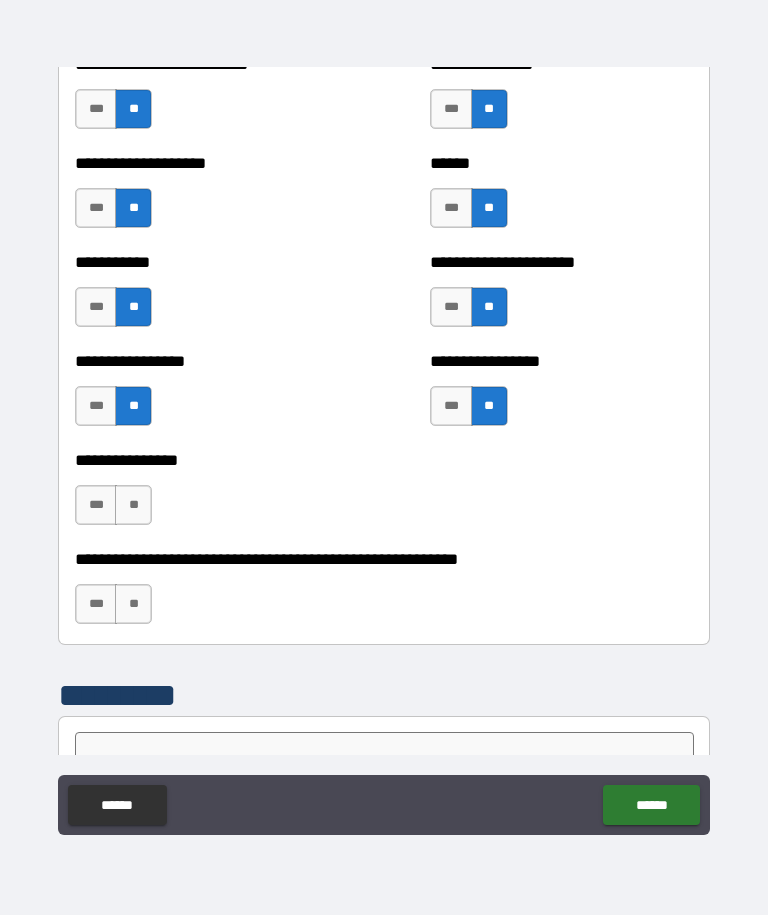 click on "**" at bounding box center [133, 505] 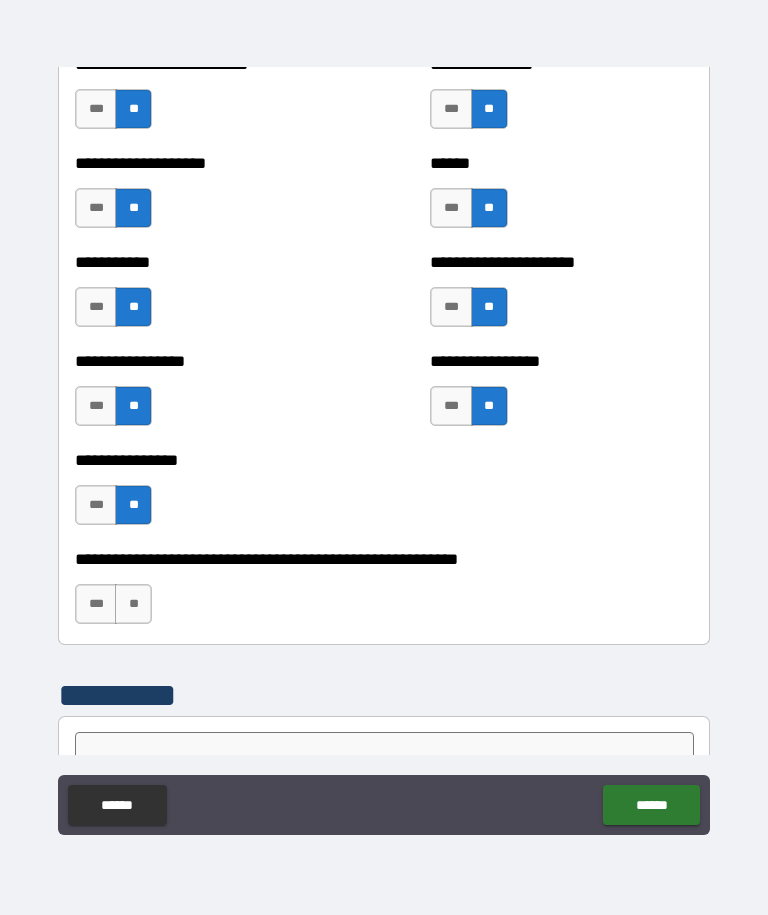 click on "**" at bounding box center [133, 604] 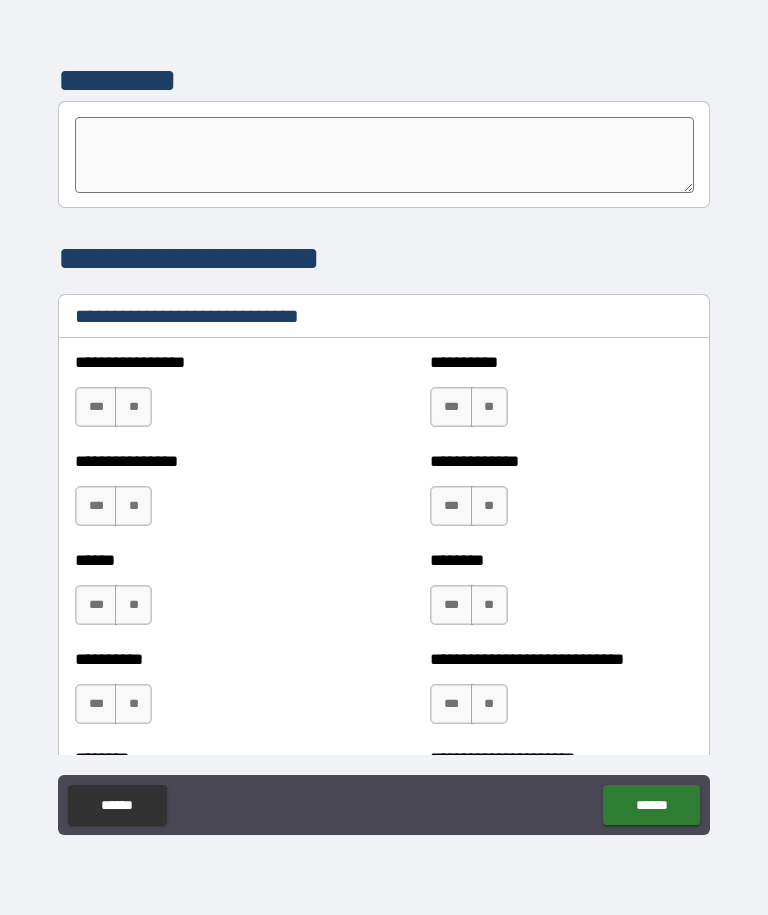 scroll, scrollTop: 6563, scrollLeft: 0, axis: vertical 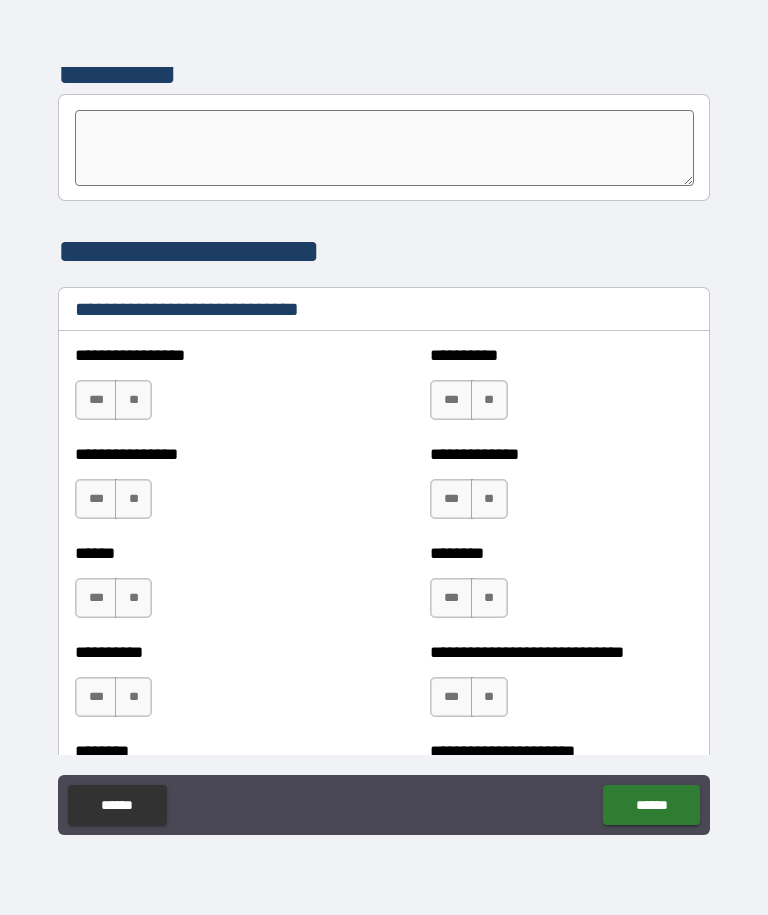 click on "**" at bounding box center (133, 400) 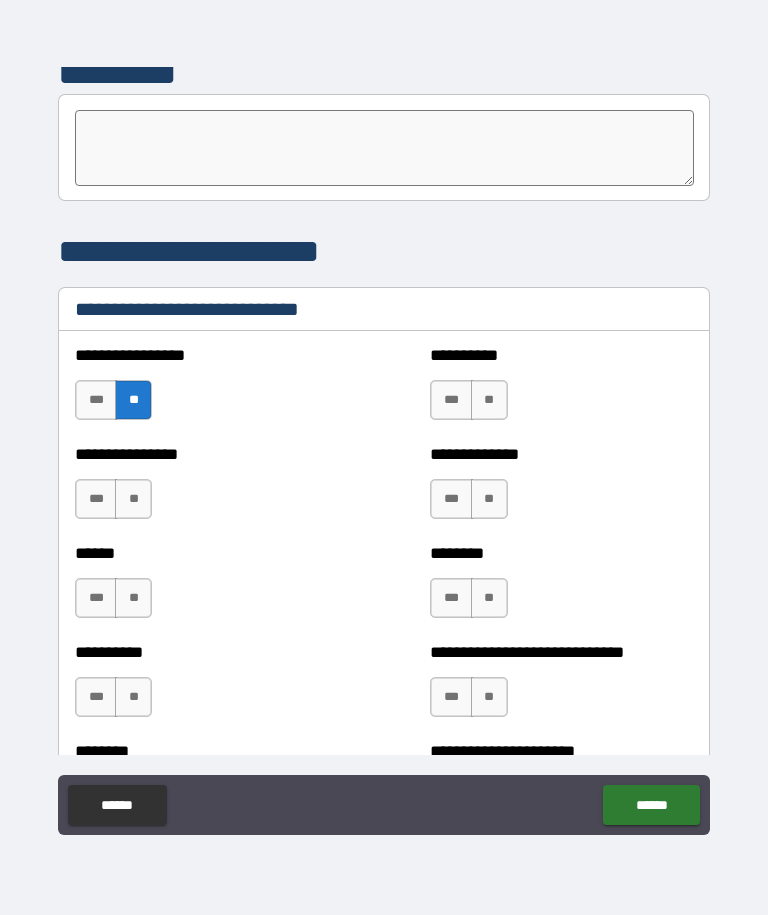 click on "**" at bounding box center (489, 400) 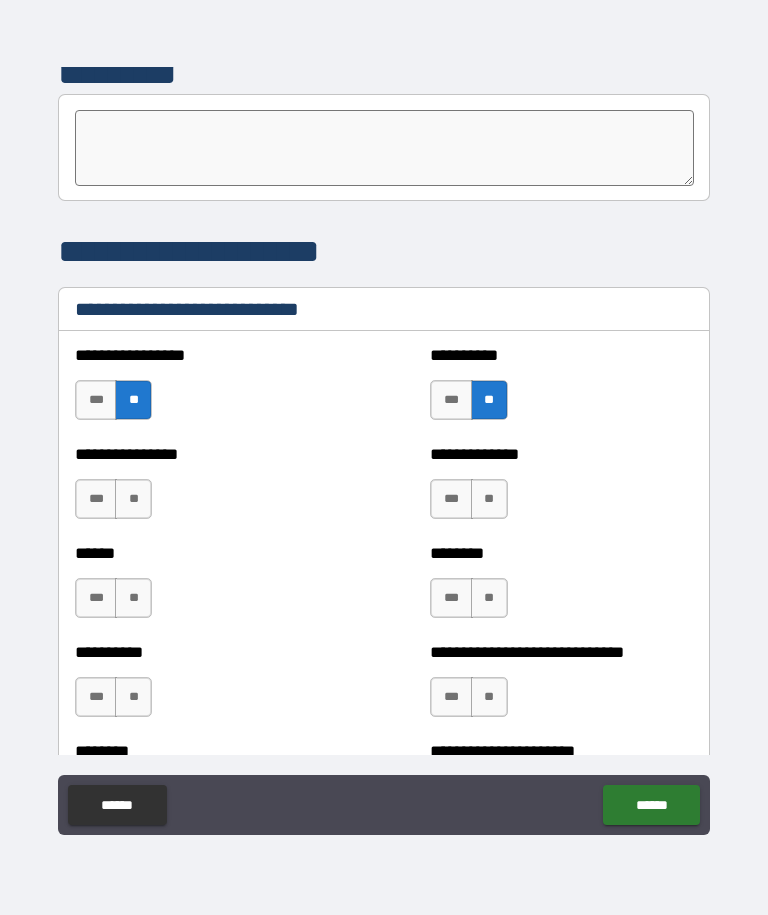 click on "**" at bounding box center [133, 499] 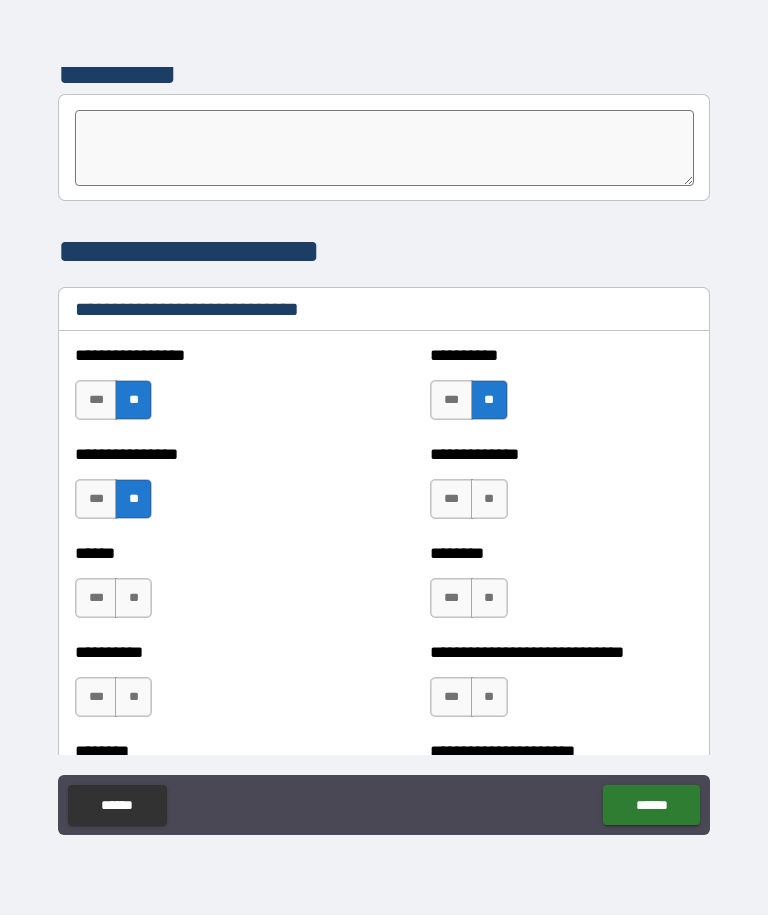 click on "**" at bounding box center (489, 499) 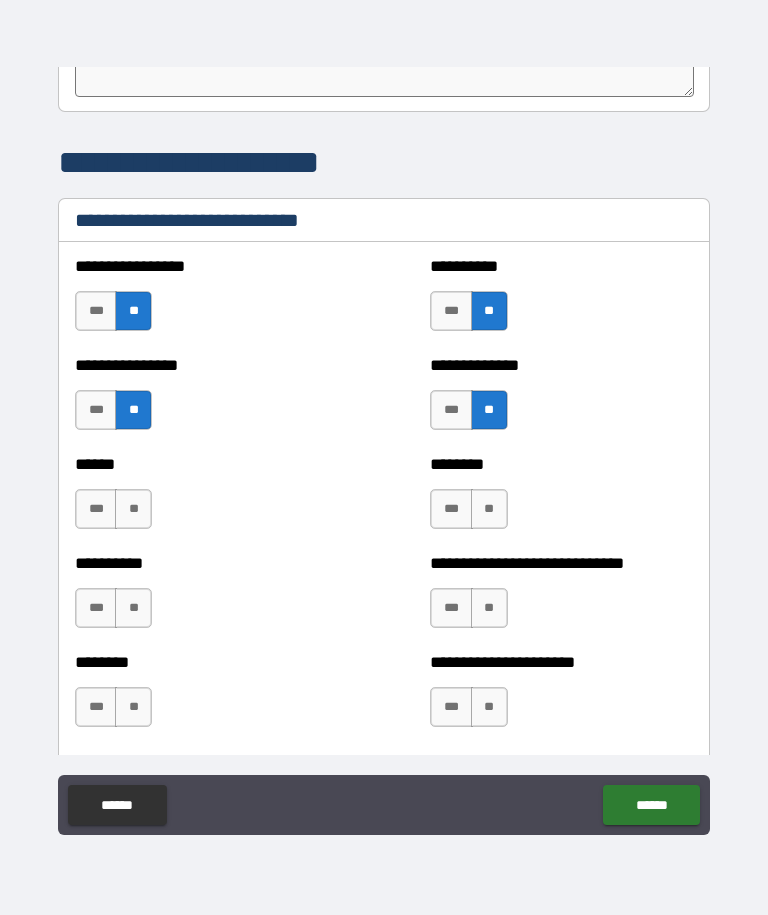 scroll, scrollTop: 6654, scrollLeft: 0, axis: vertical 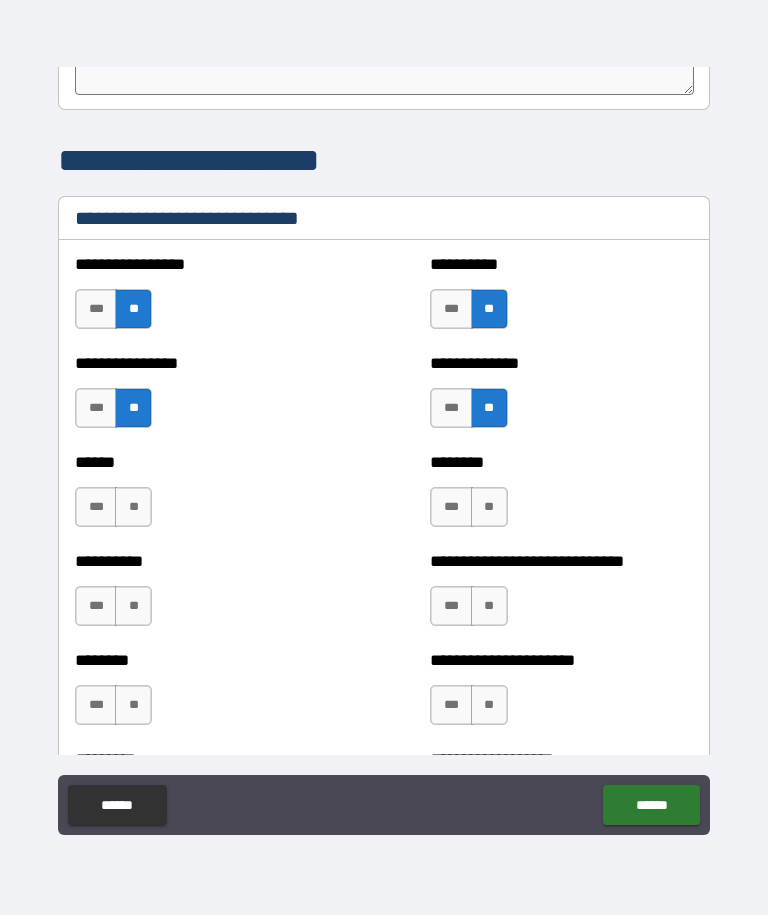 click on "**" at bounding box center (133, 507) 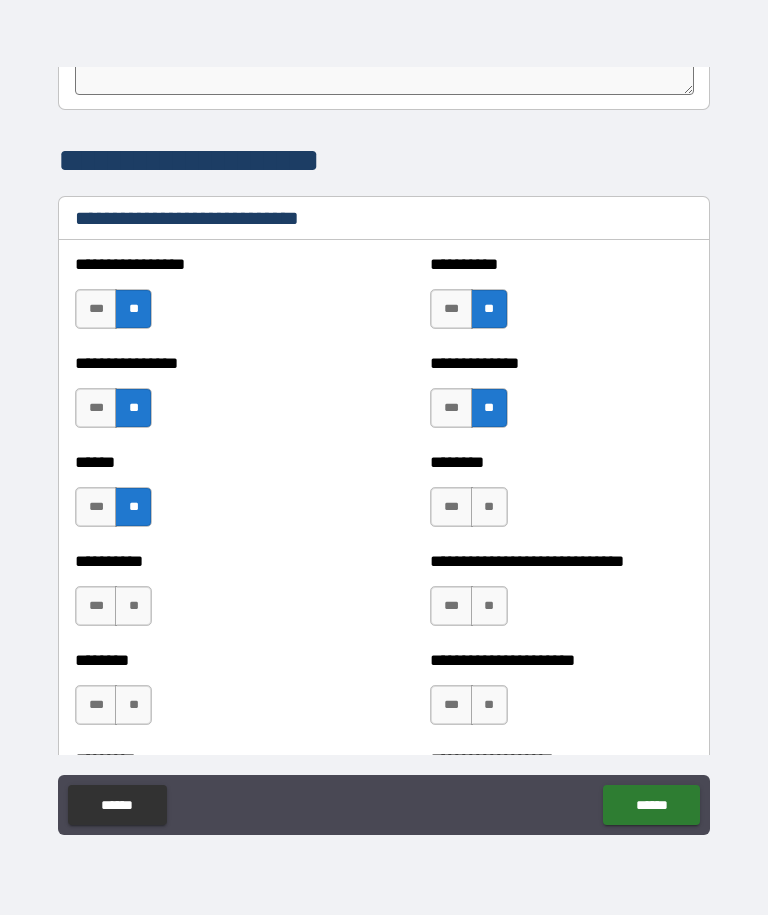click on "**" at bounding box center (489, 507) 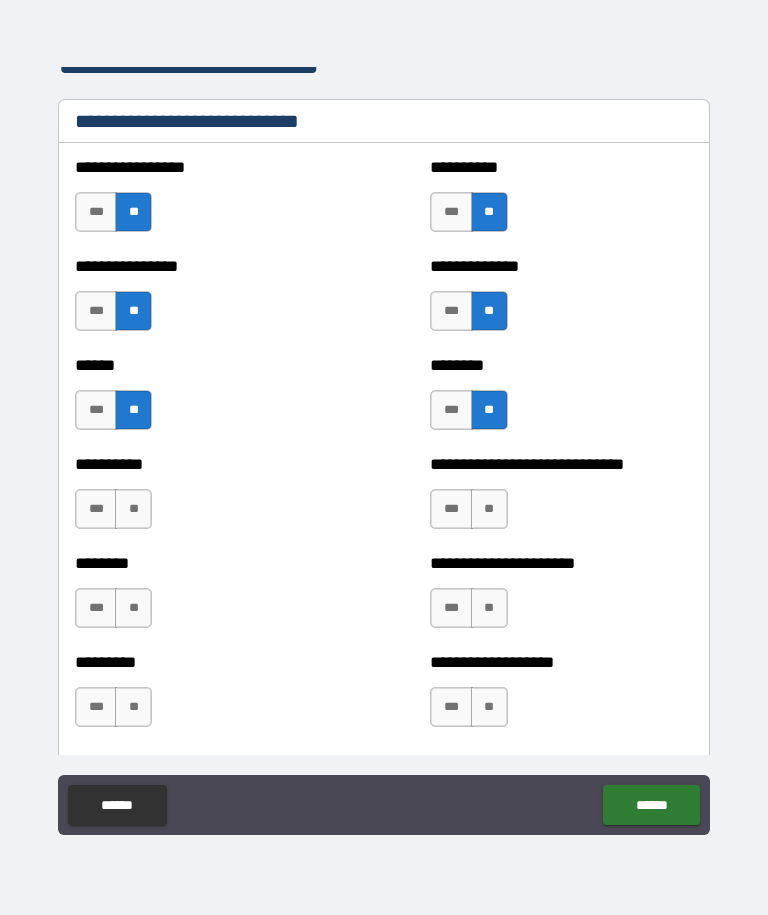 scroll, scrollTop: 6753, scrollLeft: 0, axis: vertical 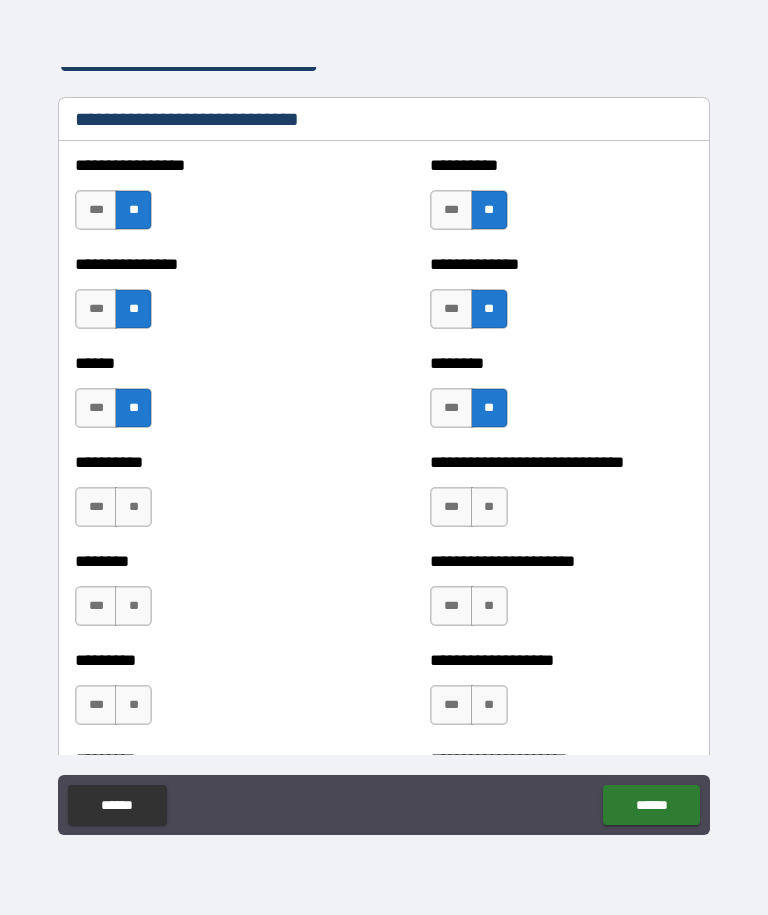 click on "**" at bounding box center (133, 507) 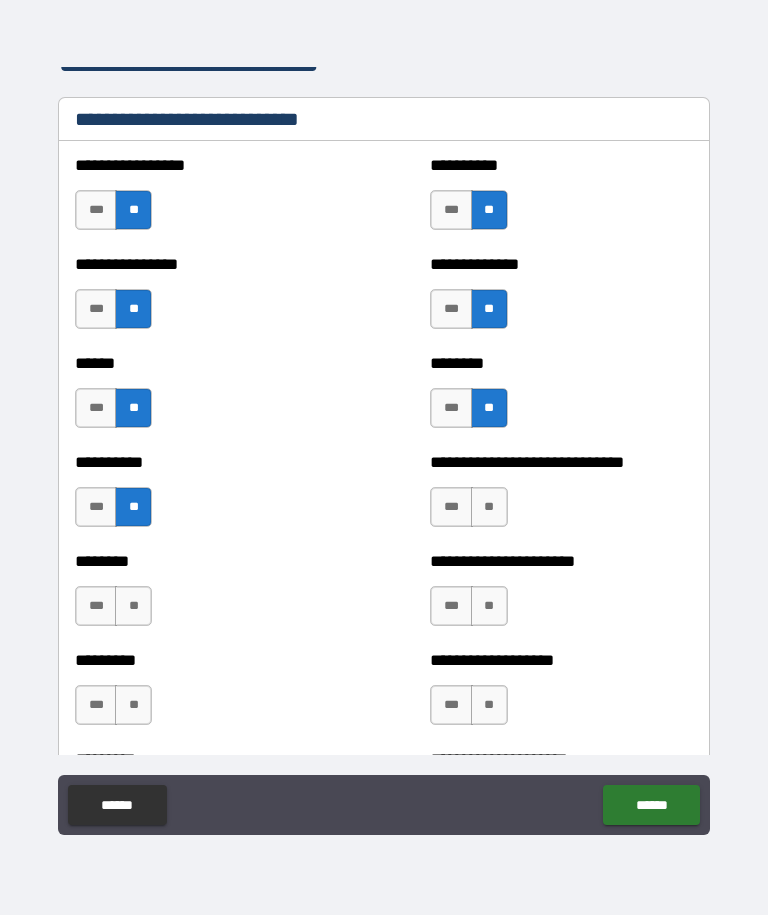 click on "**" at bounding box center [489, 507] 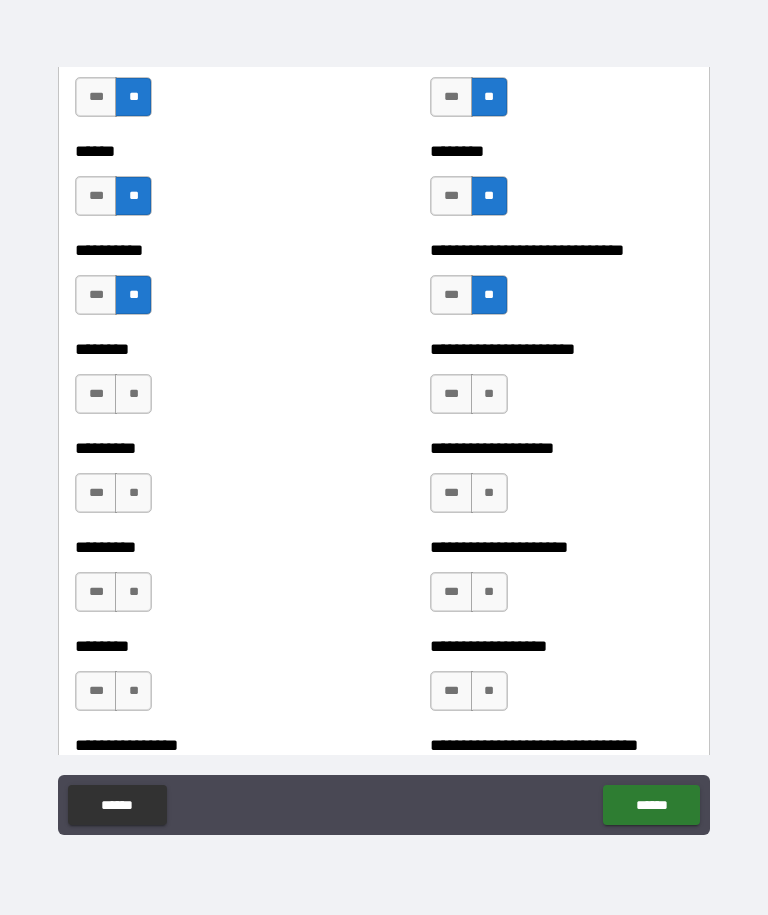 scroll, scrollTop: 6979, scrollLeft: 0, axis: vertical 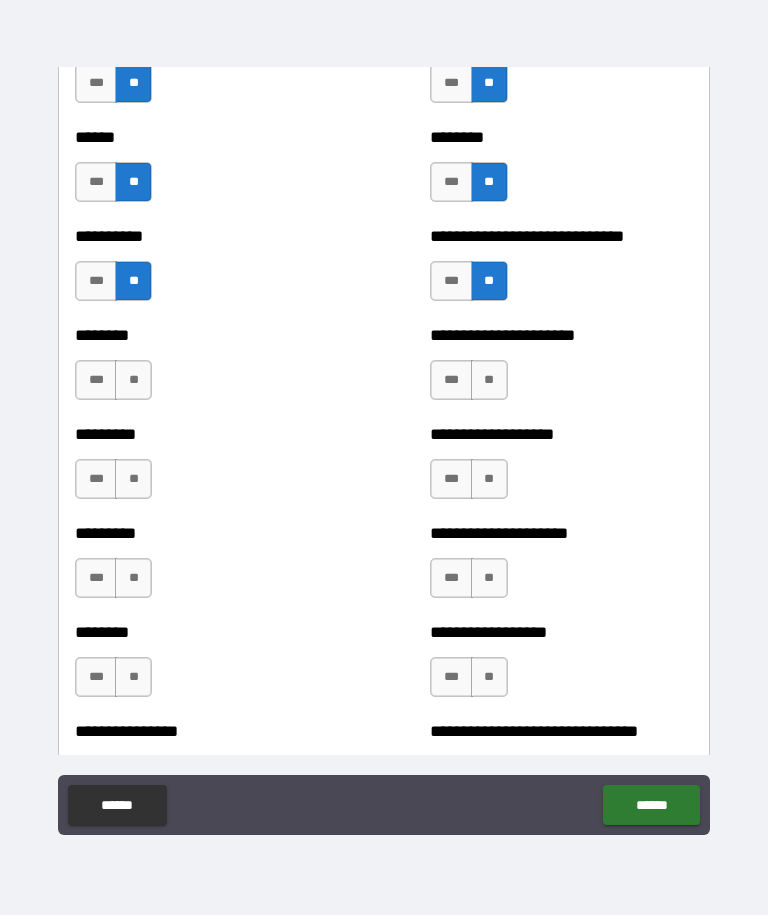click on "**" at bounding box center (133, 380) 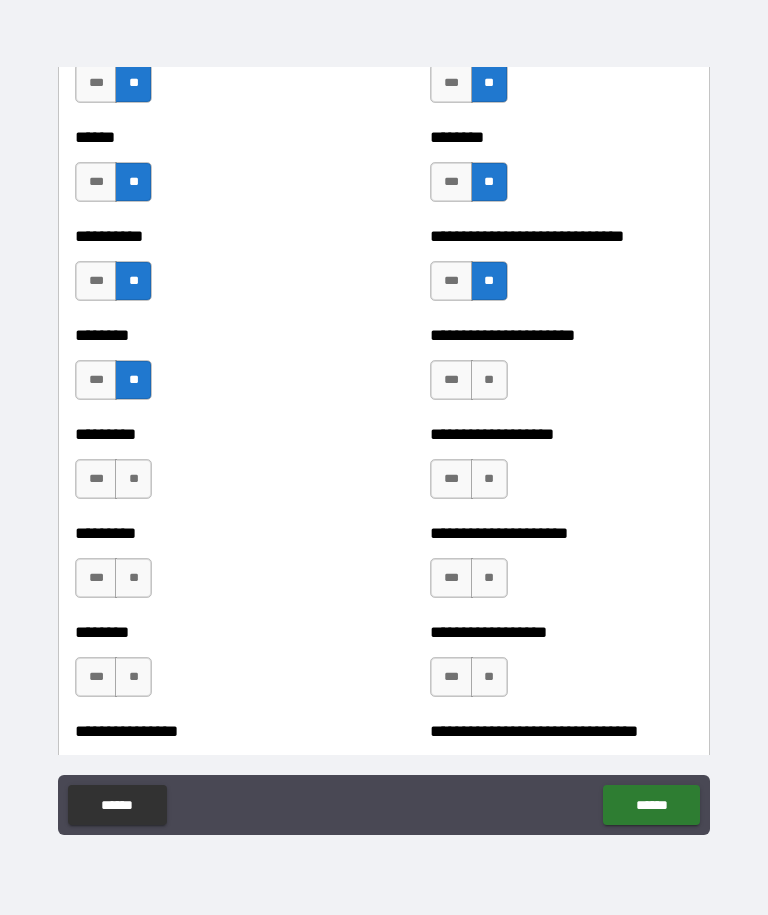 click on "**" at bounding box center [489, 380] 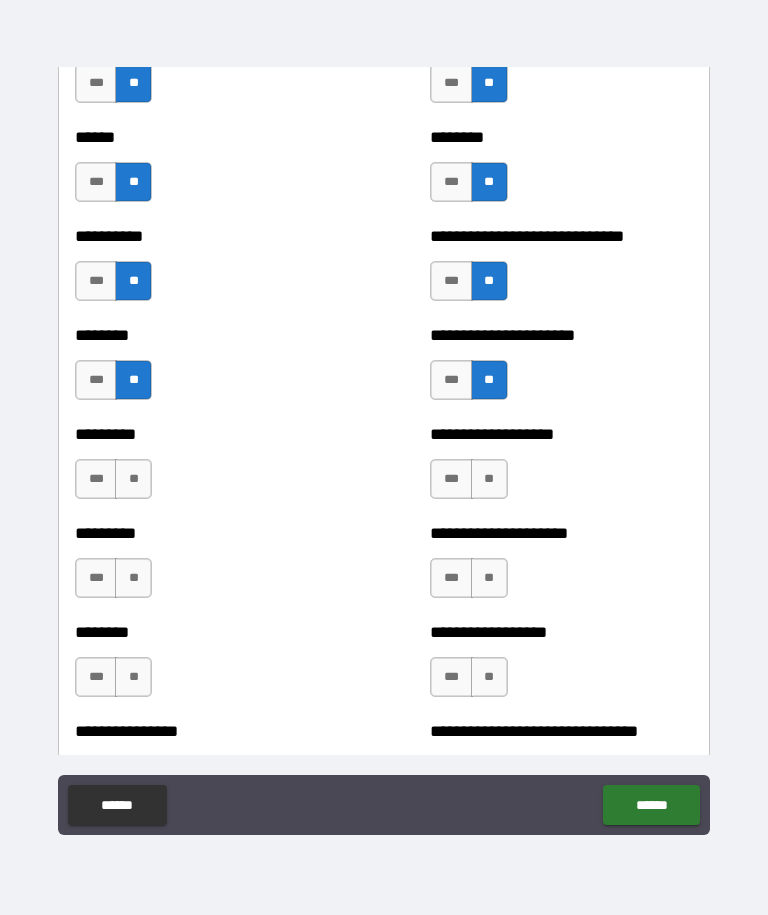 click on "**" at bounding box center (133, 479) 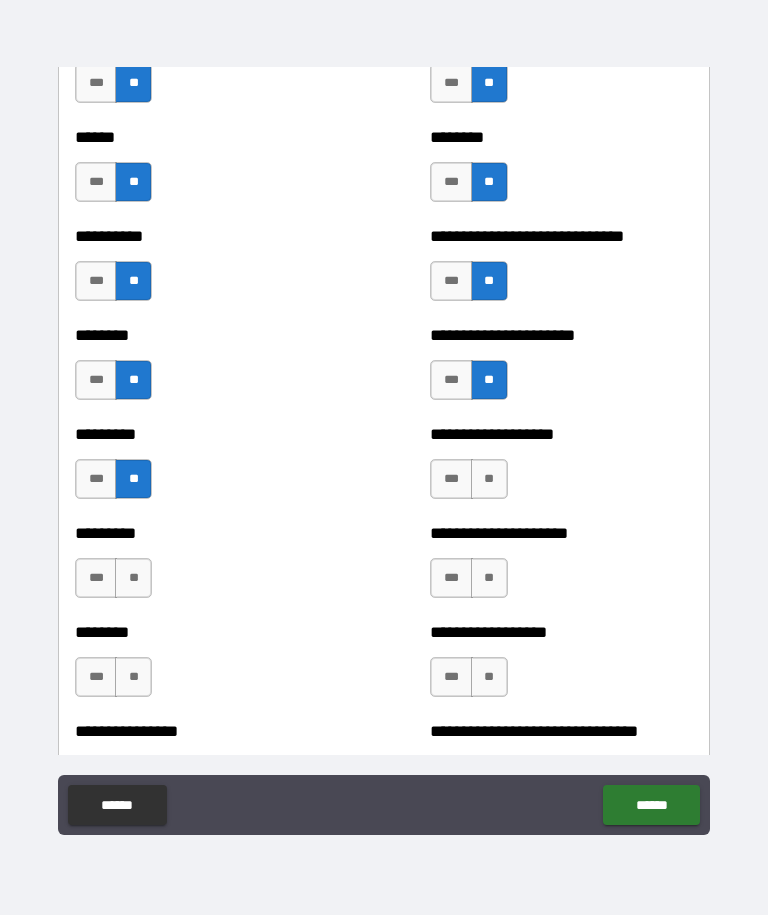 click on "**" at bounding box center (489, 479) 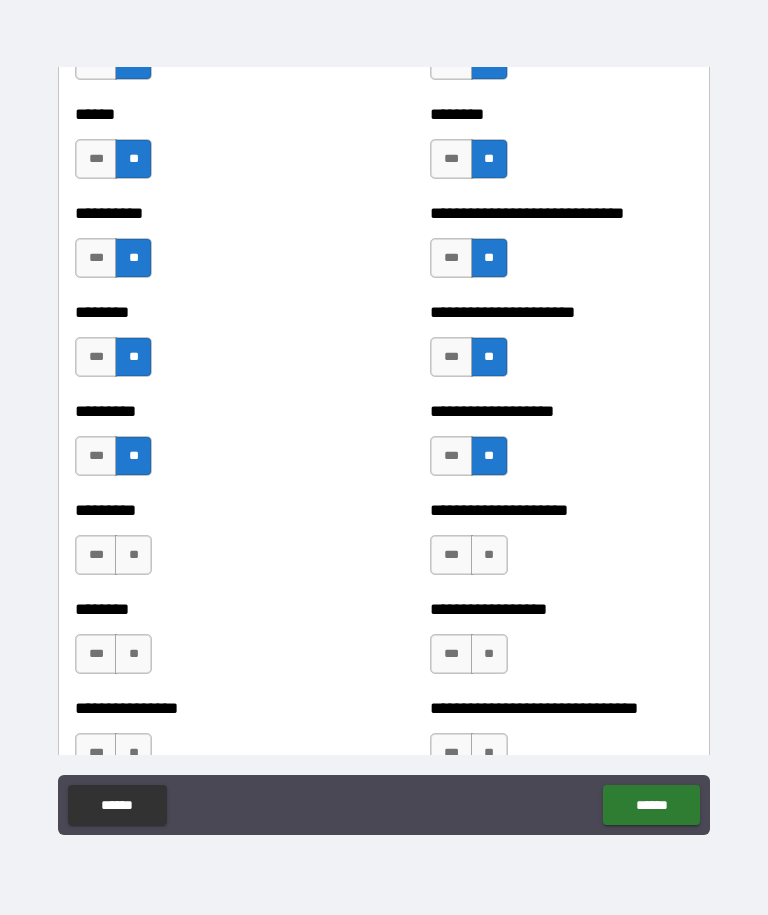 scroll, scrollTop: 7063, scrollLeft: 0, axis: vertical 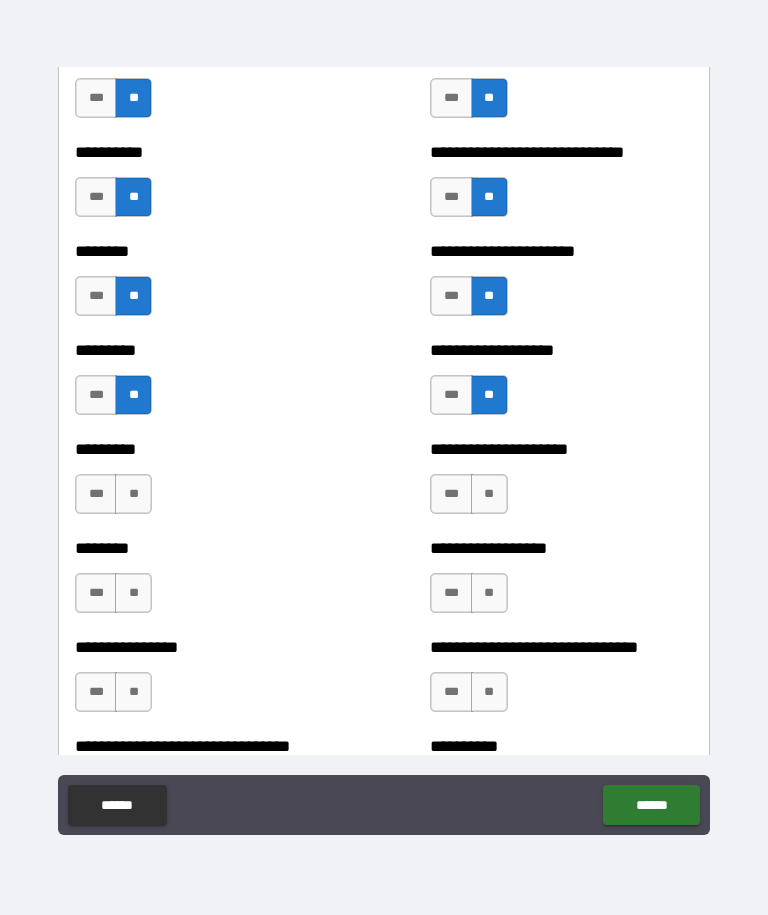 click on "**" at bounding box center [133, 494] 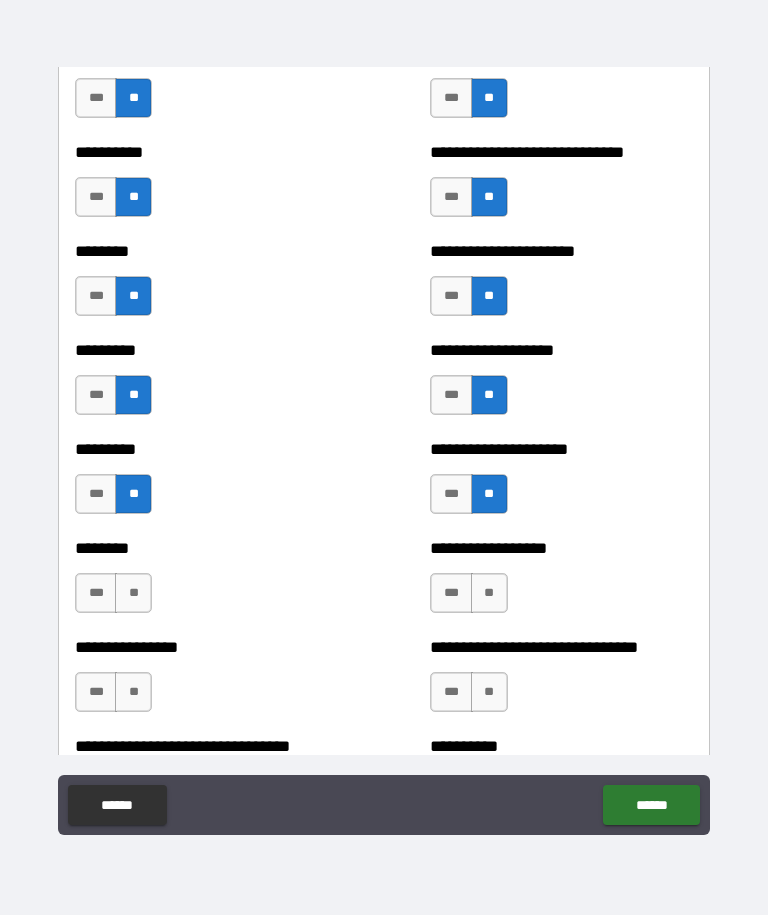 click on "**" at bounding box center [489, 593] 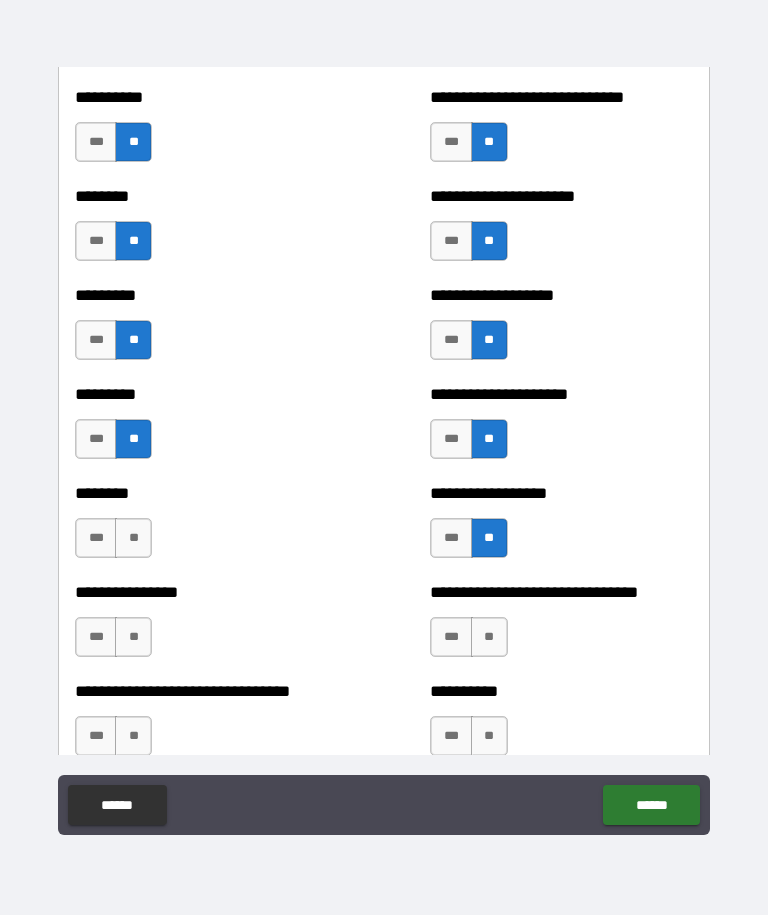 scroll, scrollTop: 7163, scrollLeft: 0, axis: vertical 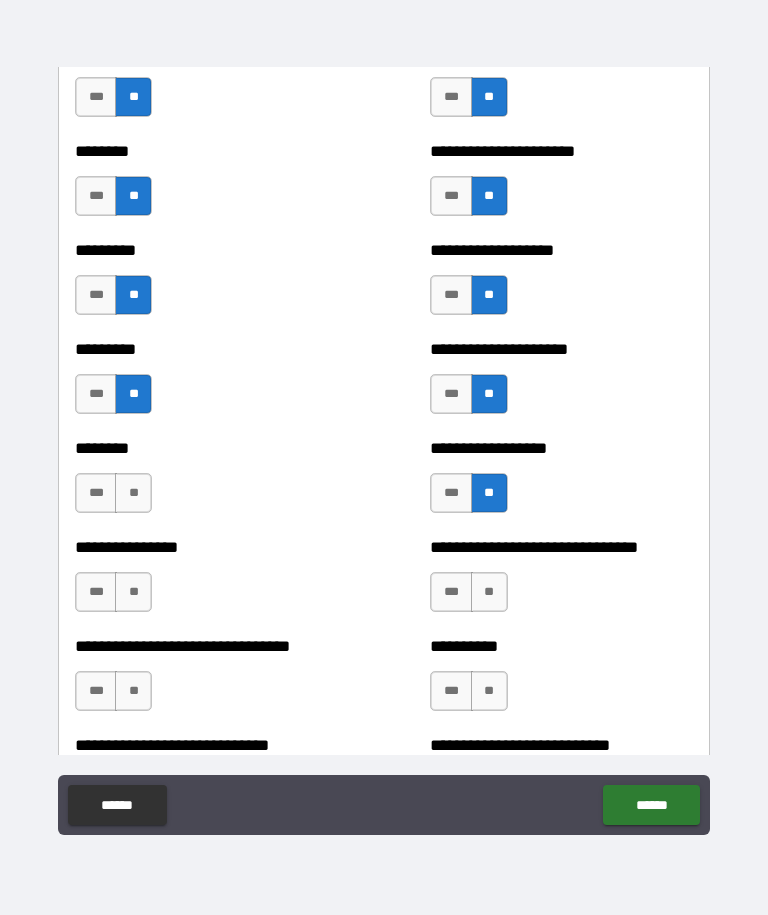 click on "**" at bounding box center (133, 493) 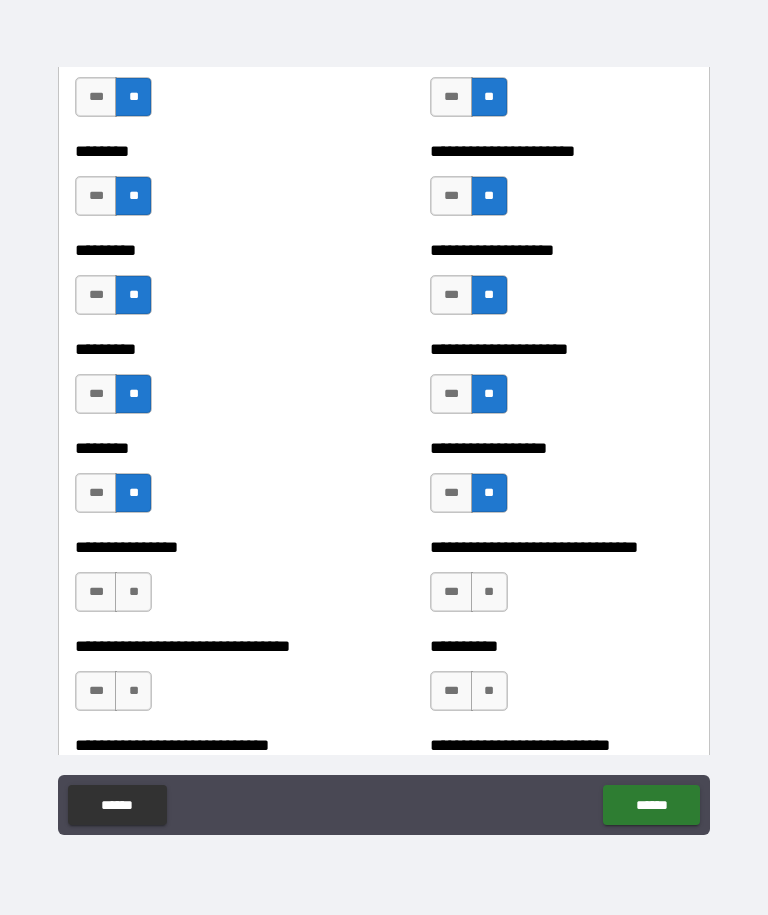 click on "**" at bounding box center (489, 592) 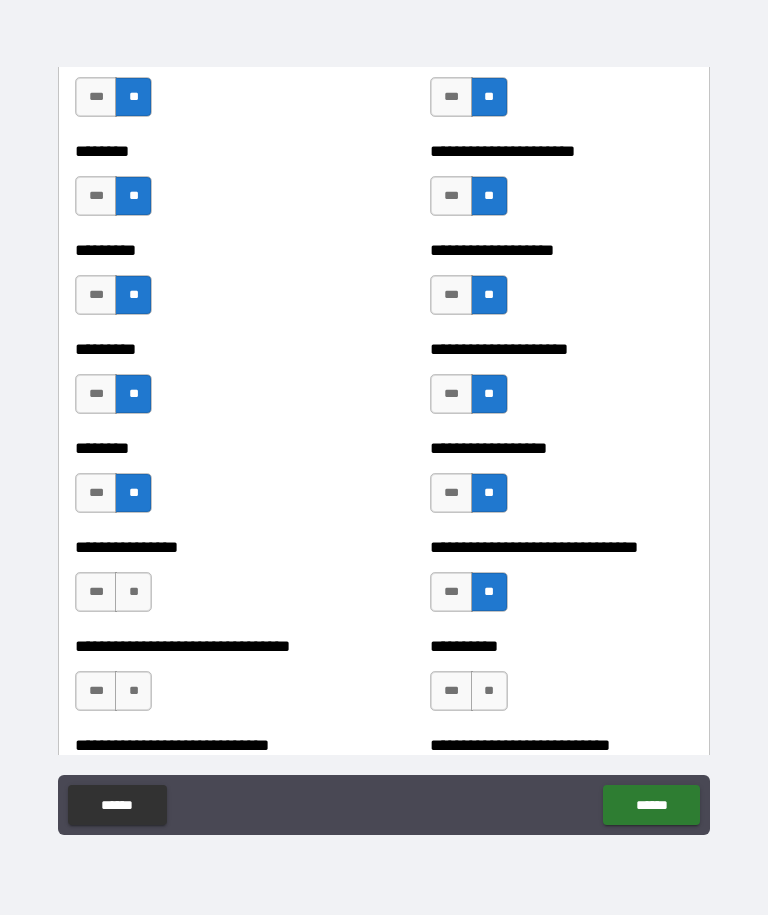 click on "**" at bounding box center [133, 592] 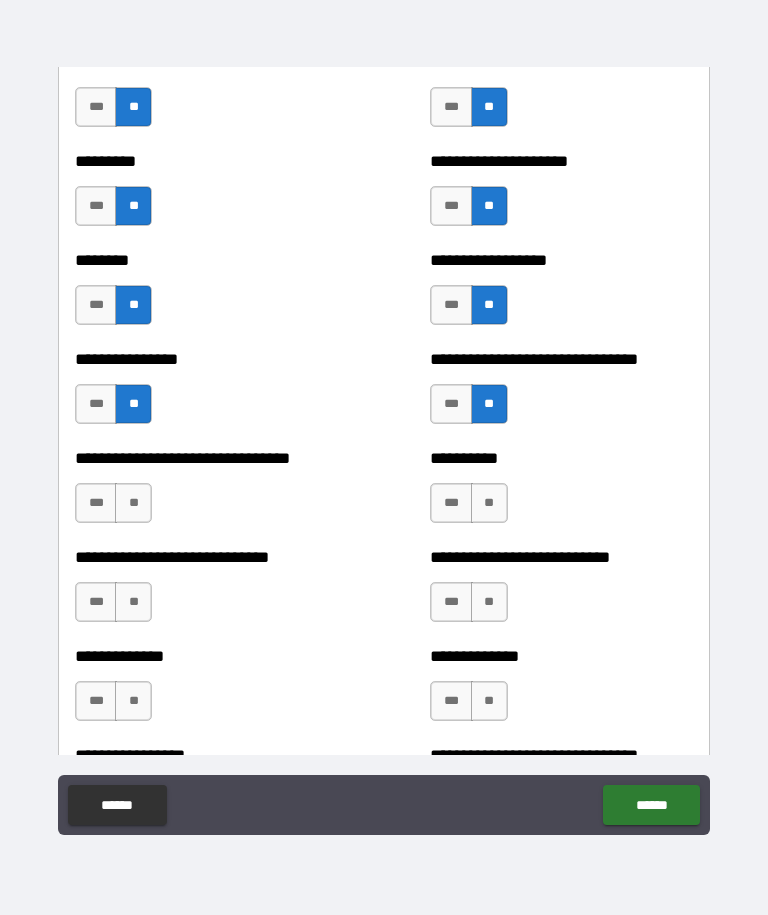 scroll, scrollTop: 7355, scrollLeft: 0, axis: vertical 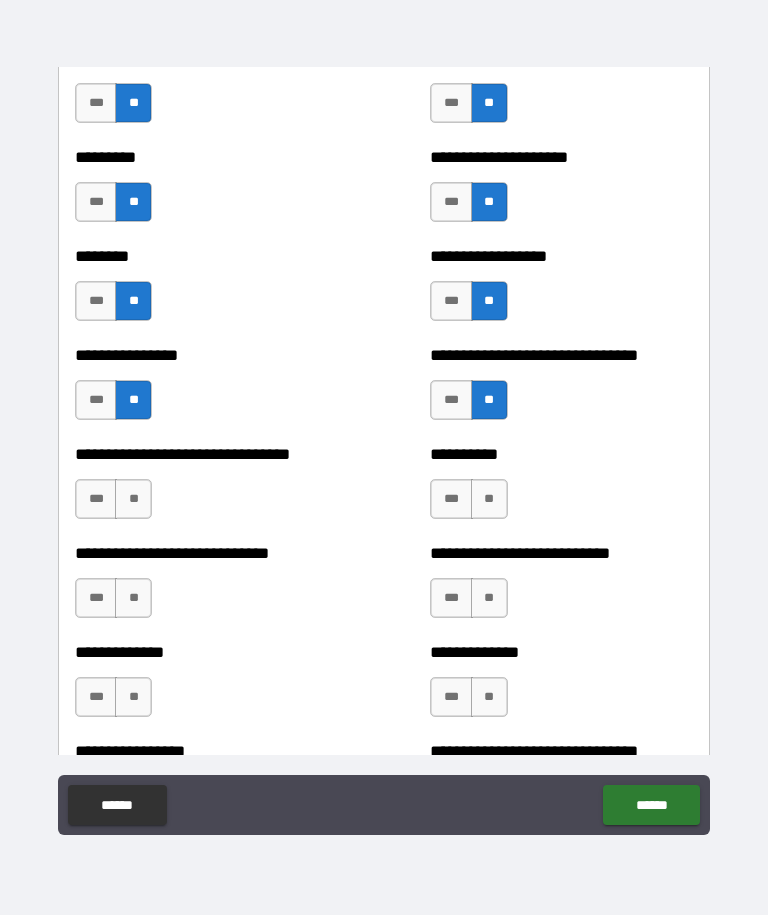 click on "**" at bounding box center [133, 499] 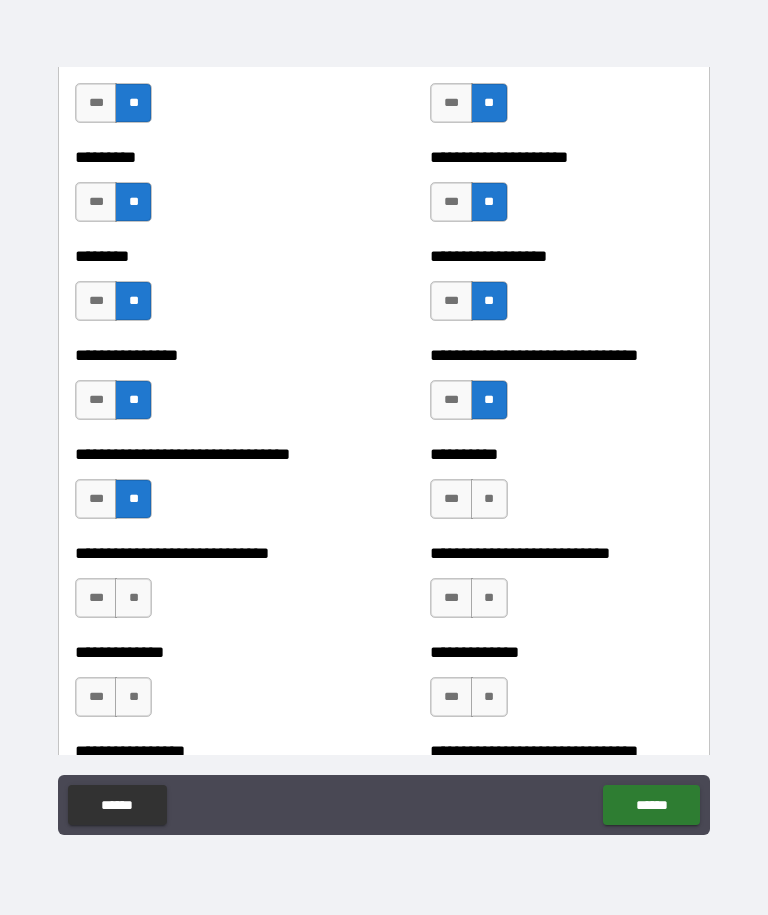 click on "**" at bounding box center (489, 499) 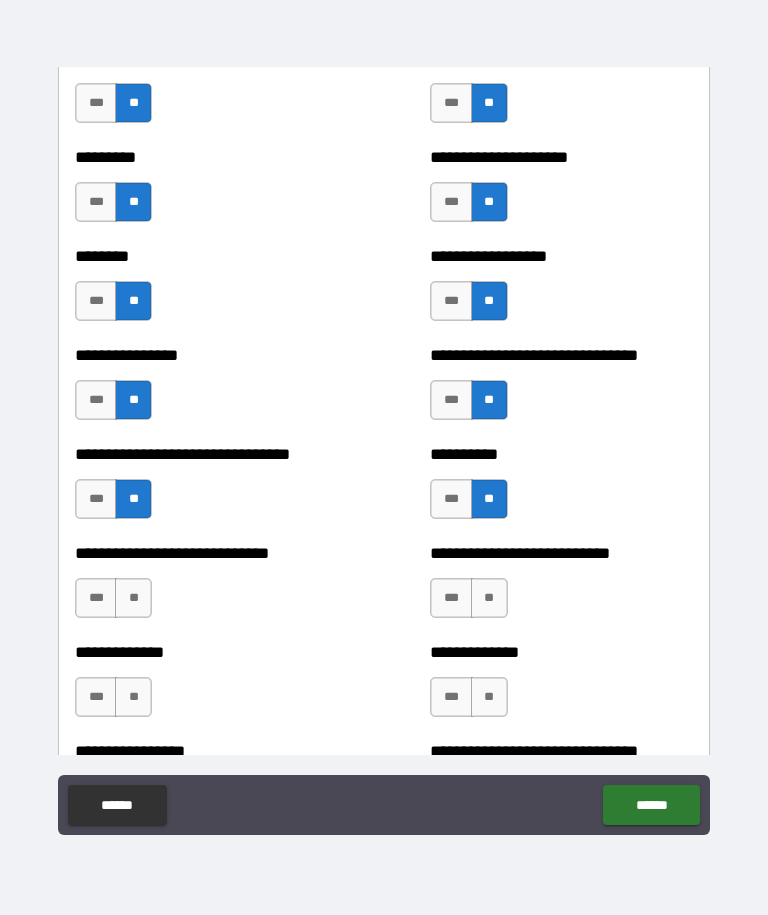 click on "**" at bounding box center [489, 598] 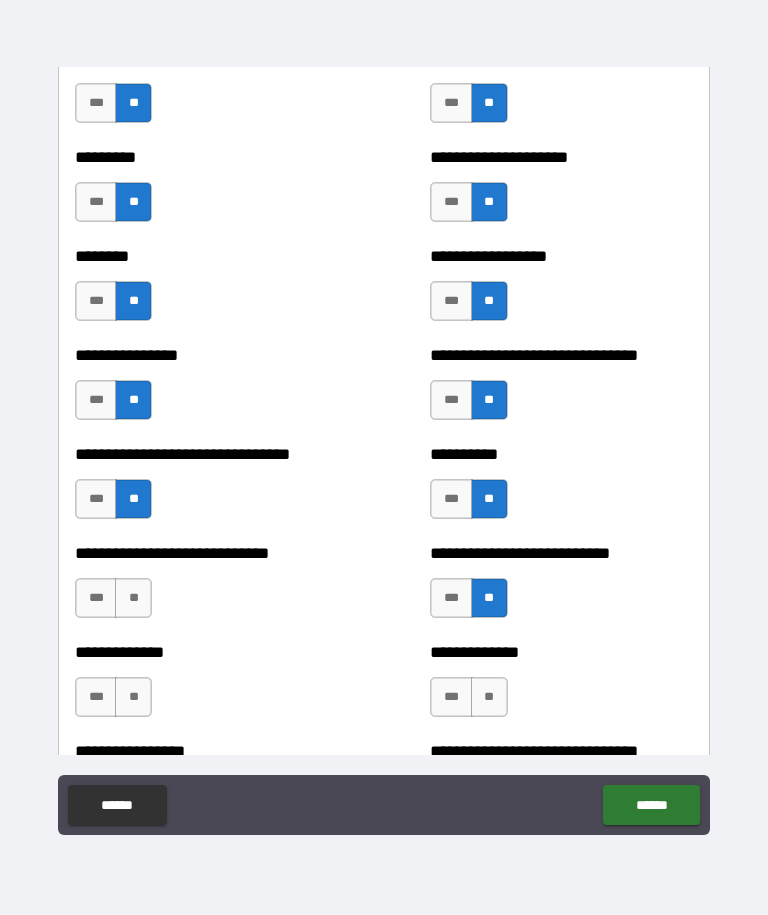click on "**" at bounding box center (133, 598) 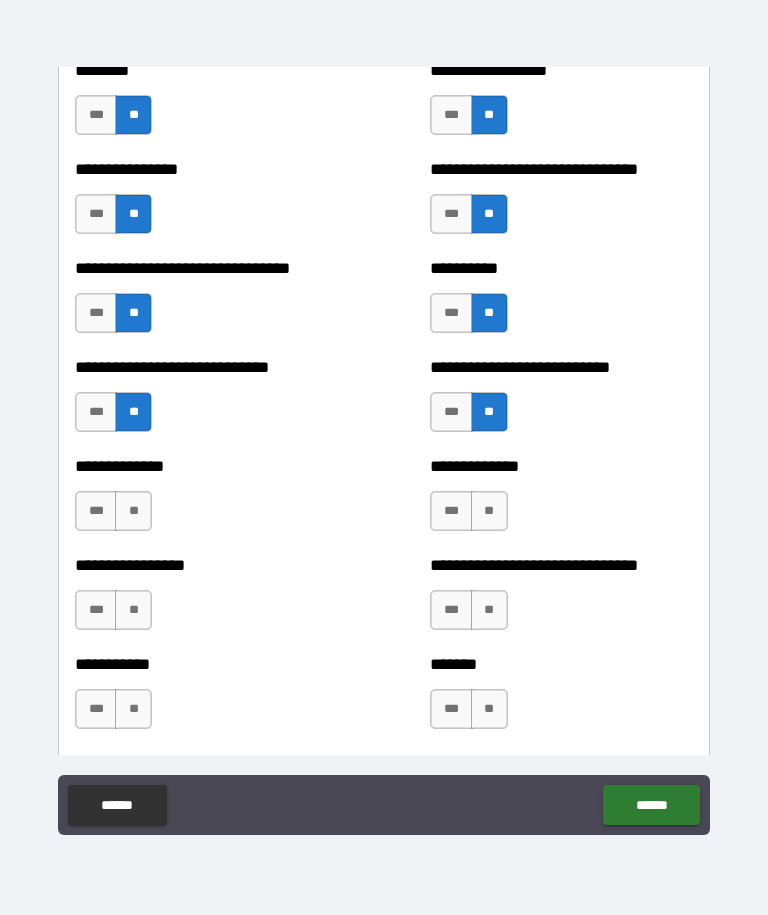 scroll, scrollTop: 7544, scrollLeft: 0, axis: vertical 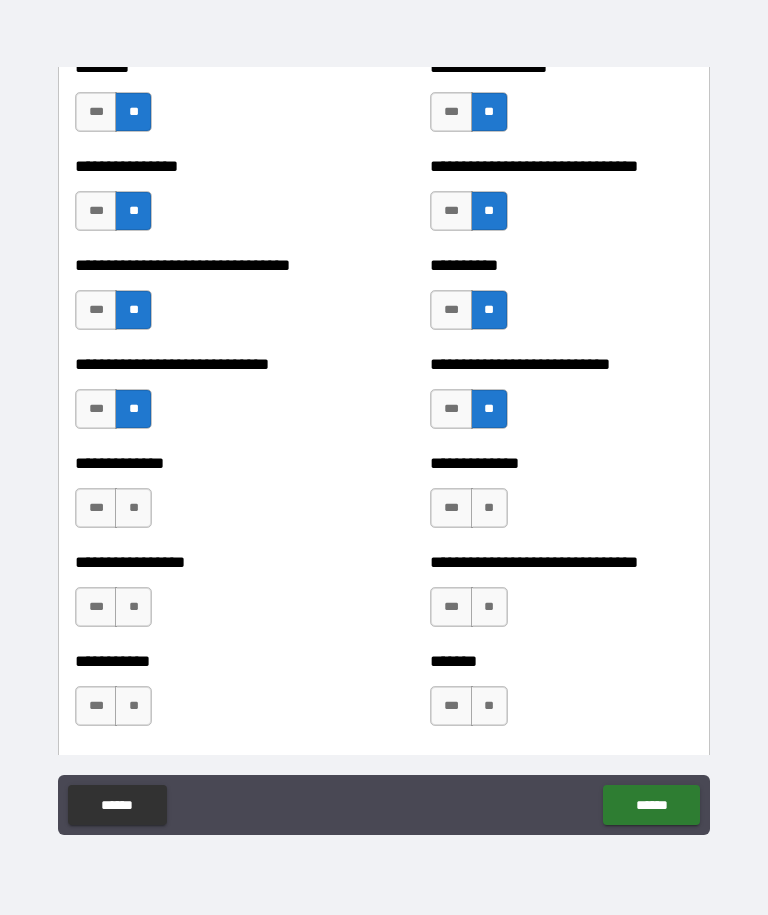 click on "***" at bounding box center [96, 508] 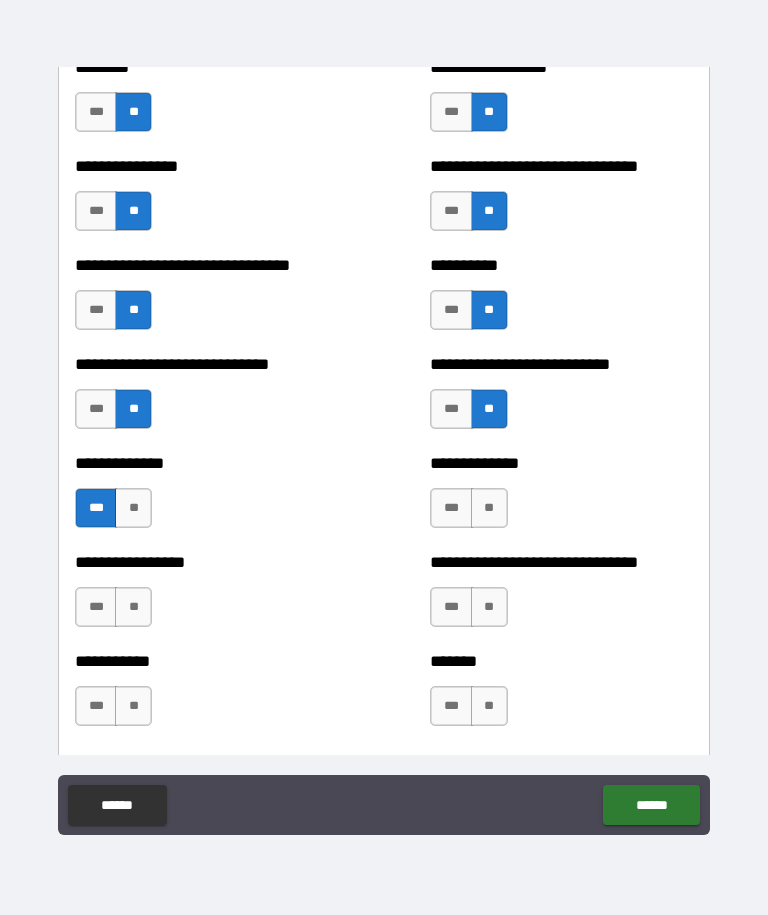 click on "**" at bounding box center (489, 508) 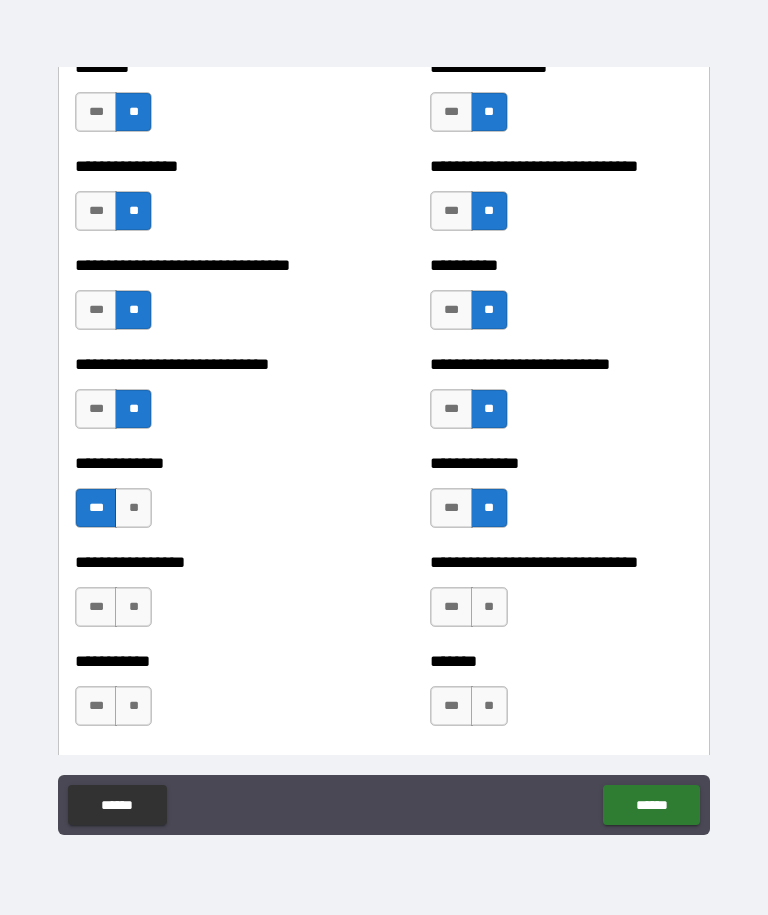 click on "**" at bounding box center [133, 508] 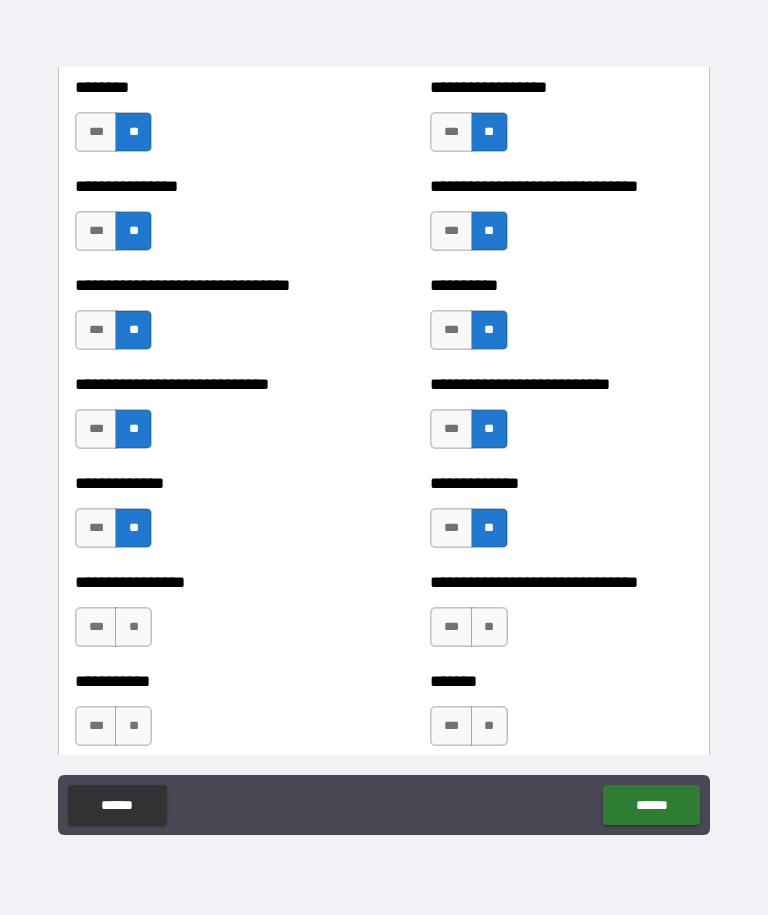 scroll, scrollTop: 7518, scrollLeft: 0, axis: vertical 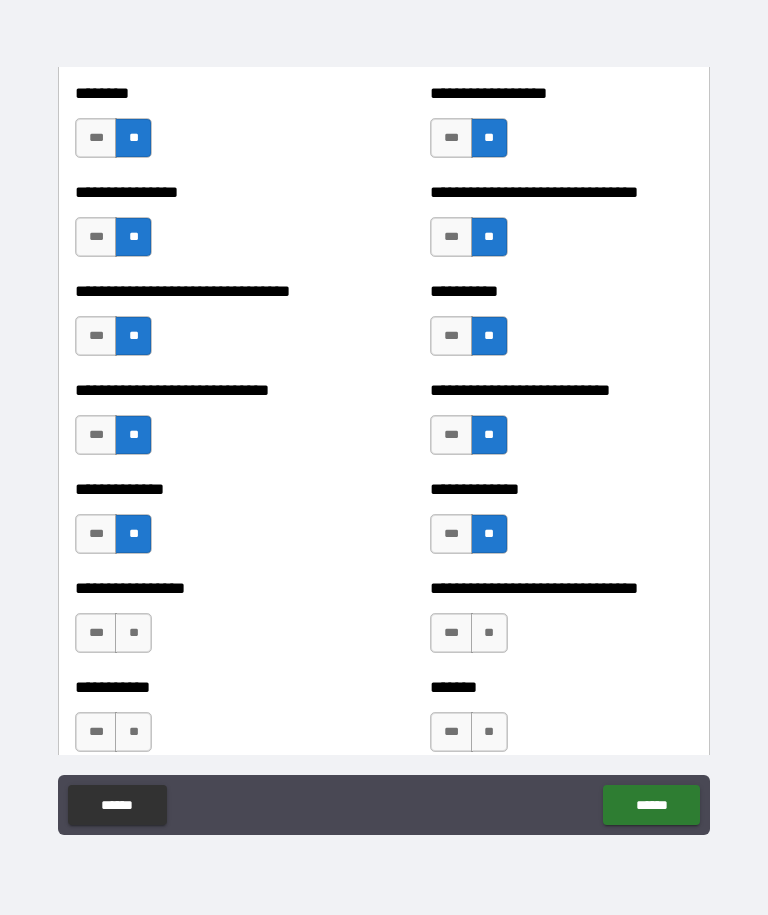 click on "***" at bounding box center (96, 237) 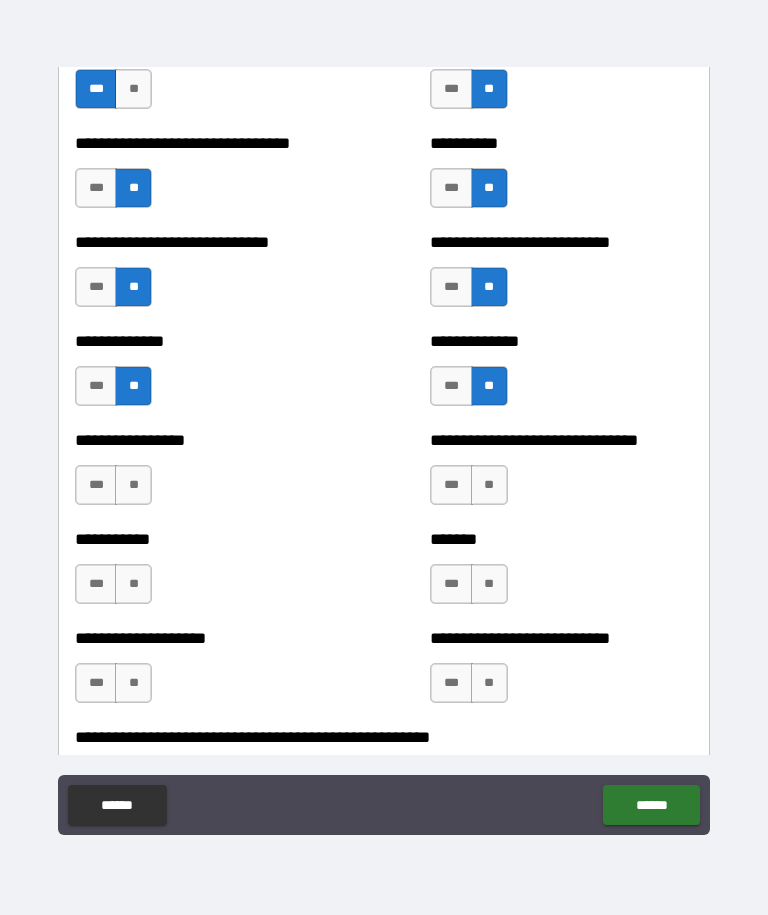 scroll, scrollTop: 7687, scrollLeft: 0, axis: vertical 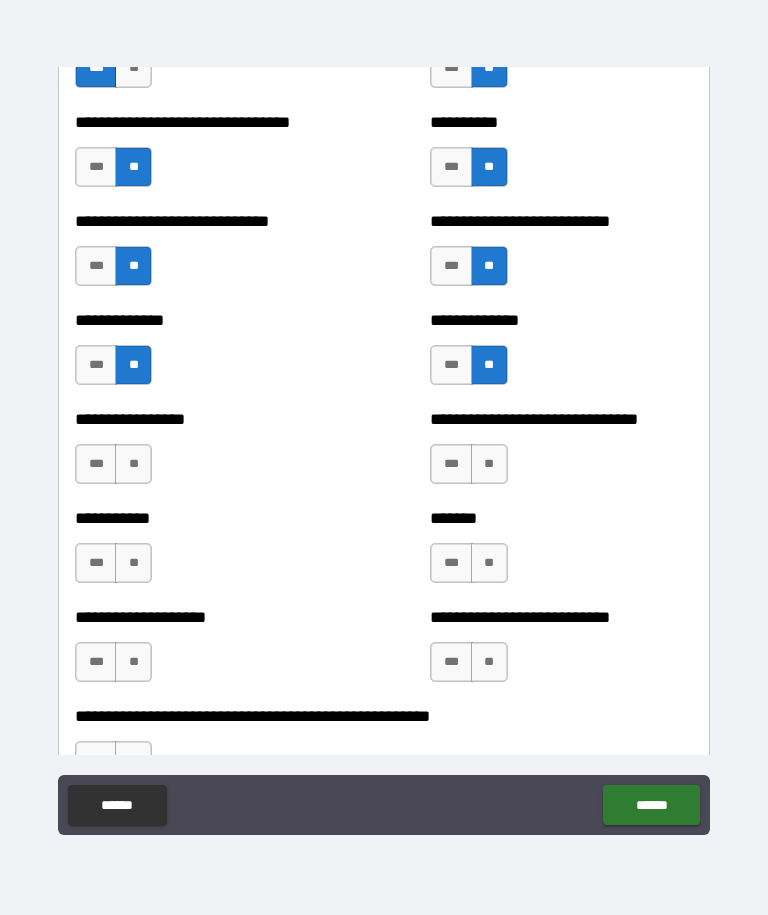 click on "**" at bounding box center [133, 464] 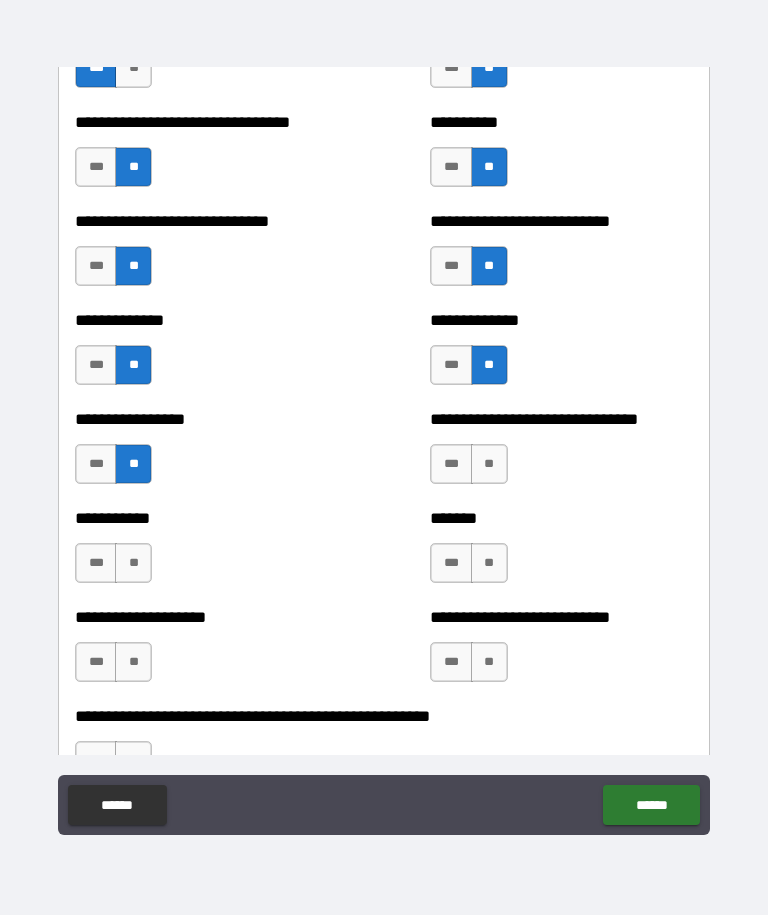 click on "**" at bounding box center (489, 464) 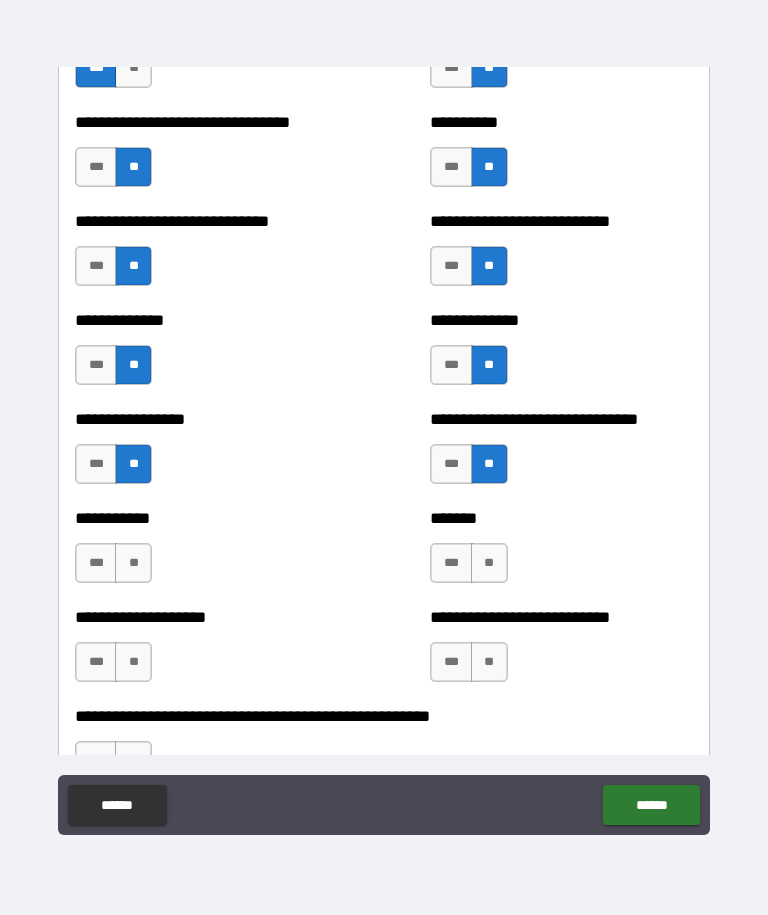 click on "**" at bounding box center [133, 563] 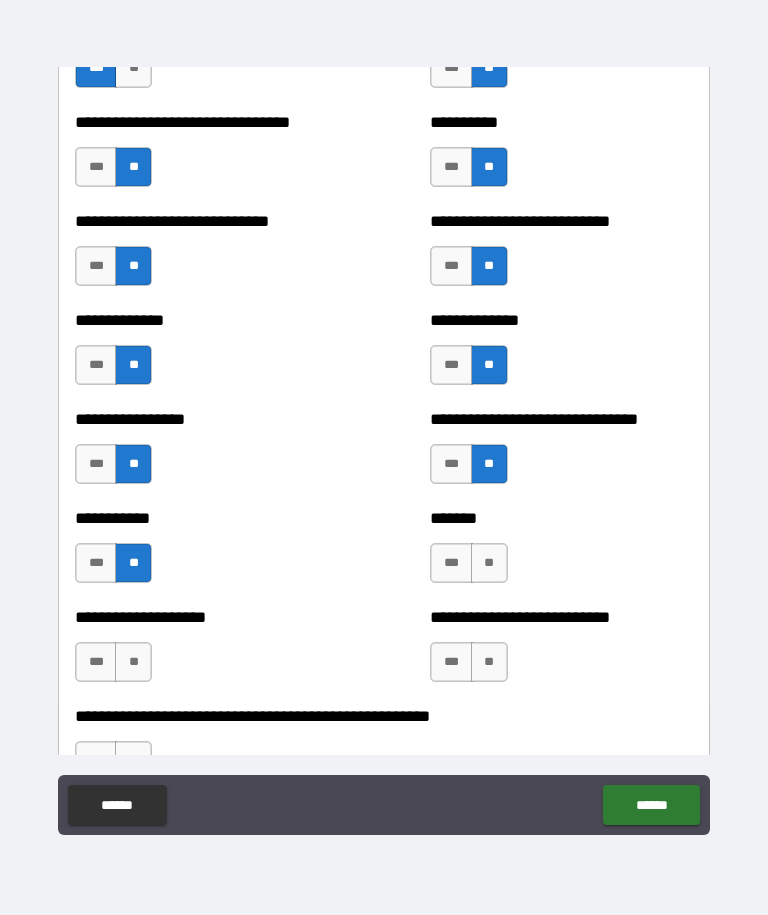 click on "**" at bounding box center (489, 563) 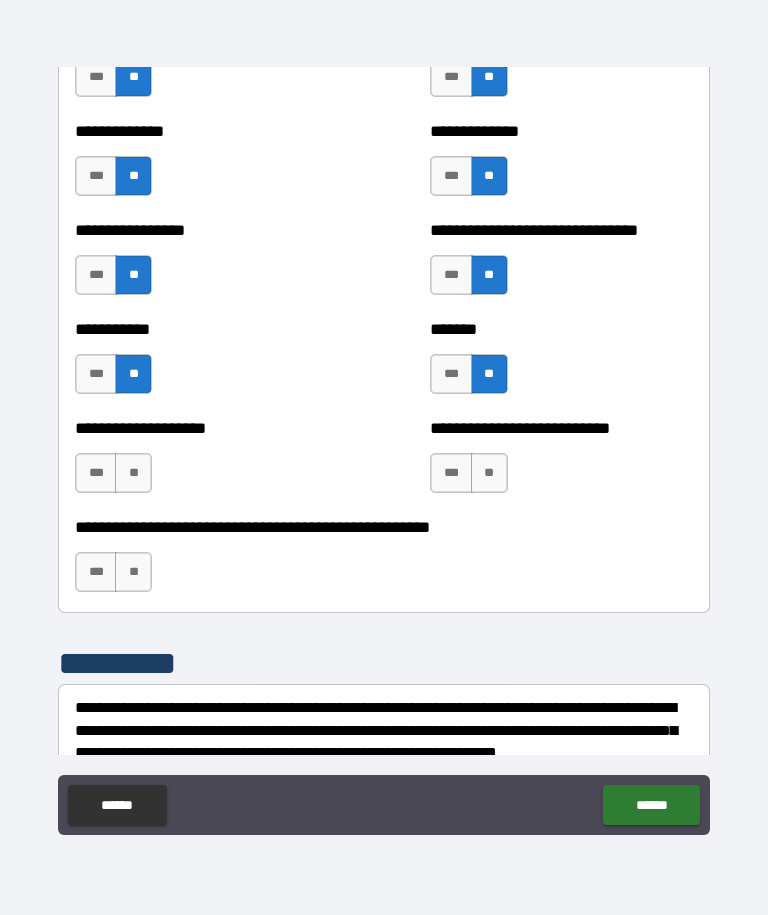 scroll, scrollTop: 7911, scrollLeft: 0, axis: vertical 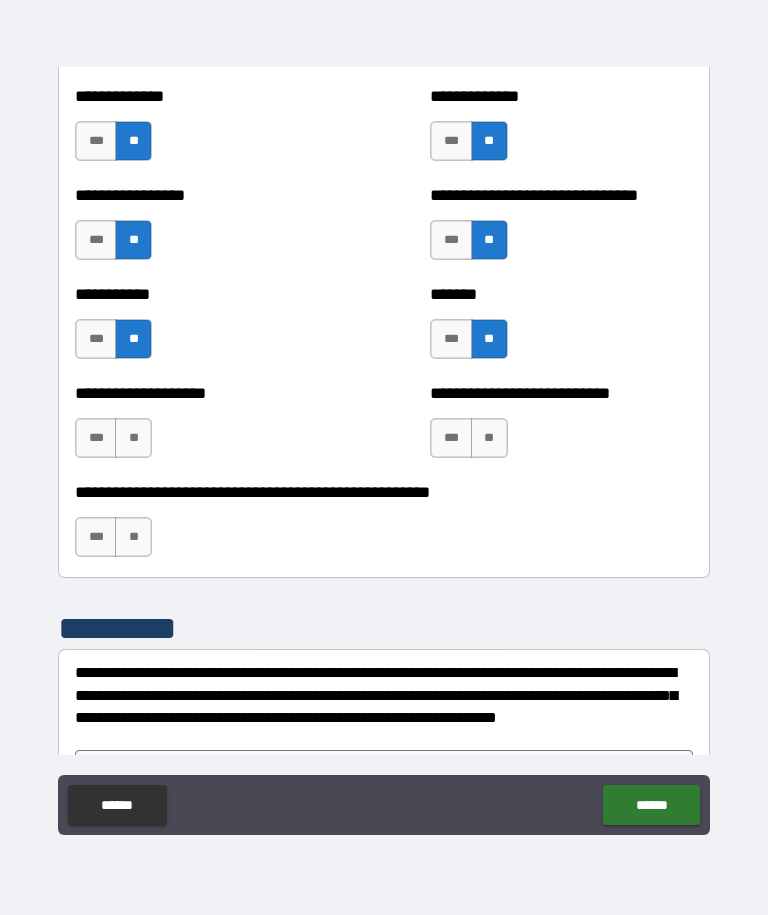 click on "**" at bounding box center [133, 438] 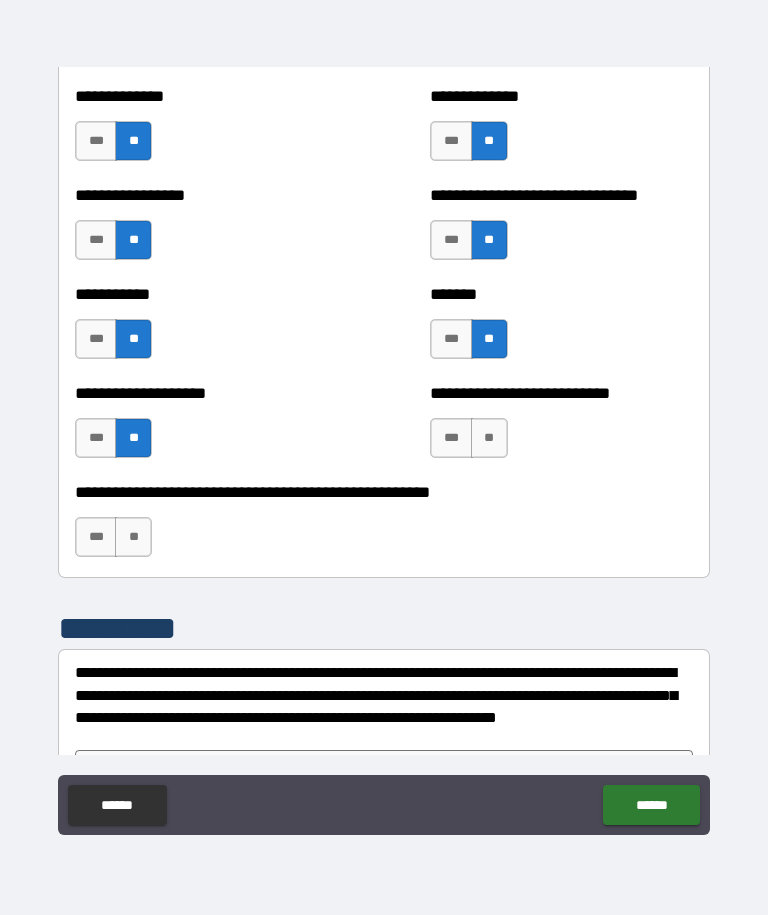 click on "**" at bounding box center [489, 438] 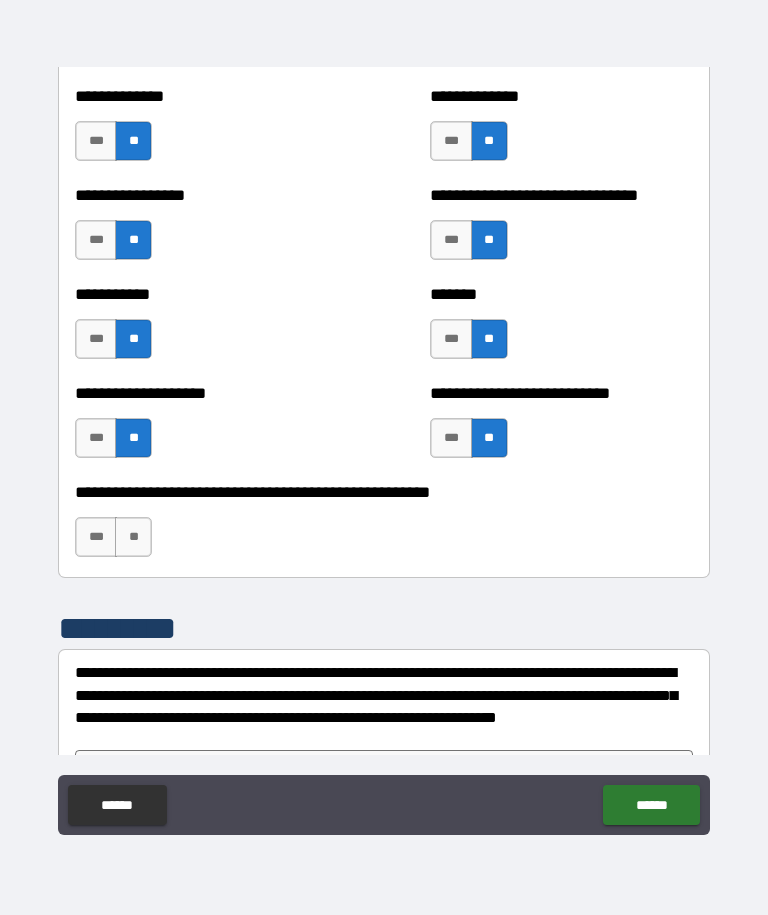 click on "**" at bounding box center [133, 537] 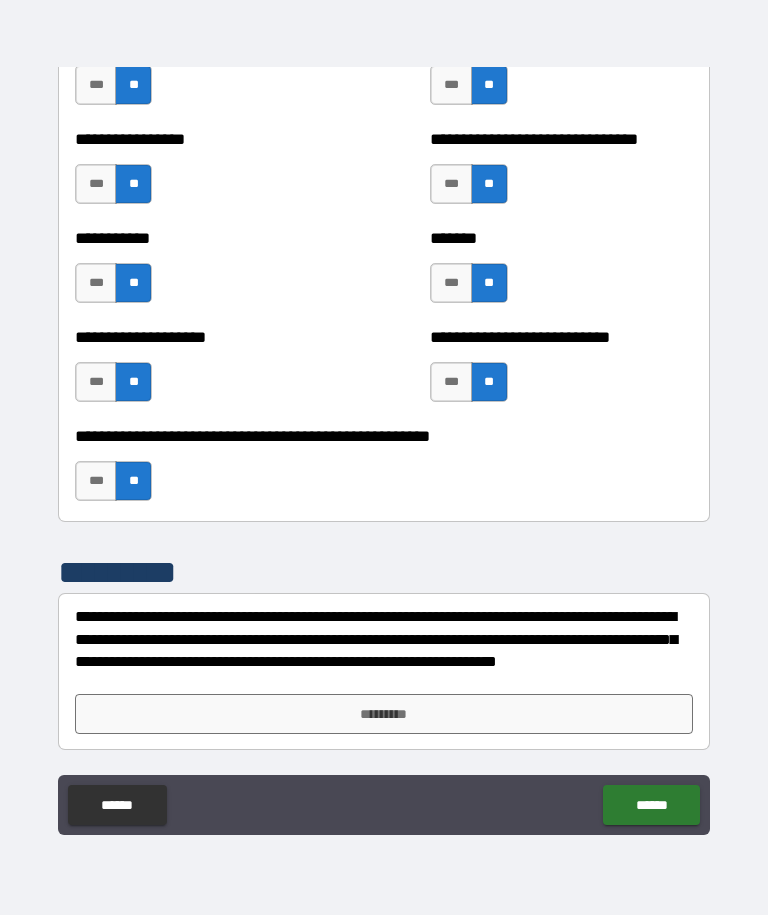 scroll, scrollTop: 7967, scrollLeft: 0, axis: vertical 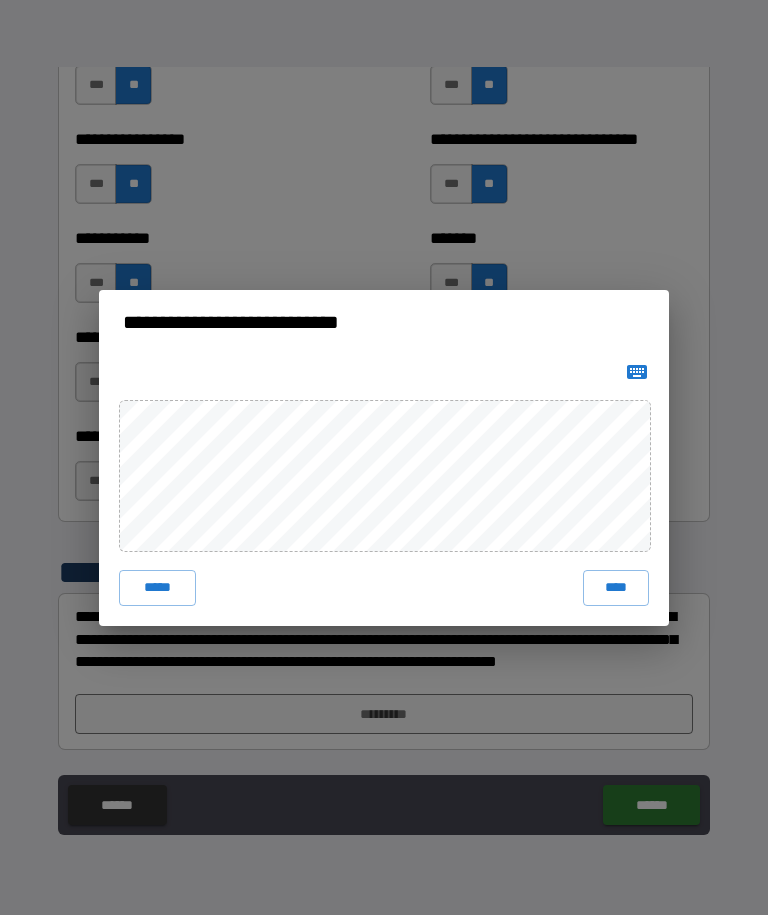 click on "****" at bounding box center [616, 588] 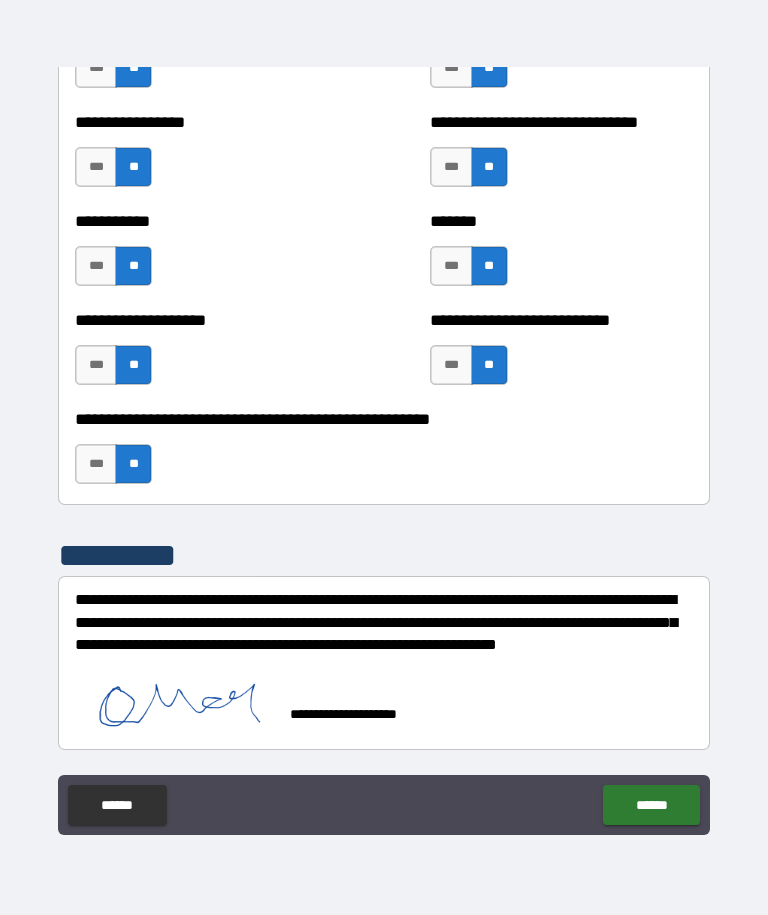 scroll, scrollTop: 7984, scrollLeft: 0, axis: vertical 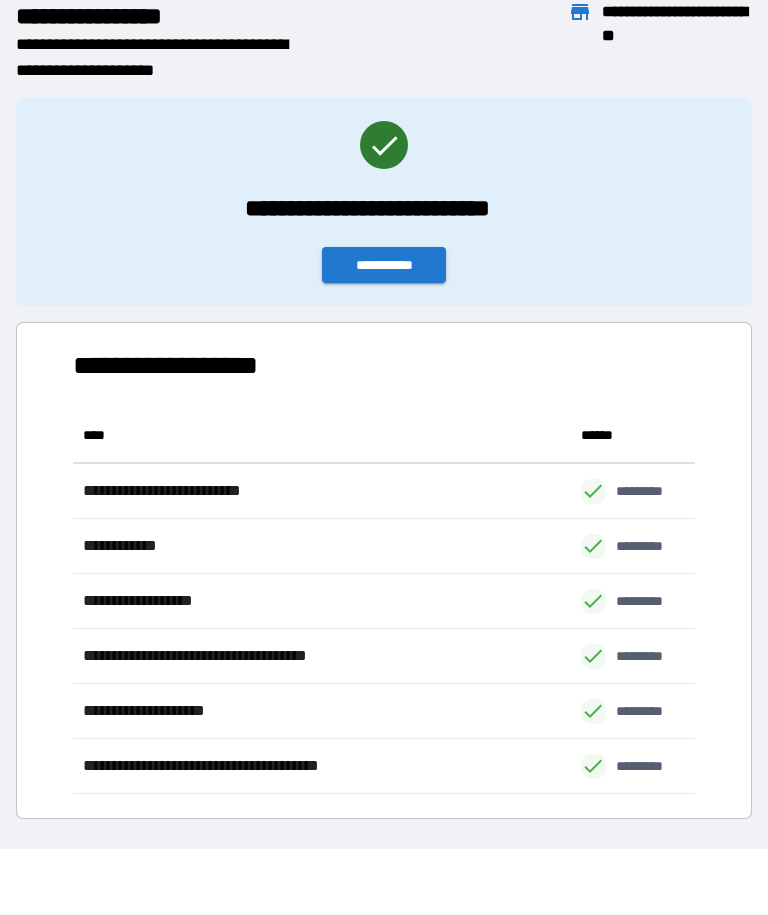 click on "**********" at bounding box center [384, 265] 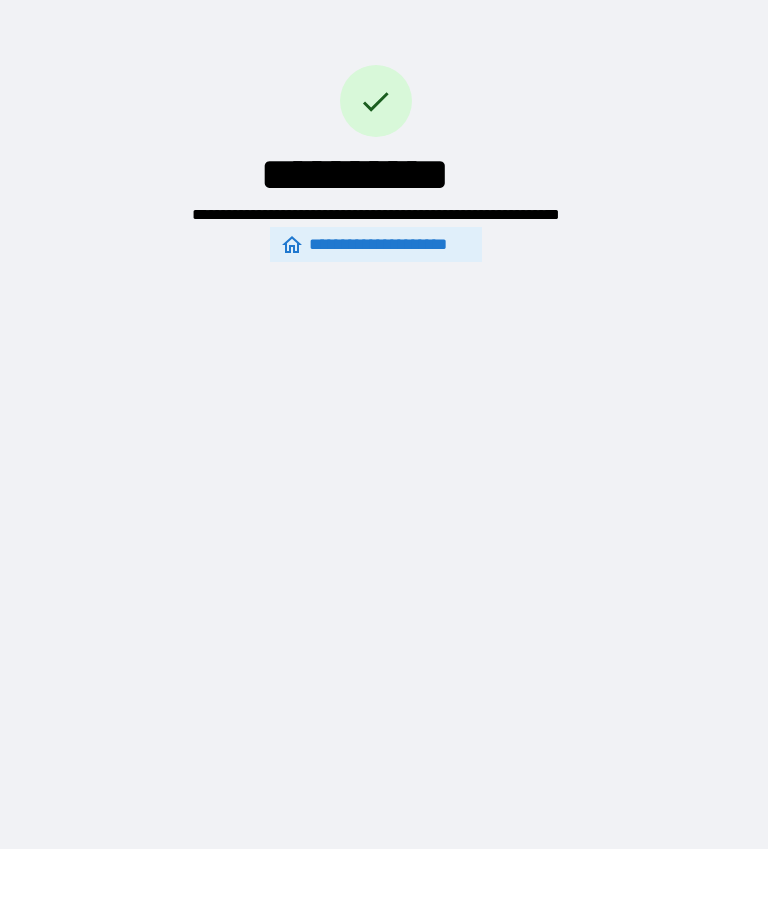 click on "**********" at bounding box center (376, 95) 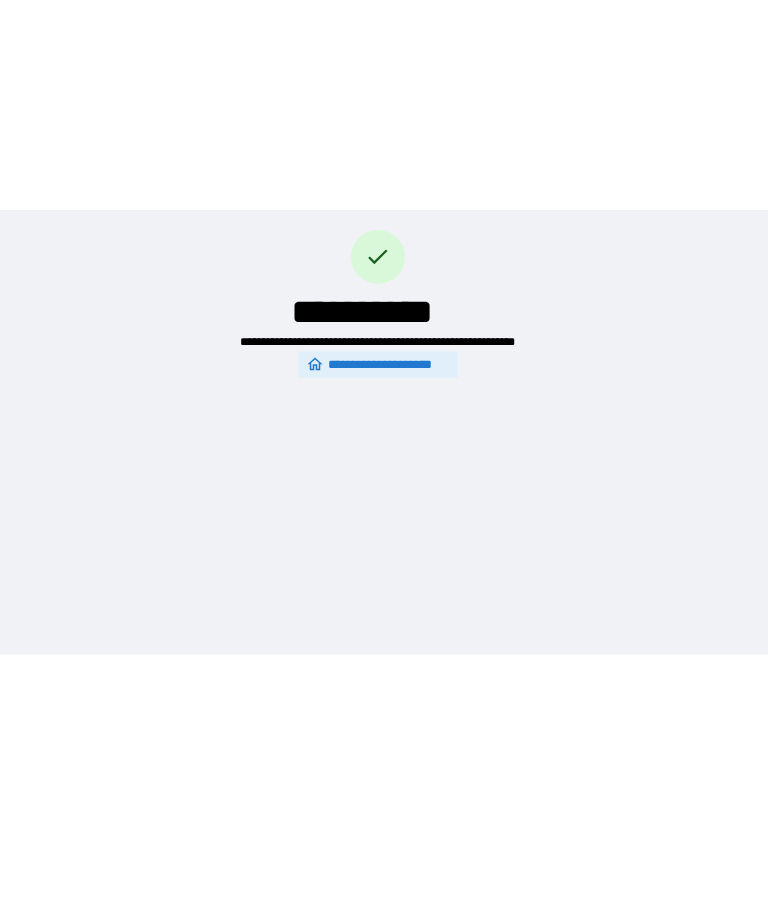 scroll, scrollTop: 66, scrollLeft: 0, axis: vertical 